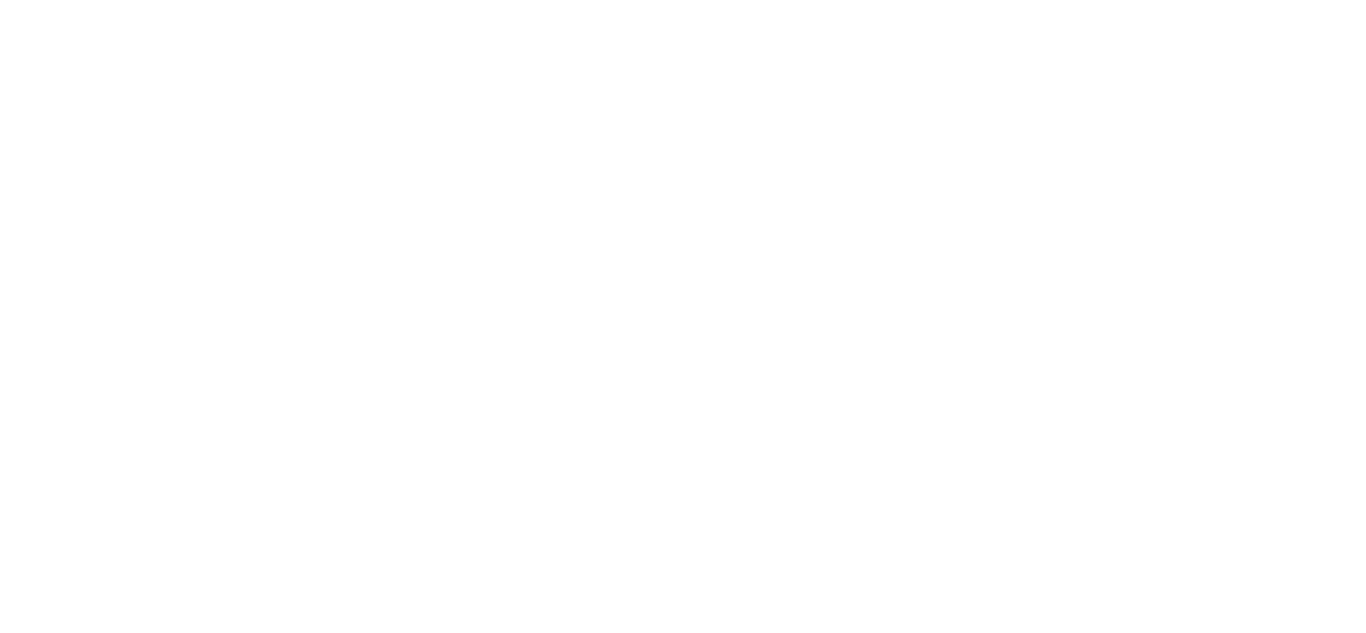 scroll, scrollTop: 0, scrollLeft: 0, axis: both 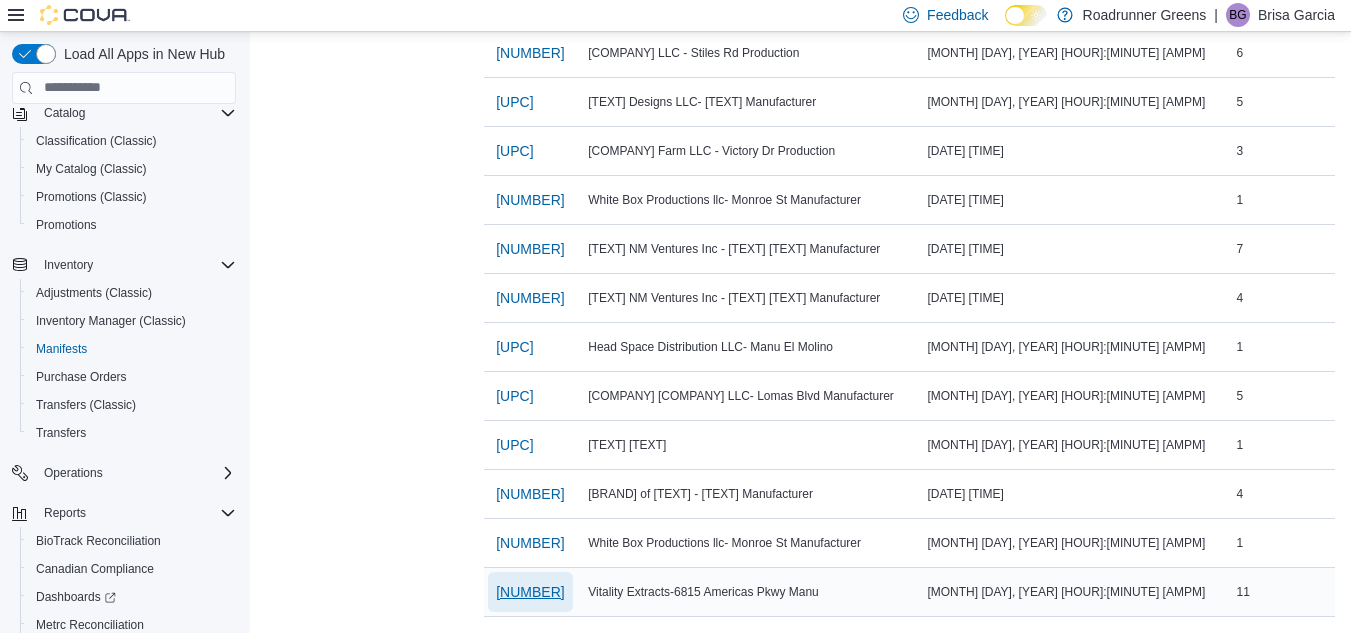 click on "[NUMBER]" at bounding box center (530, 592) 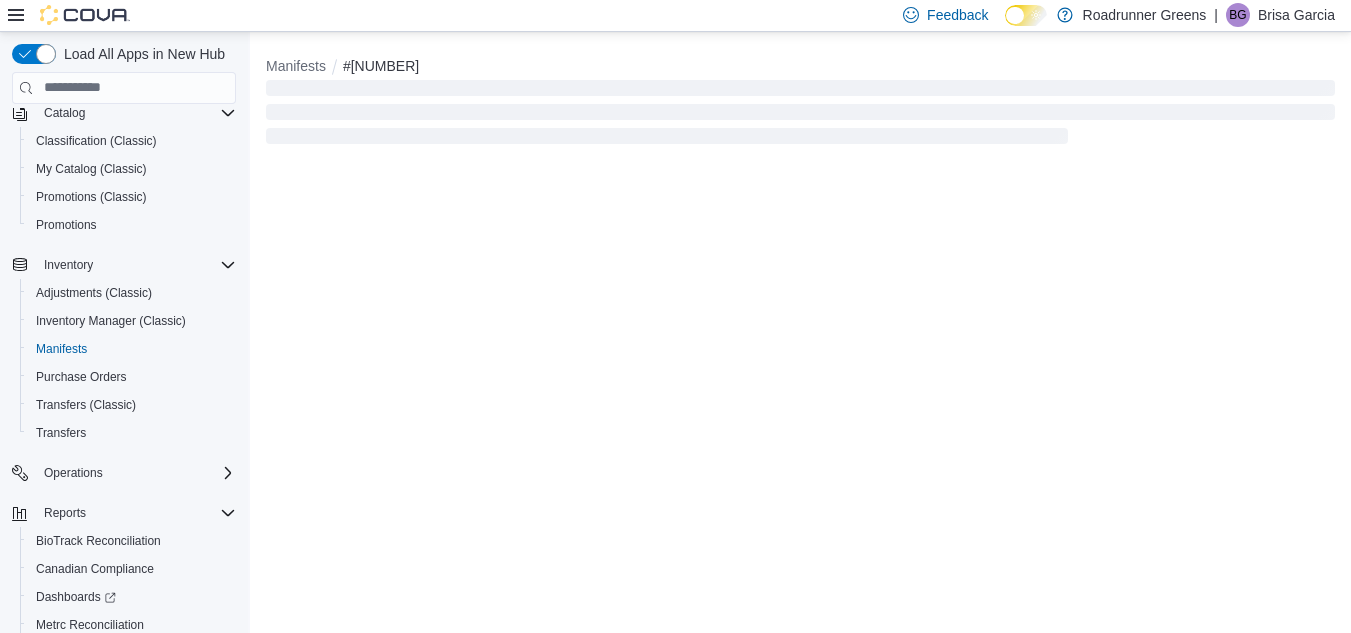 scroll, scrollTop: 0, scrollLeft: 0, axis: both 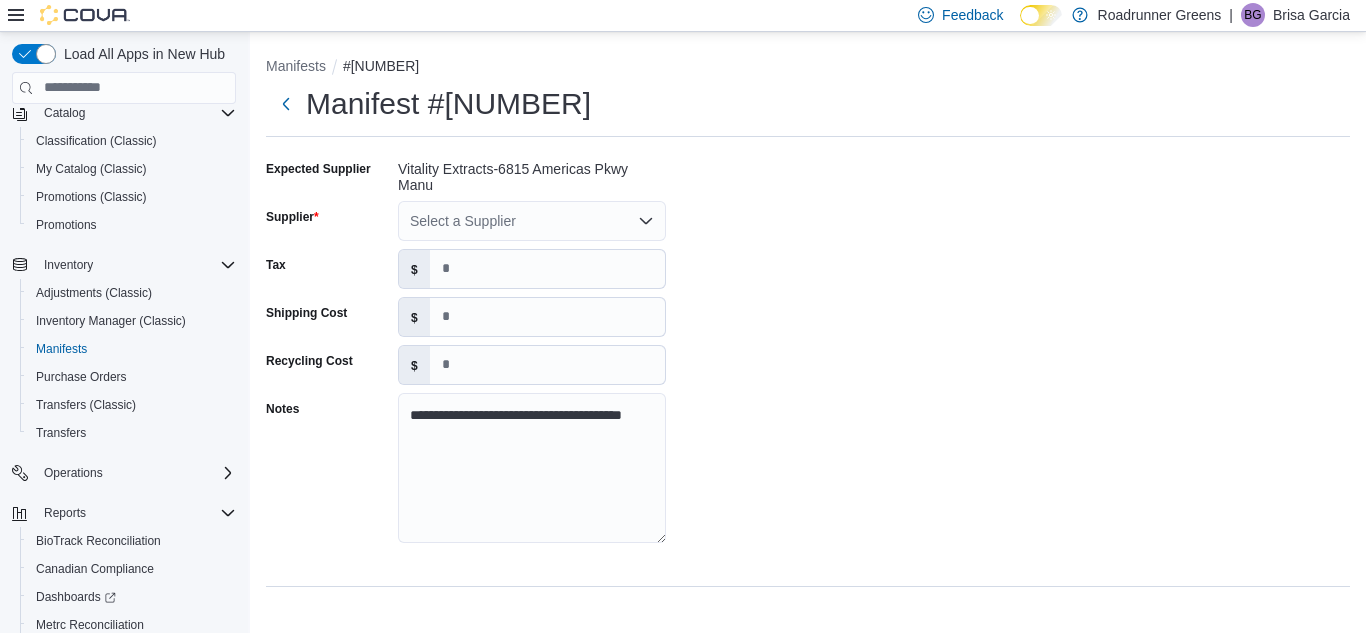click on "Select a Supplier" at bounding box center (532, 221) 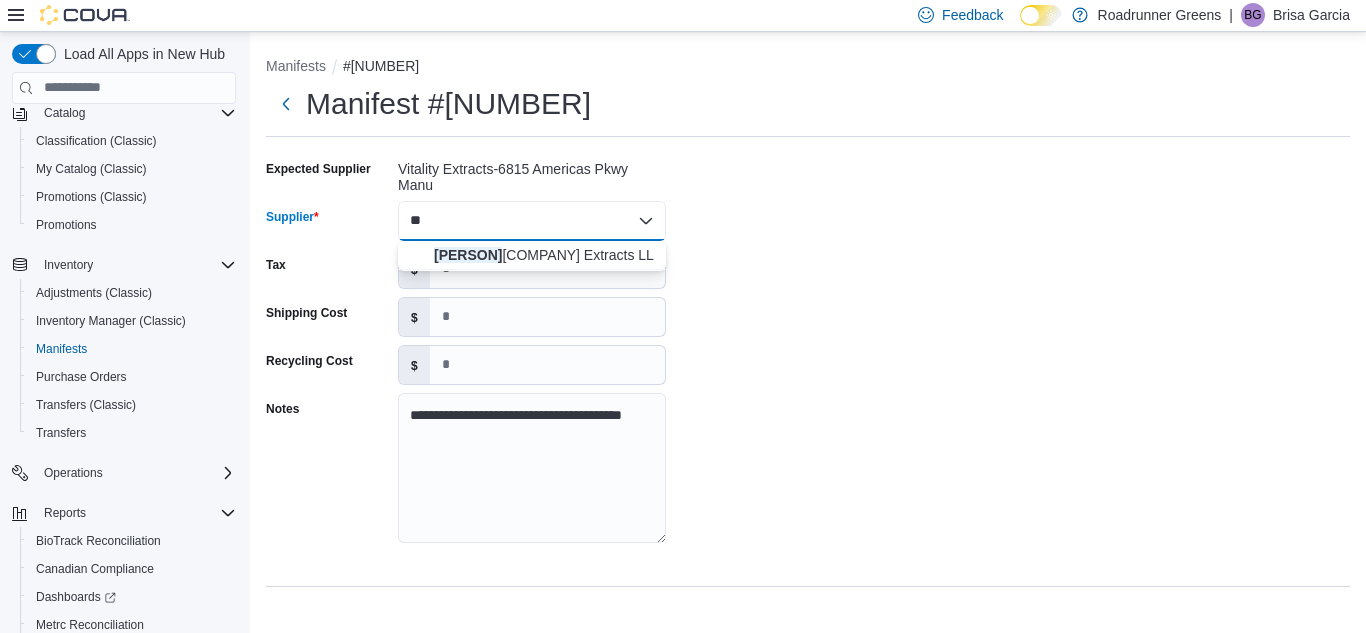 type on "**" 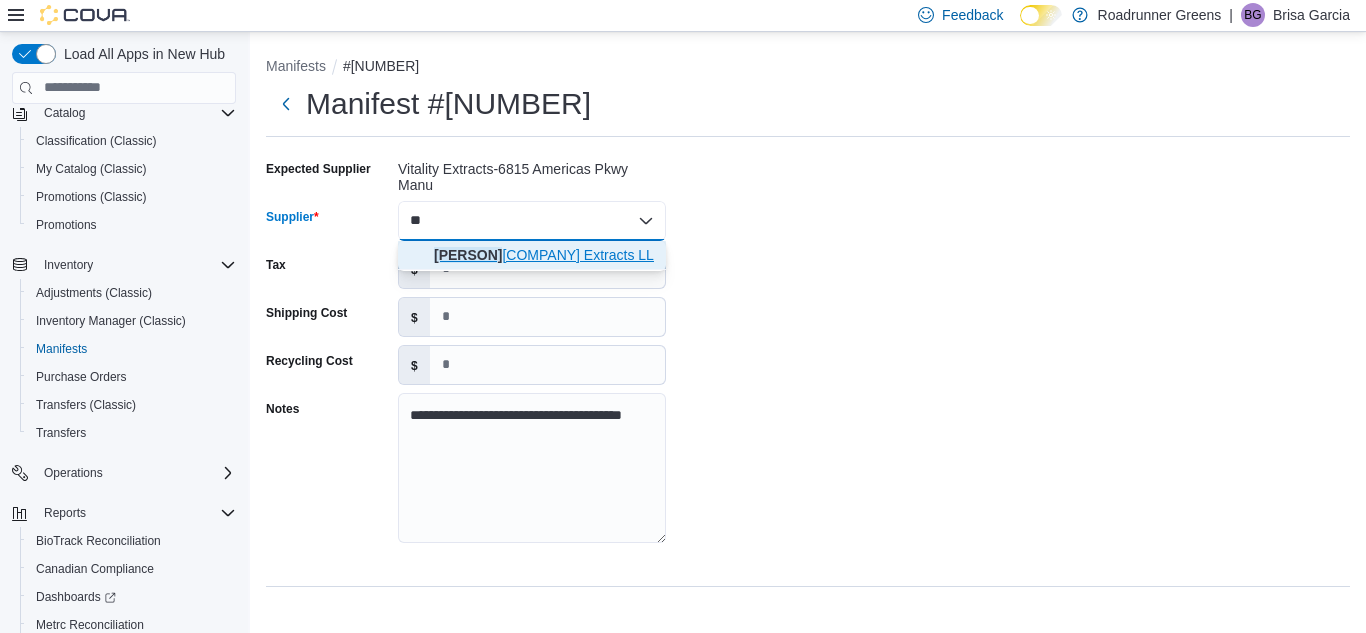 click on "[COMPANY] Extracts LLC" at bounding box center (544, 255) 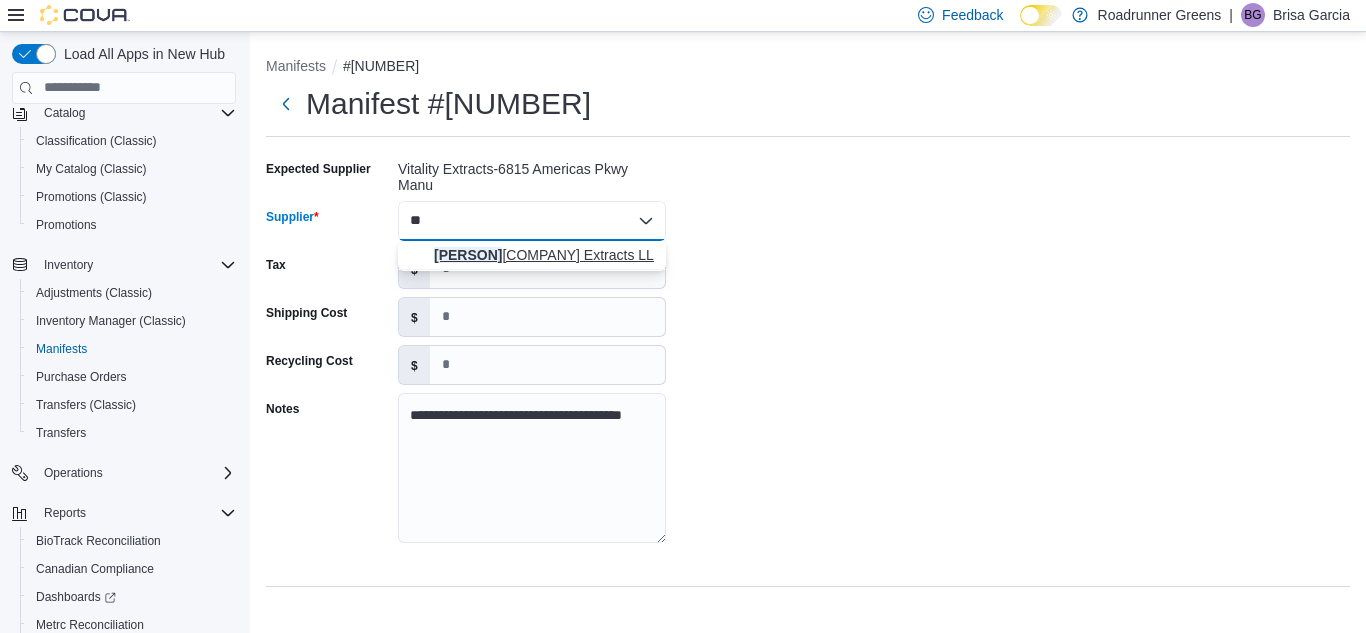 type 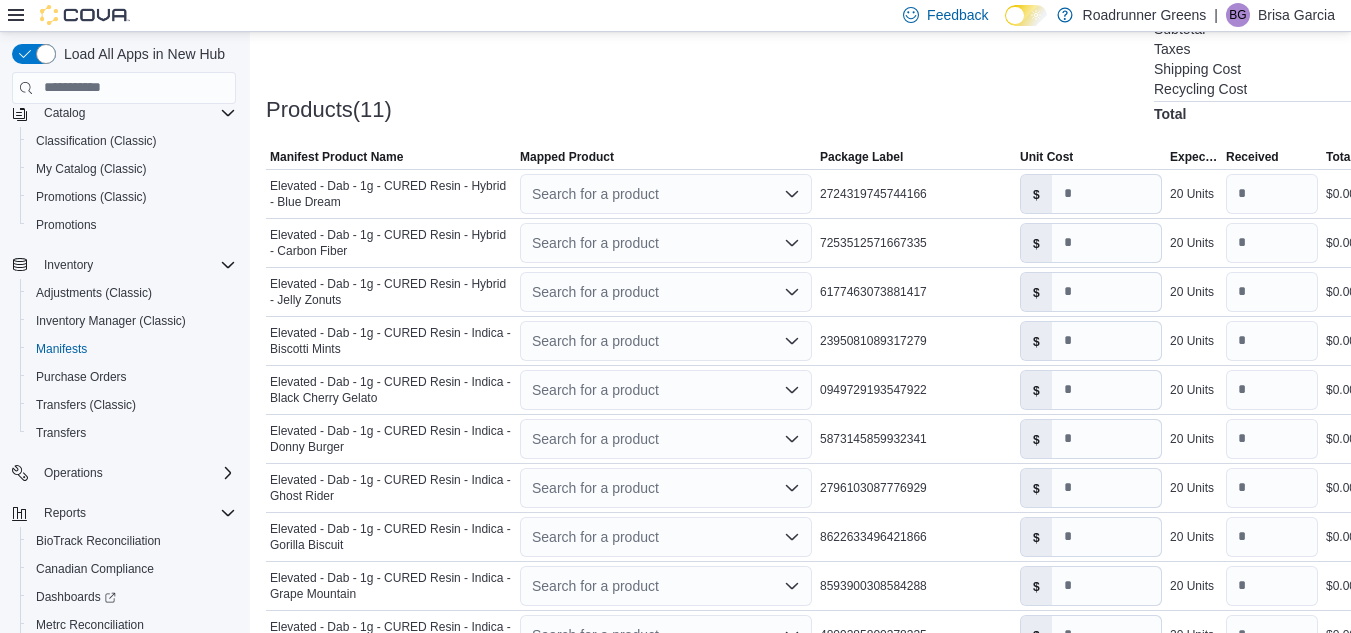 scroll, scrollTop: 569, scrollLeft: 0, axis: vertical 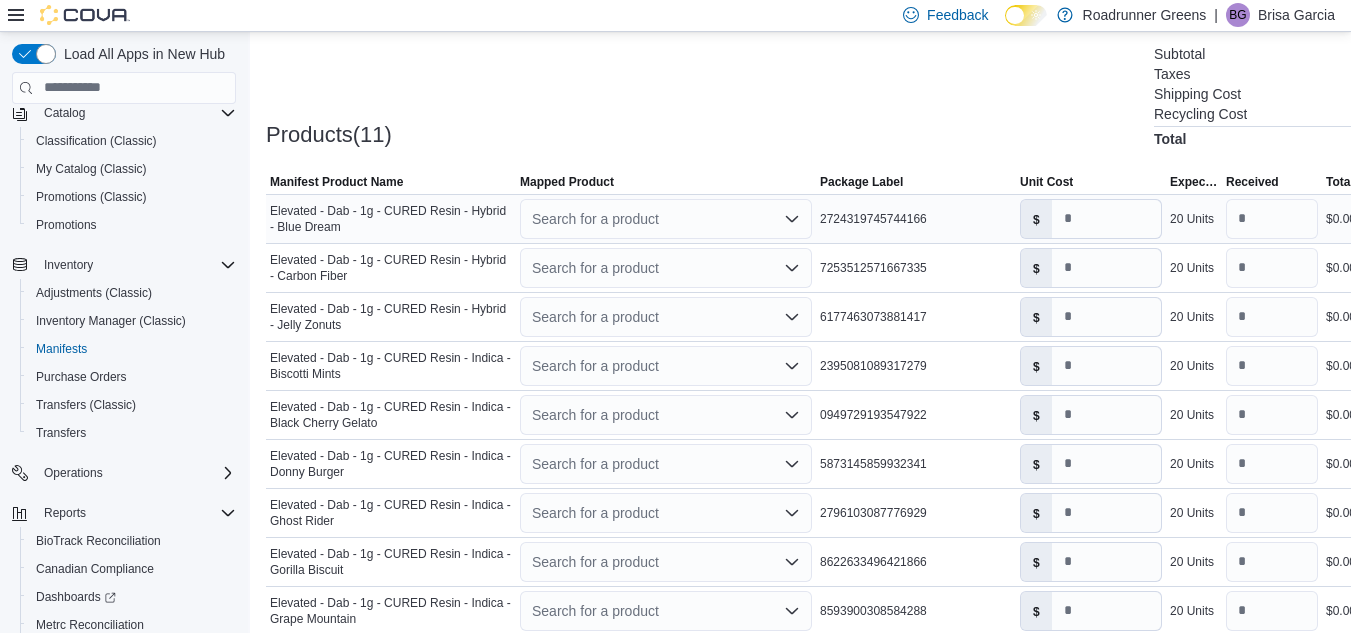 click on "Search for a product" at bounding box center [666, 219] 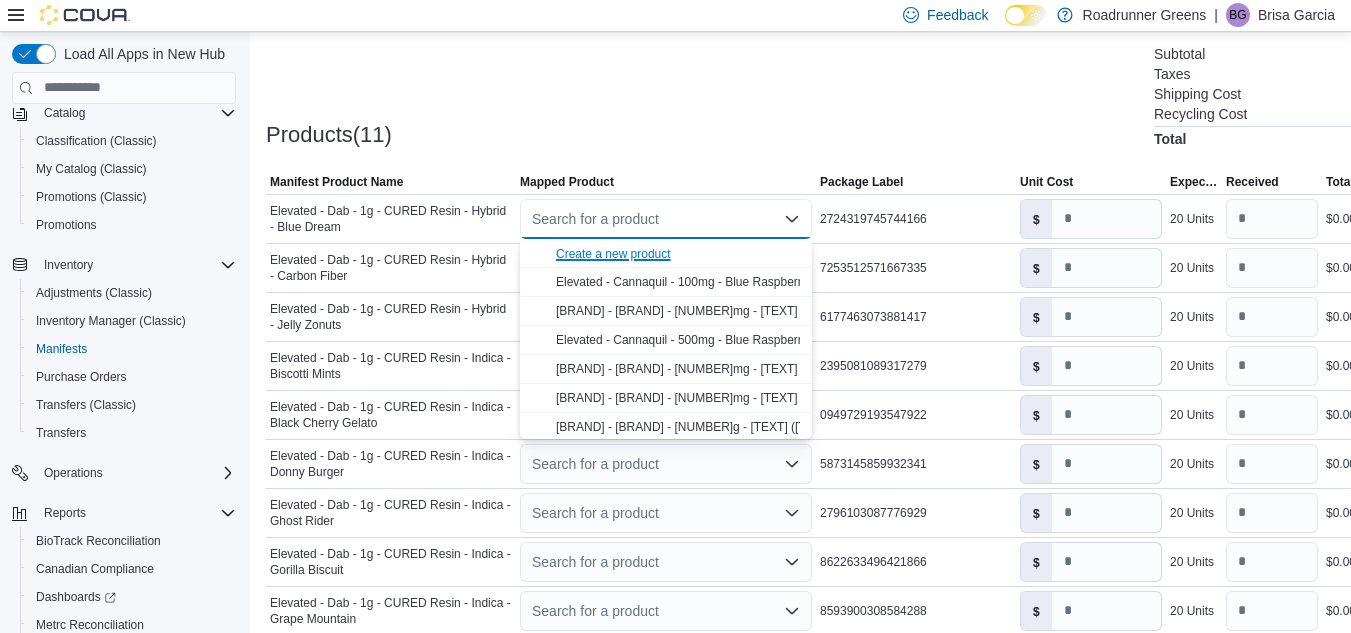 click on "Create a new product" at bounding box center [613, 254] 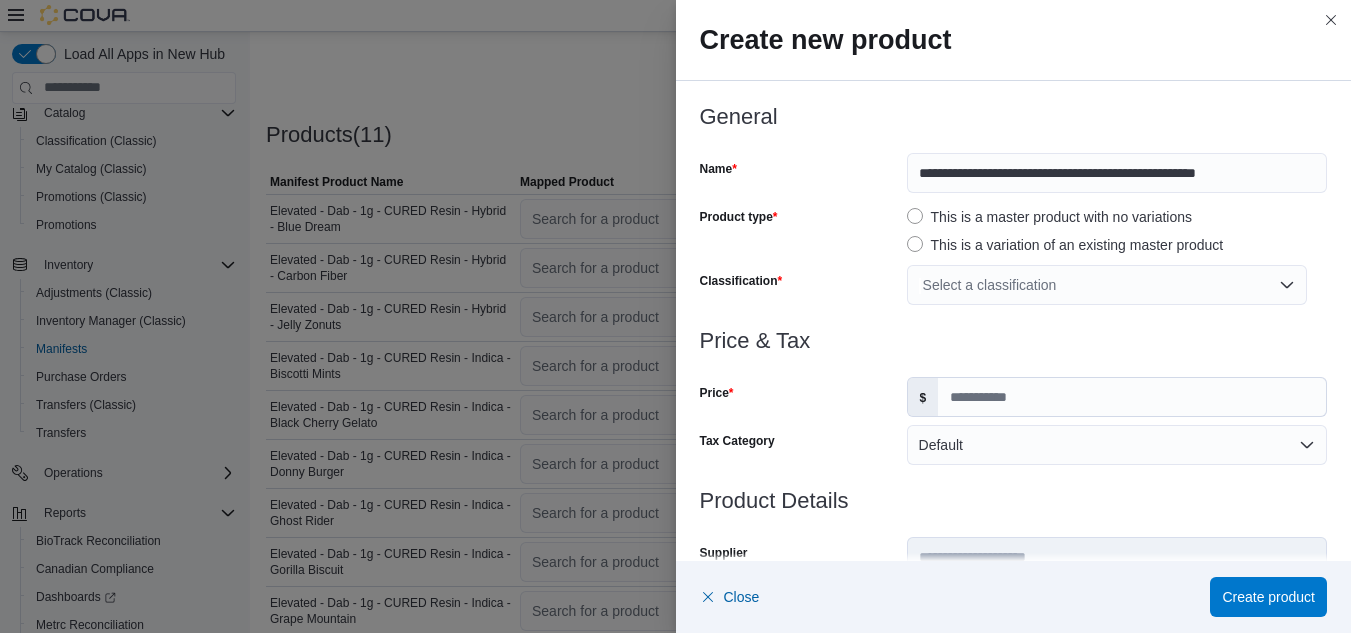 click on "Select a classification" at bounding box center (1107, 285) 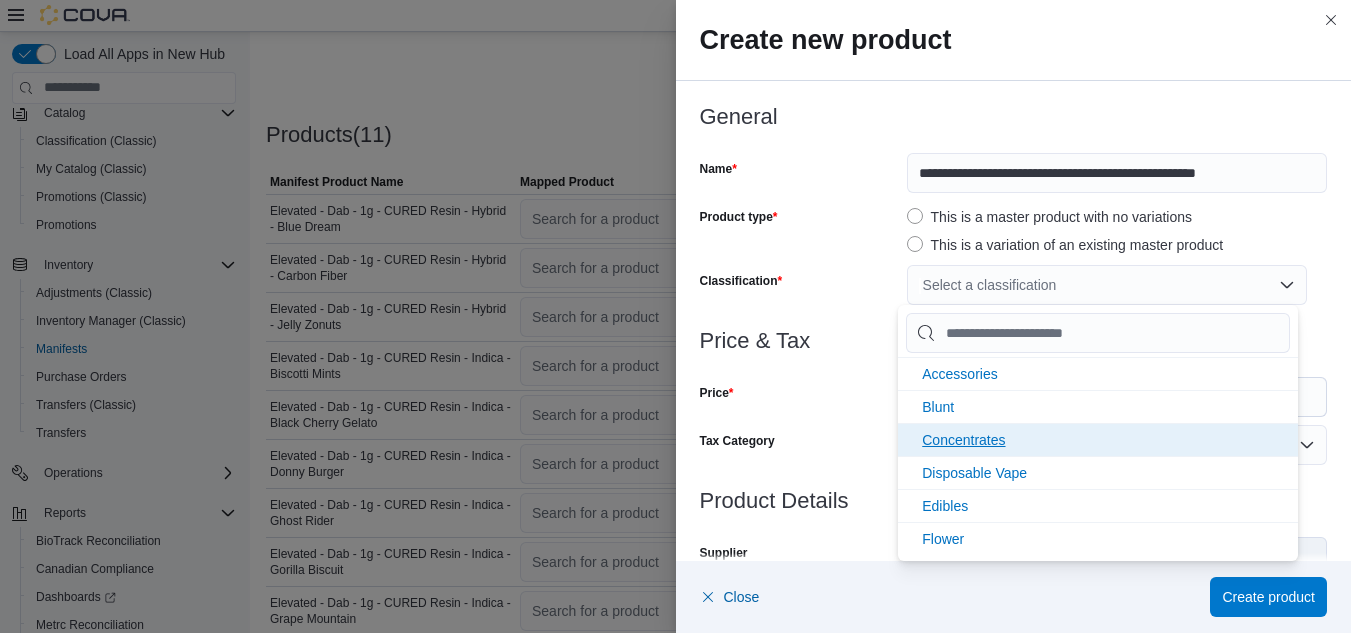 click on "Concentrates" at bounding box center (1098, 439) 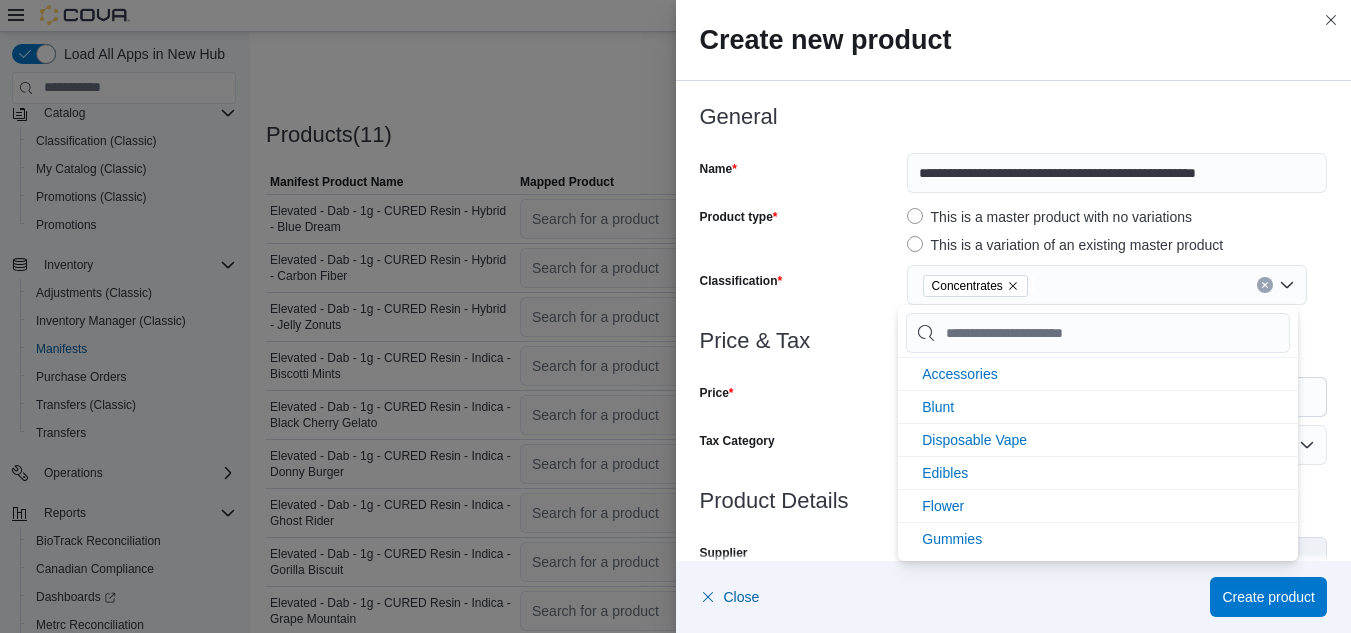 click at bounding box center (1014, 365) 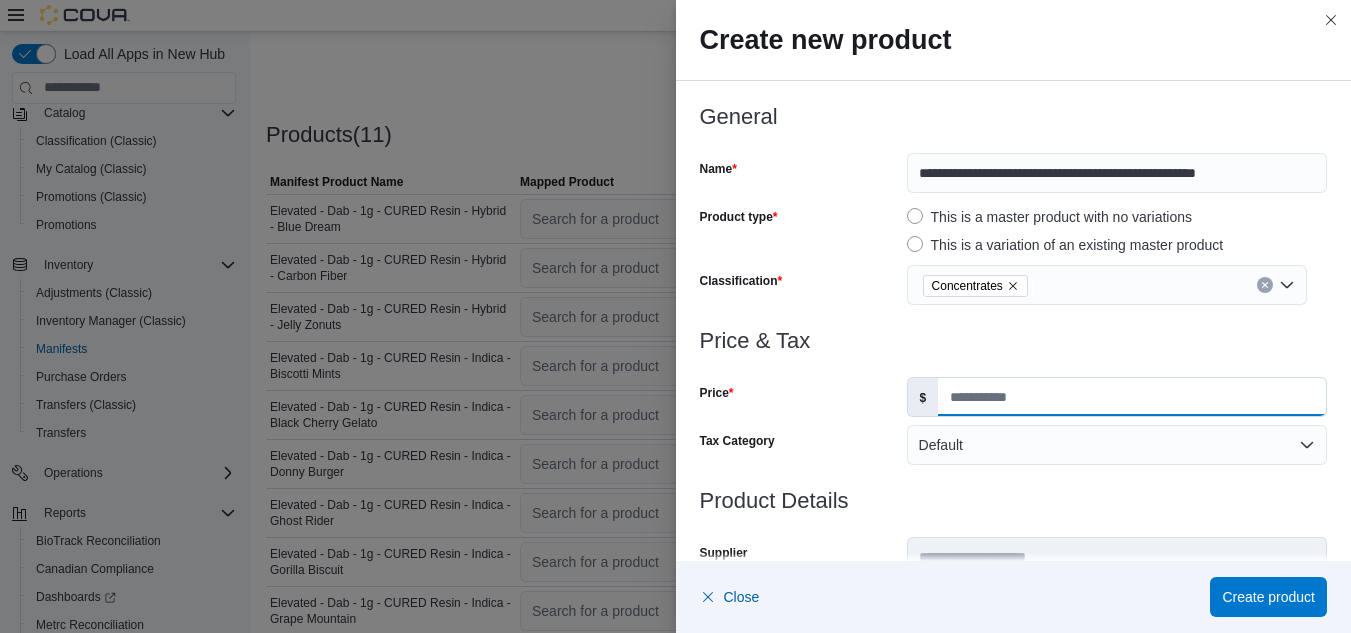 click on "Price" at bounding box center (1132, 397) 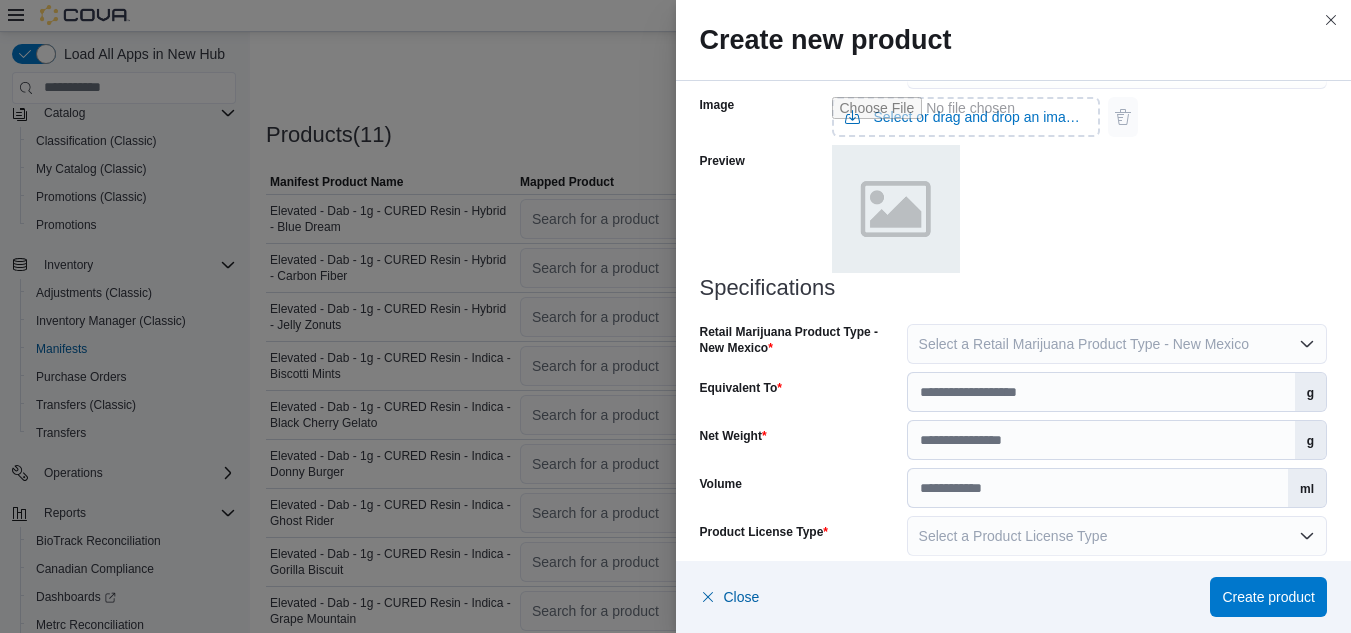 scroll, scrollTop: 939, scrollLeft: 0, axis: vertical 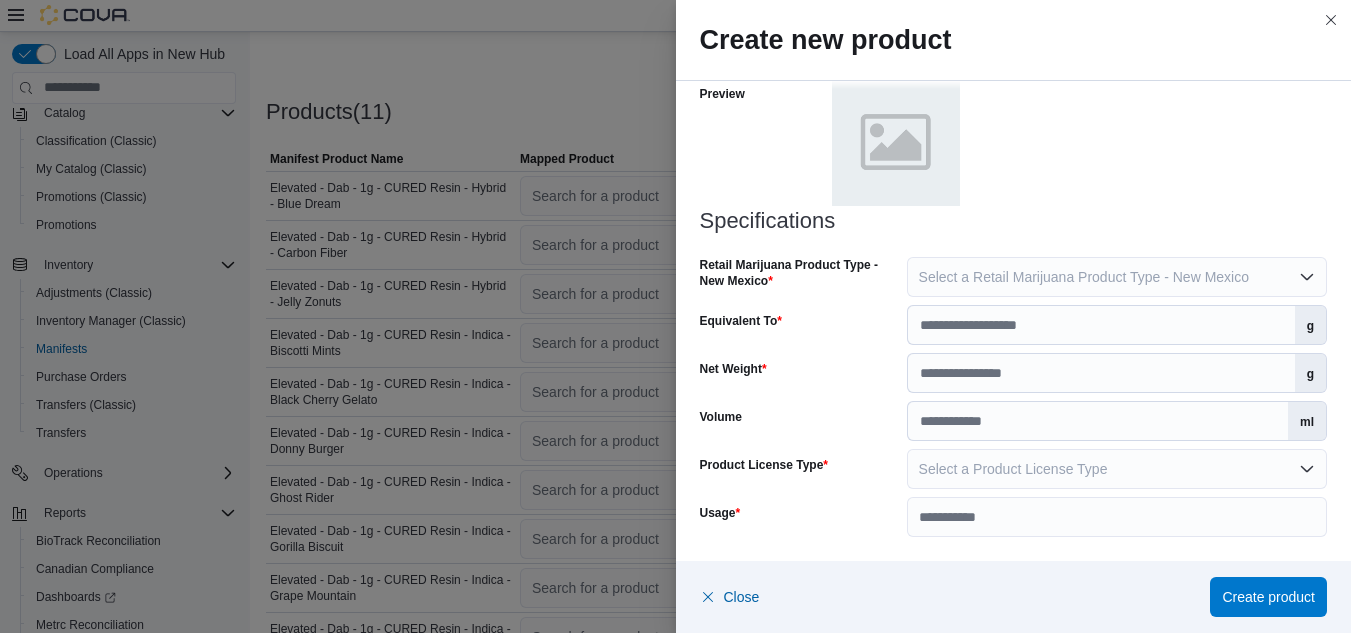 type on "**" 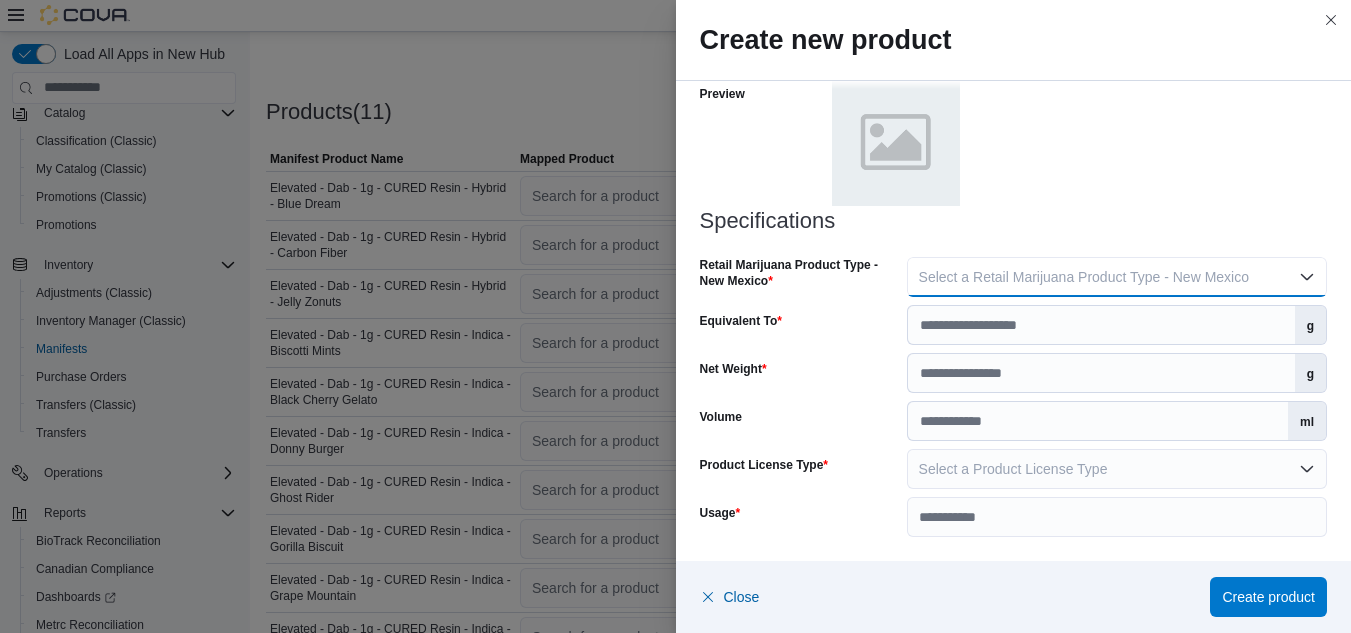 click on "Select a Retail Marijuana Product Type - New Mexico" at bounding box center (1117, 277) 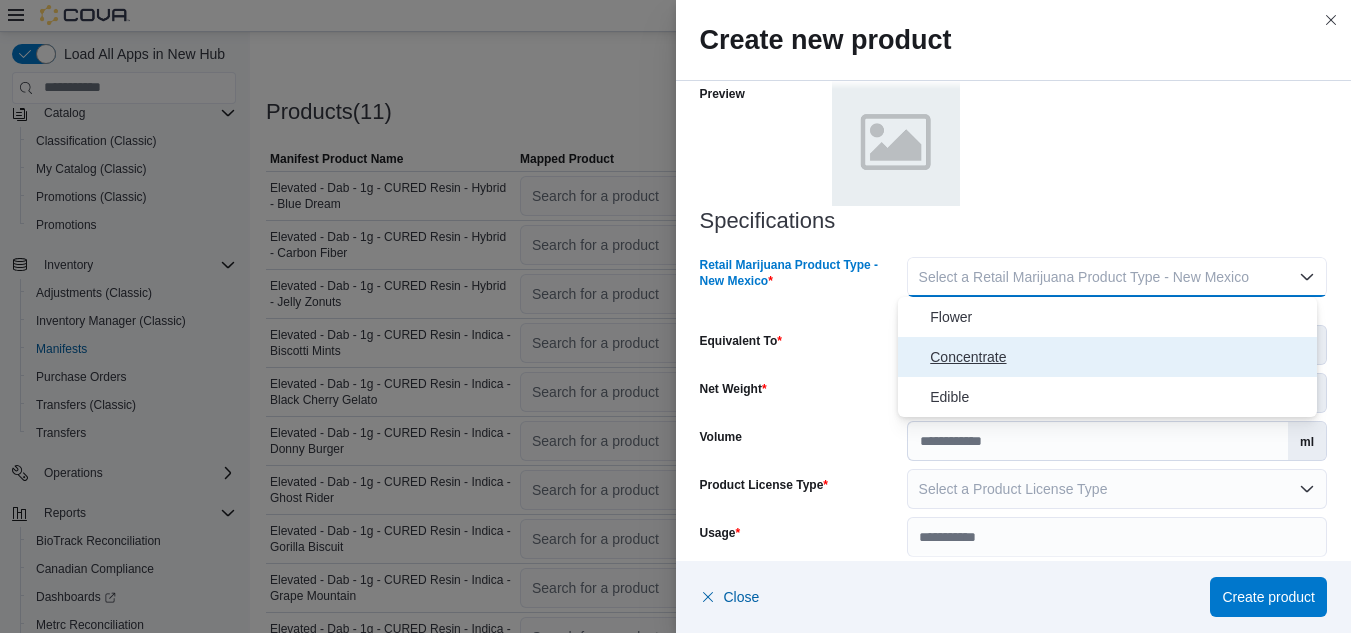 click on "Concentrate" at bounding box center [1119, 357] 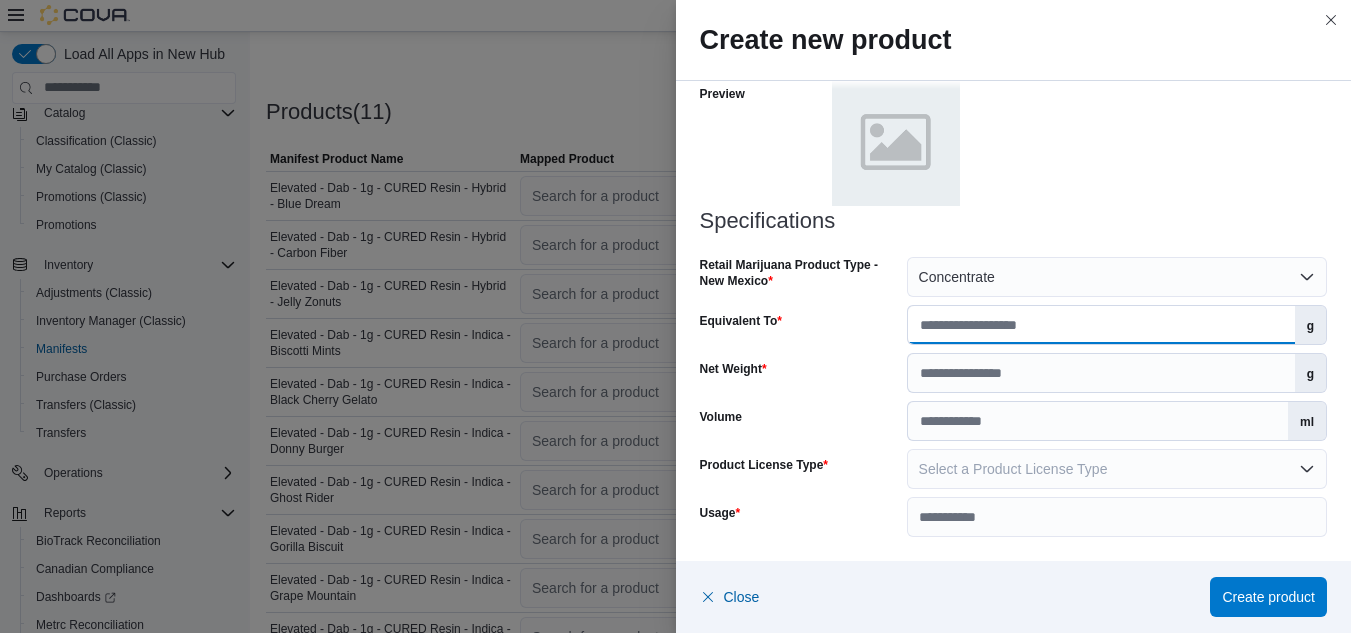 click on "Equivalent To" at bounding box center (1101, 325) 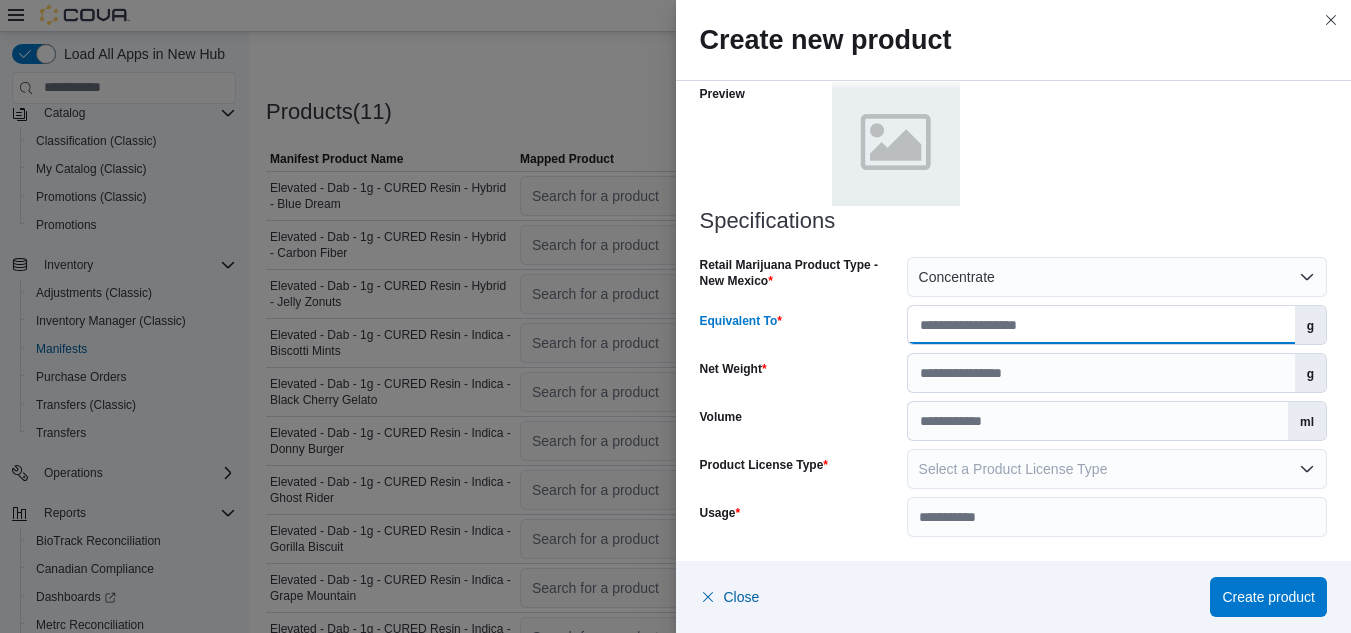 type on "*" 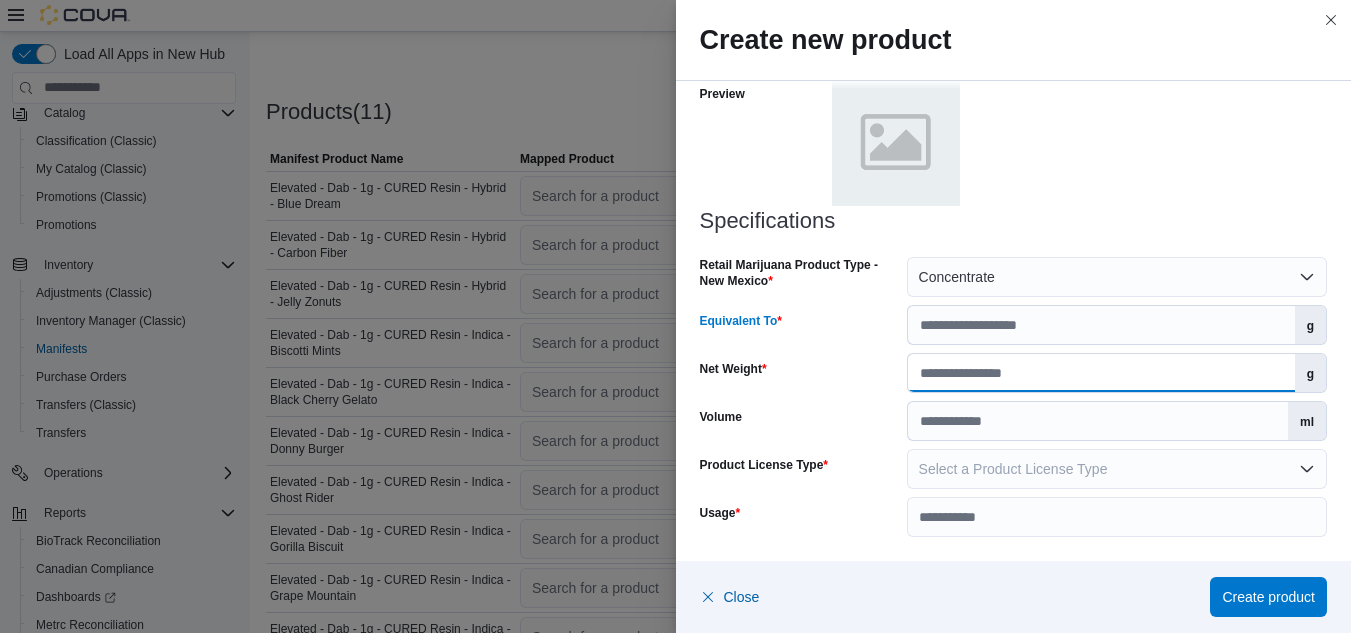 click on "Net Weight" at bounding box center [1101, 373] 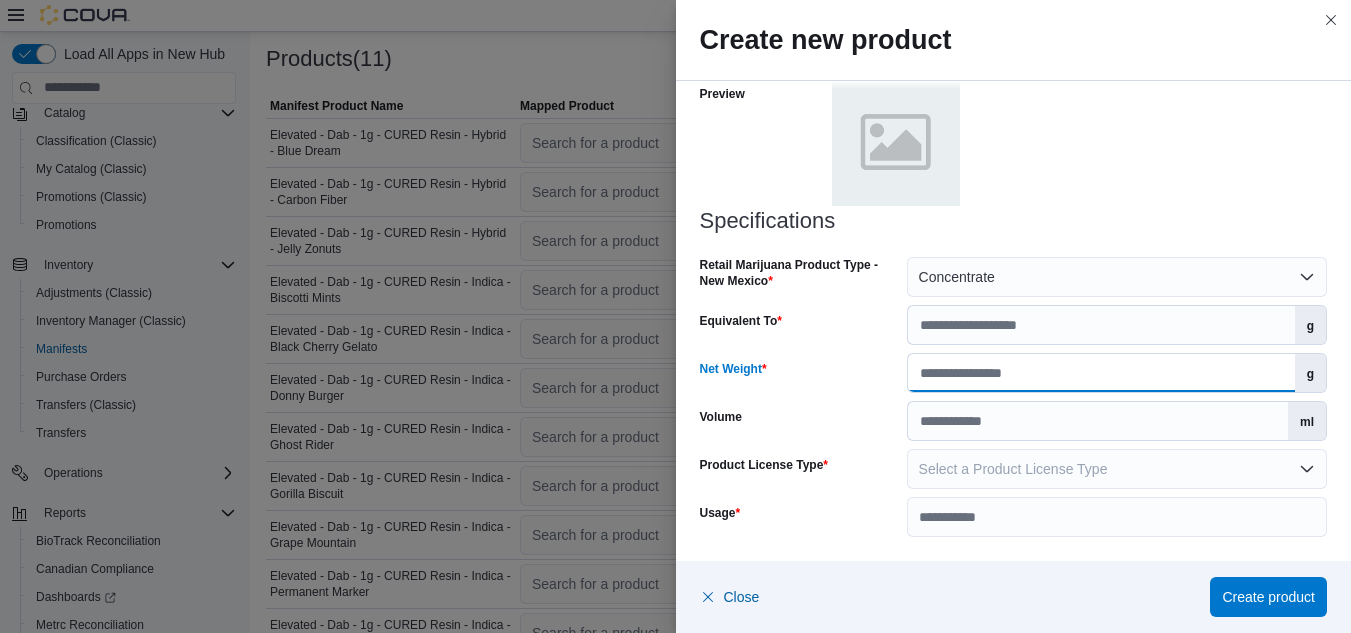 scroll, scrollTop: 659, scrollLeft: 0, axis: vertical 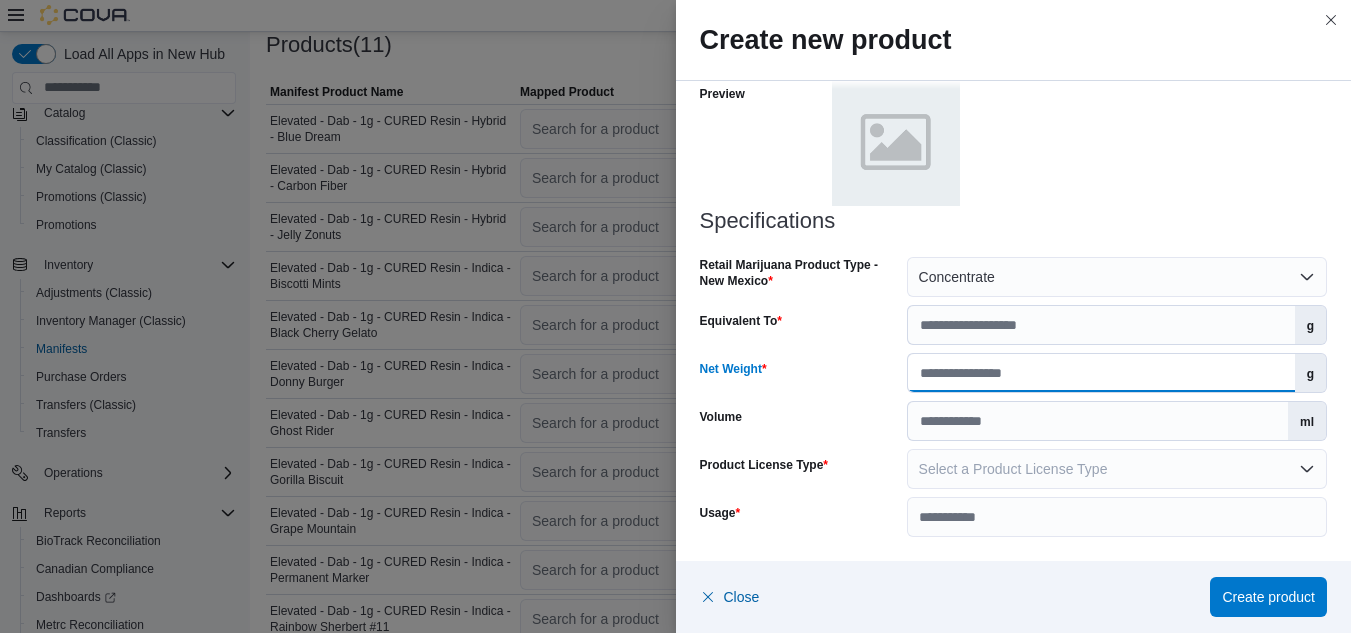 type on "*" 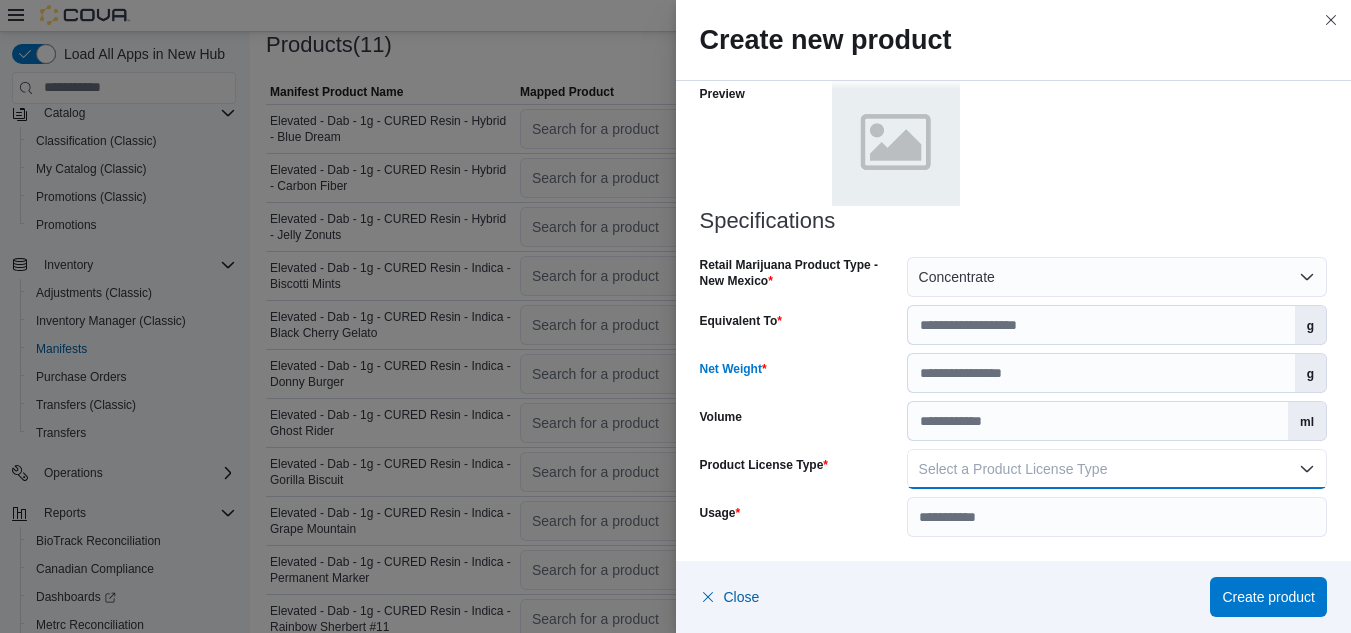 click on "Select a Product License Type" at bounding box center (1117, 469) 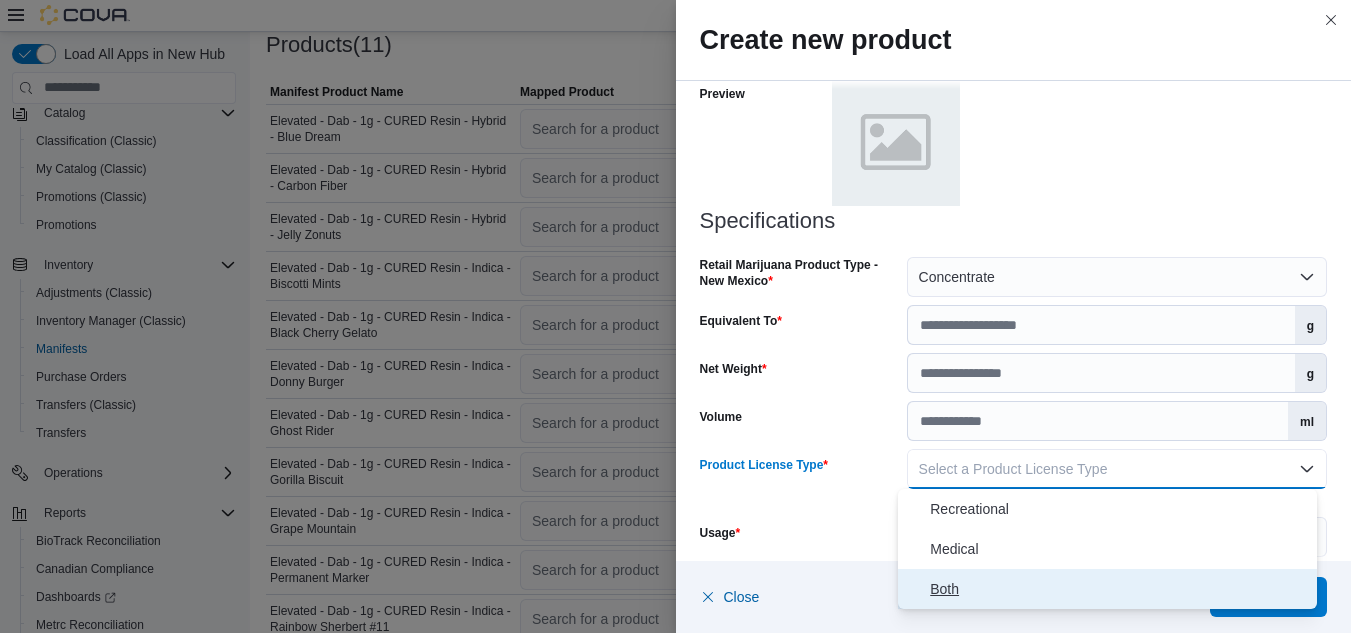 click on "Both" at bounding box center (1119, 589) 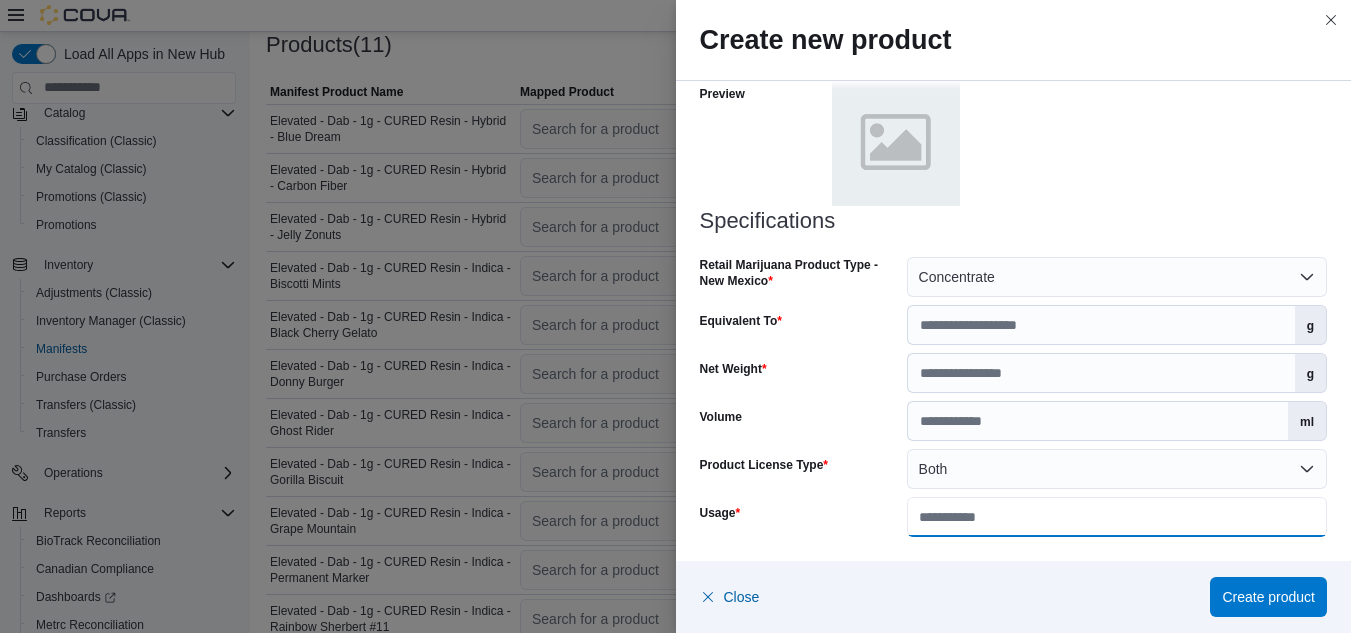 click on "Usage" at bounding box center [1117, 517] 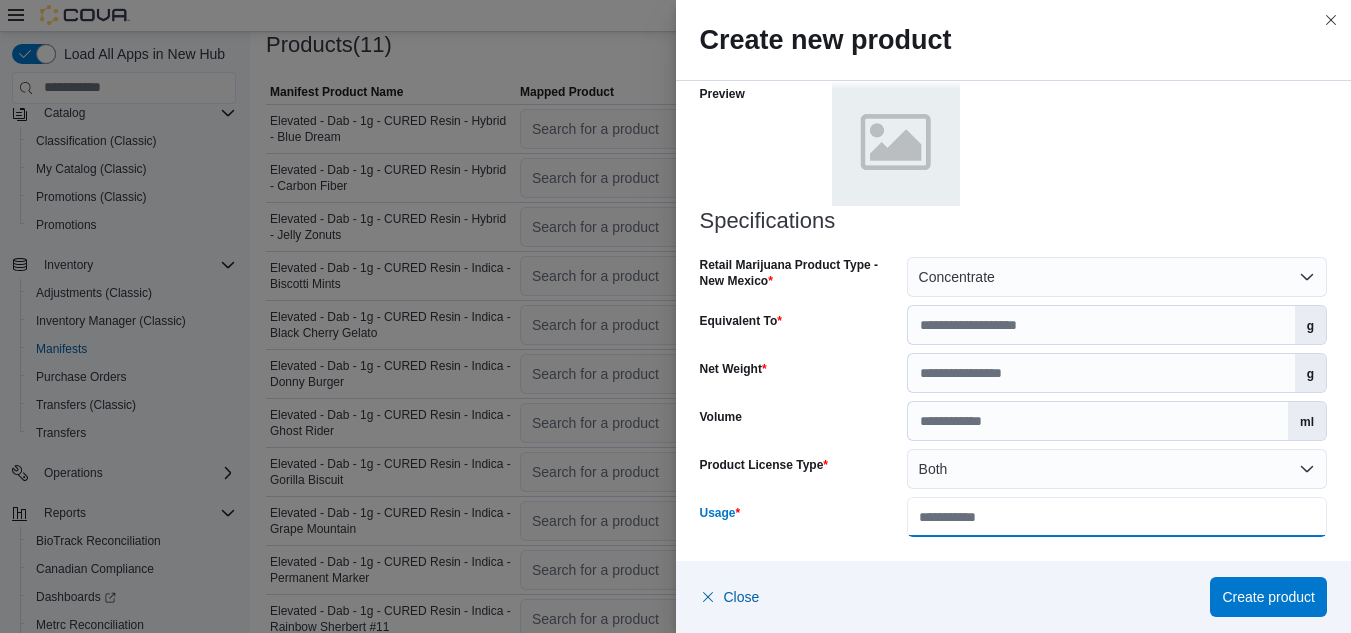 type on "**********" 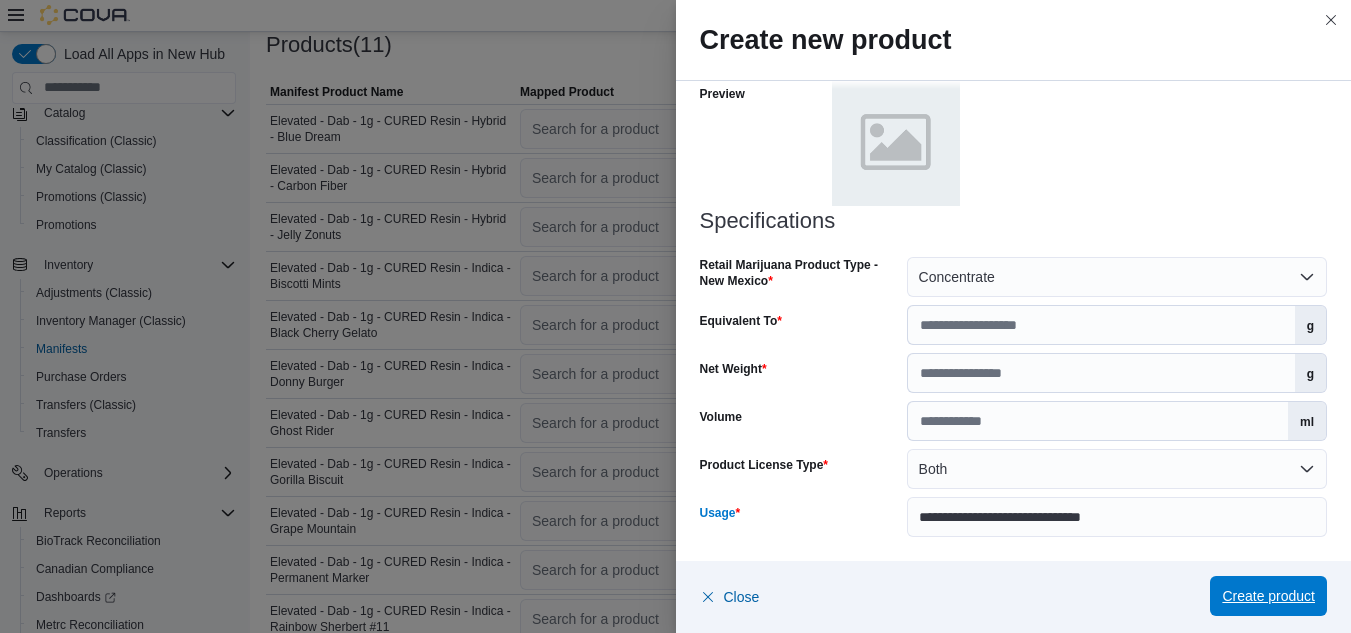 click on "Create product" at bounding box center (1268, 596) 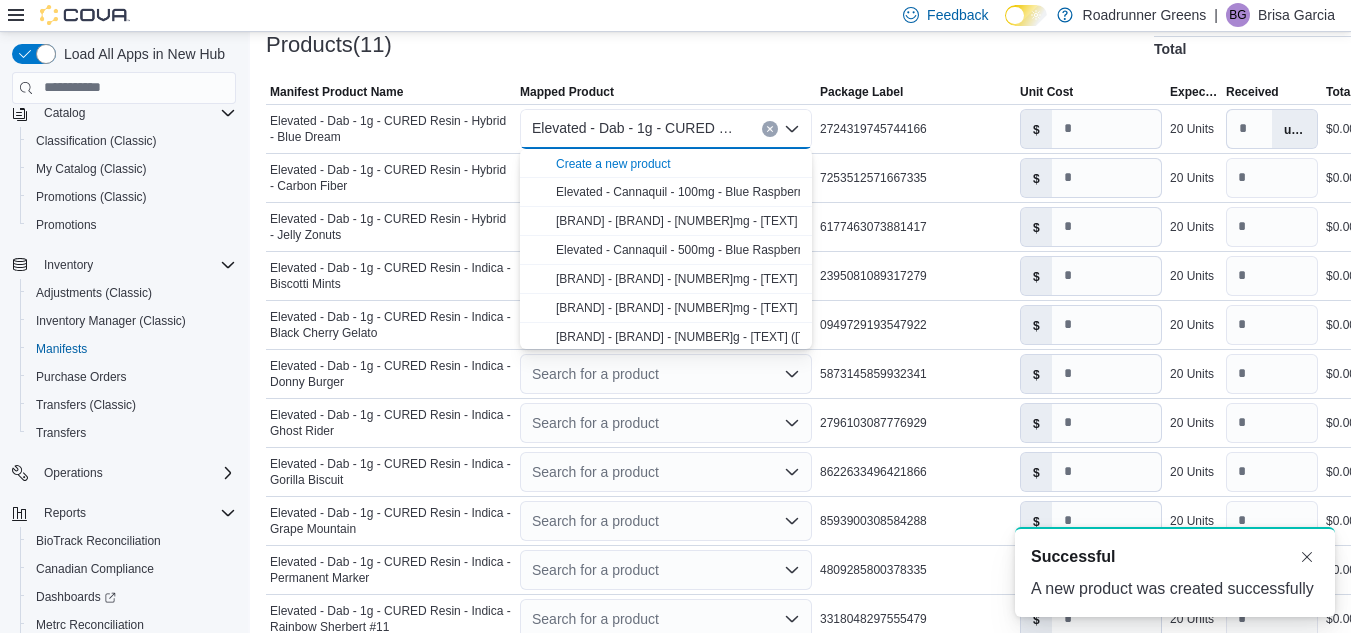 scroll, scrollTop: 0, scrollLeft: 0, axis: both 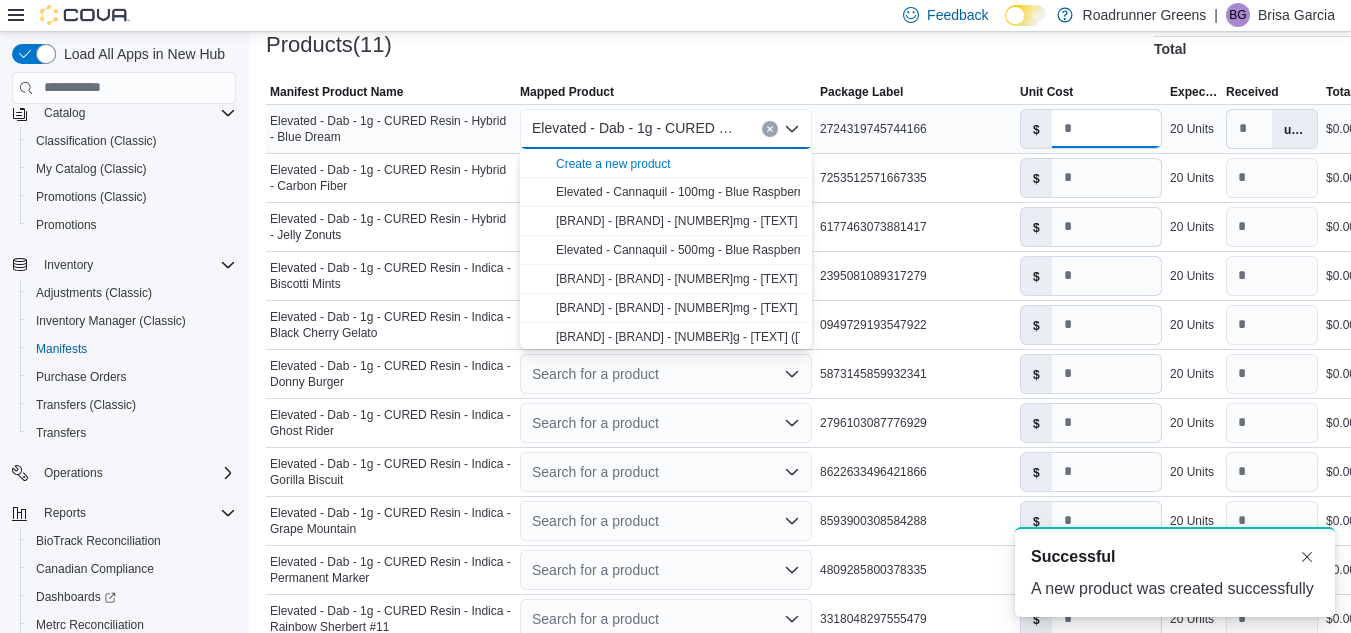 click on "*" at bounding box center [1106, 129] 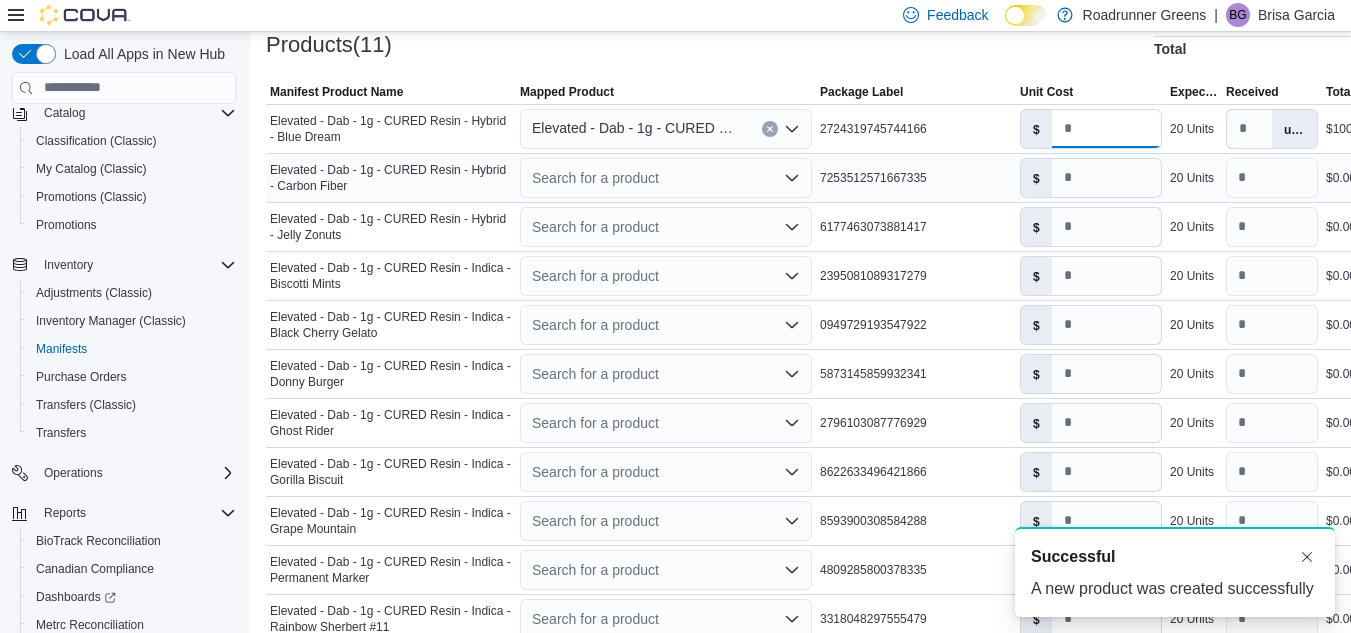 type on "*" 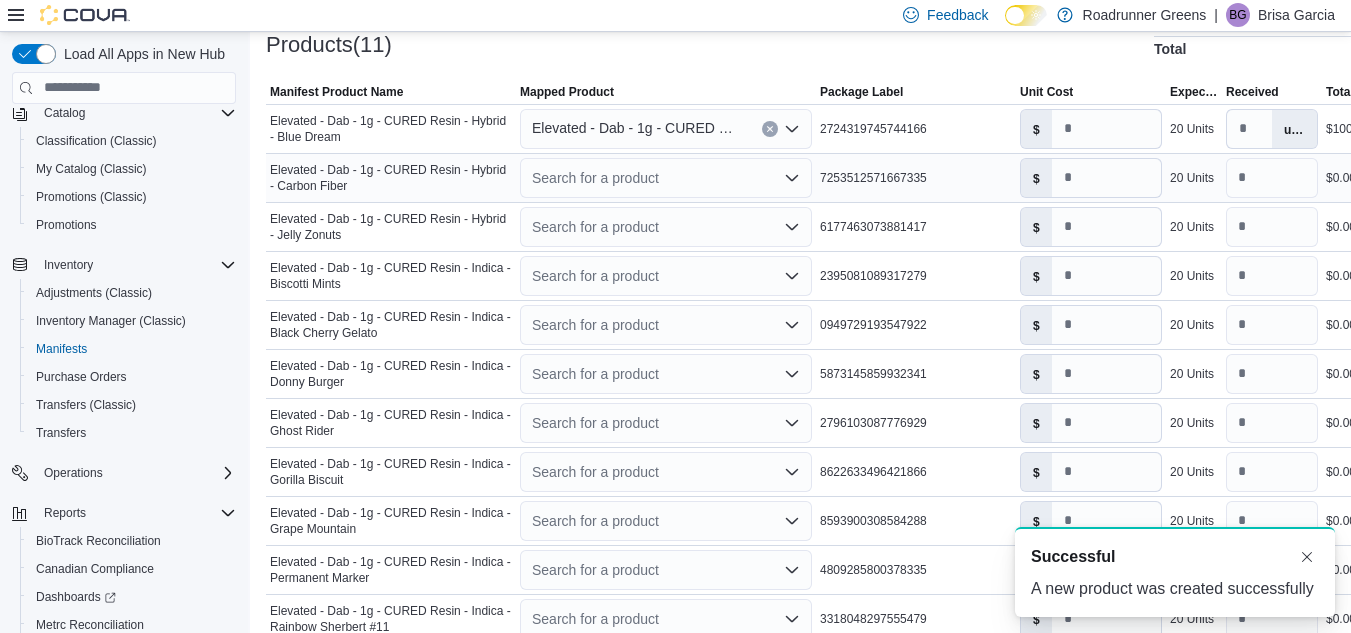 click on "Search for a product" at bounding box center (666, 178) 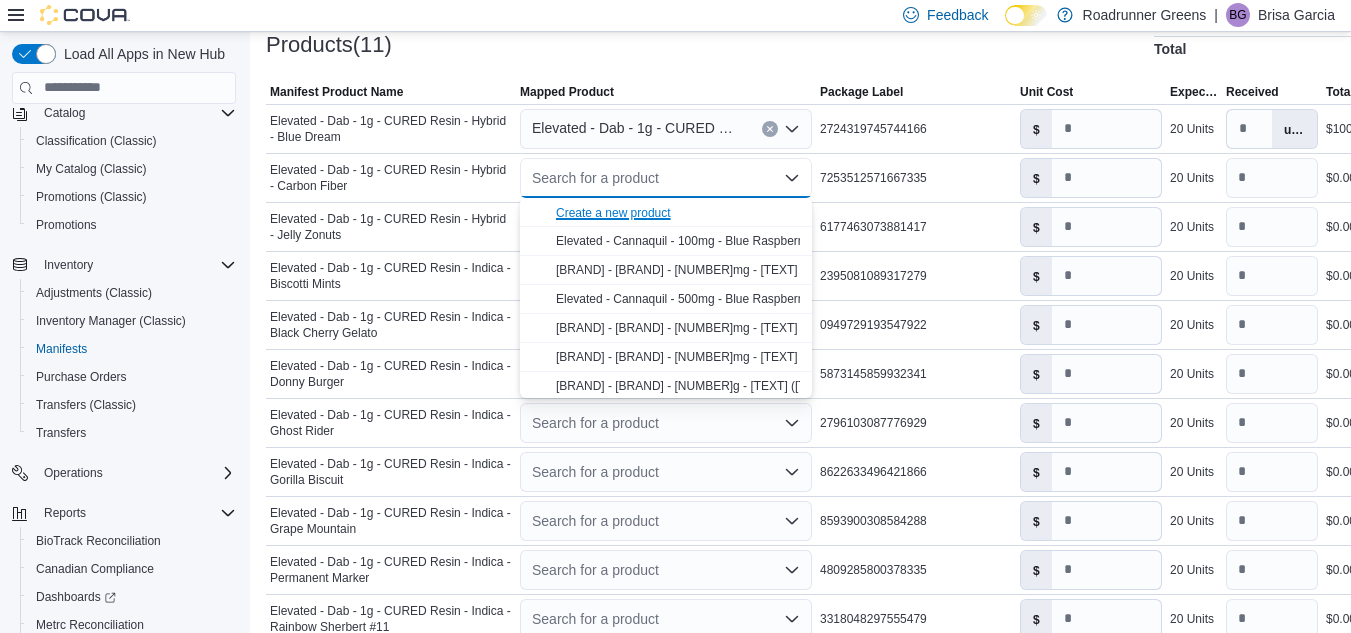 click on "Create a new product" at bounding box center [613, 213] 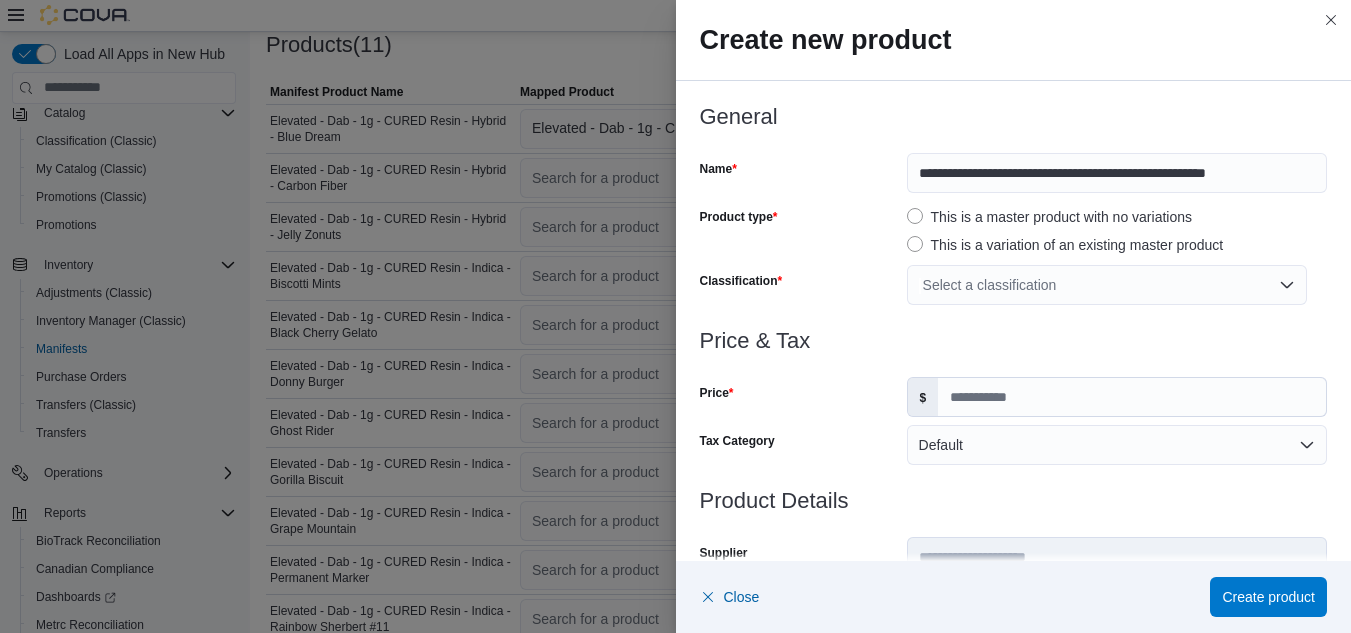 click on "Select a classification" at bounding box center (1107, 285) 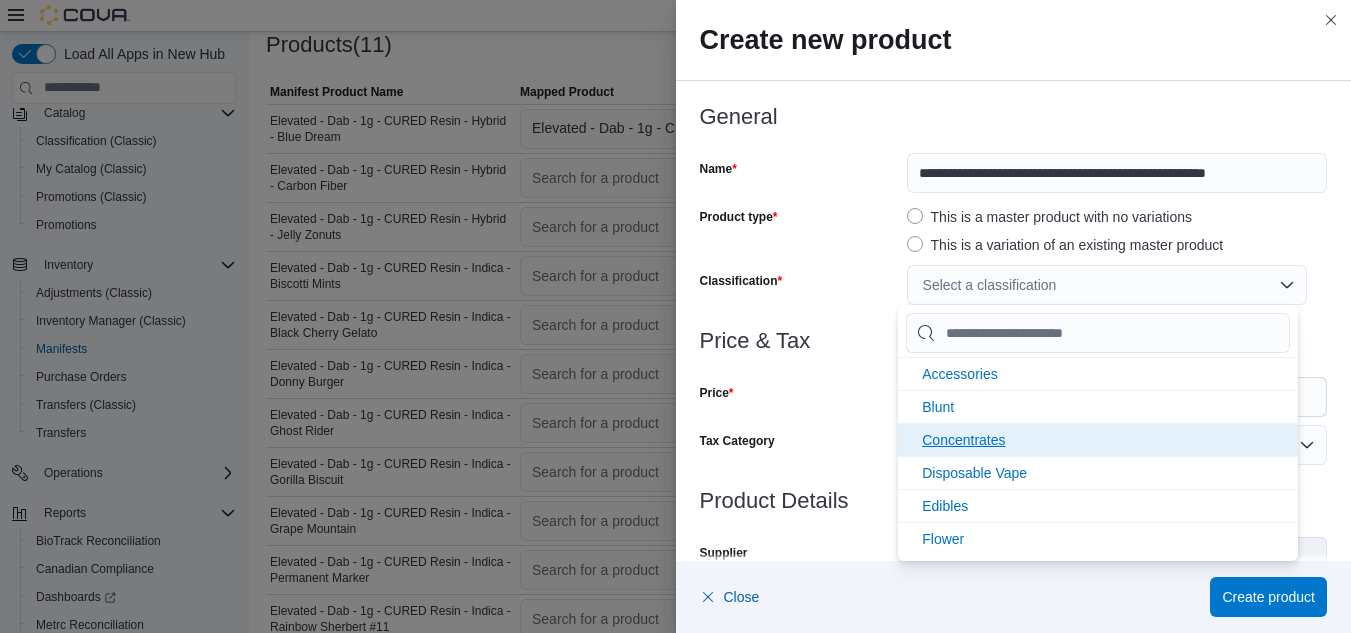 click on "Concentrates" at bounding box center (963, 440) 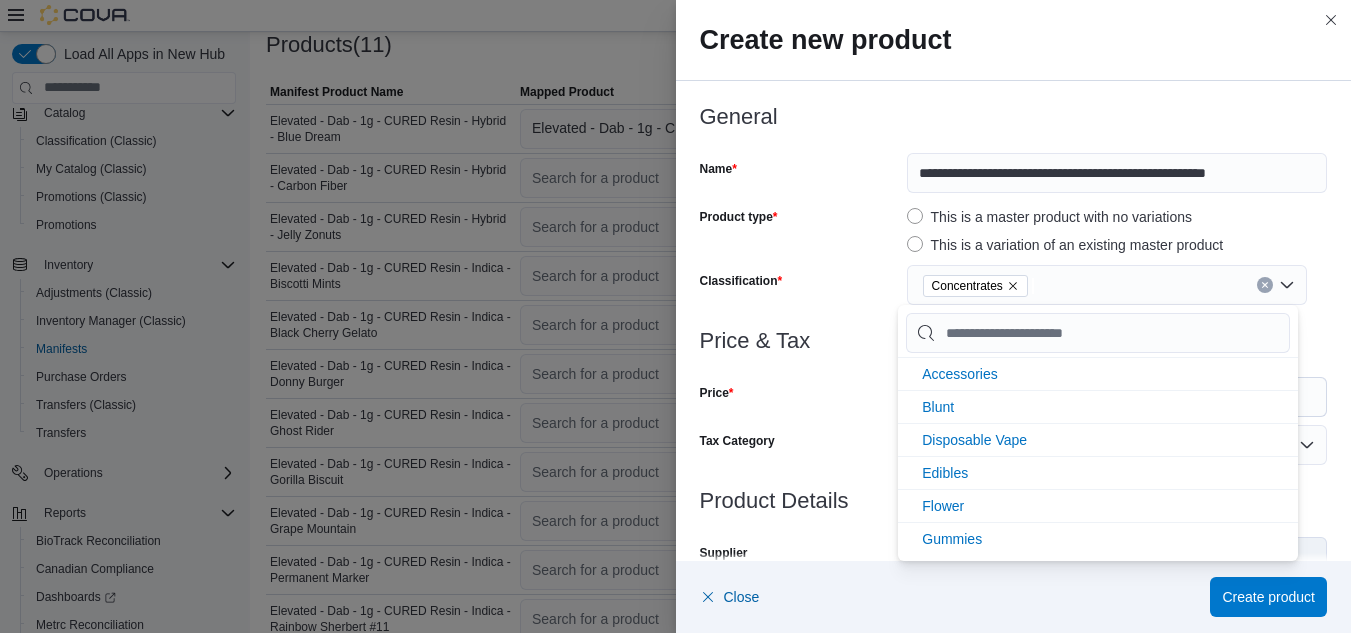 click at bounding box center [1014, 365] 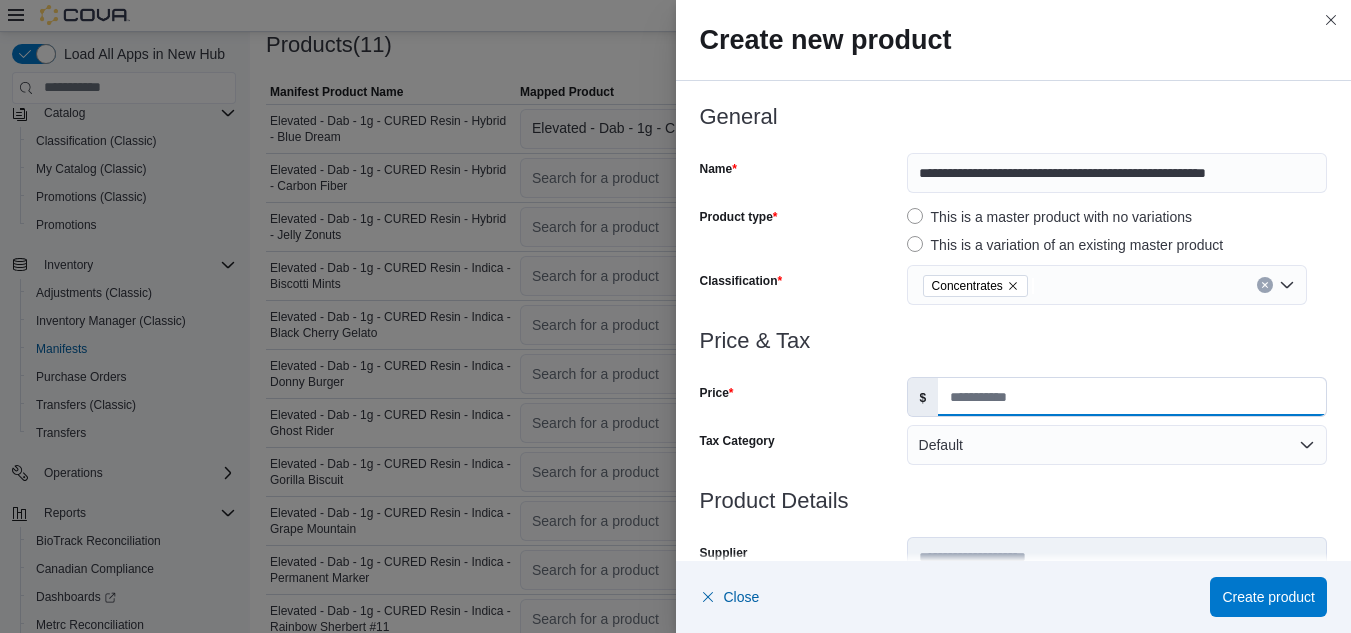 click on "Price" at bounding box center (1132, 397) 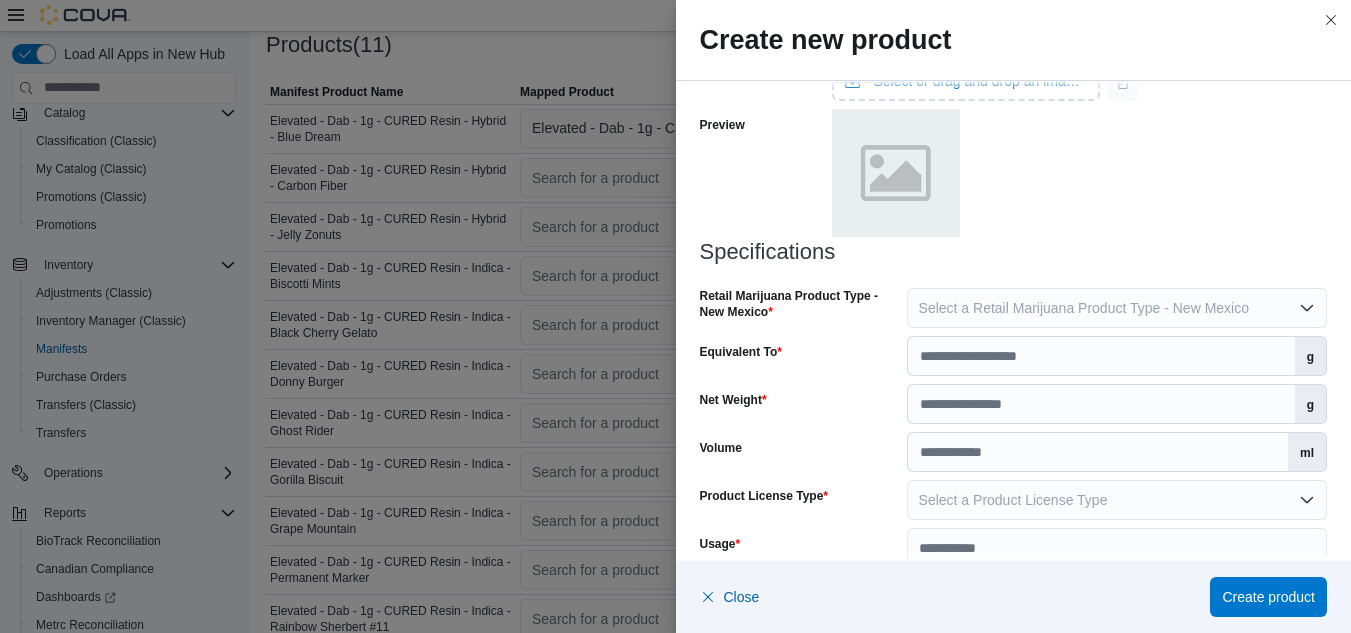 scroll, scrollTop: 914, scrollLeft: 0, axis: vertical 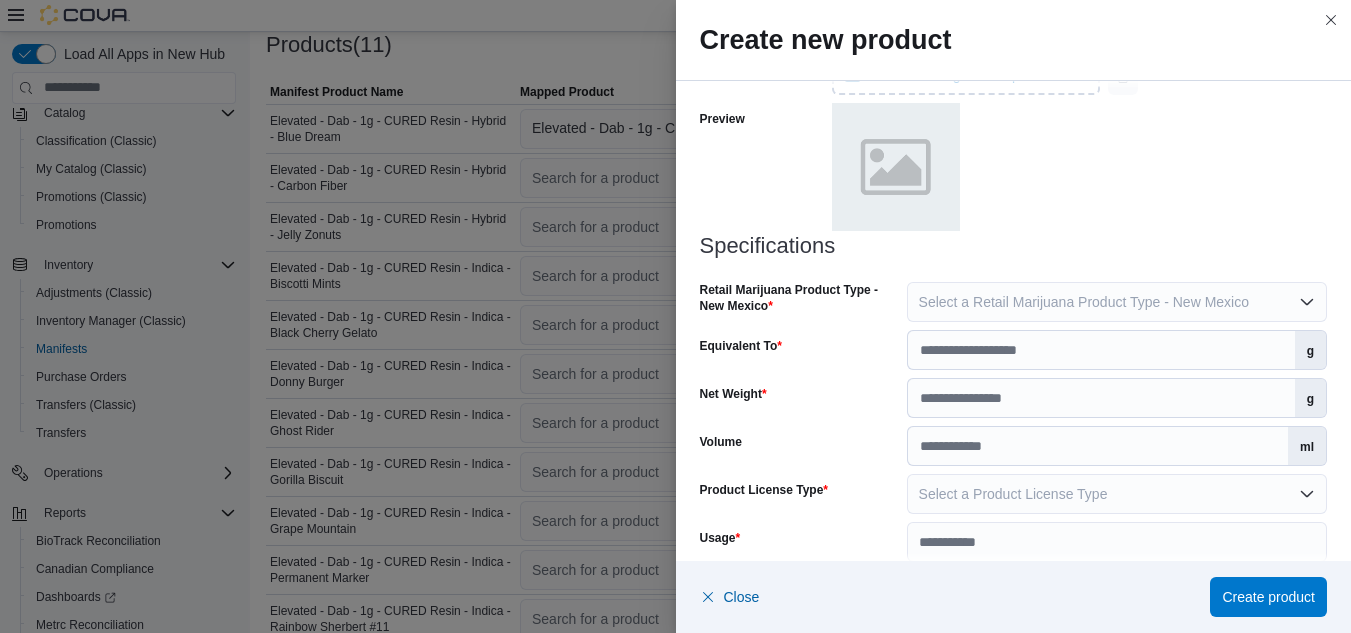 type on "**" 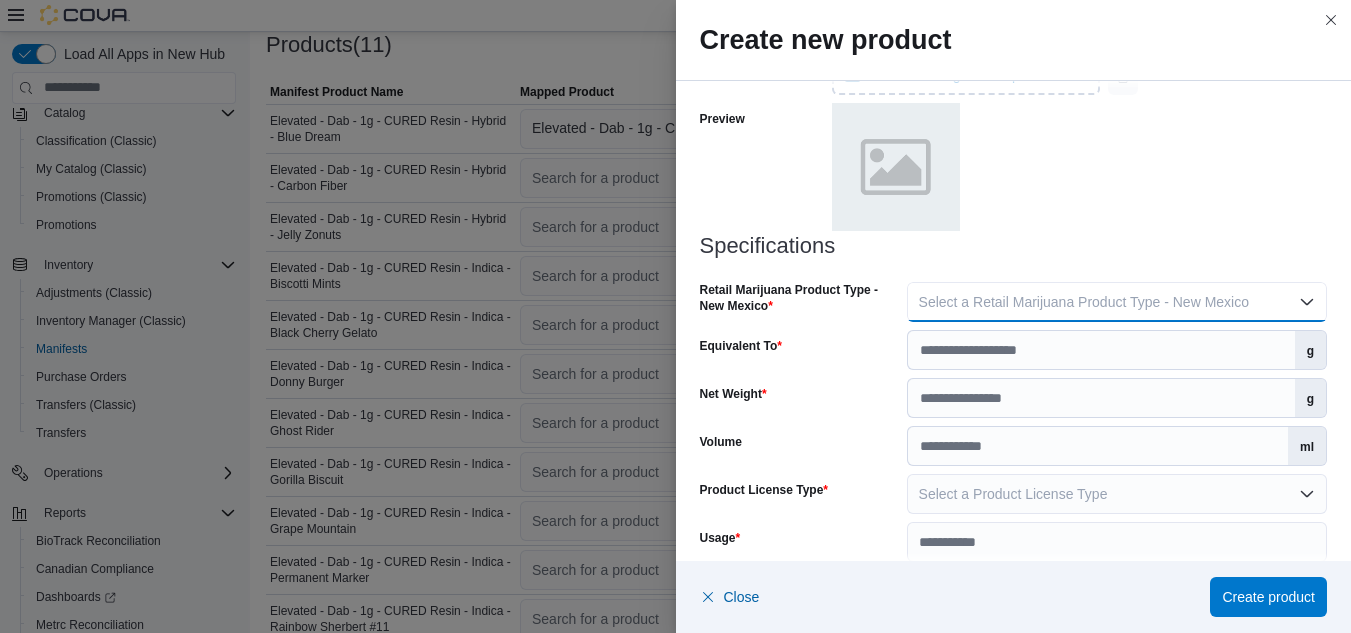 click on "Select a Retail Marijuana Product Type - New Mexico" at bounding box center (1084, 302) 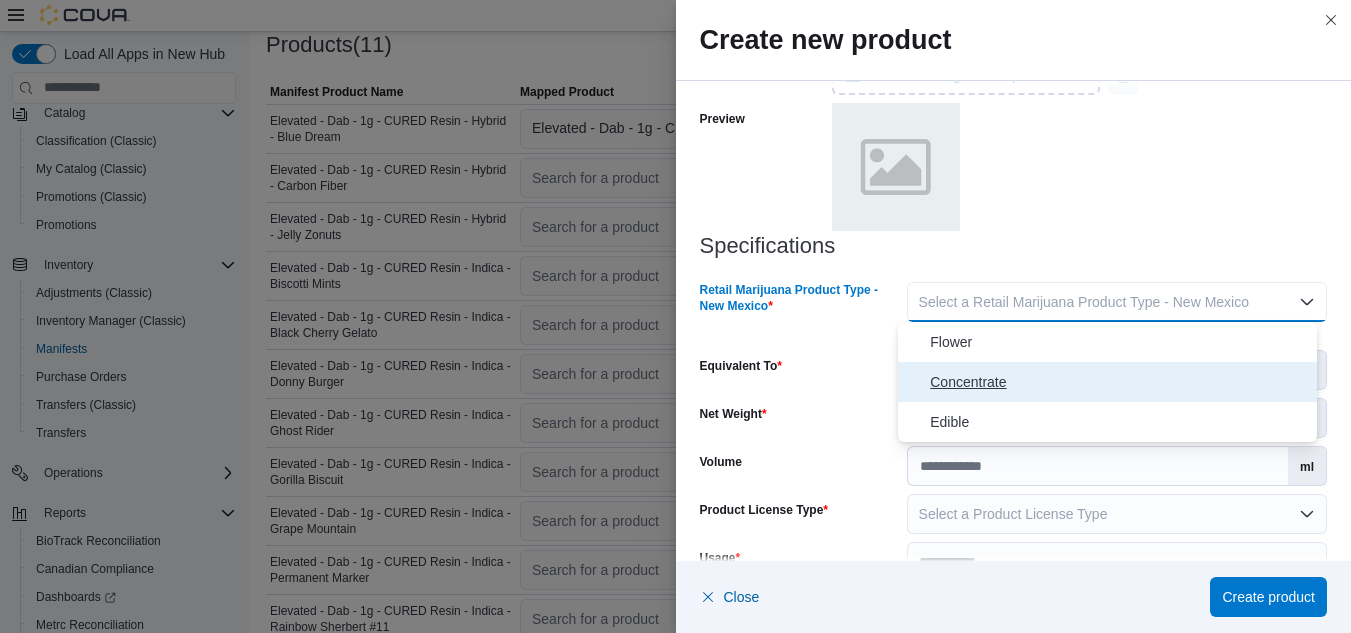 click on "Concentrate" at bounding box center (1119, 382) 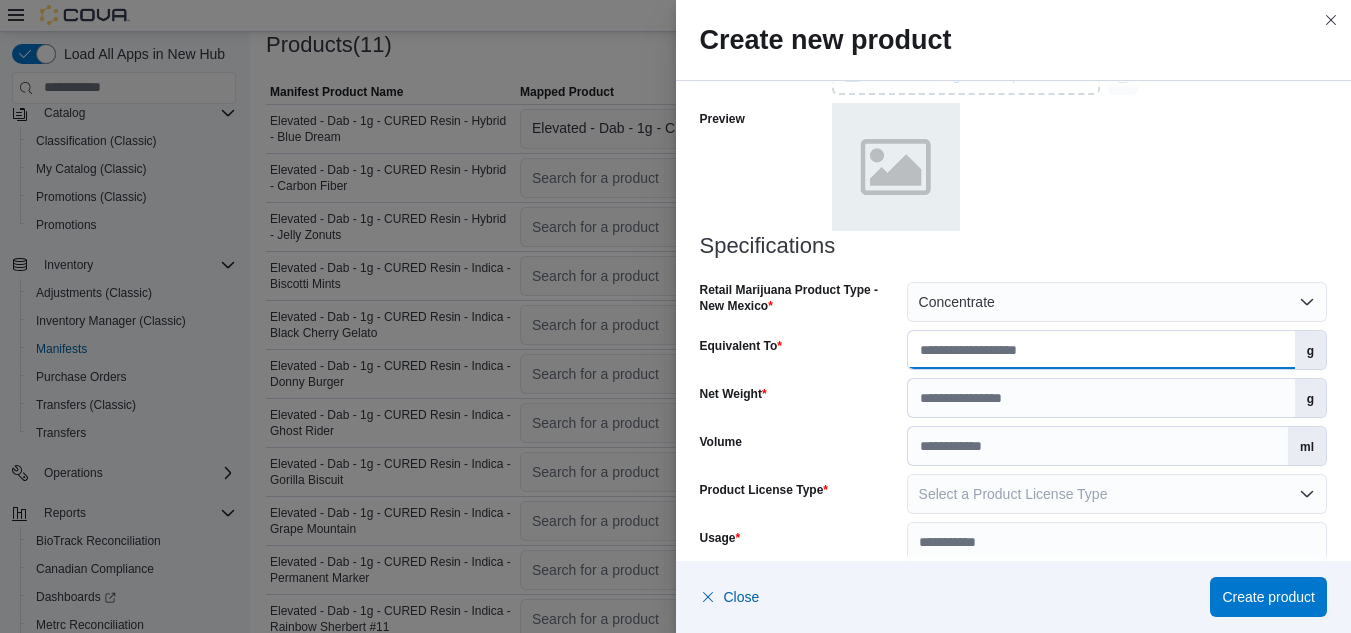 click on "Equivalent To" at bounding box center (1101, 350) 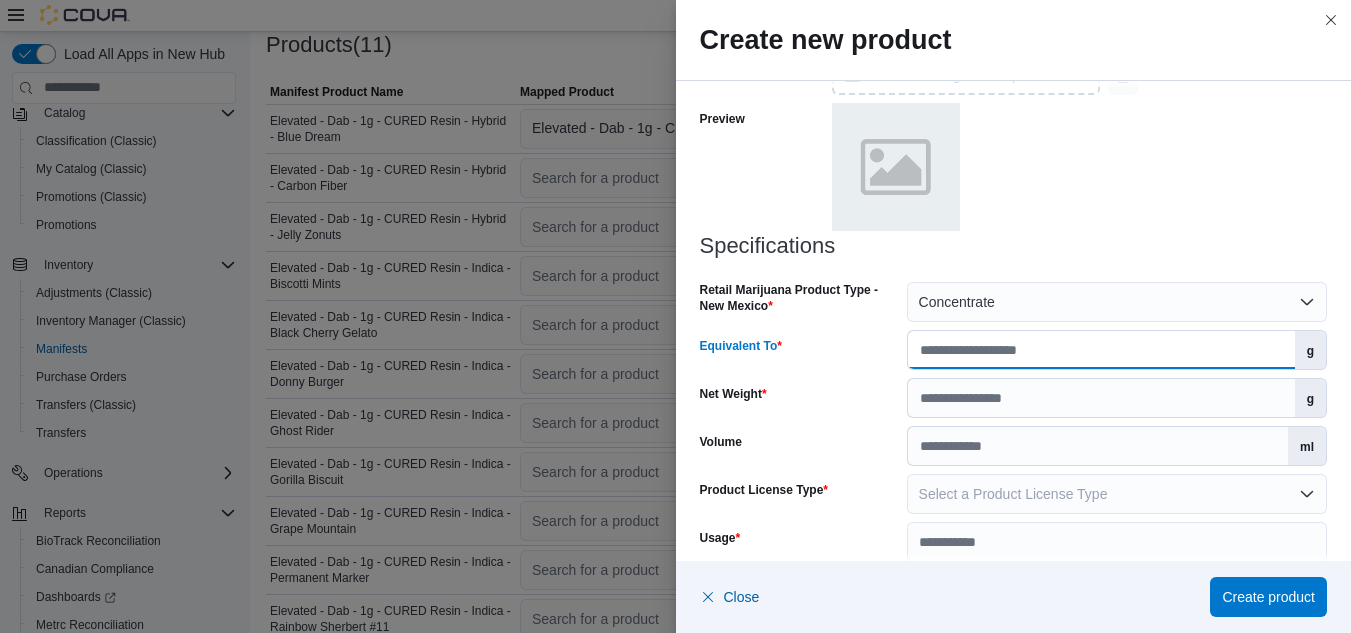 type on "*" 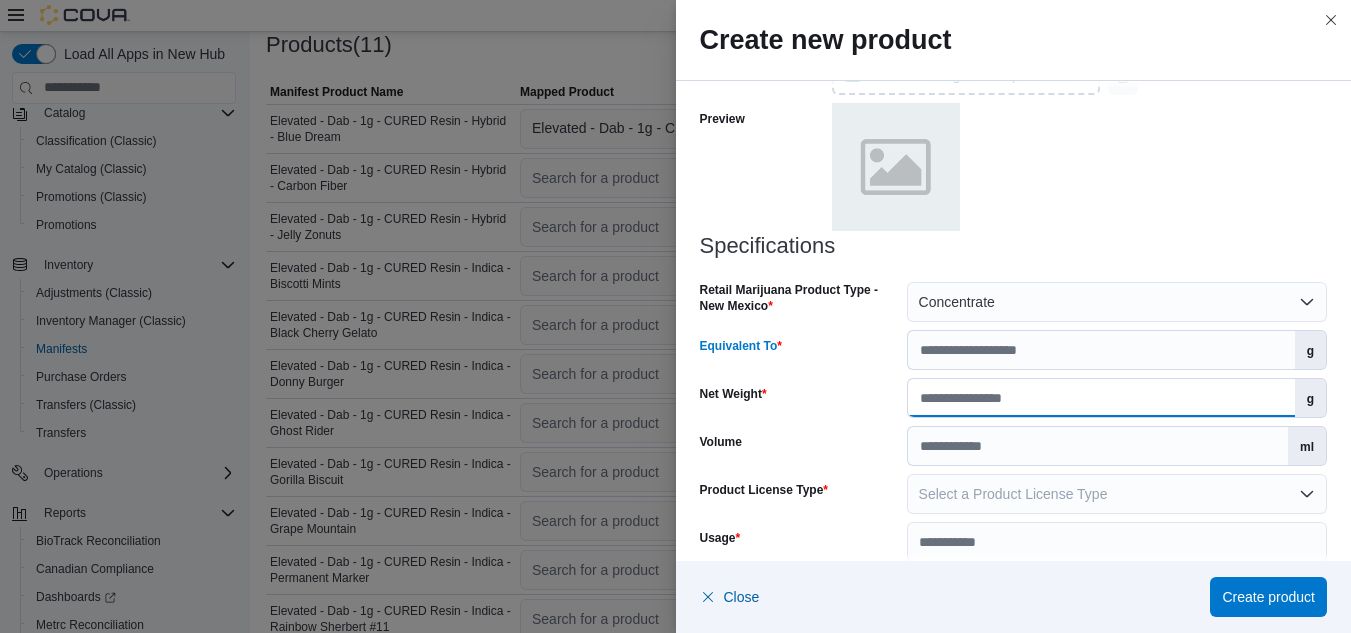 click on "Net Weight" at bounding box center (1101, 398) 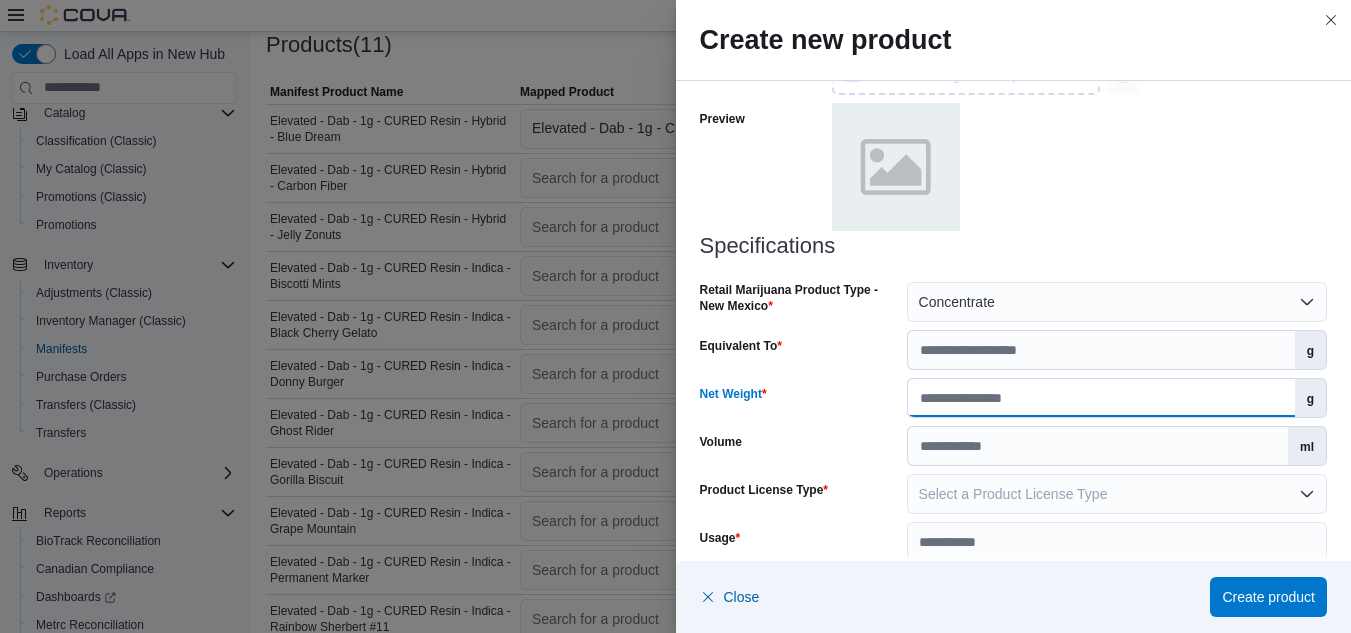 type on "*" 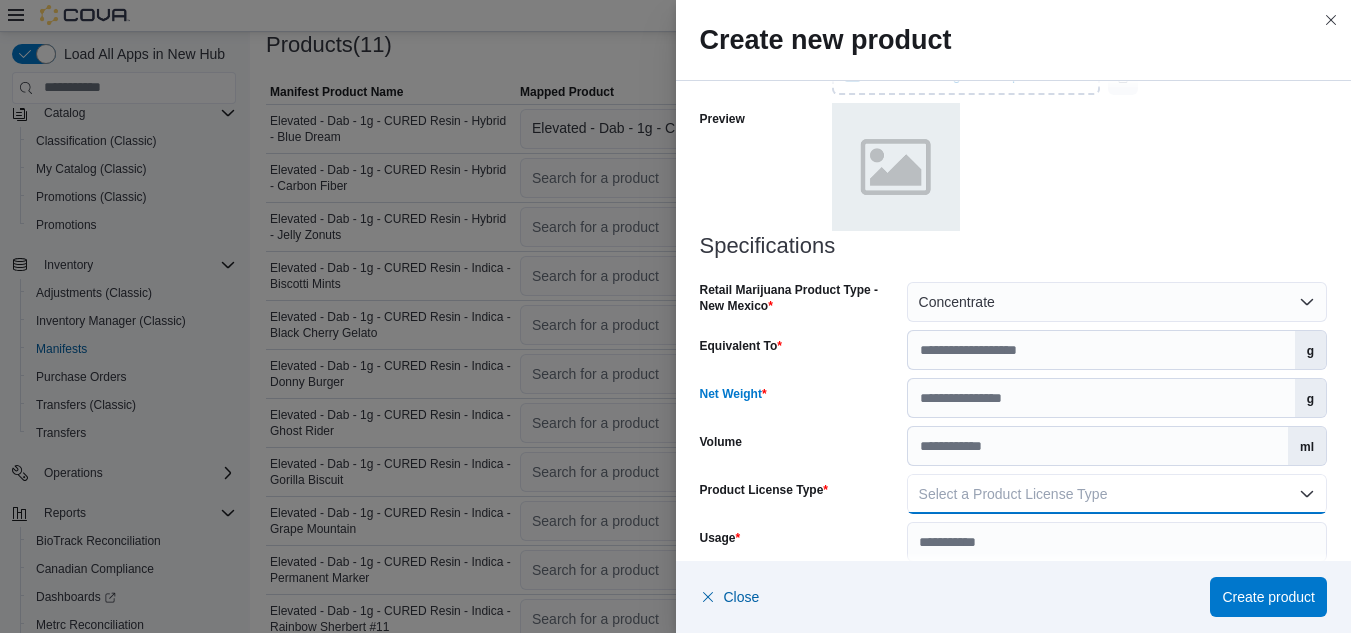 click on "Select a Product License Type" at bounding box center (1117, 494) 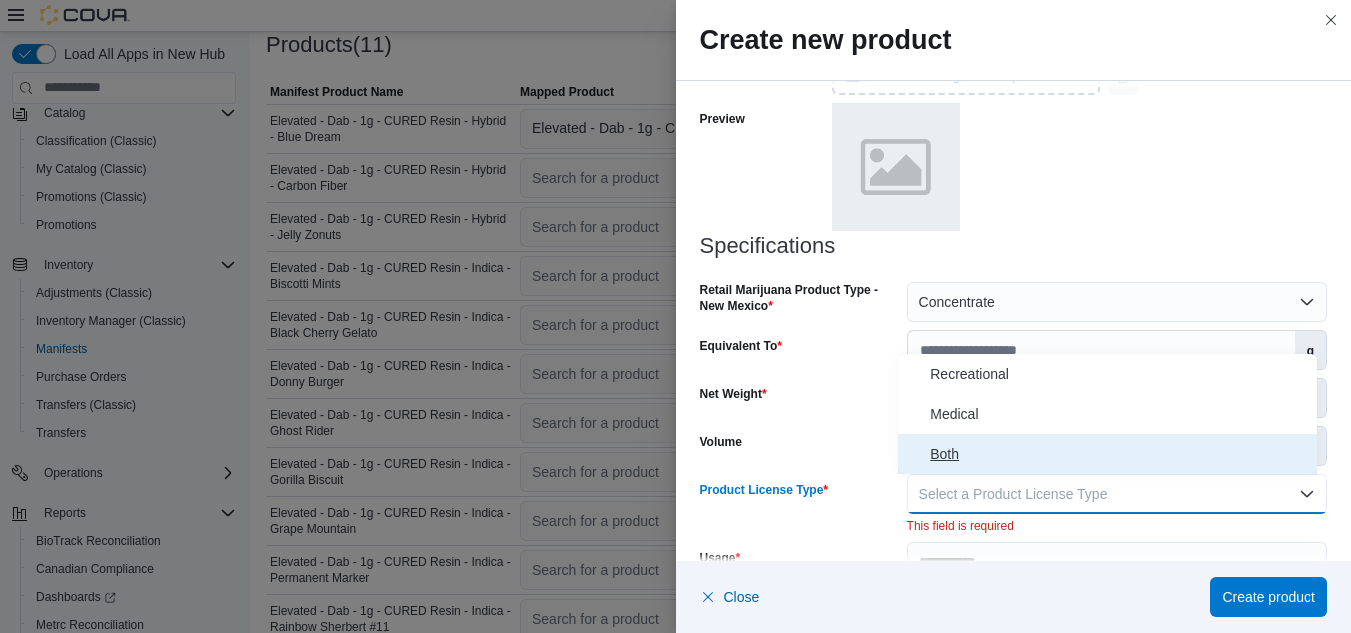 click on "Both" at bounding box center [1119, 454] 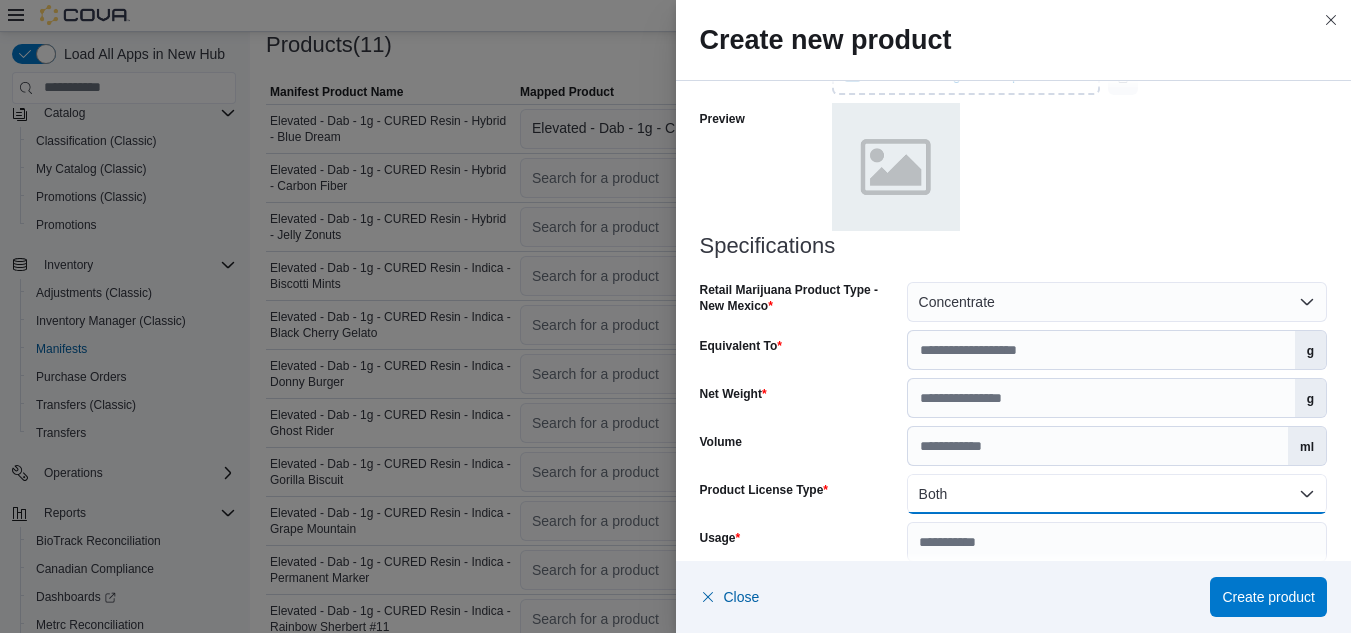 scroll, scrollTop: 939, scrollLeft: 0, axis: vertical 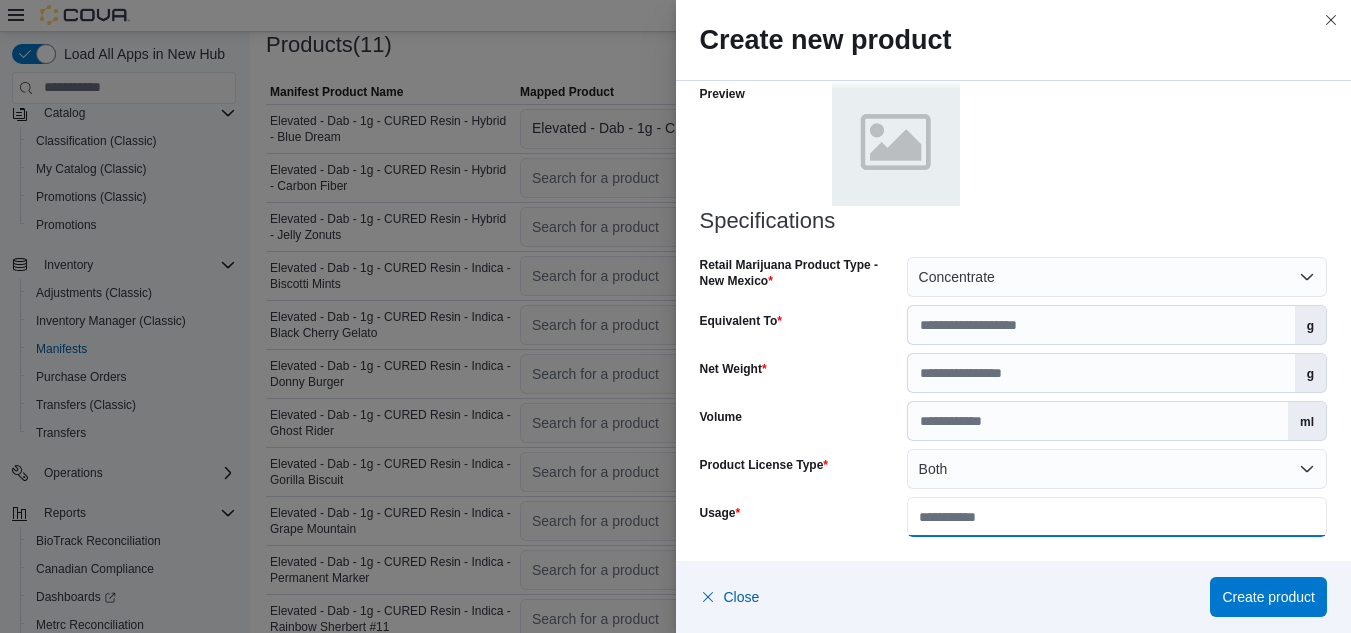 click on "Usage" at bounding box center (1117, 517) 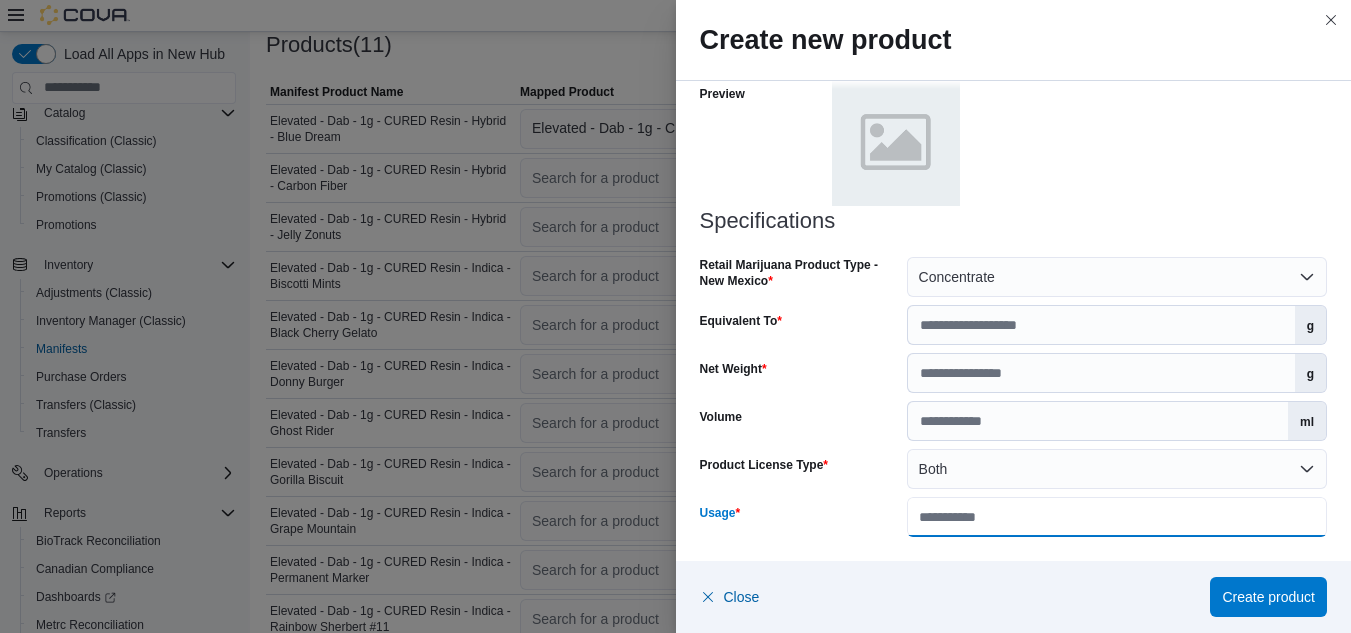 type on "**********" 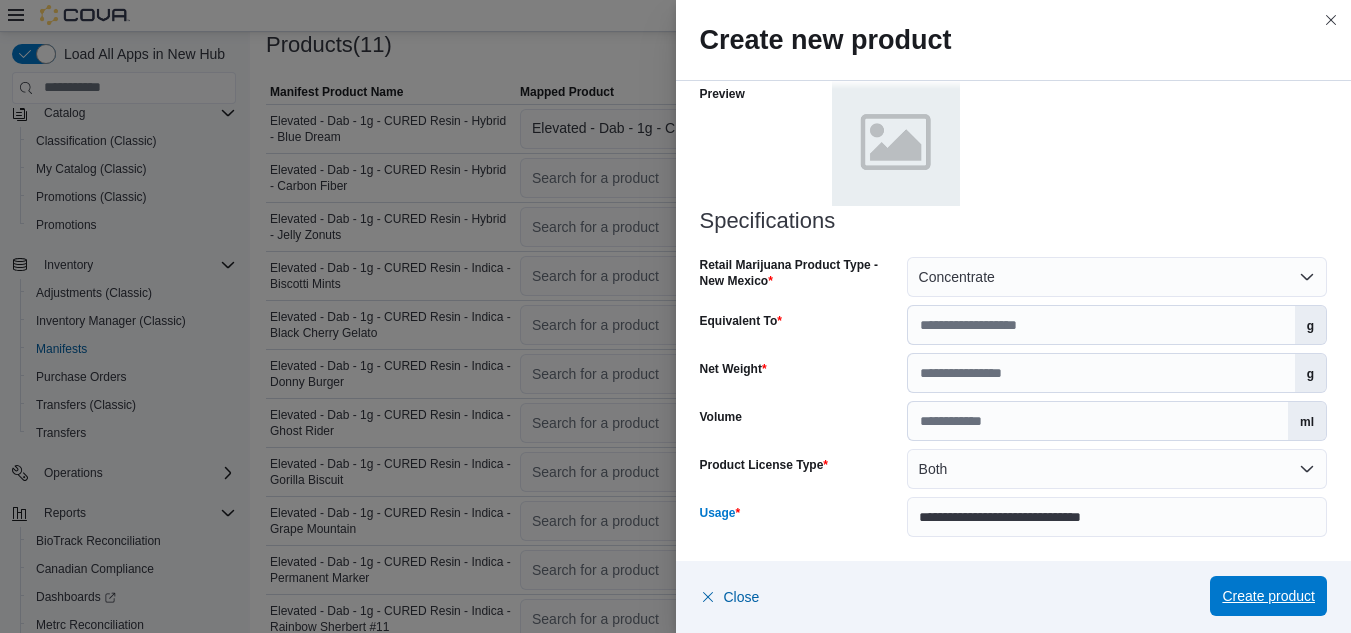 click on "Create product" at bounding box center [1268, 596] 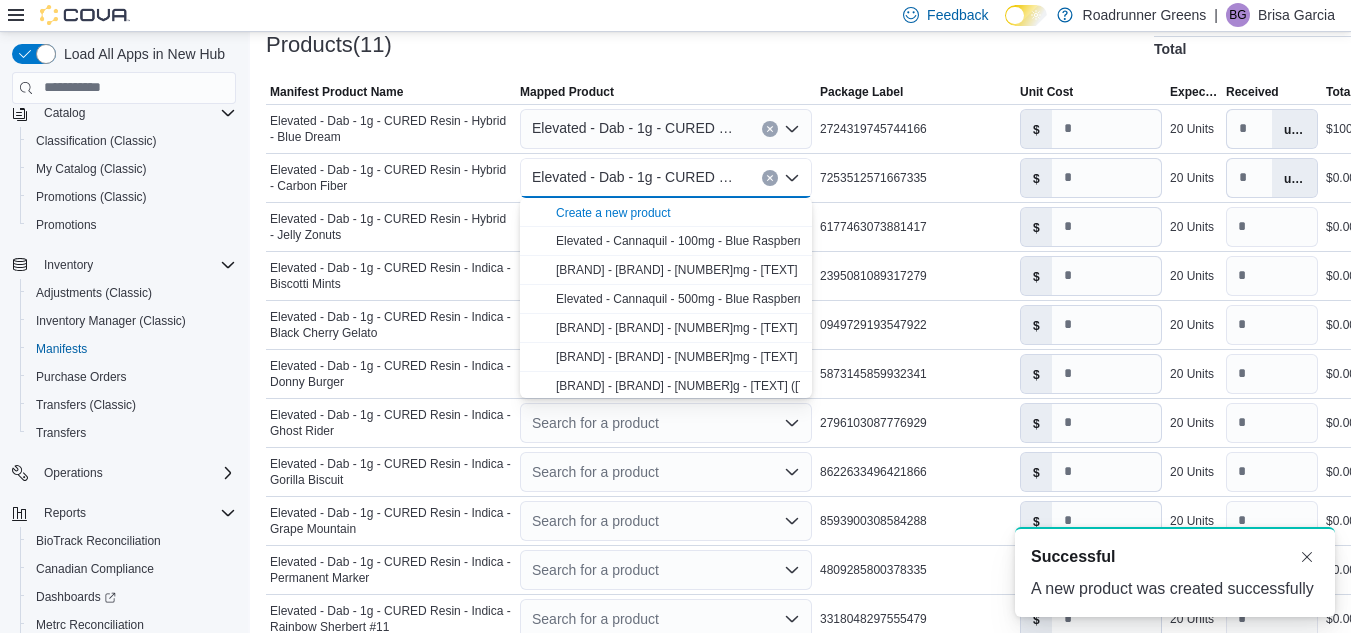scroll, scrollTop: 0, scrollLeft: 0, axis: both 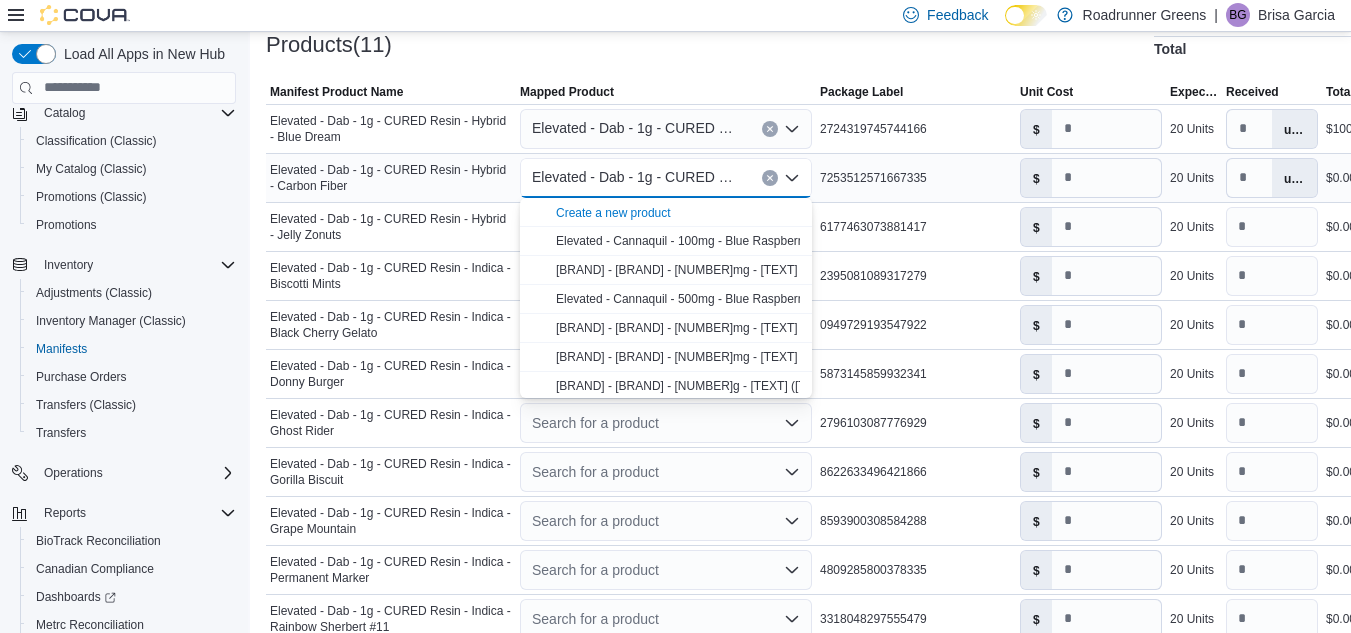 click at bounding box center [770, 178] 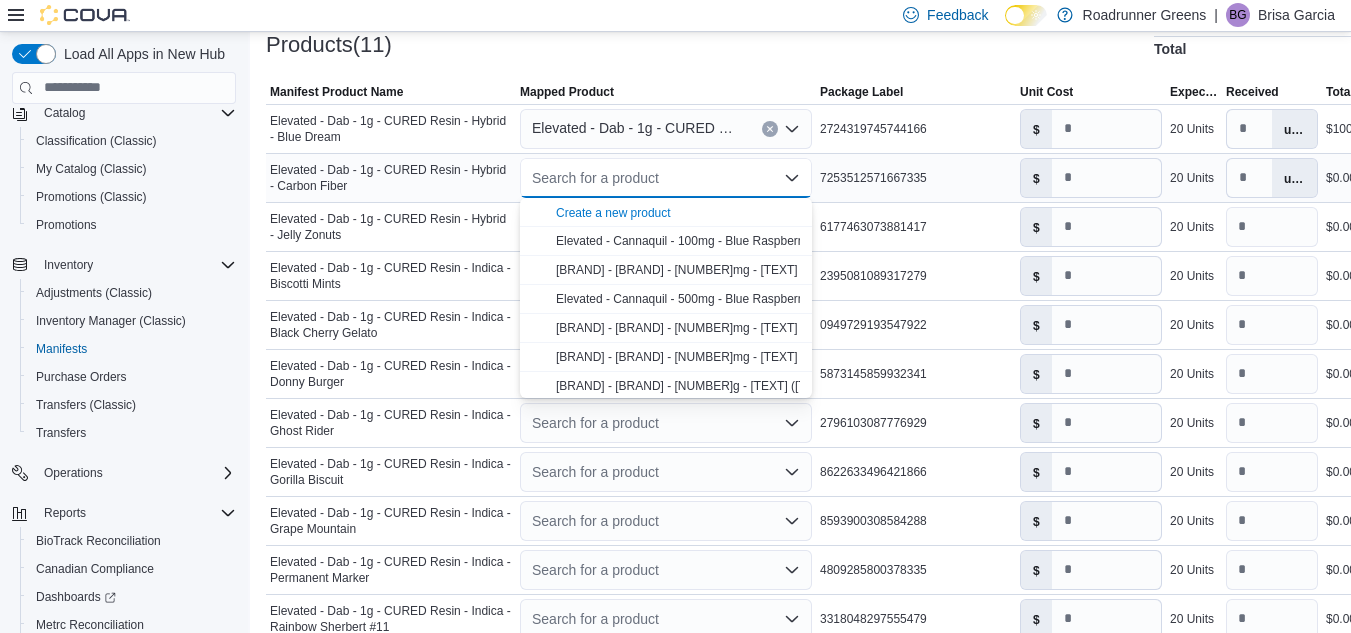 click on "Search for a product Combo box. Selected. Combo box input. Search for a product. Type some text or, to display a list of choices, press Down Arrow. To exit the list of choices, press Escape." at bounding box center [666, 178] 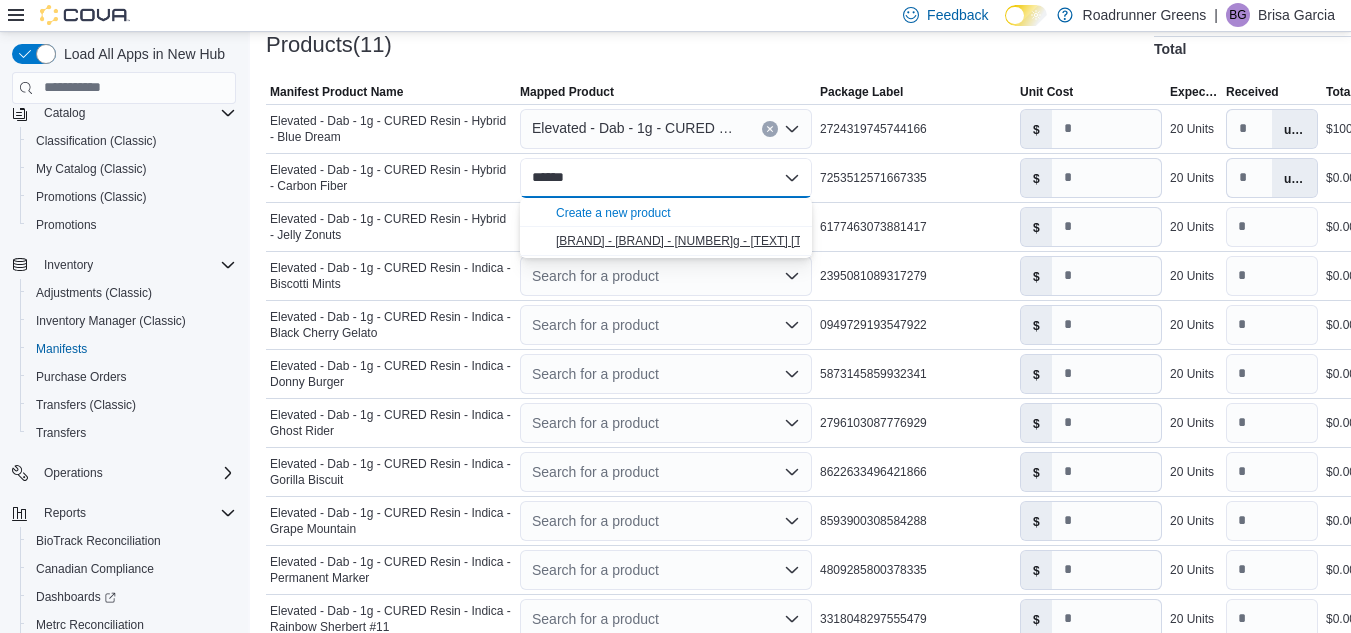 type on "******" 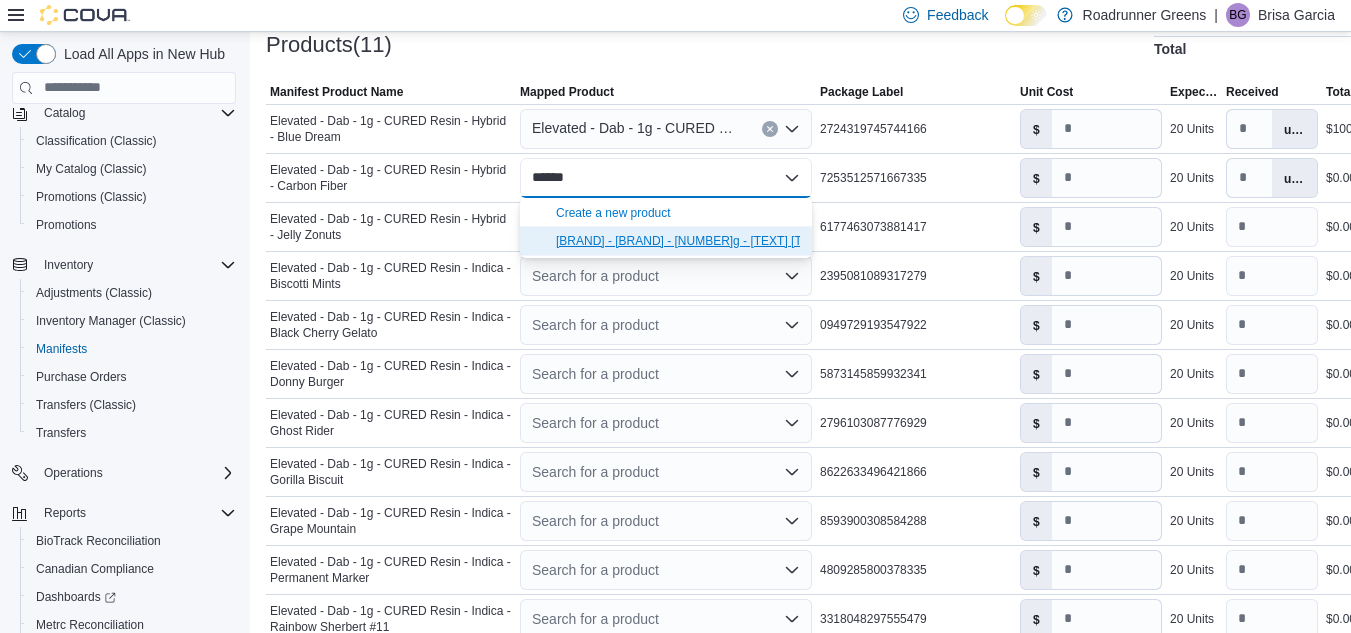 click on "Elevated - Dab - 1g - CURED Resin - Hybrid -  Carbon  Fiber" at bounding box center [735, 241] 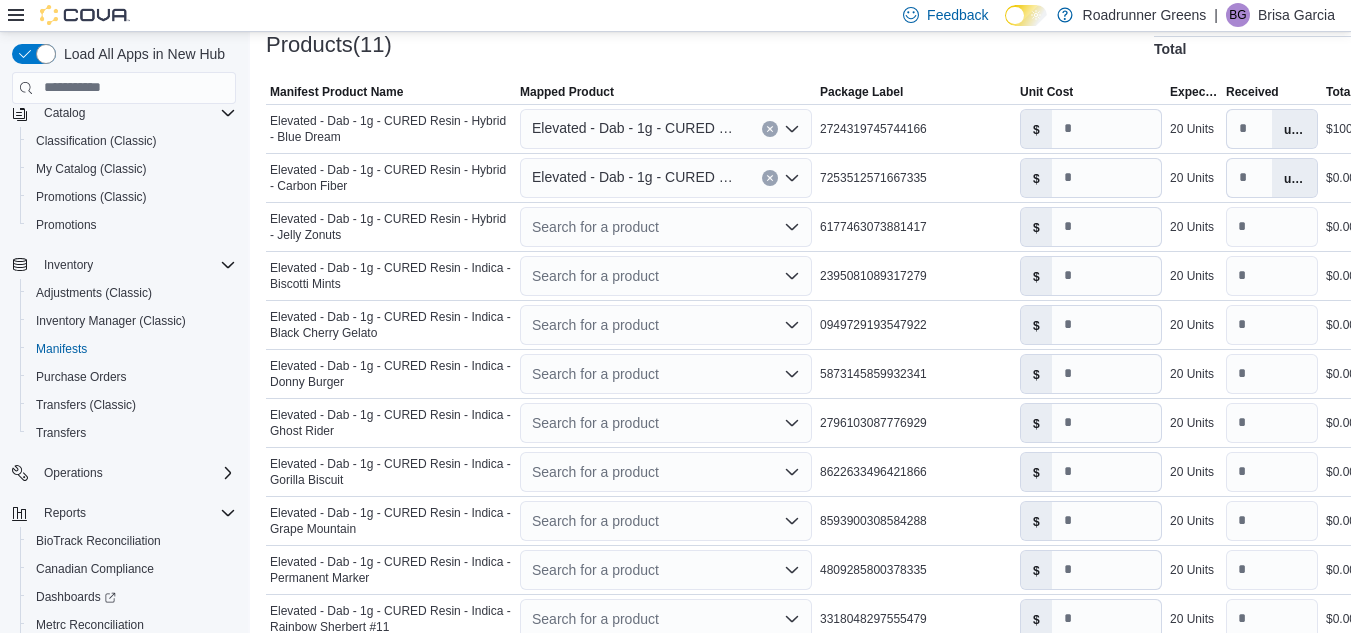 click at bounding box center (770, 178) 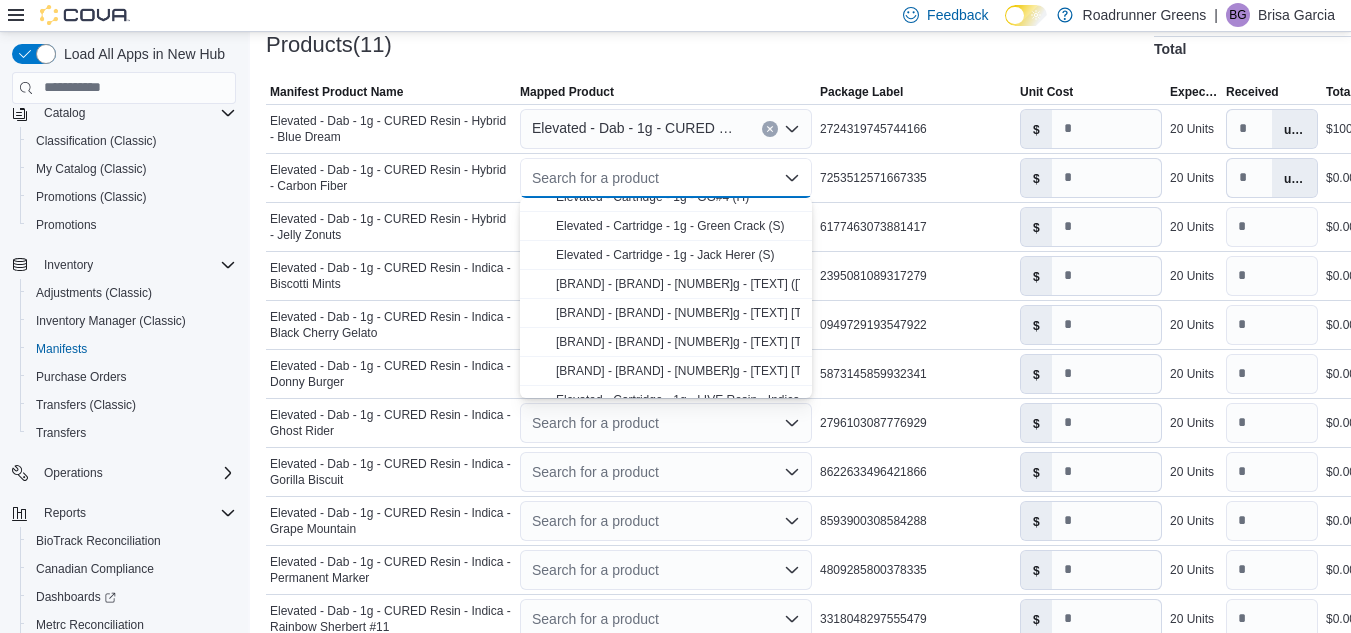 scroll, scrollTop: 0, scrollLeft: 0, axis: both 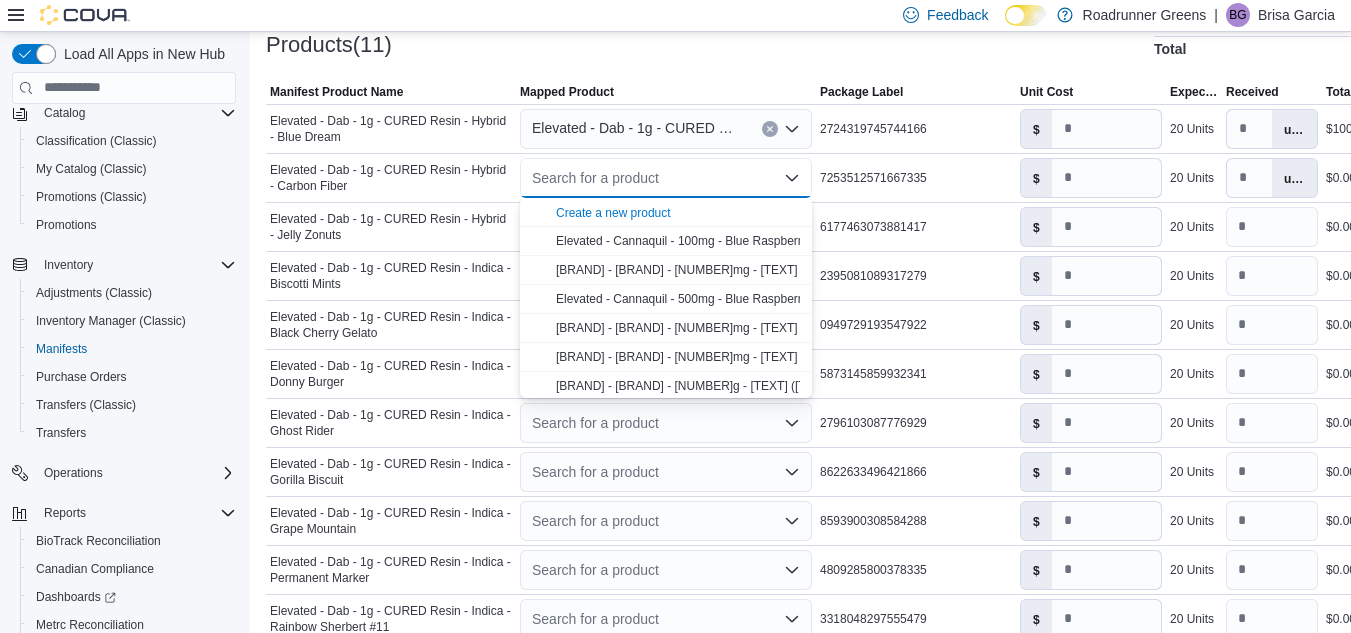 click at bounding box center [860, 69] 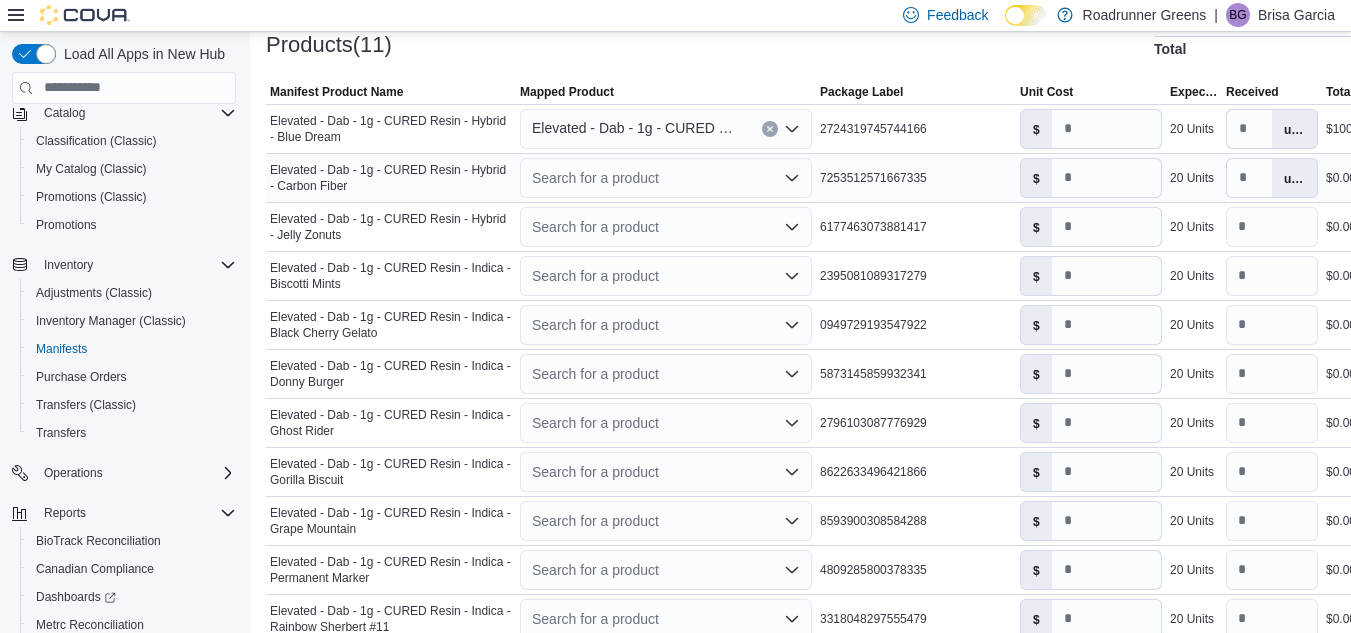 click on "Search for a product" at bounding box center [666, 178] 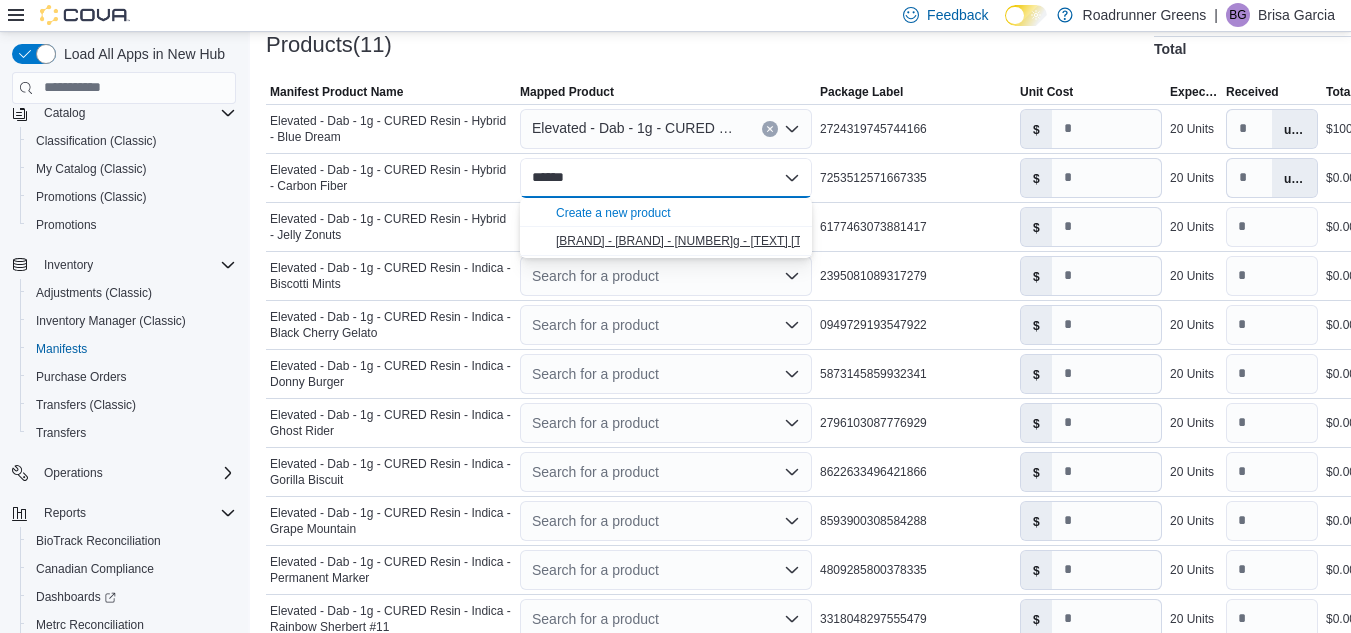 type on "******" 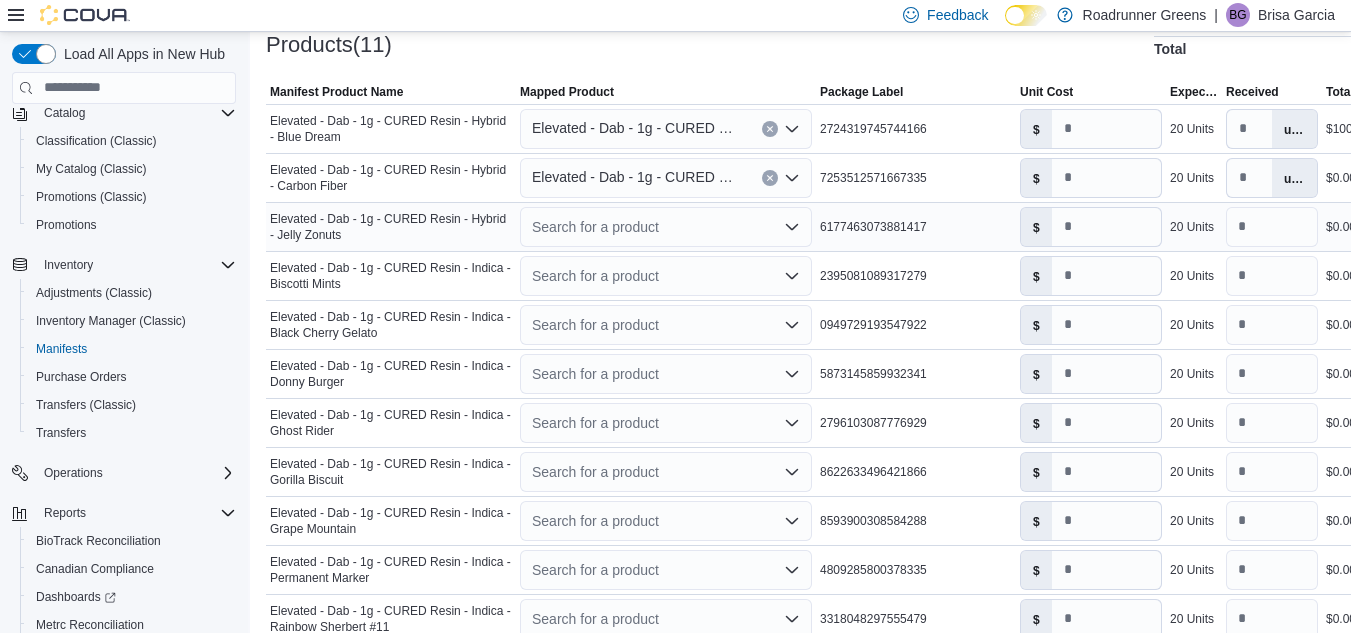 click 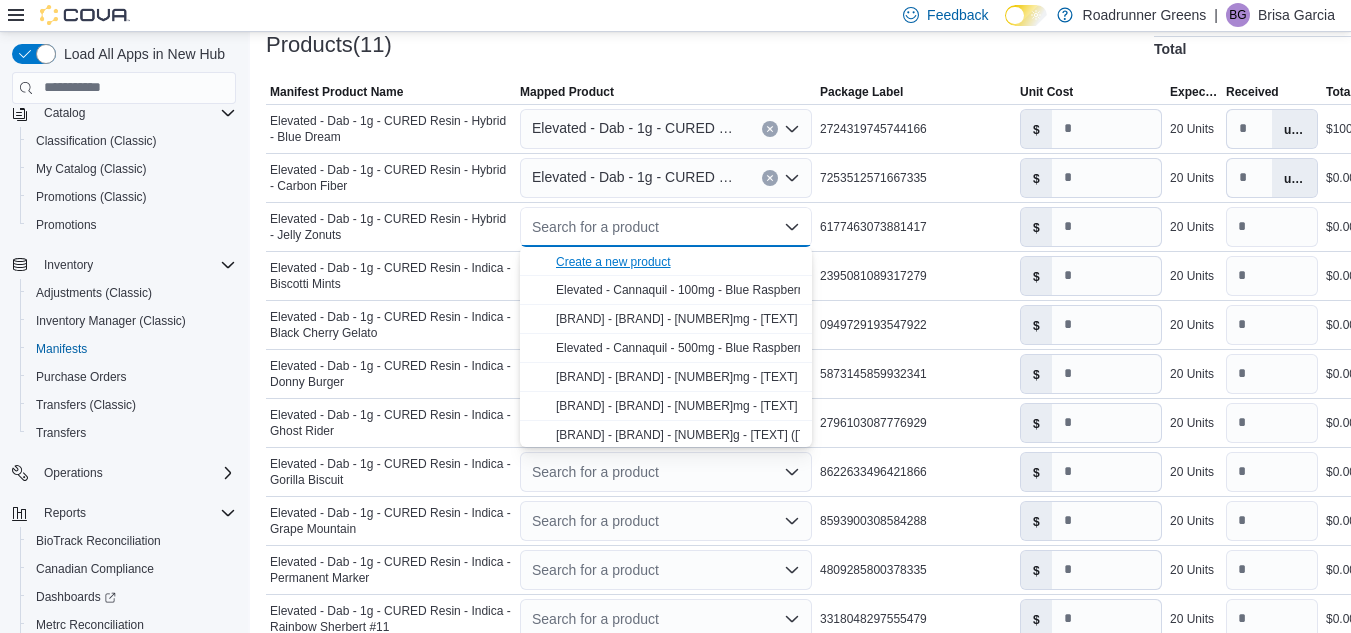 click on "Create a new product" at bounding box center (613, 262) 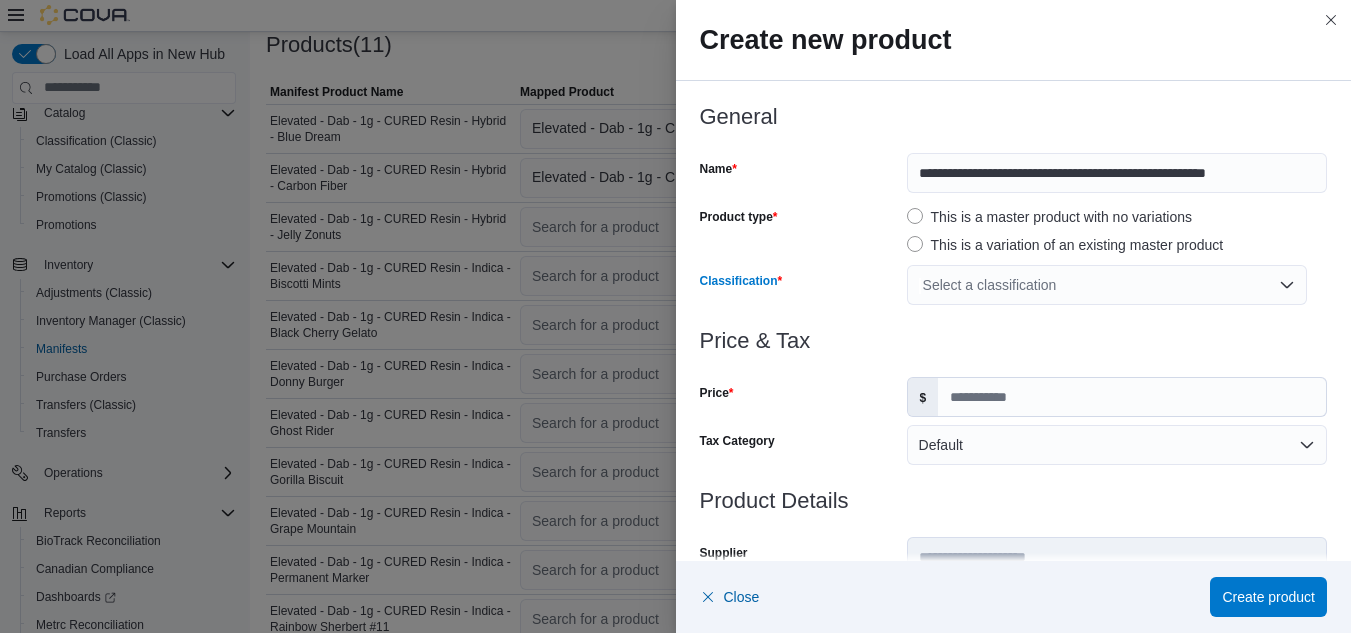 click on "Select a classification" at bounding box center [1107, 285] 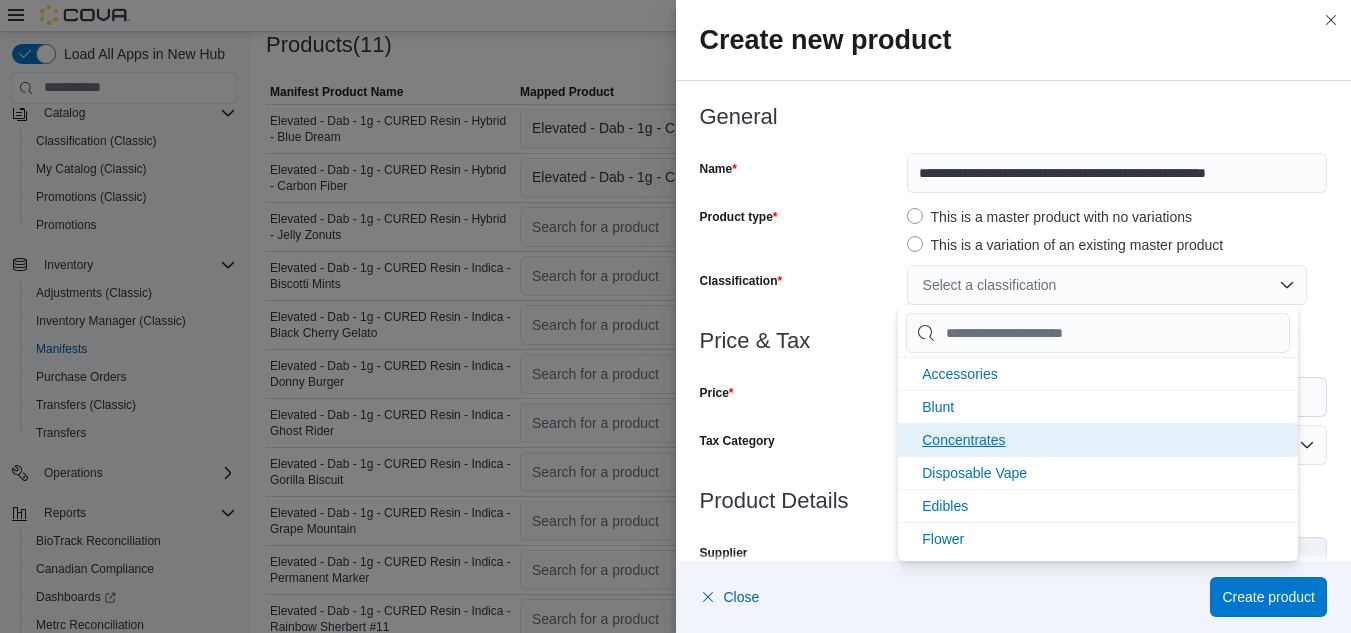 click on "Concentrates" at bounding box center [963, 440] 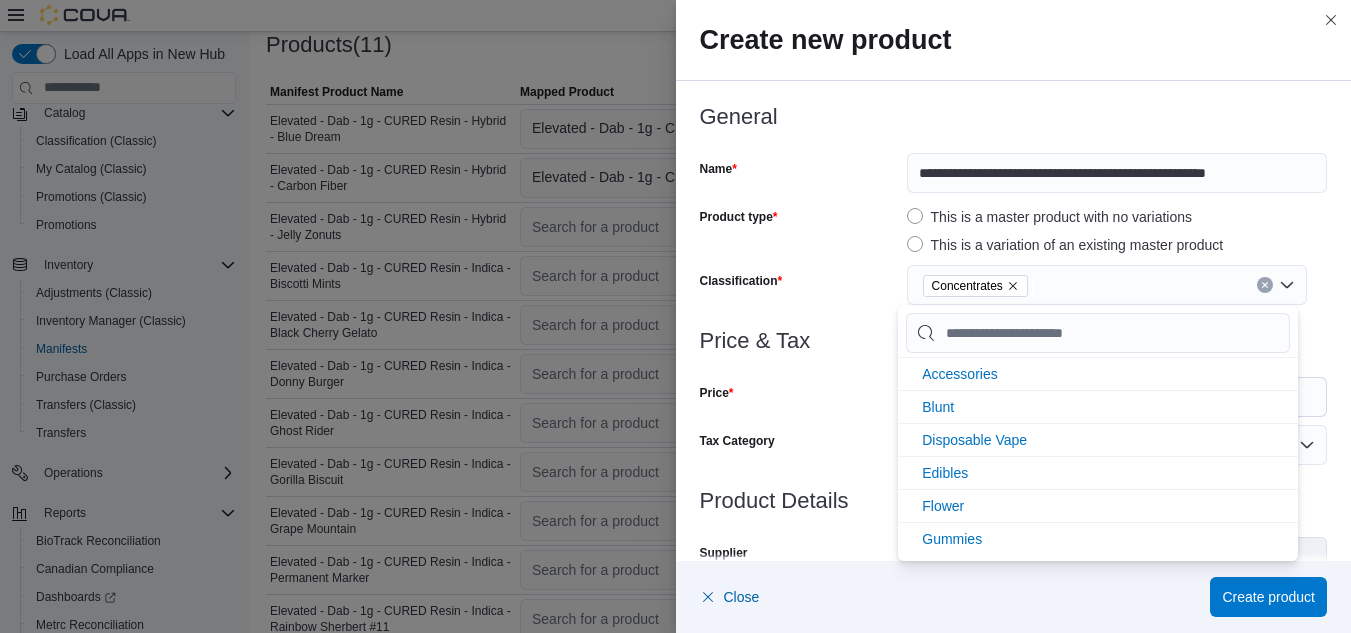 click on "Classification" at bounding box center (799, 285) 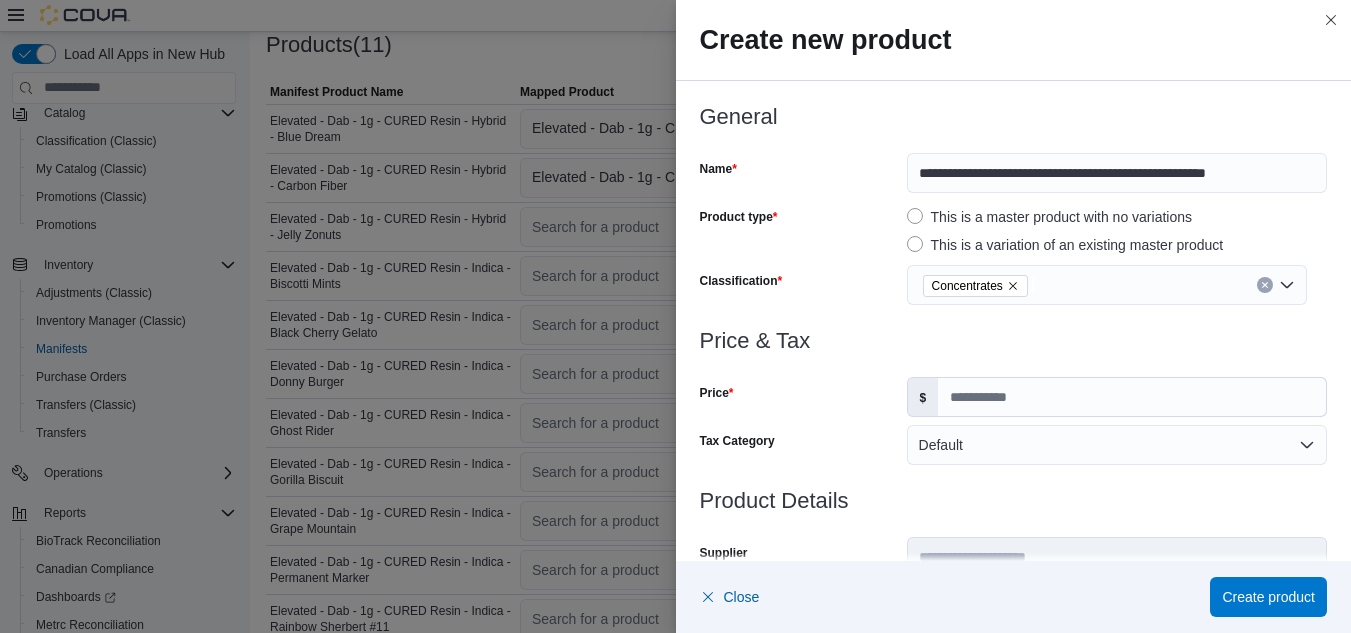 scroll, scrollTop: 0, scrollLeft: 0, axis: both 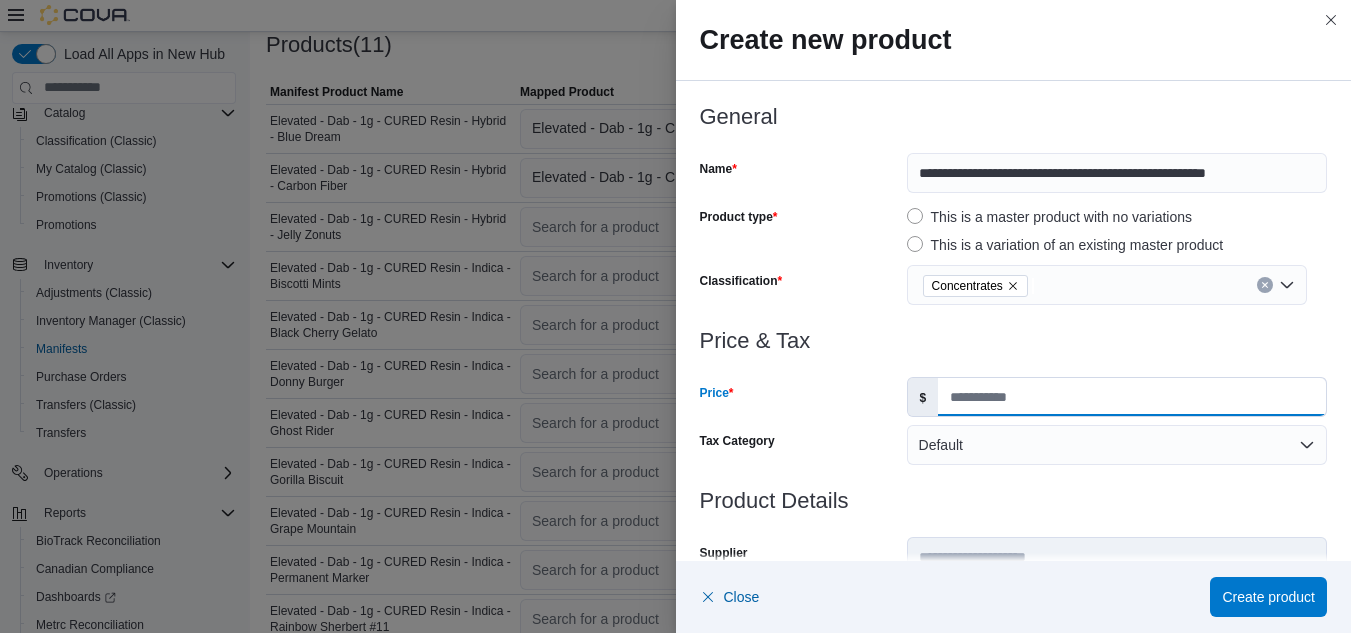 click on "Price" at bounding box center (1132, 397) 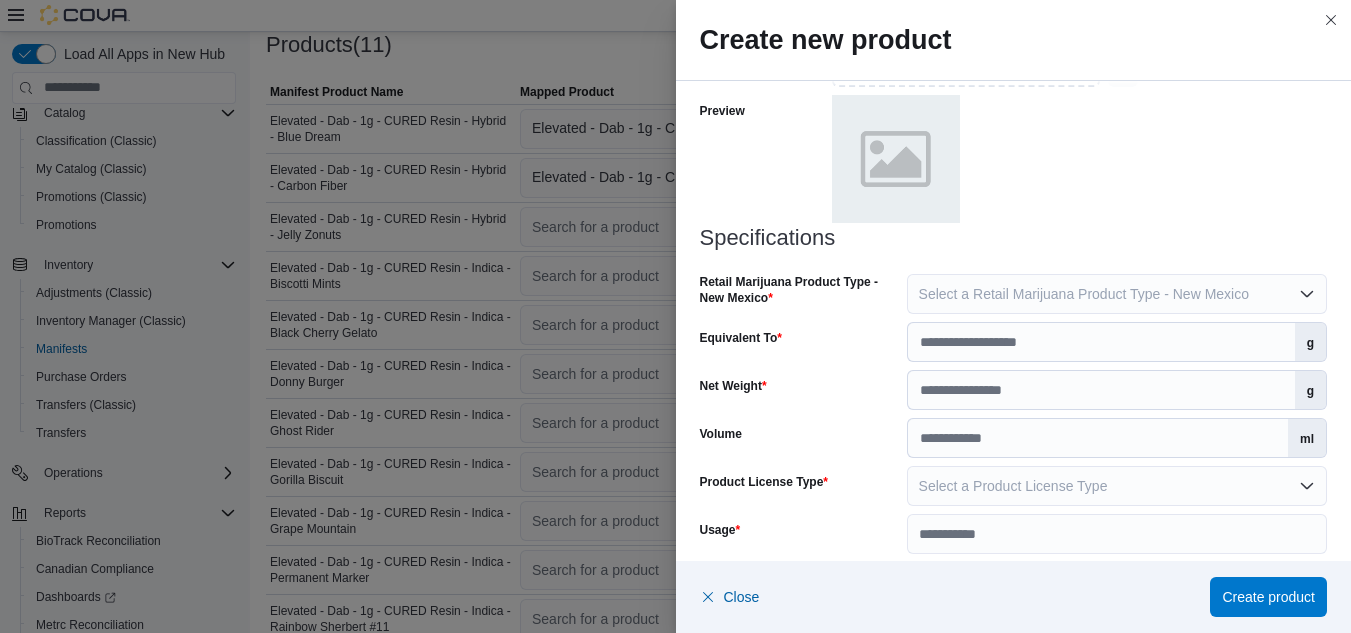 scroll, scrollTop: 923, scrollLeft: 0, axis: vertical 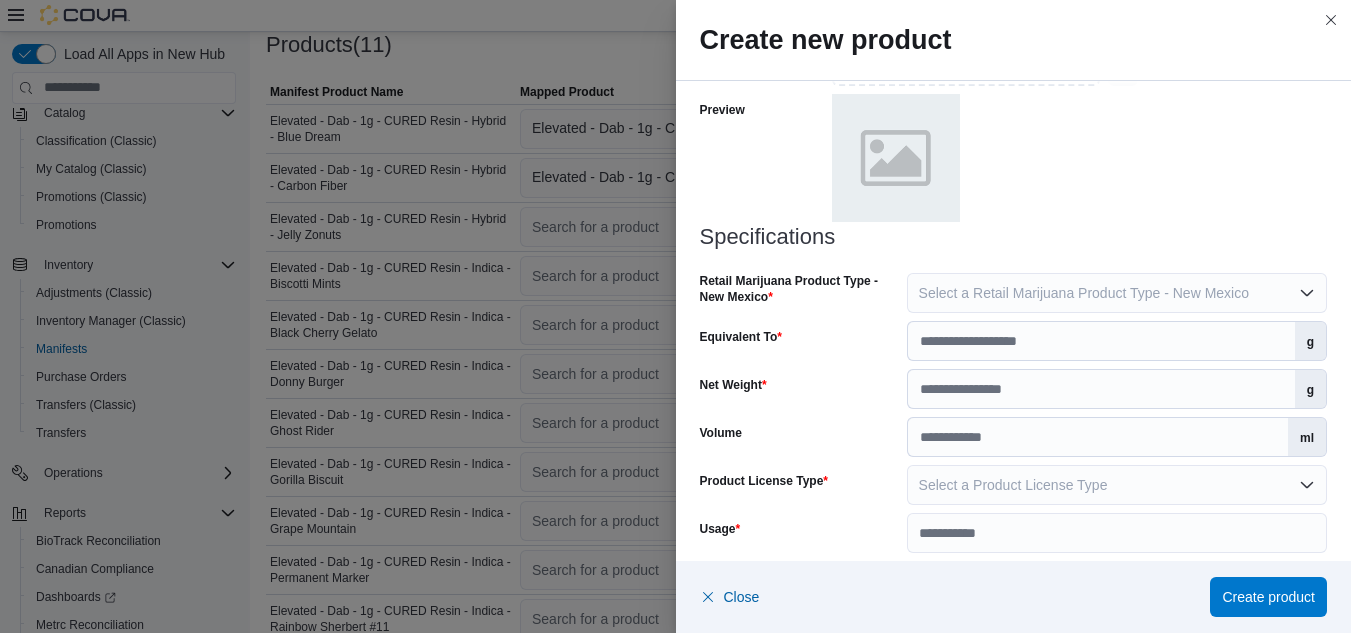 type on "**" 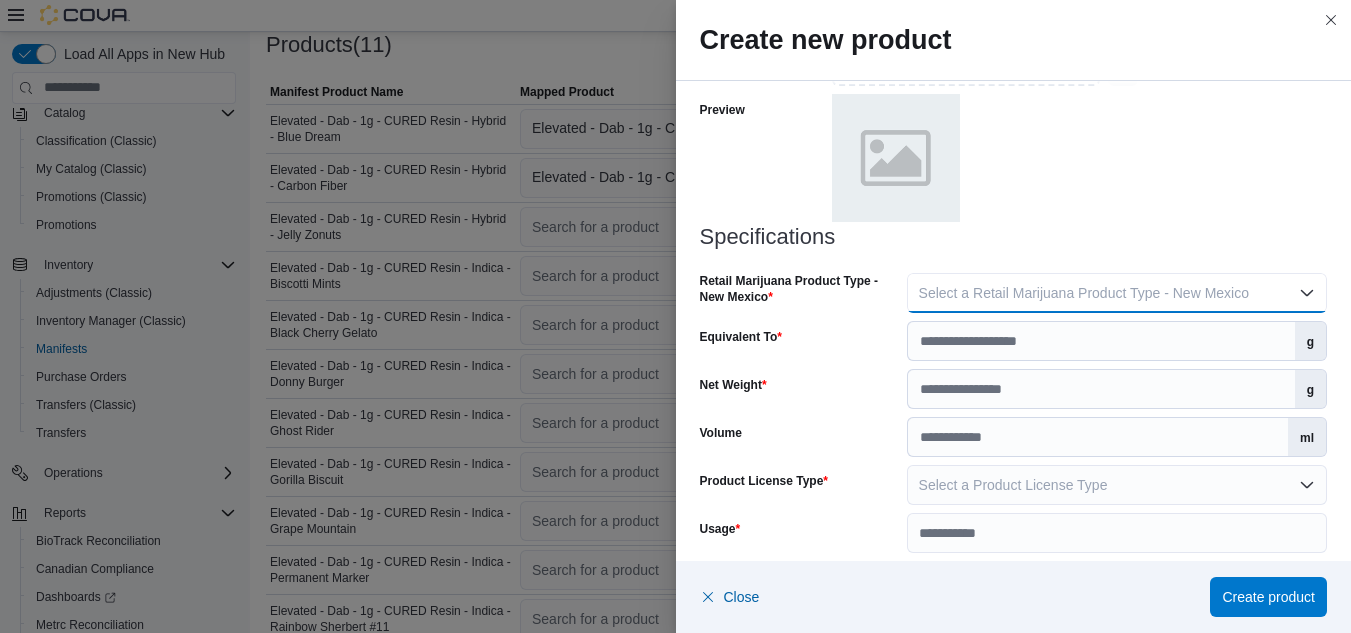 click on "Select a Retail Marijuana Product Type - New Mexico" at bounding box center [1084, 293] 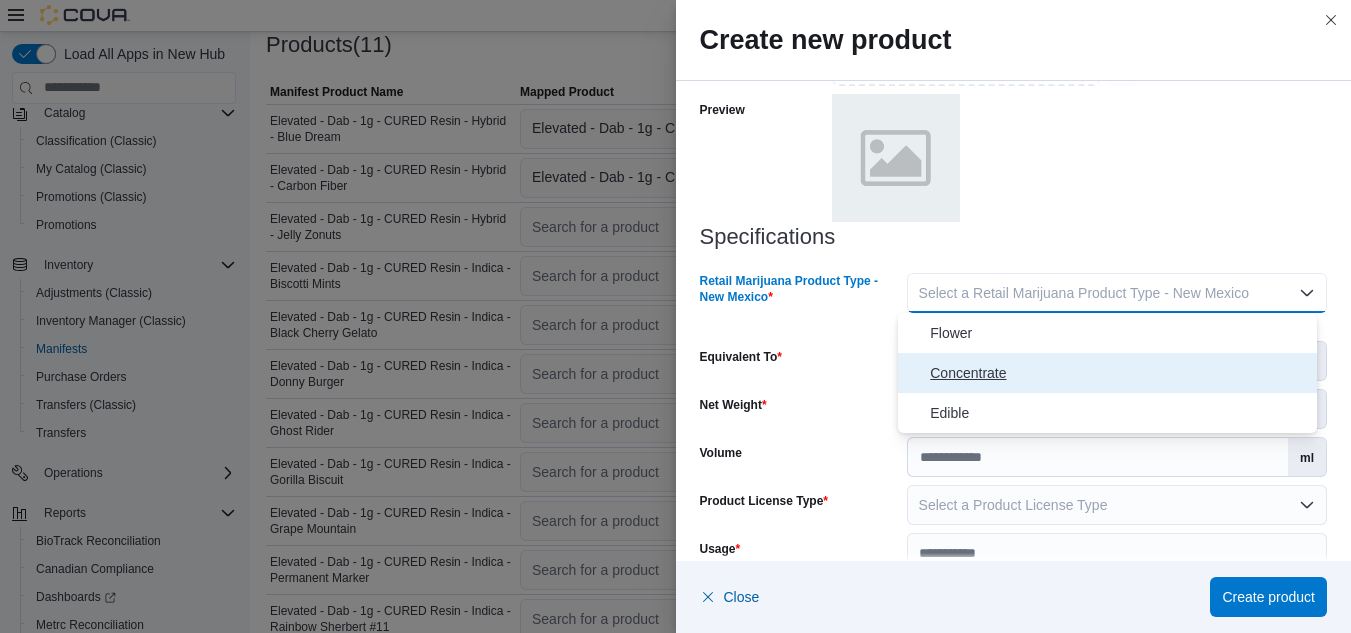 click on "Concentrate" at bounding box center (1119, 373) 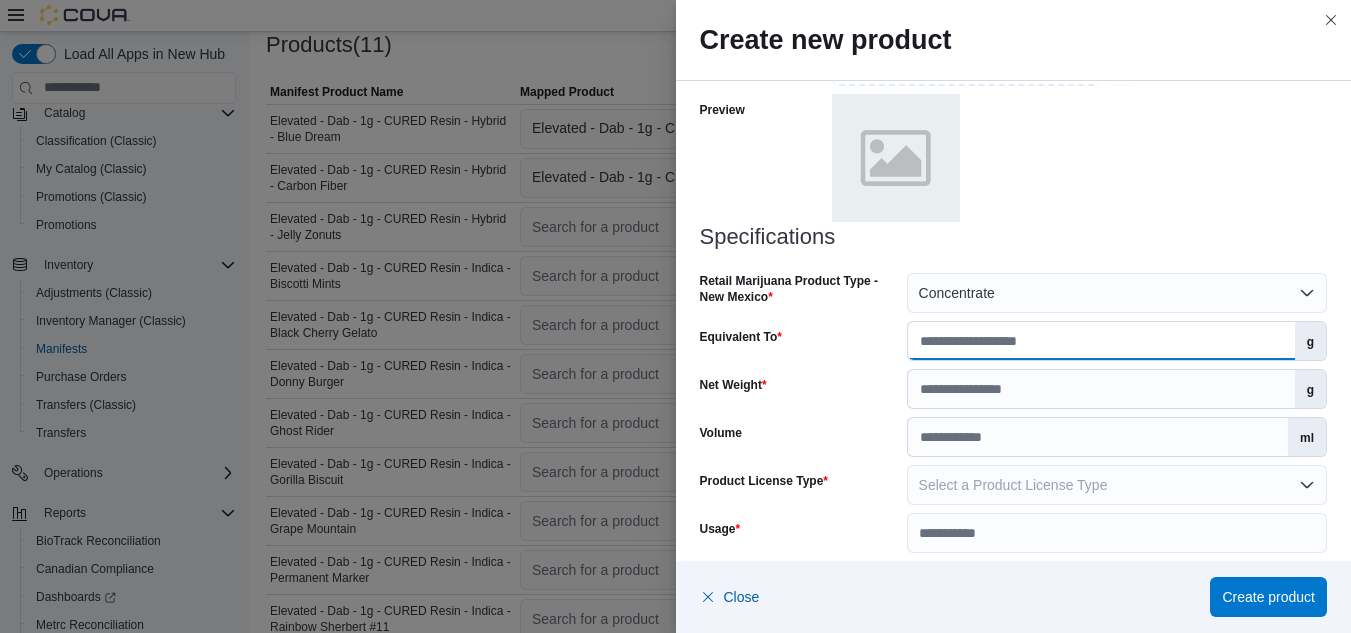 click on "Equivalent To" at bounding box center [1101, 341] 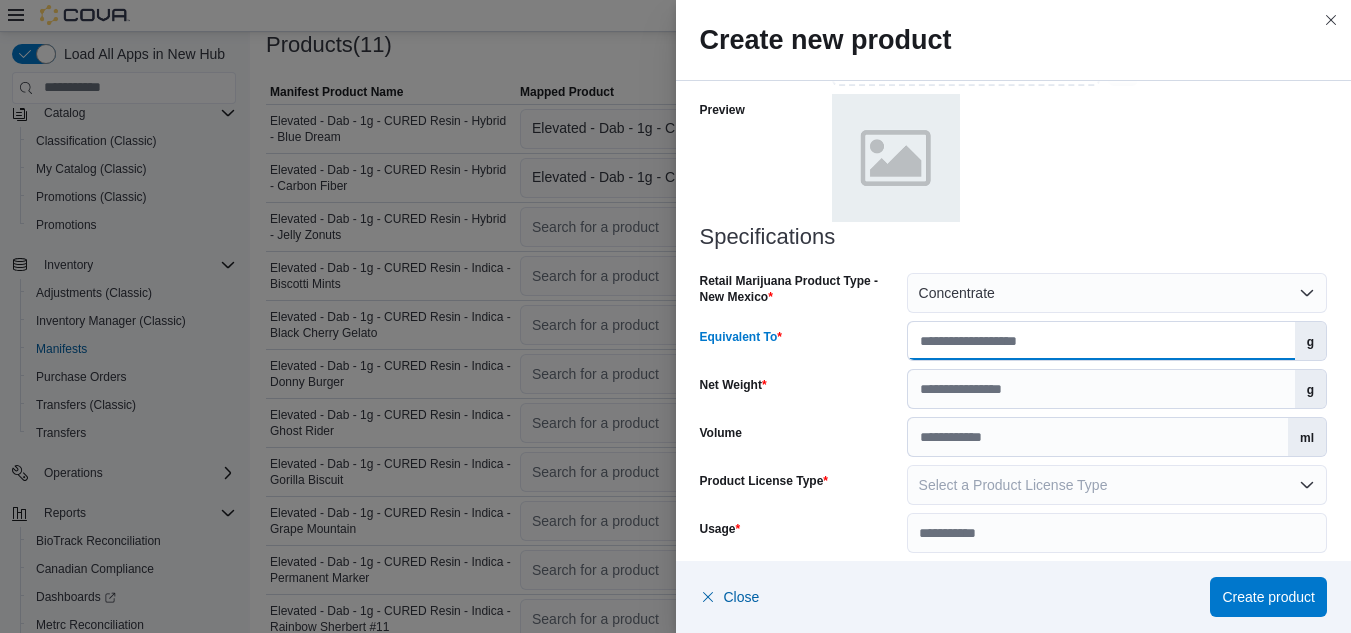 type on "*" 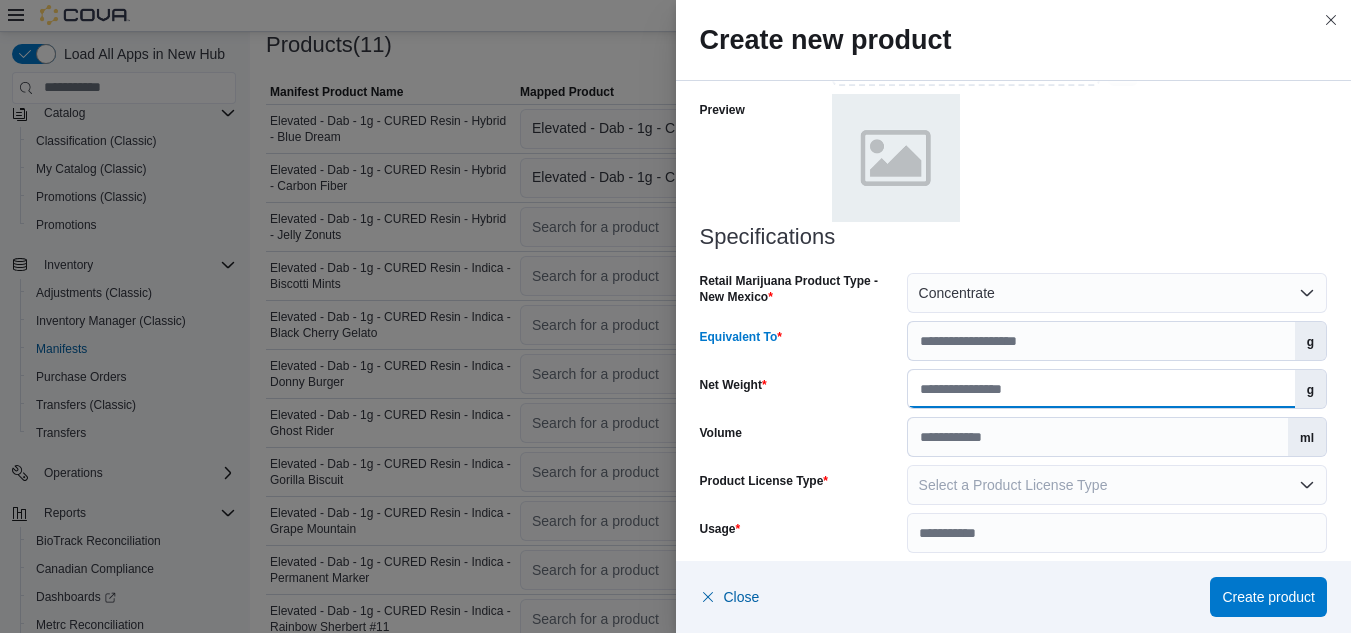 click on "Net Weight" at bounding box center (1101, 389) 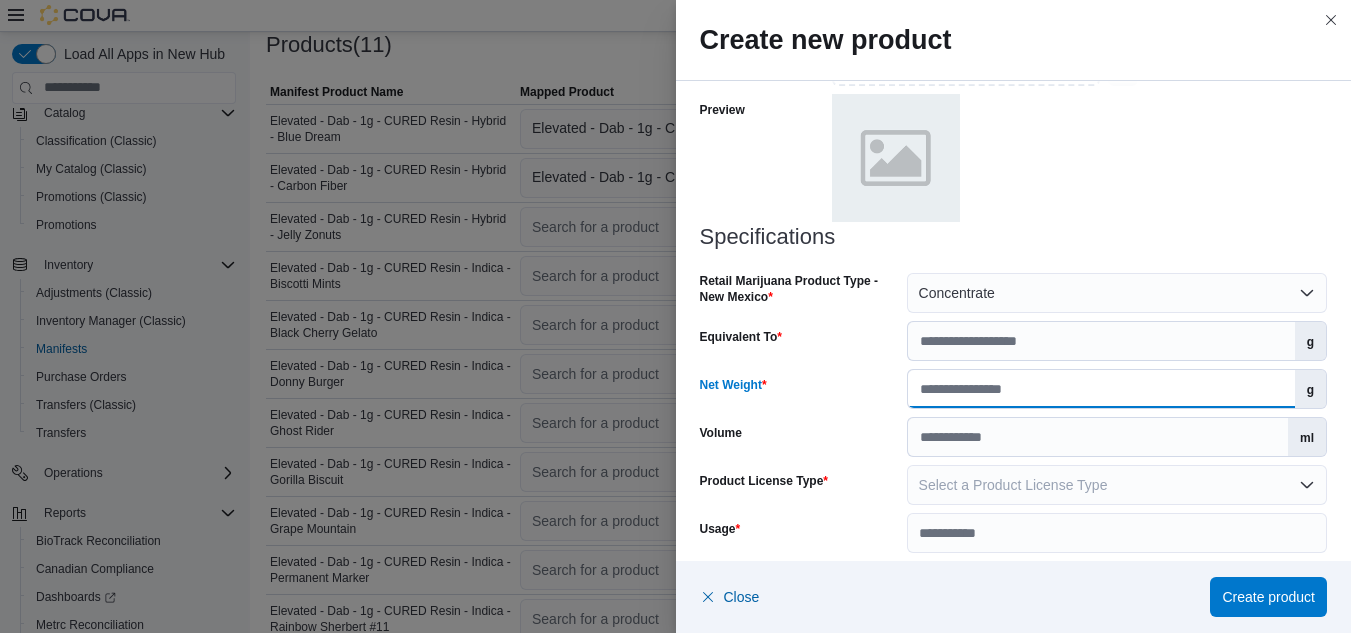 scroll, scrollTop: 939, scrollLeft: 0, axis: vertical 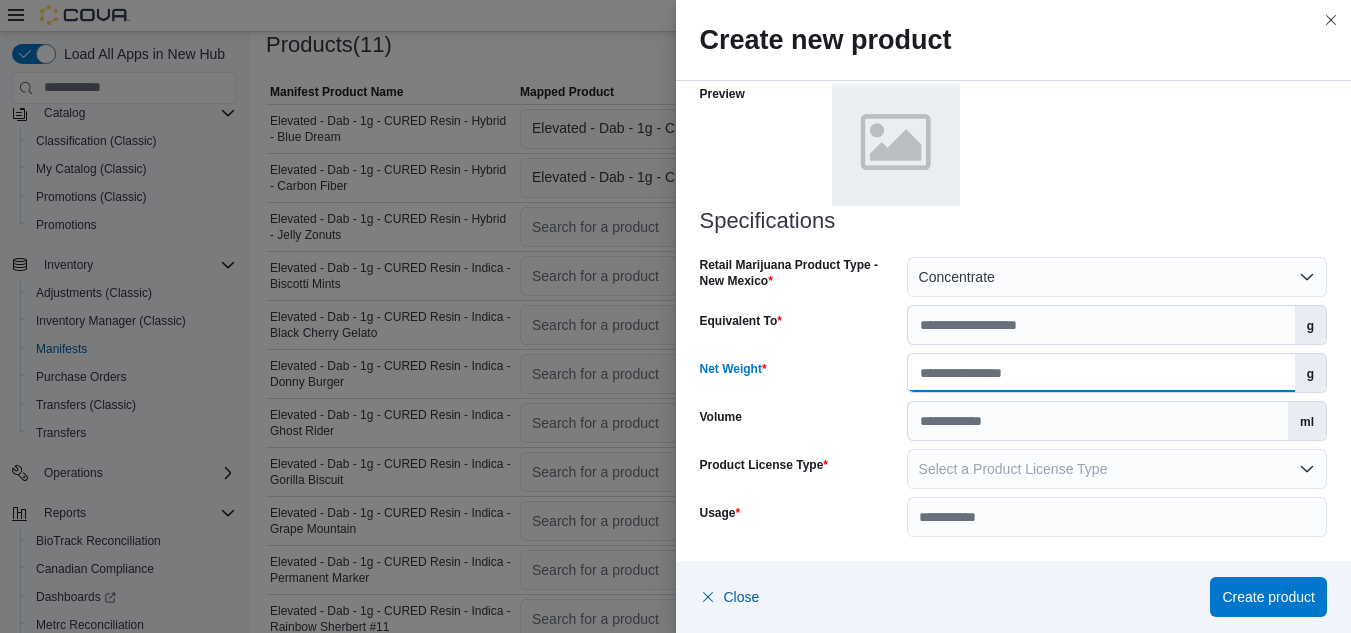 type on "*" 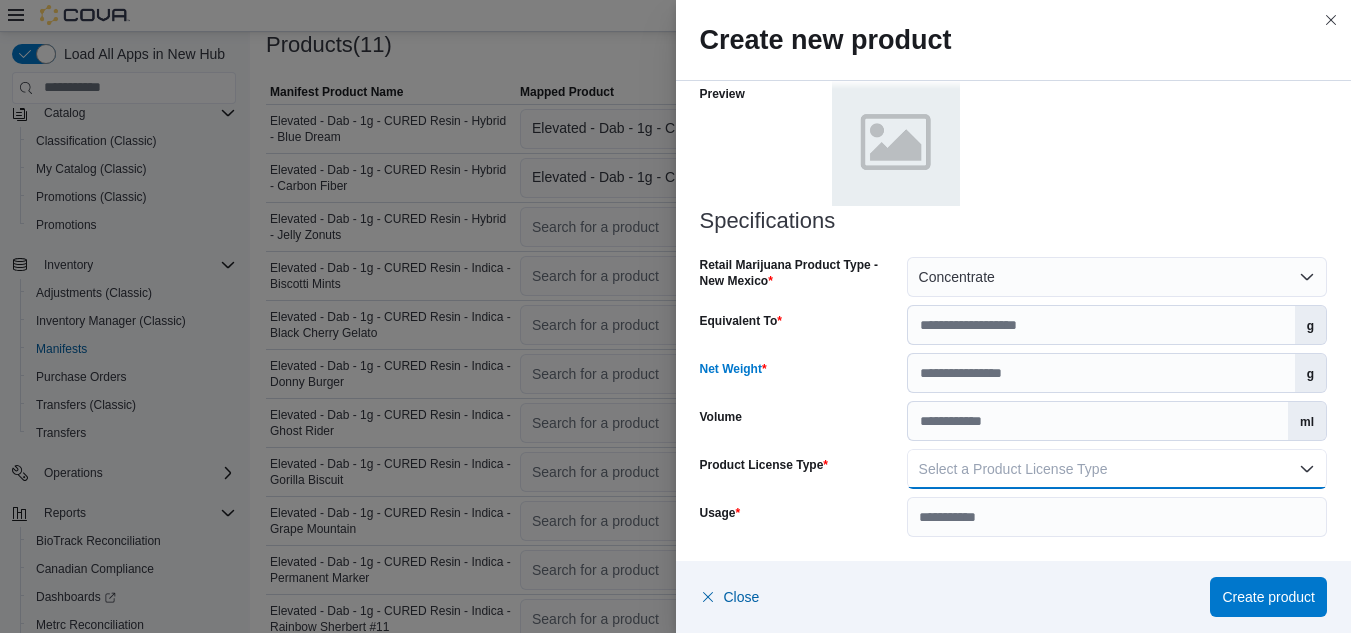 click on "Select a Product License Type" at bounding box center [1013, 469] 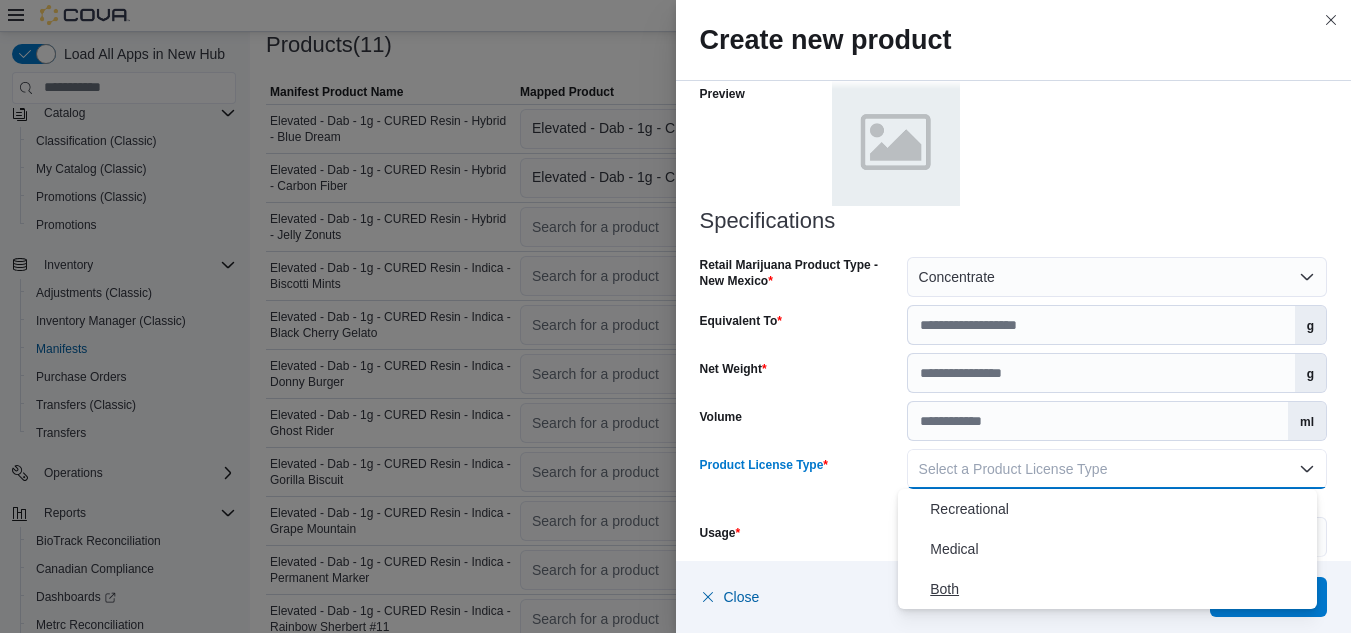 click on "Both" at bounding box center (1119, 589) 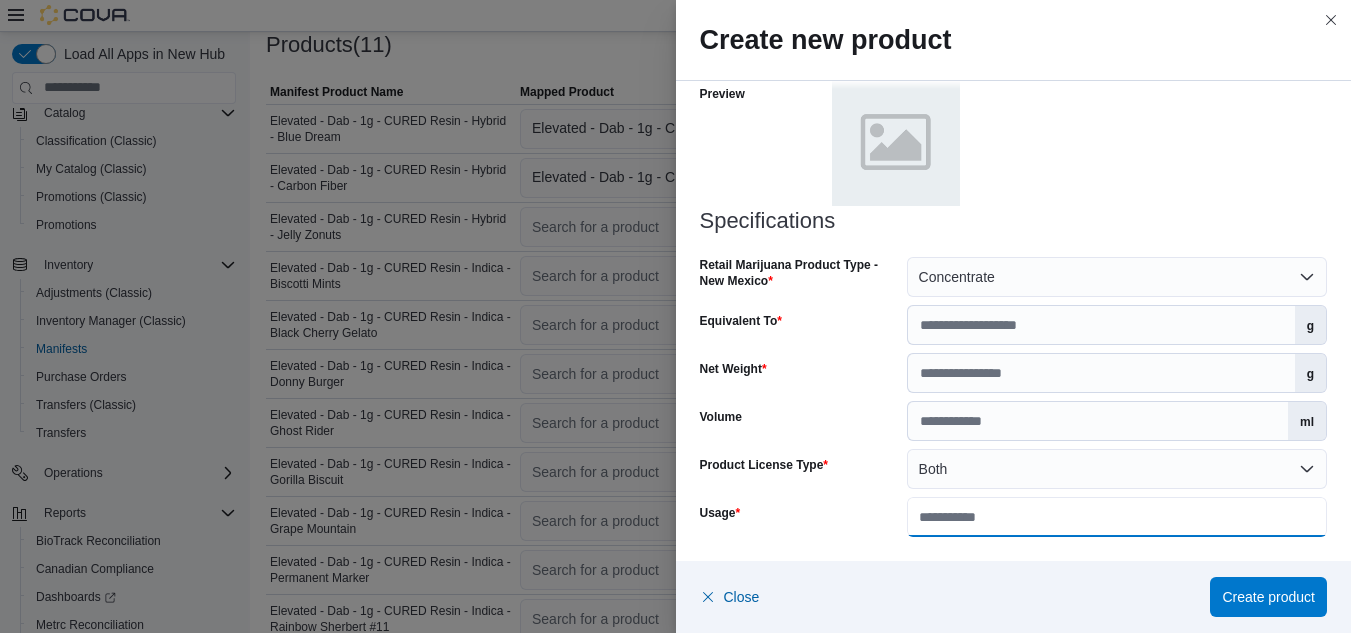 click on "Usage" at bounding box center [1117, 517] 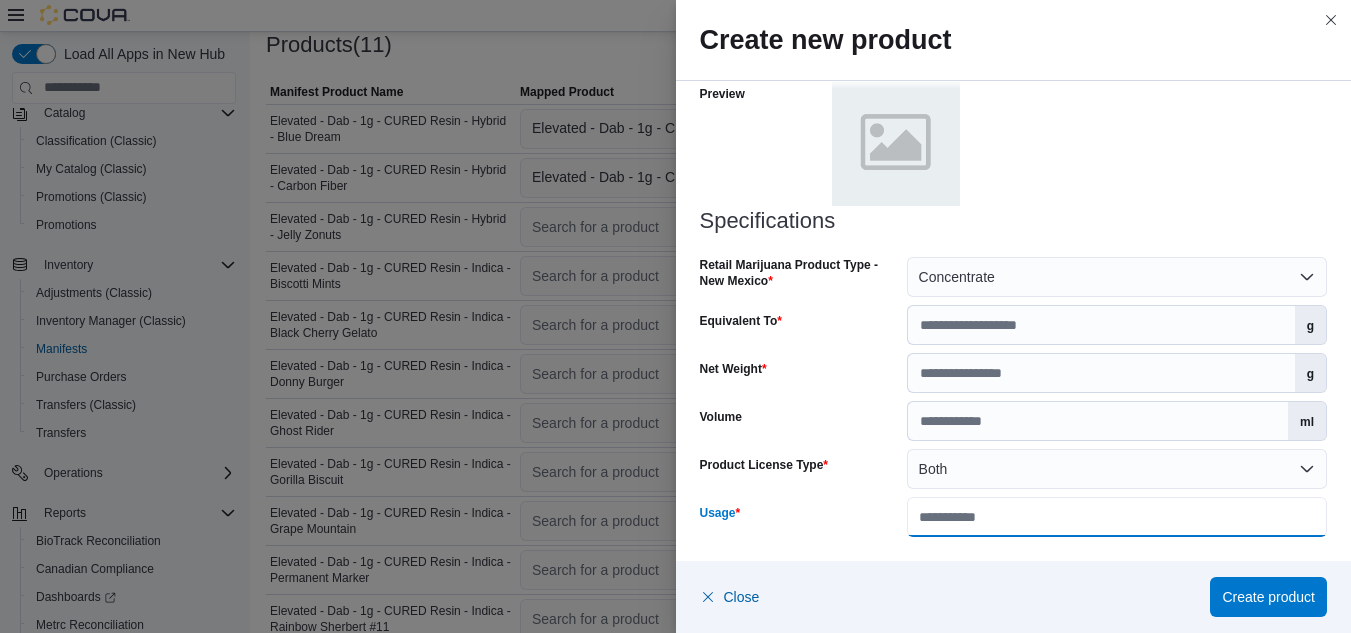type on "**********" 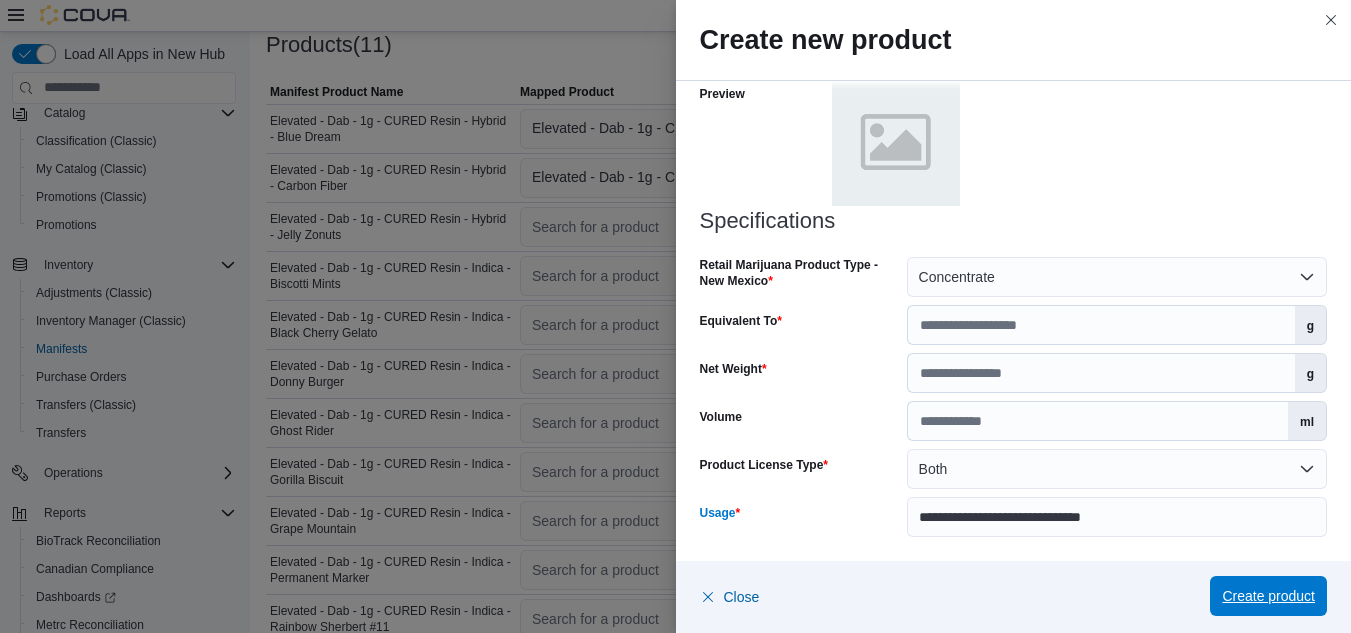 click on "Create product" at bounding box center (1268, 596) 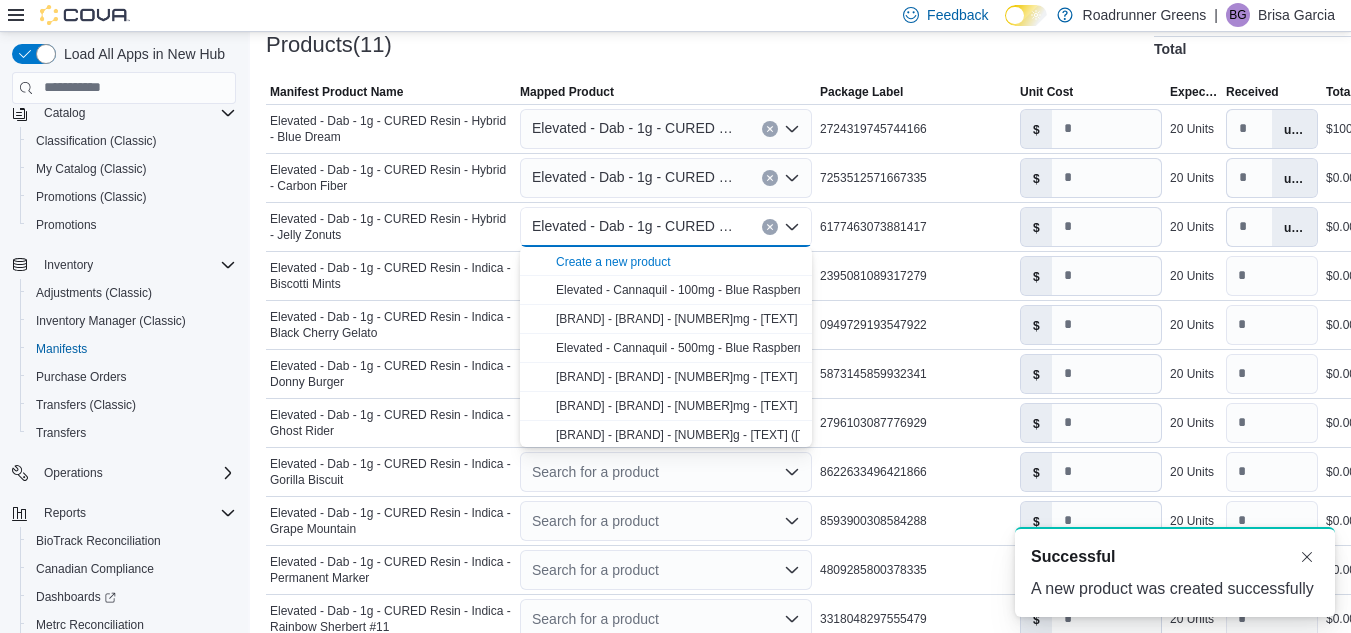 scroll, scrollTop: 0, scrollLeft: 0, axis: both 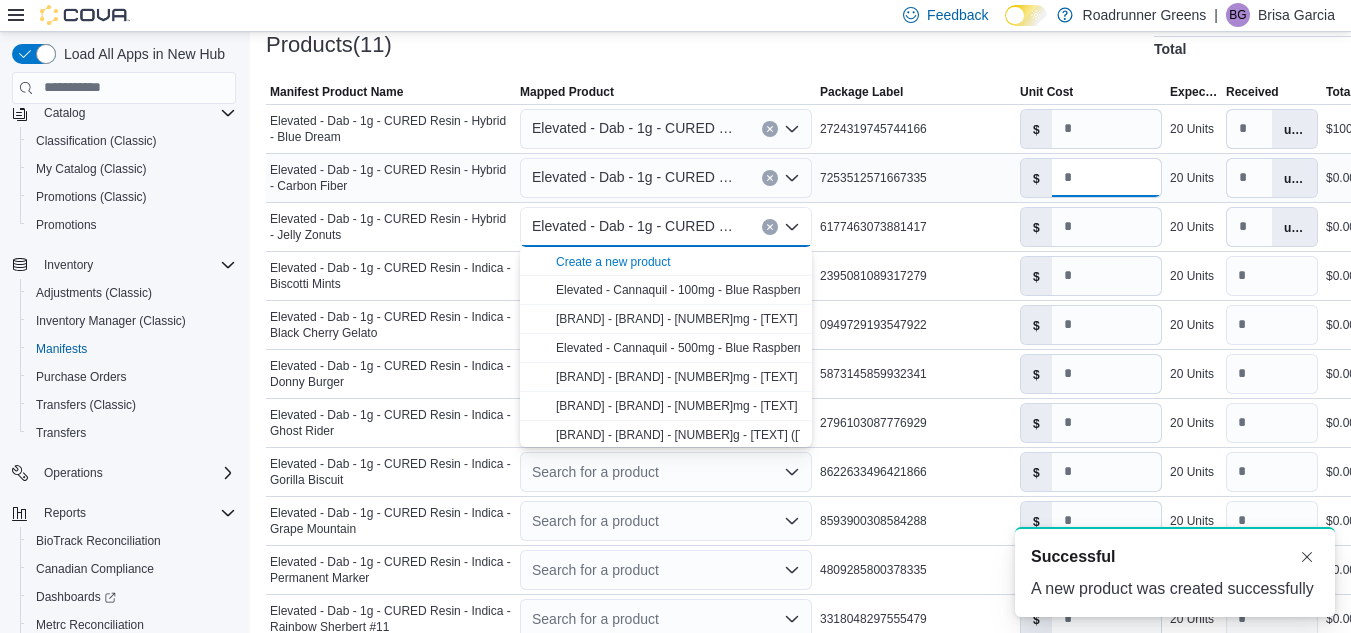click on "*" at bounding box center (1106, 178) 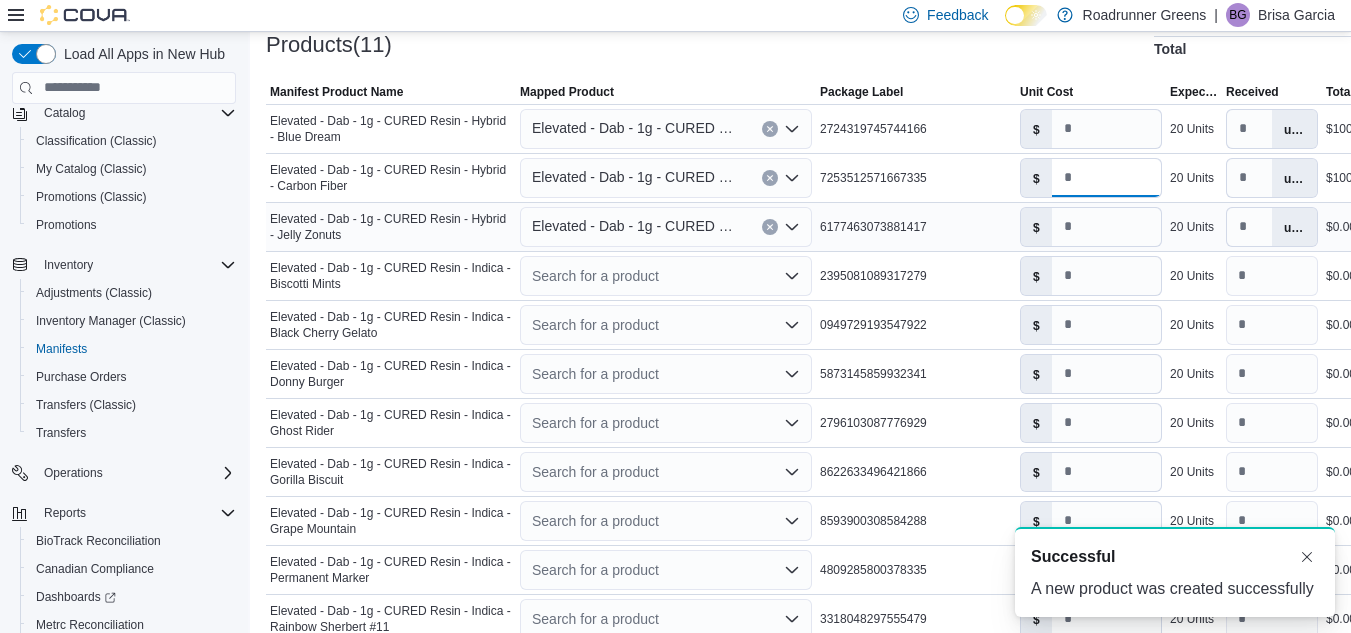 type on "*" 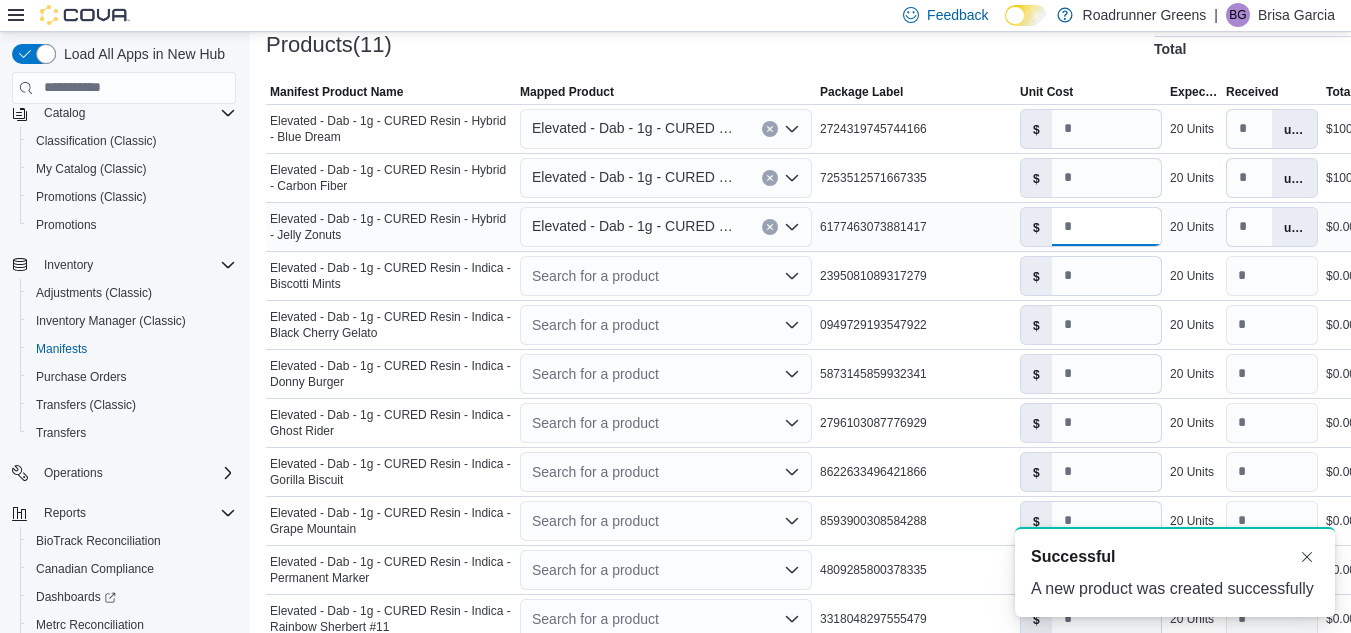 click on "*" at bounding box center [1106, 227] 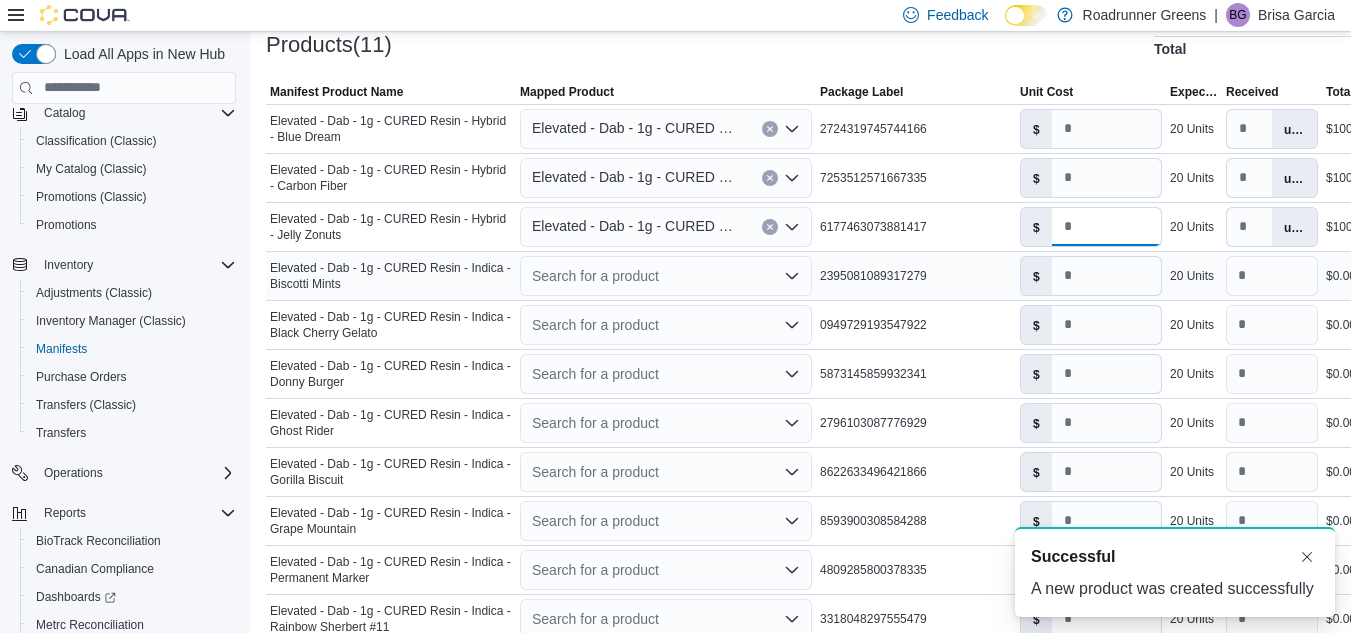 type on "*" 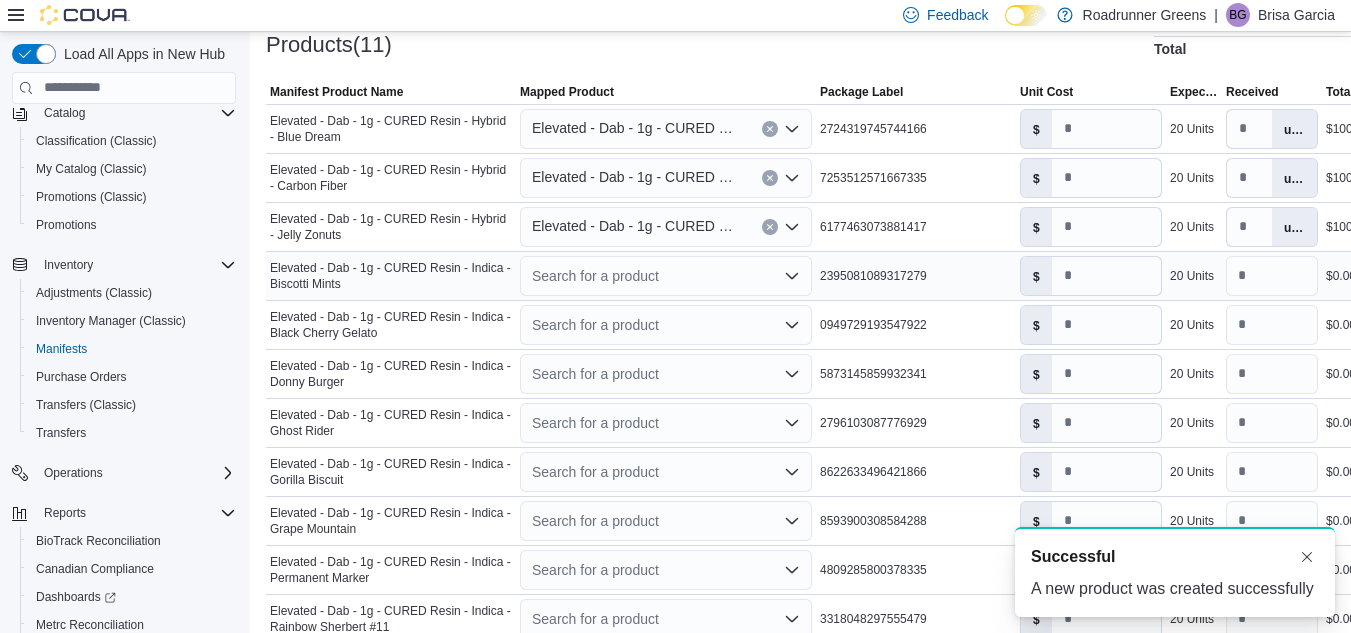 click on "Search for a product" at bounding box center [666, 276] 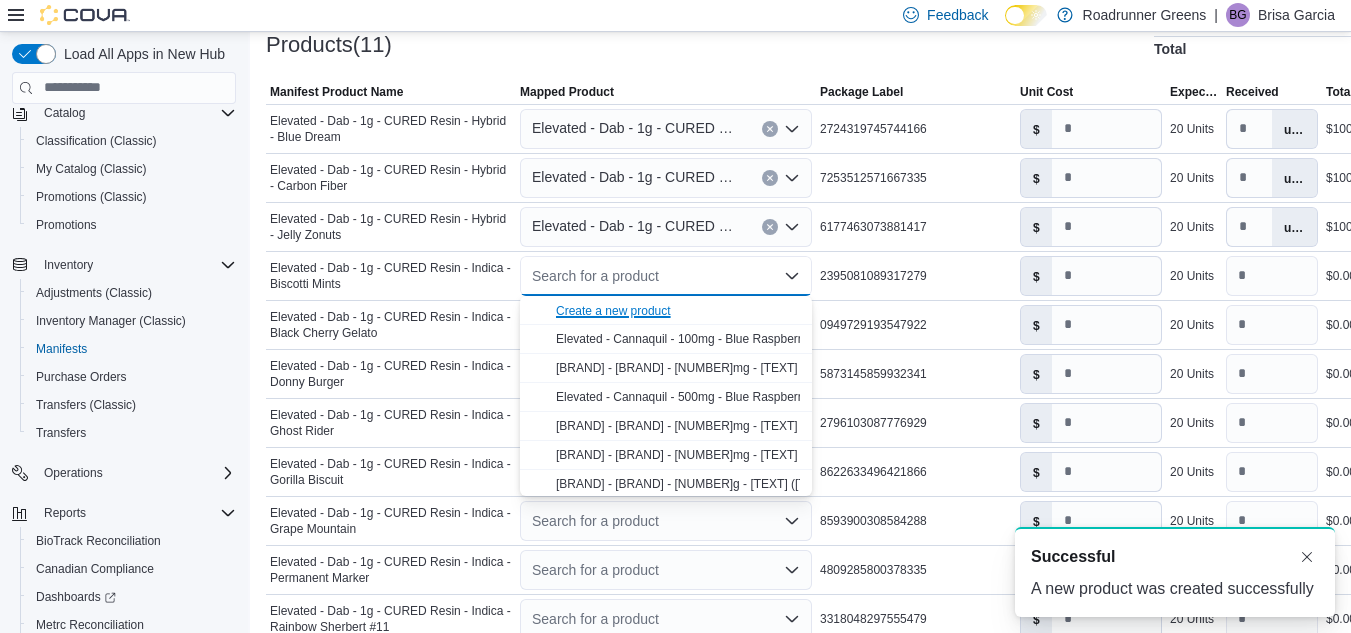 click on "Create a new product" at bounding box center [613, 311] 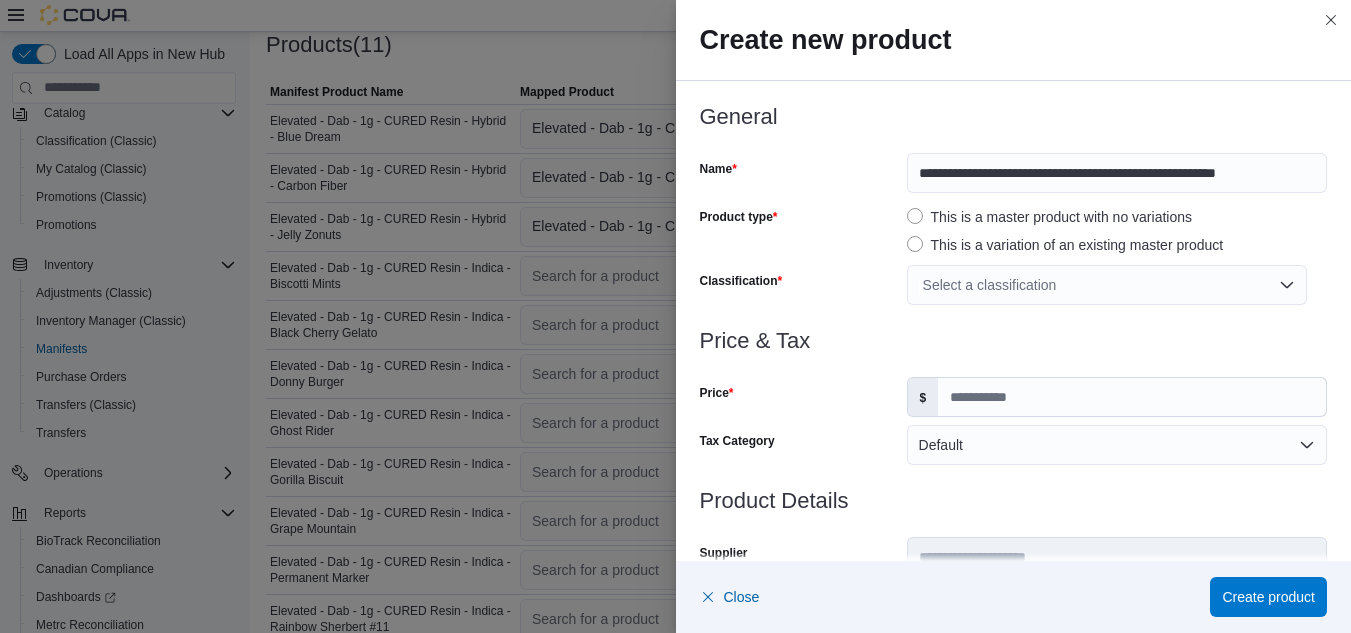 click on "Select a classification" at bounding box center [1107, 285] 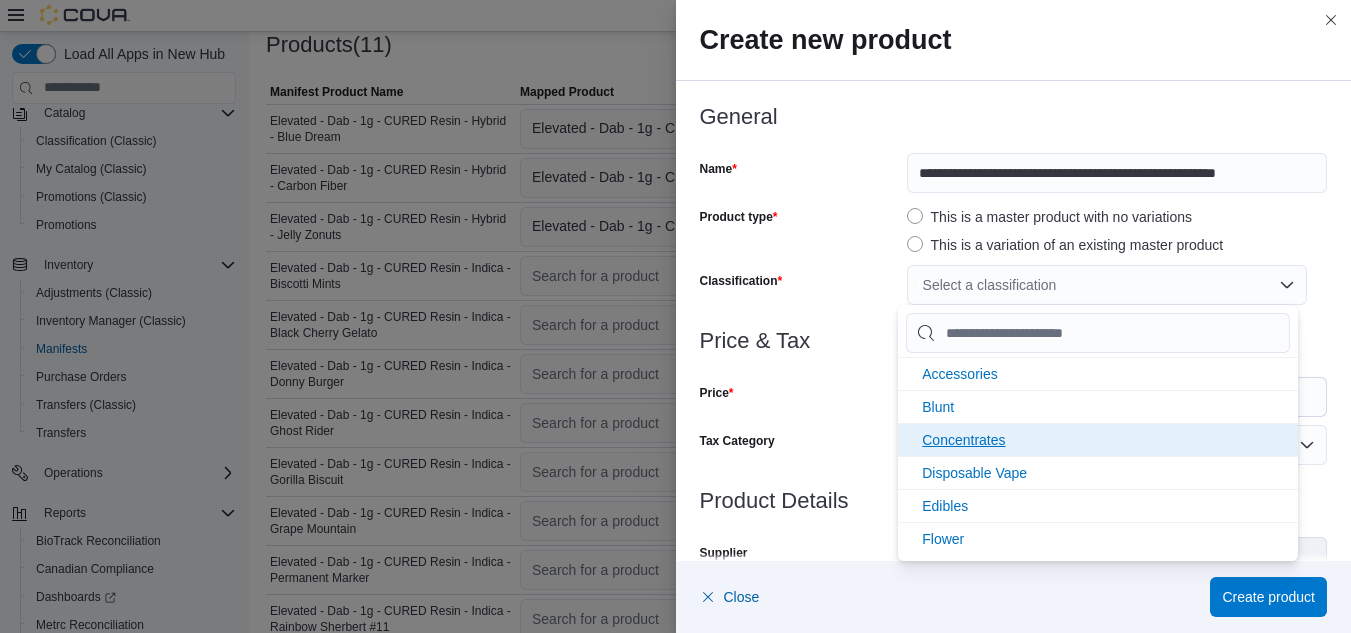 click on "Concentrates" at bounding box center (963, 440) 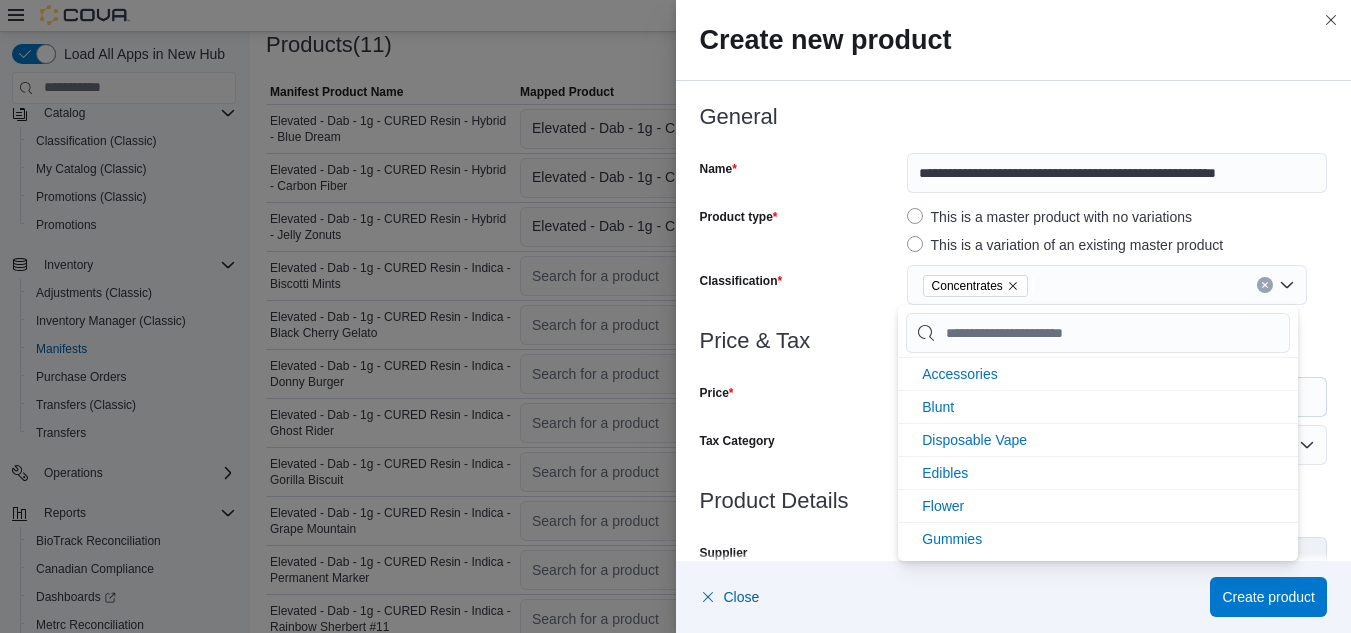 click on "Price" at bounding box center (799, 397) 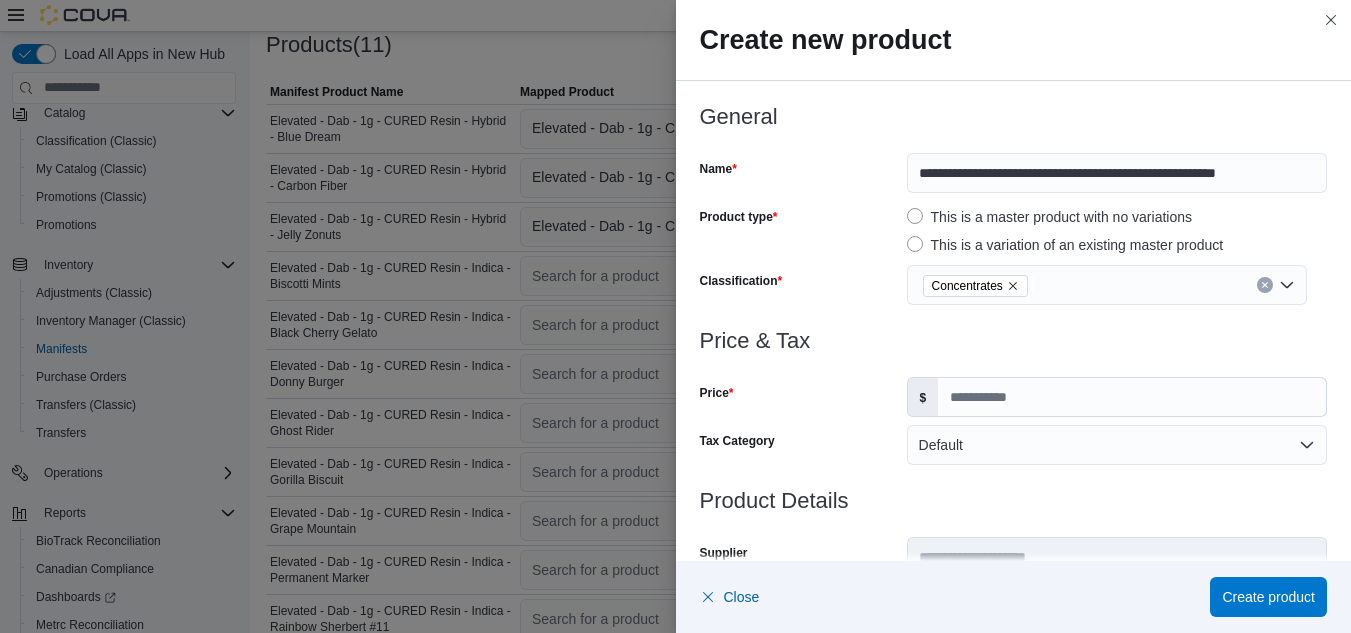 scroll, scrollTop: 0, scrollLeft: 0, axis: both 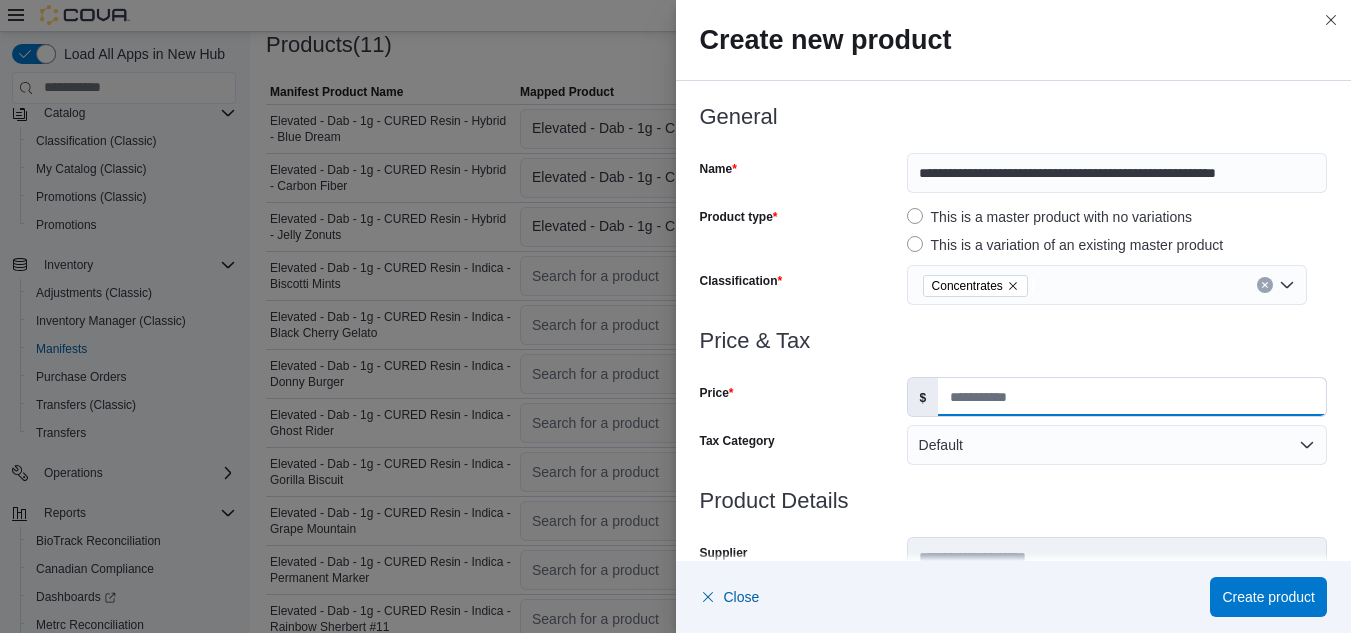 click on "Price" at bounding box center [1132, 397] 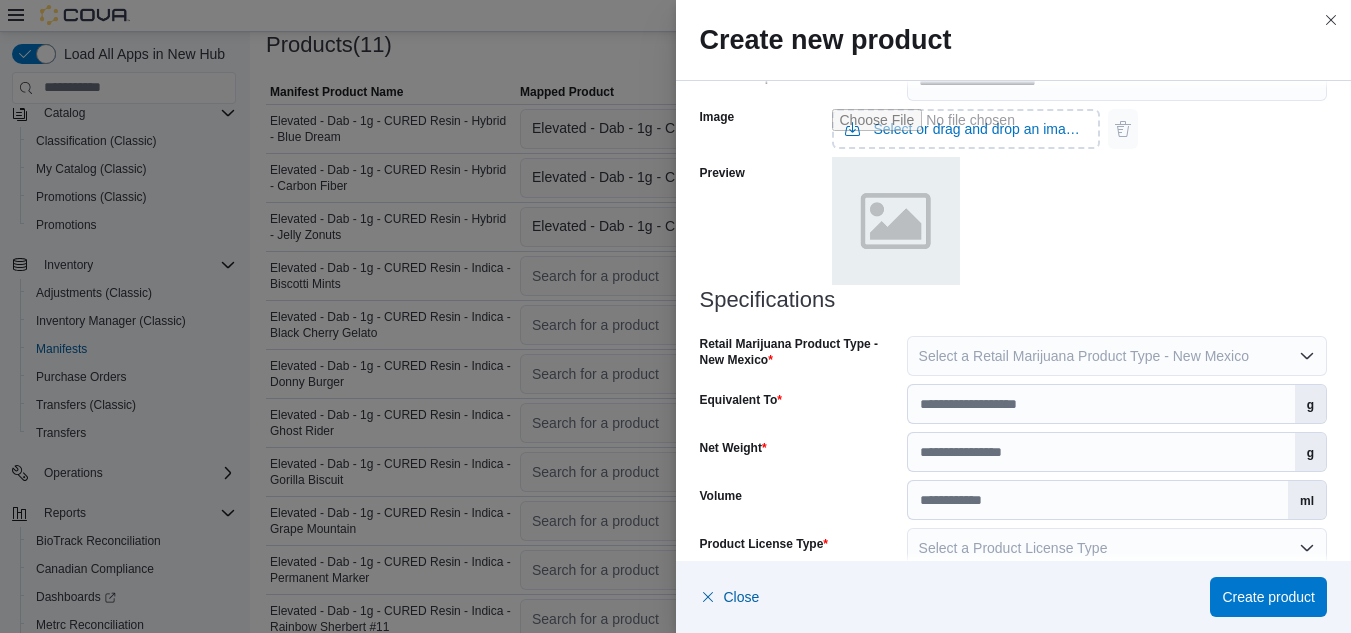 scroll, scrollTop: 877, scrollLeft: 0, axis: vertical 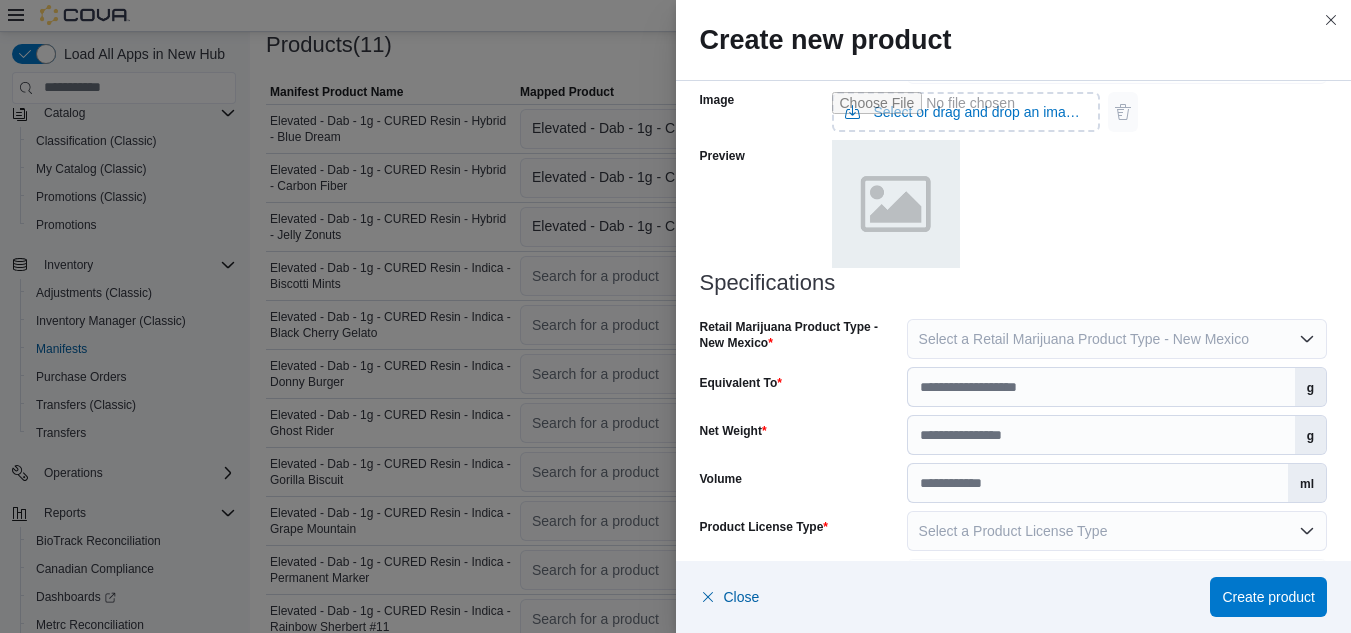 type on "**" 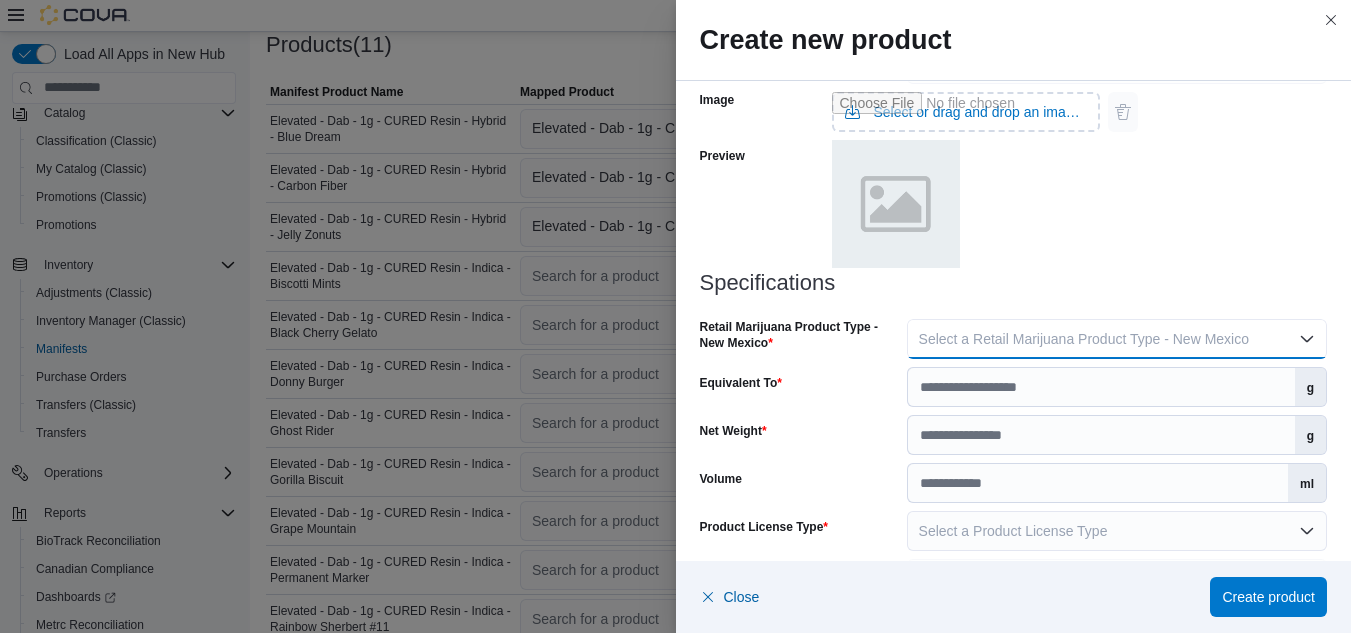 click on "Select a Retail Marijuana Product Type - New Mexico" at bounding box center [1084, 339] 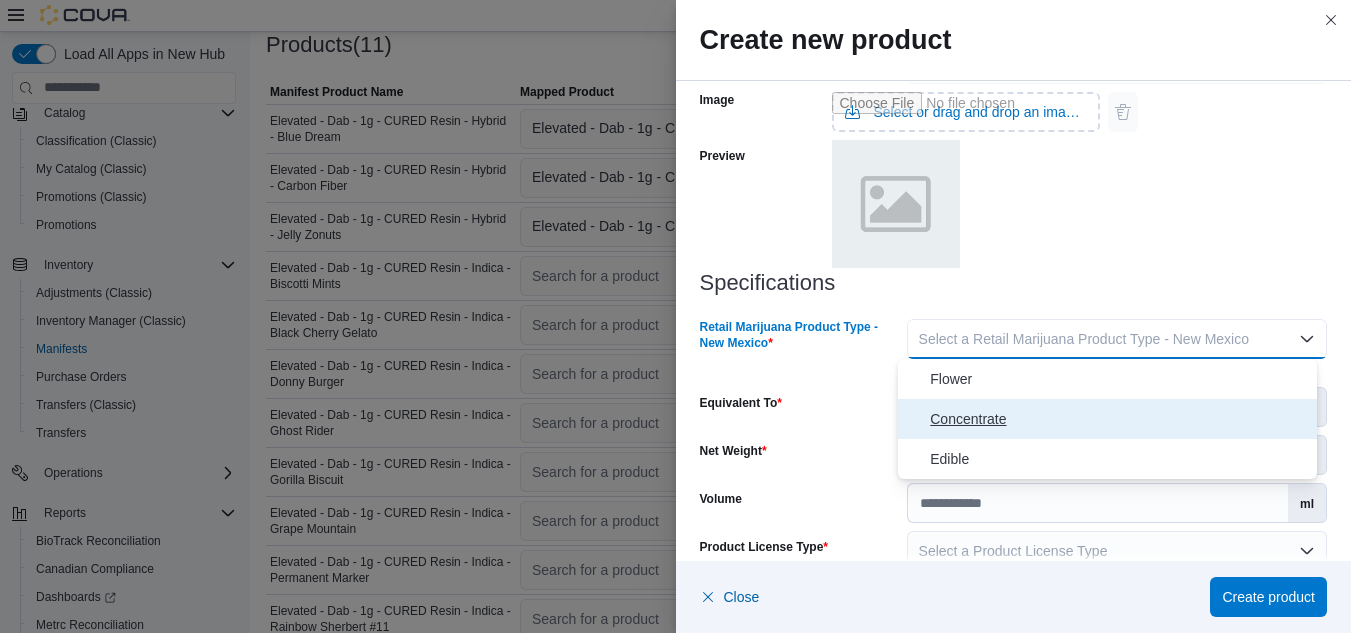 click on "Concentrate" at bounding box center [1119, 419] 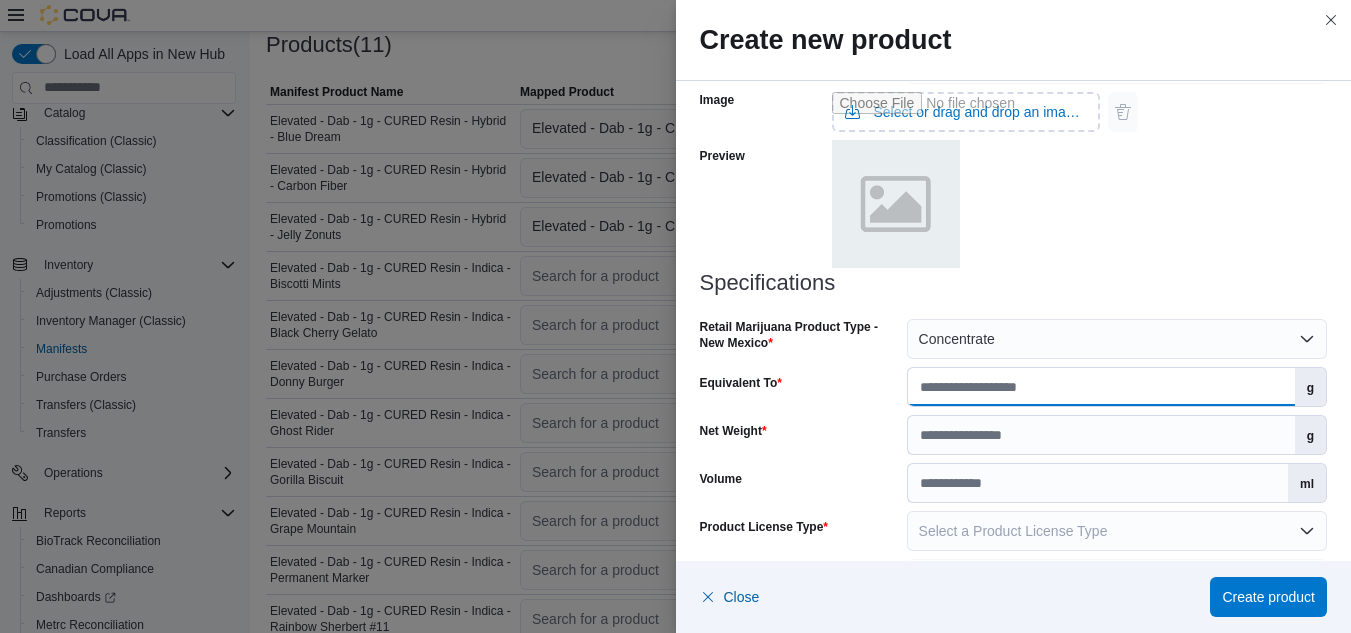 click on "Equivalent To" at bounding box center [1101, 387] 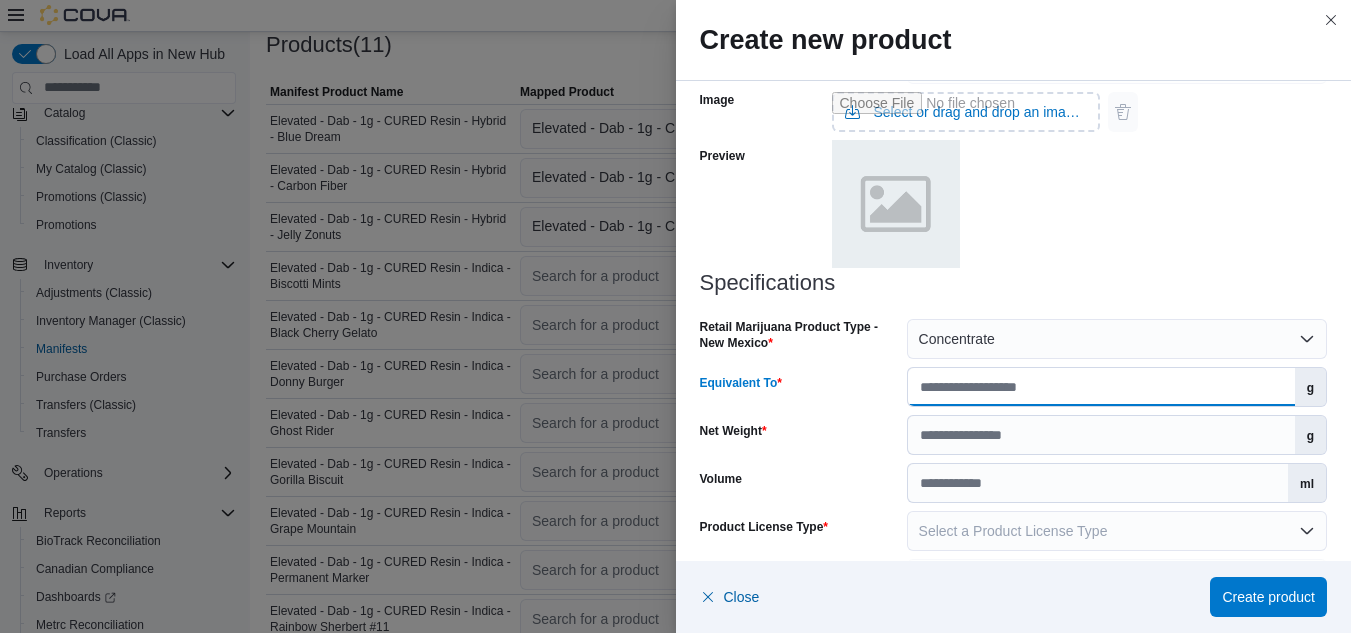 type on "*" 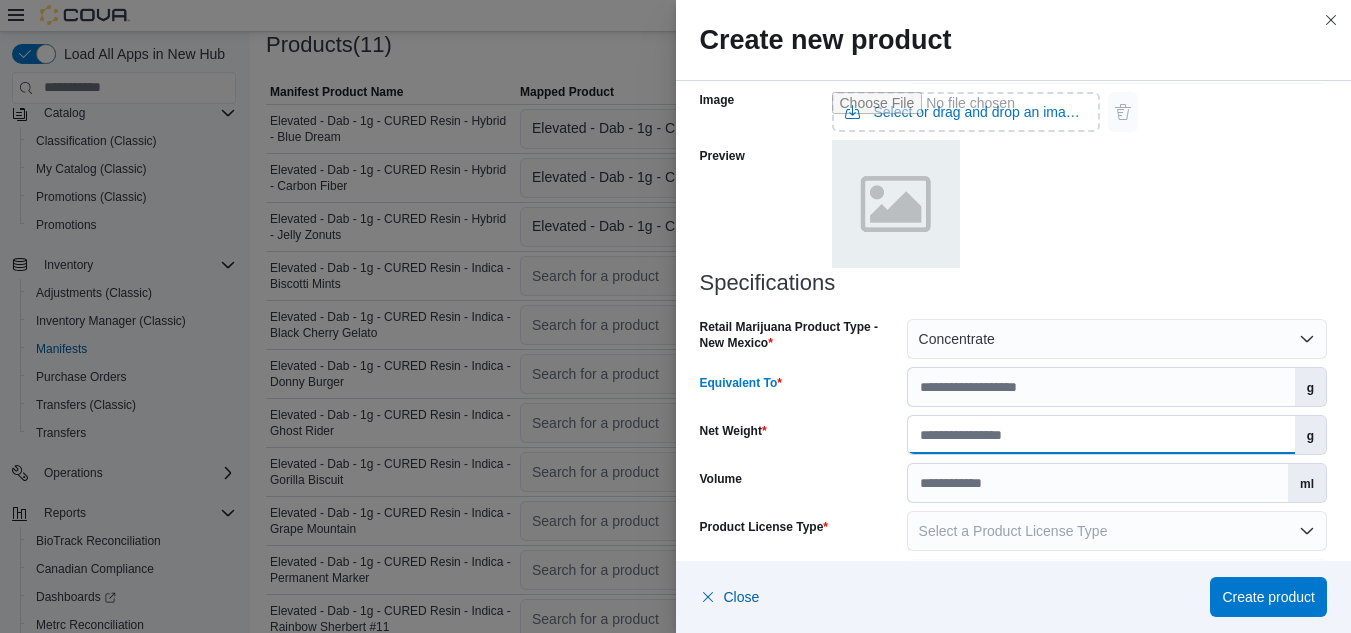 click on "Net Weight" at bounding box center (1101, 435) 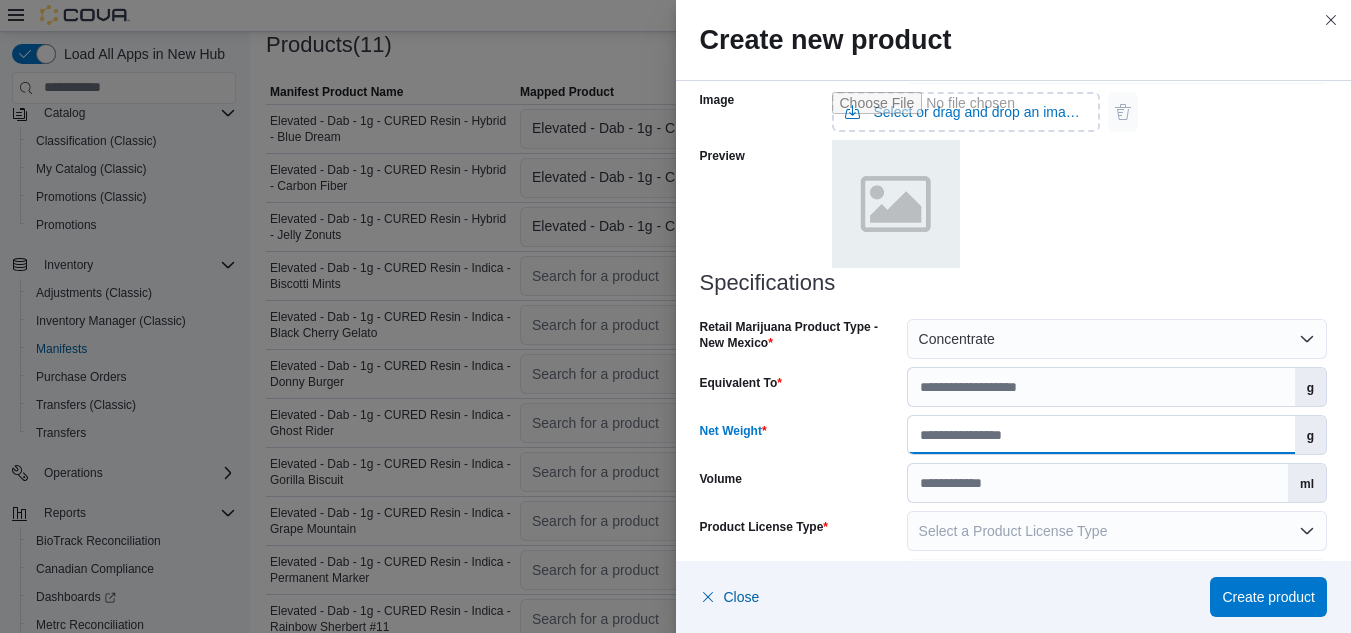 scroll, scrollTop: 939, scrollLeft: 0, axis: vertical 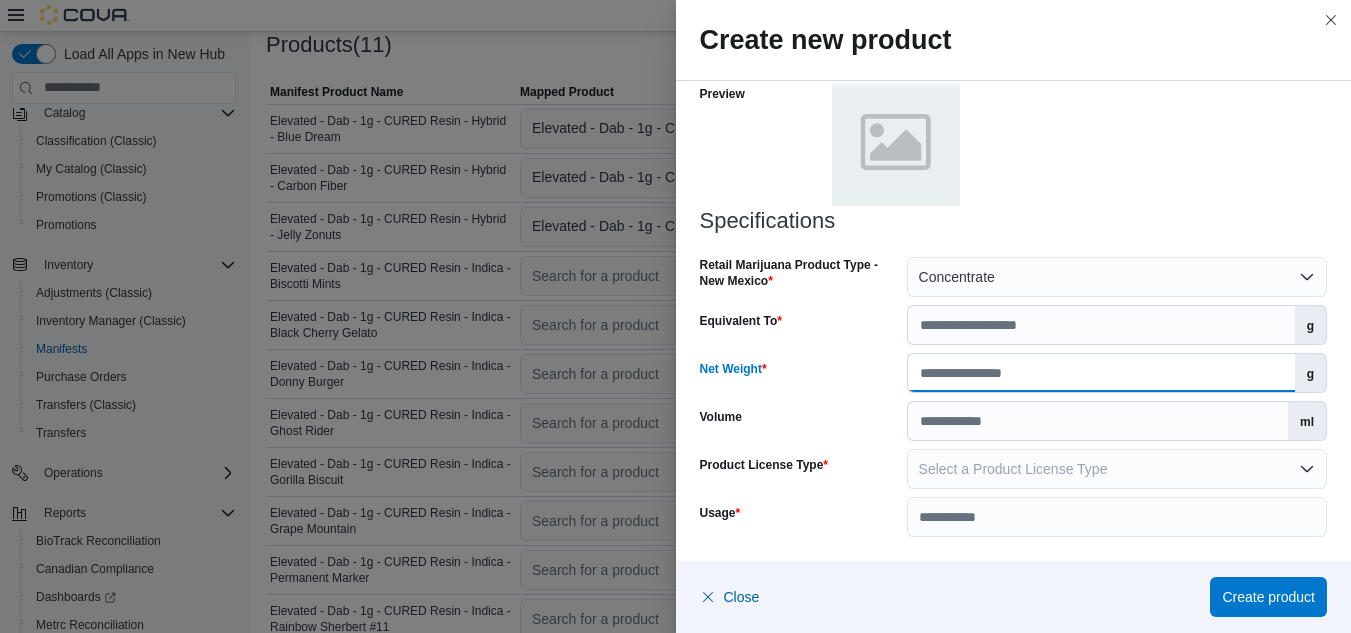 type on "*" 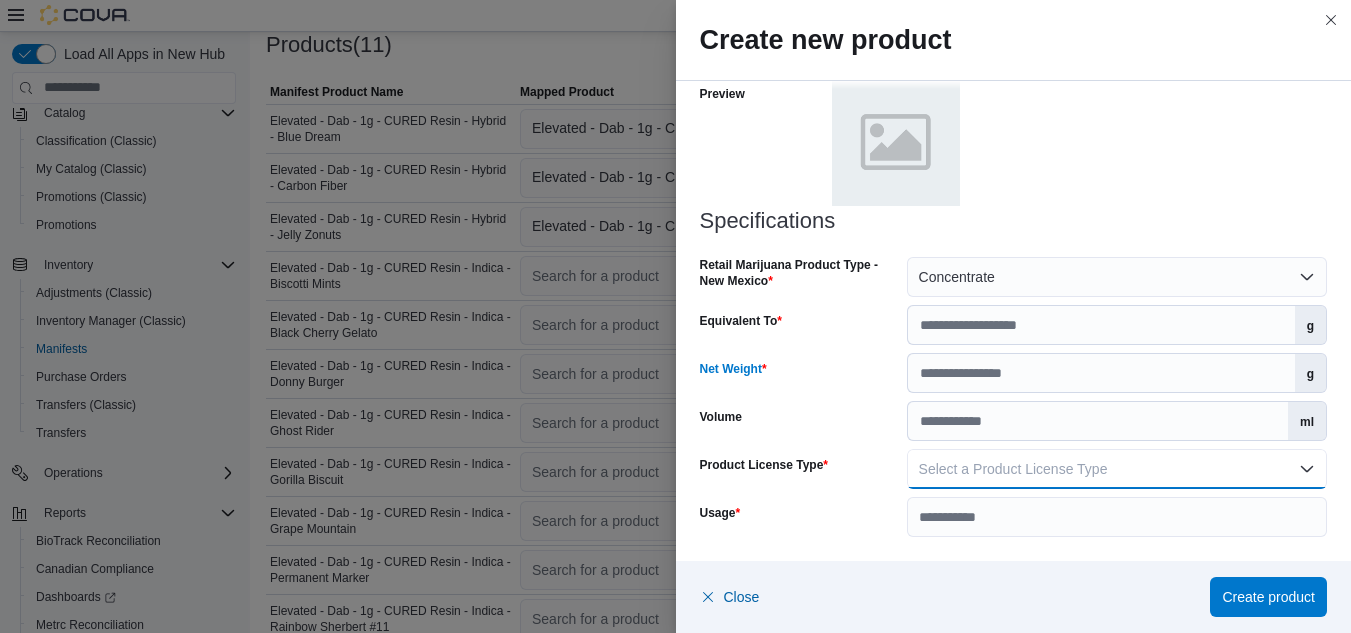 click on "Select a Product License Type" at bounding box center (1013, 469) 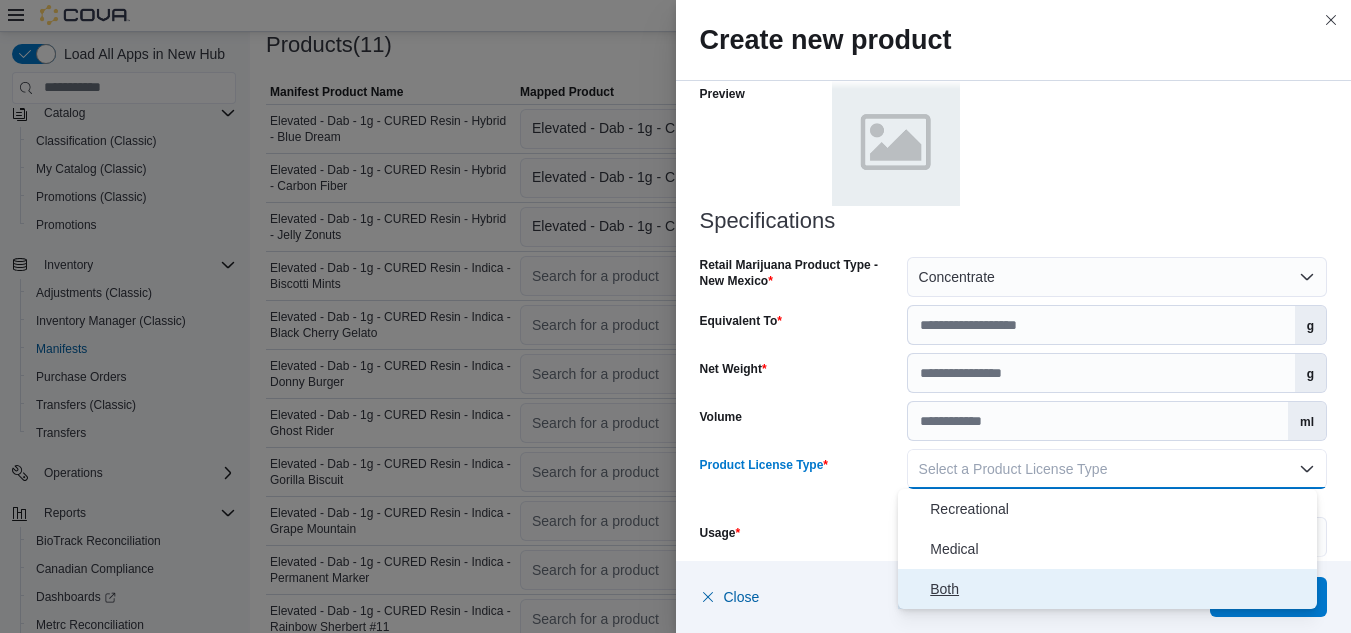 click on "Both" at bounding box center (1119, 589) 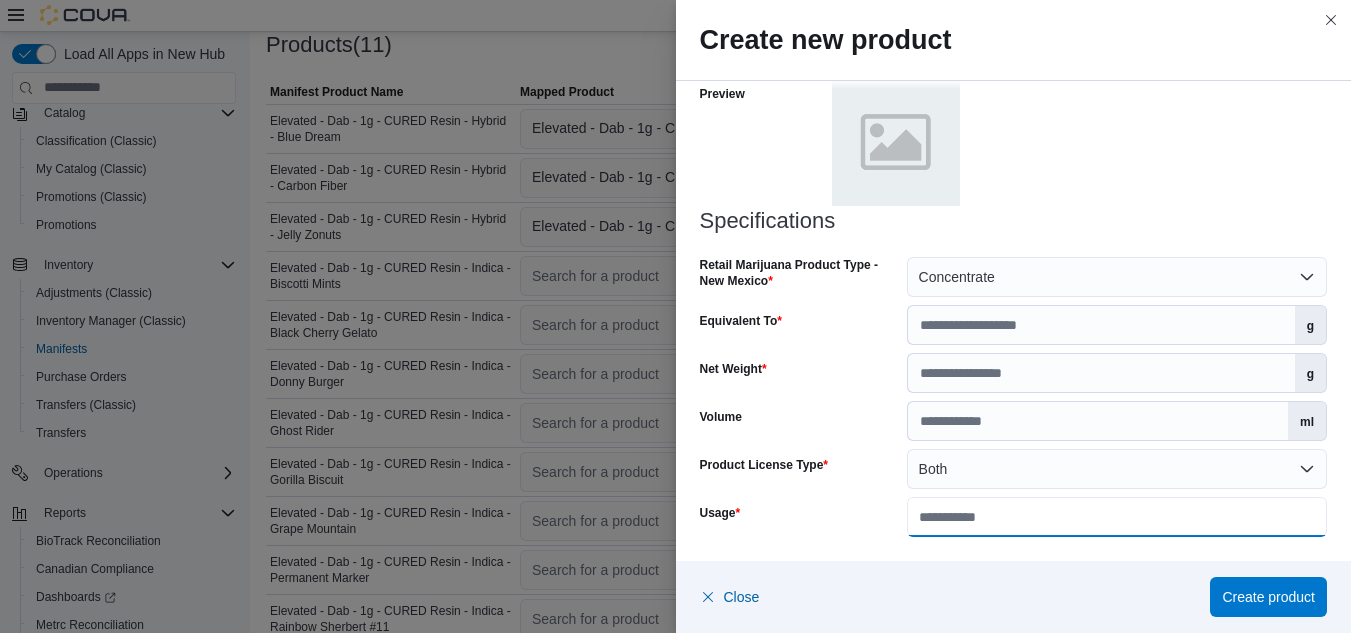 click on "Usage" at bounding box center (1117, 517) 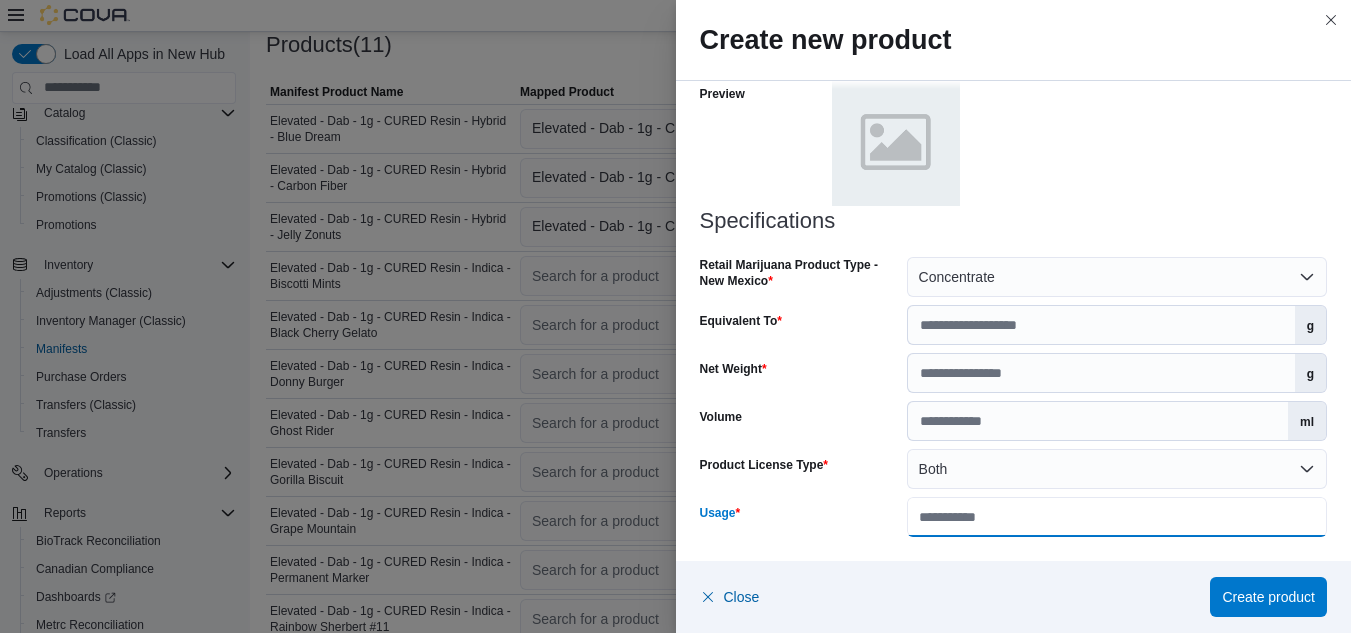 type on "**********" 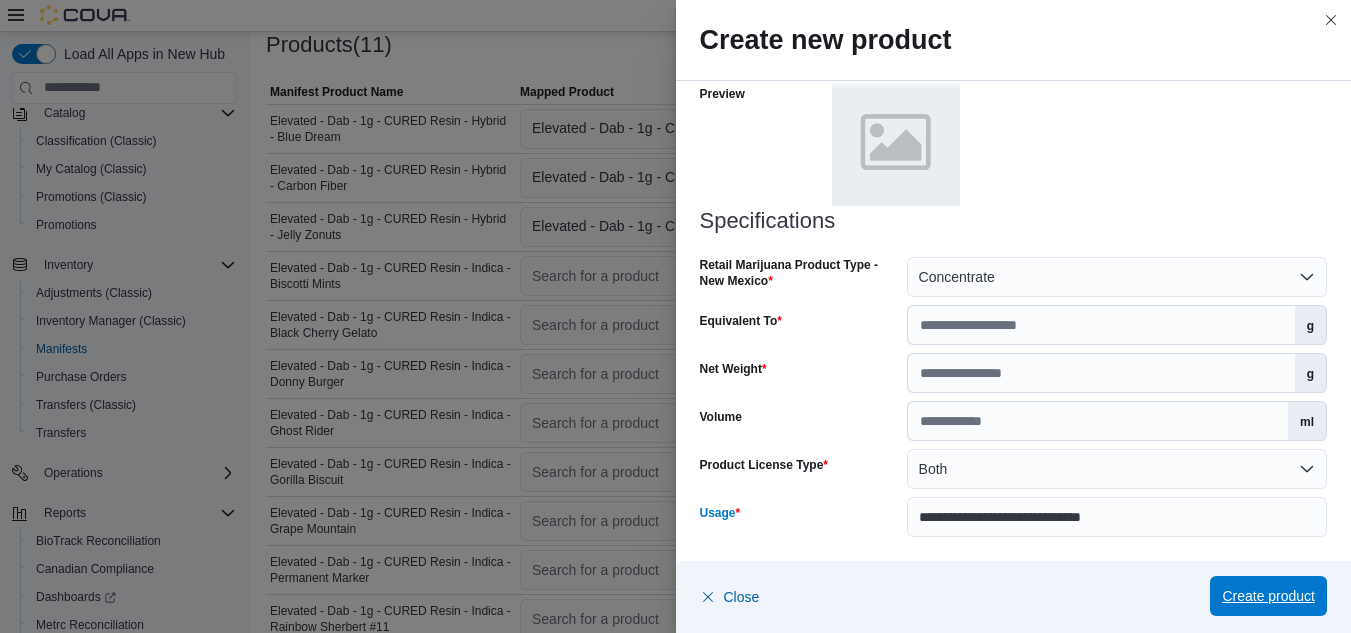 click on "Create product" at bounding box center [1268, 596] 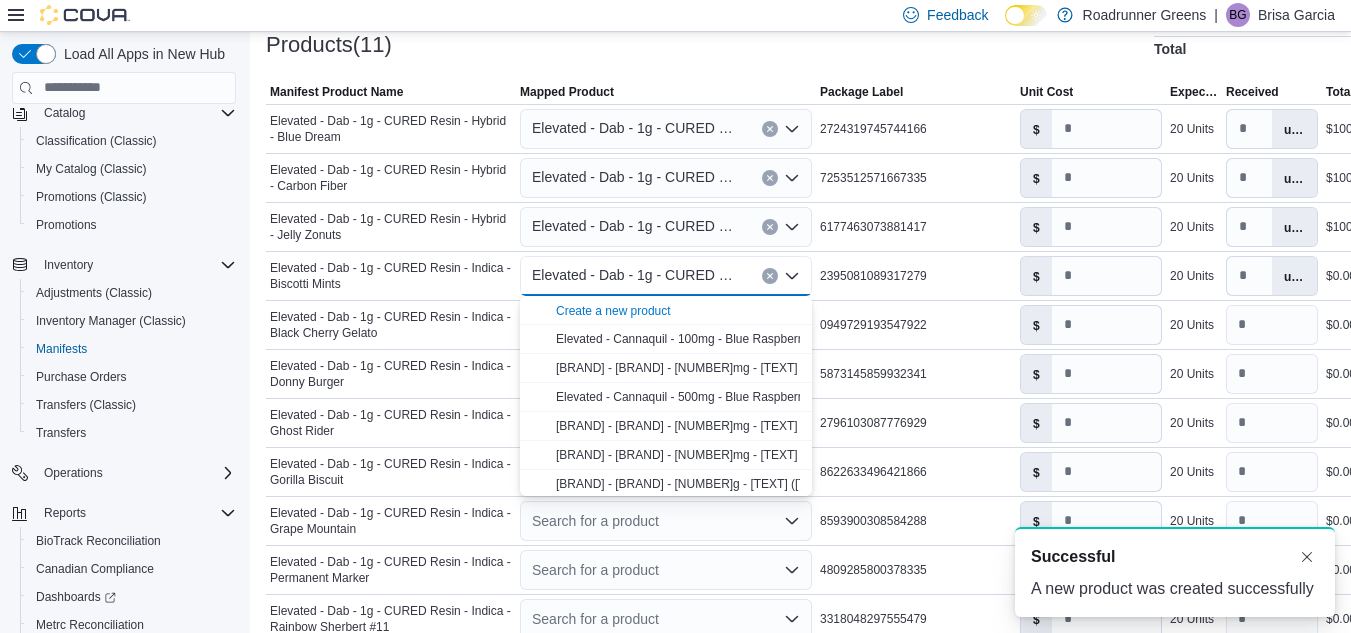 scroll, scrollTop: 0, scrollLeft: 0, axis: both 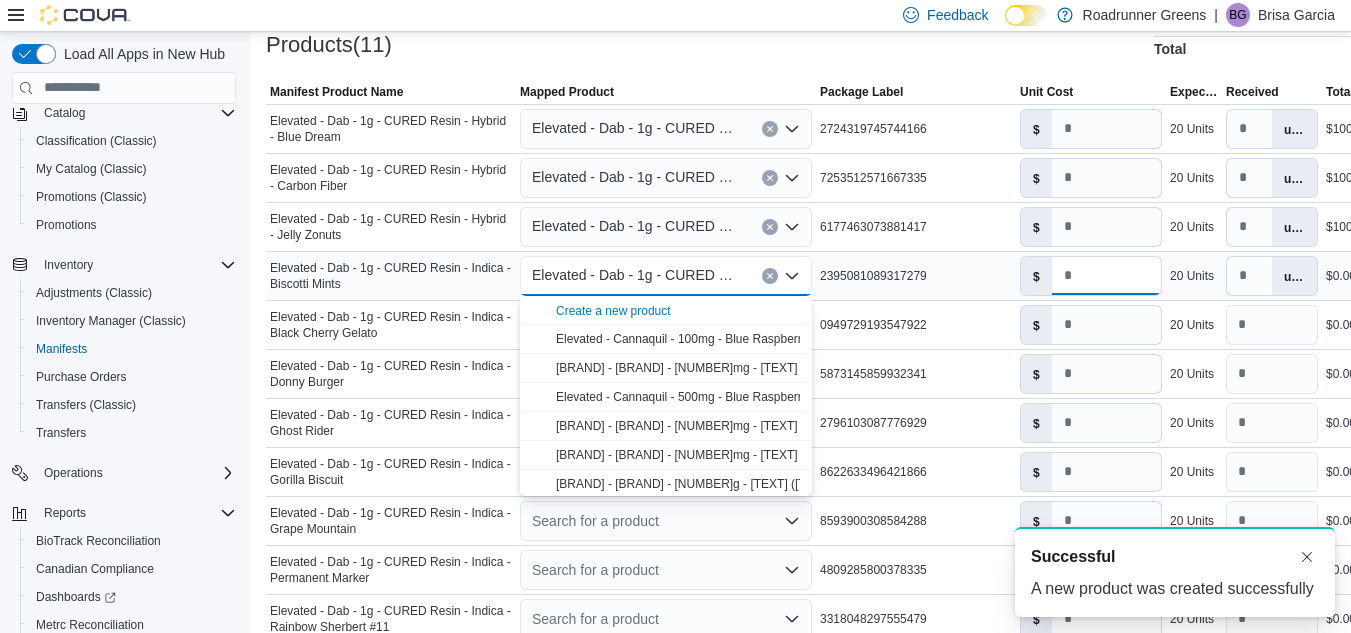 click on "*" at bounding box center (1106, 276) 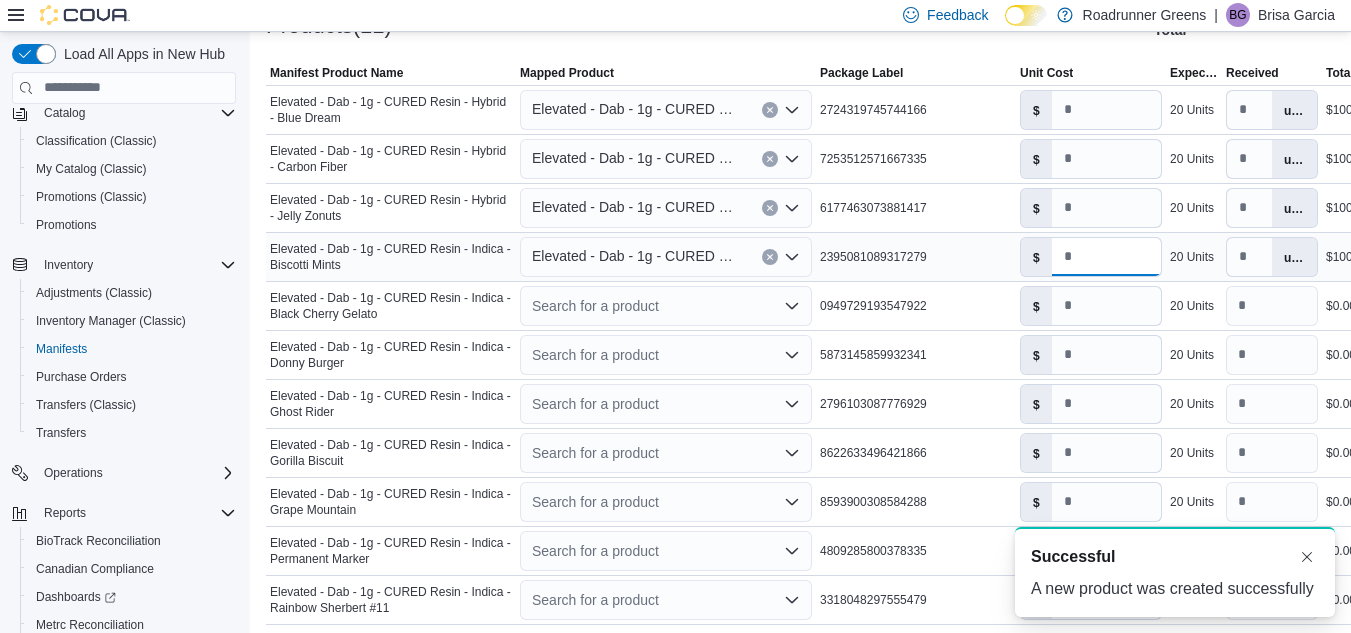 scroll, scrollTop: 750, scrollLeft: 0, axis: vertical 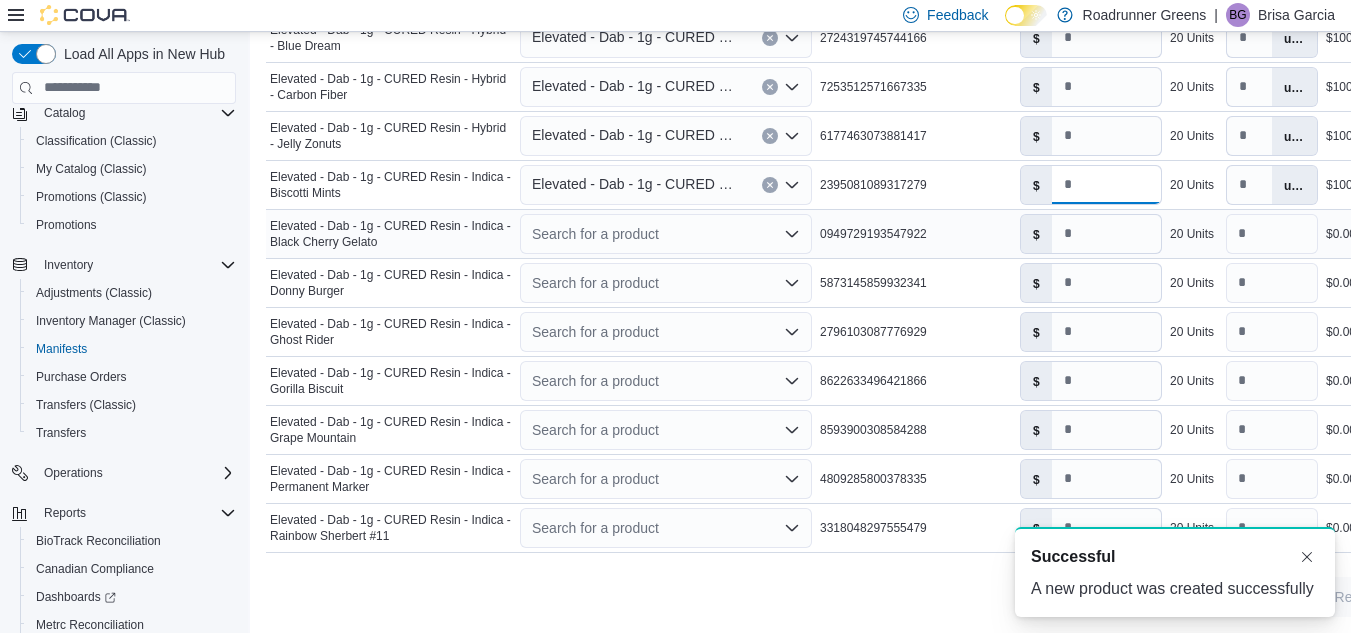 type on "*" 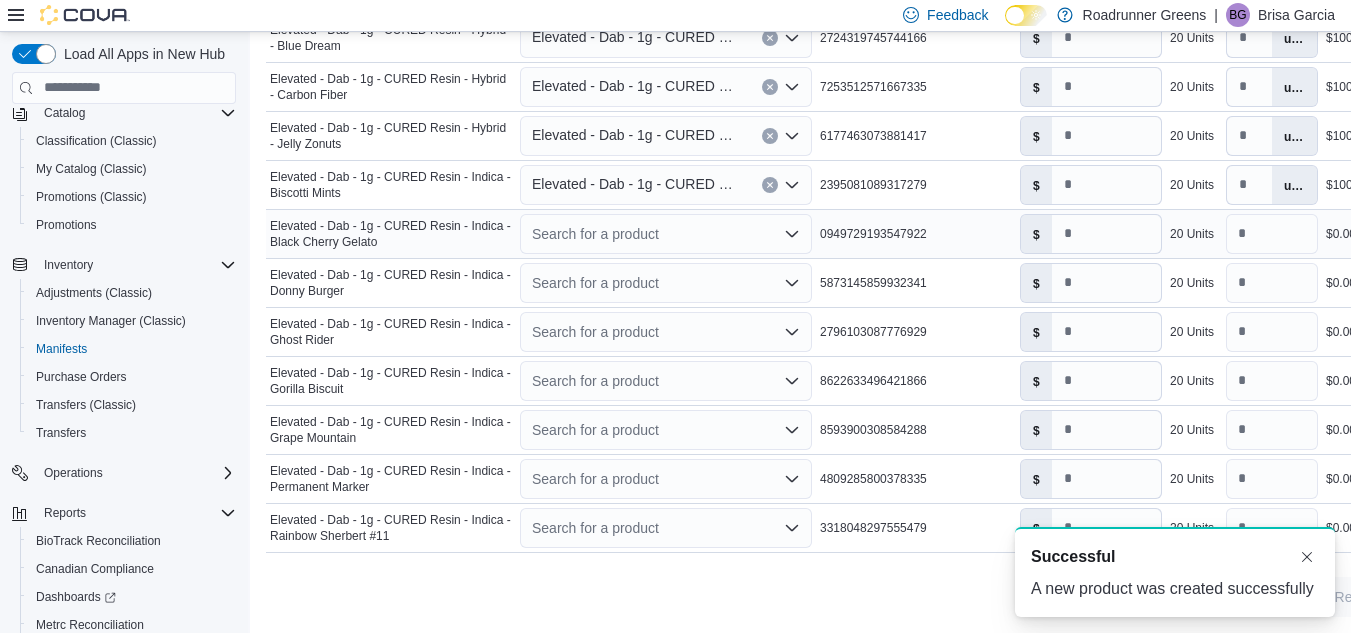 click on "Search for a product" at bounding box center [666, 234] 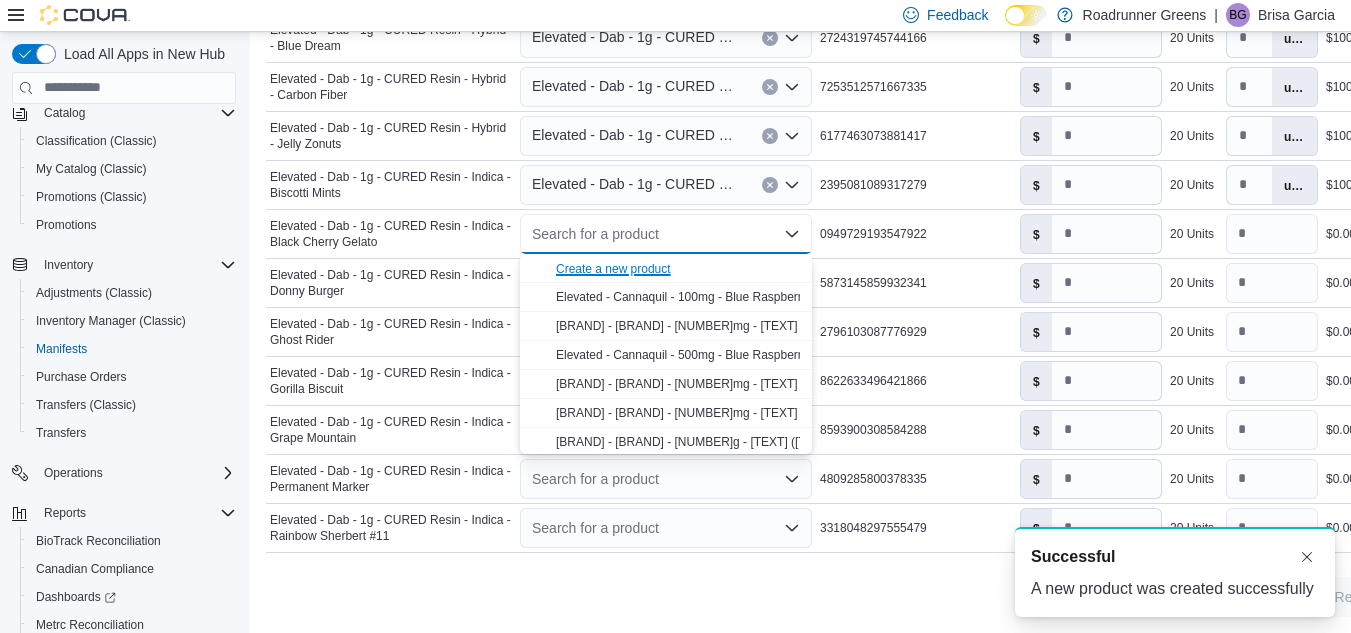 click on "Create a new product" at bounding box center (613, 269) 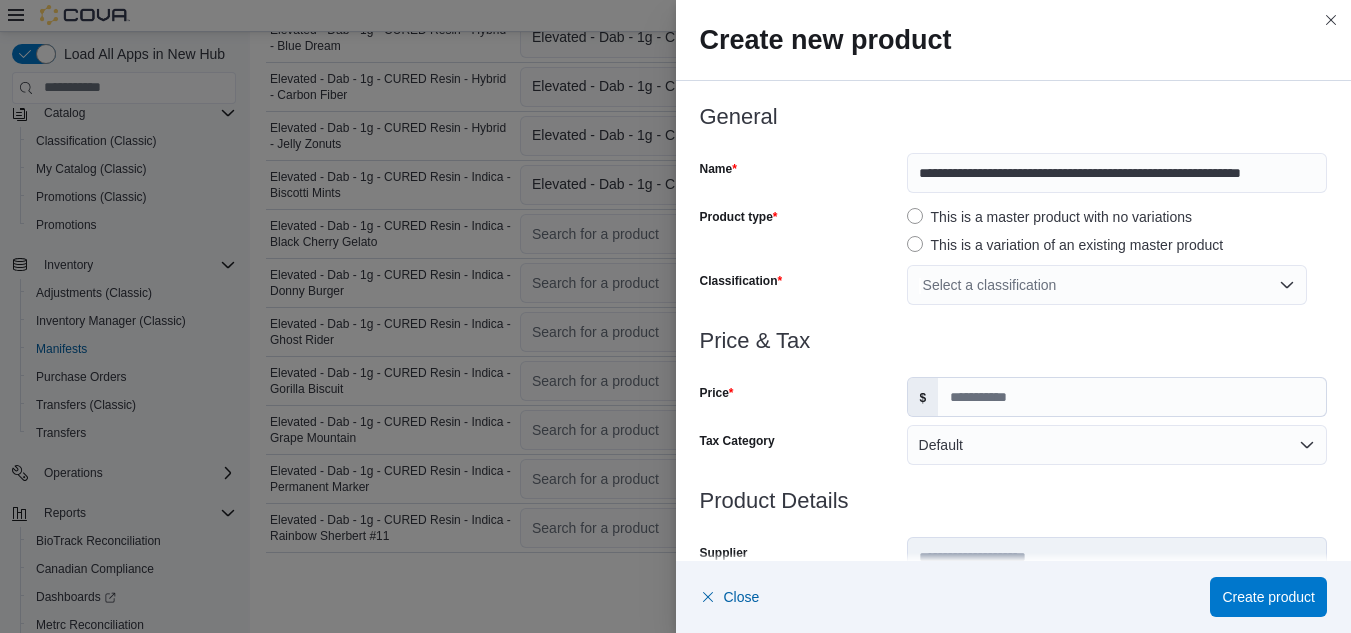 click on "Select a classification" at bounding box center [1107, 285] 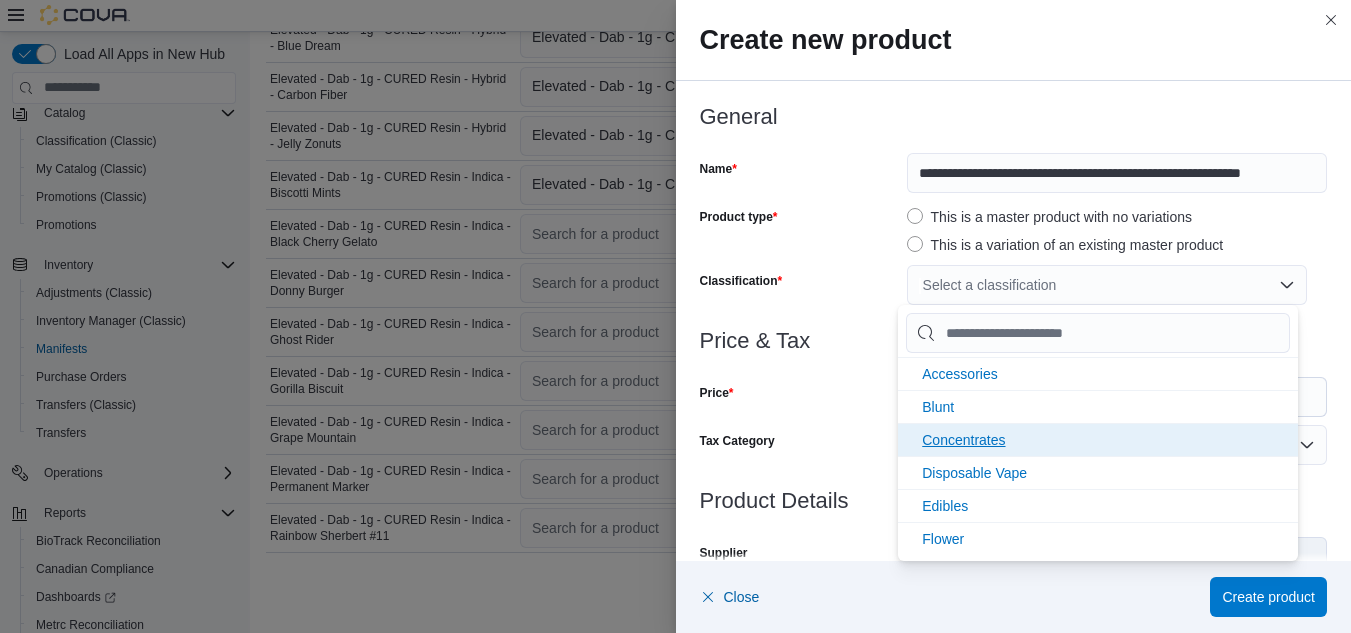 click on "Concentrates" at bounding box center (1098, 439) 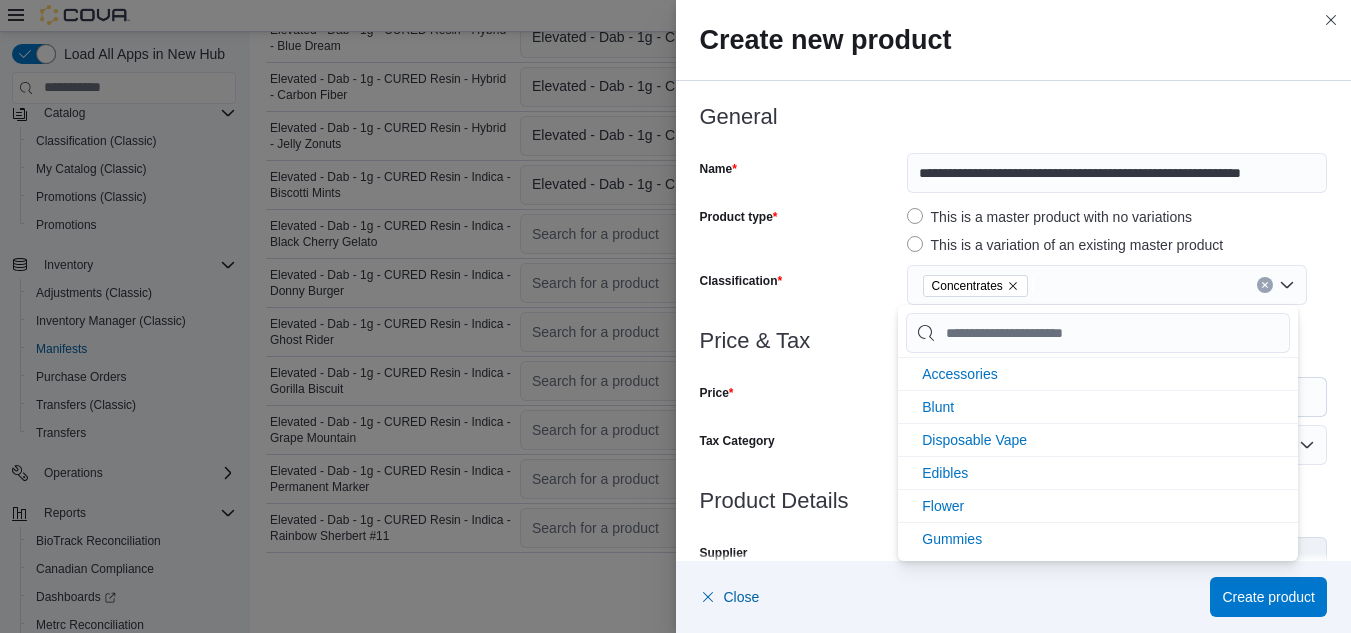 click on "Price" at bounding box center [799, 397] 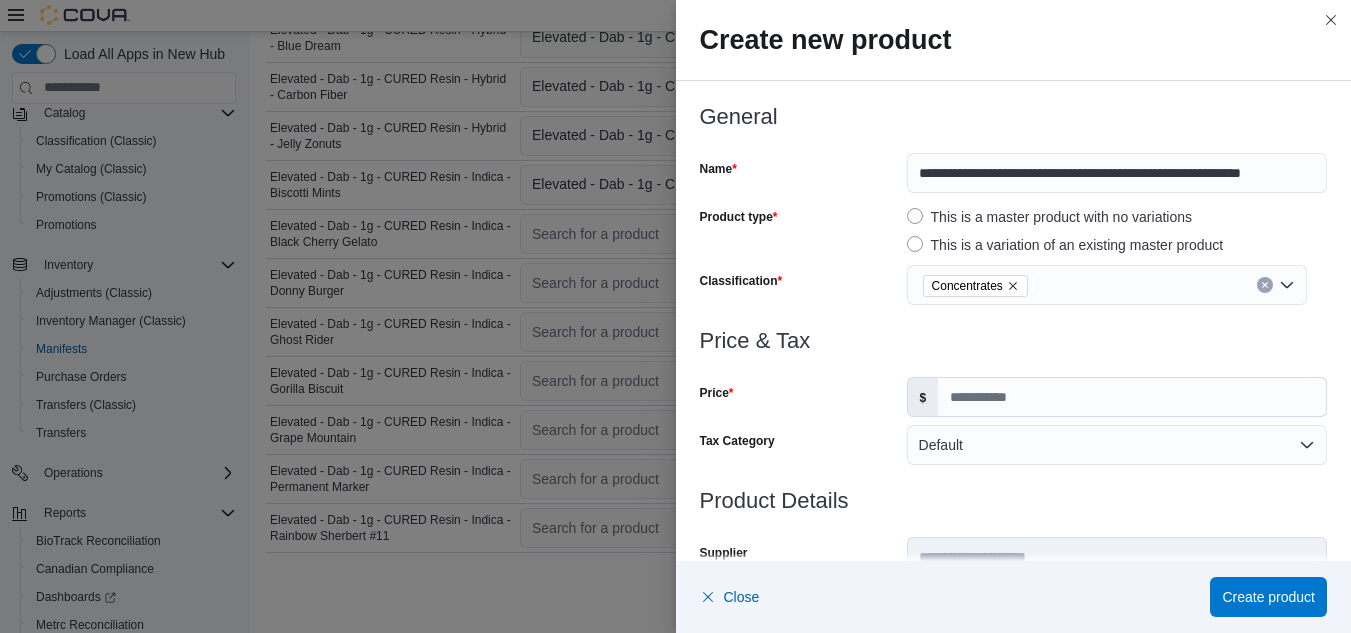 scroll, scrollTop: 0, scrollLeft: 0, axis: both 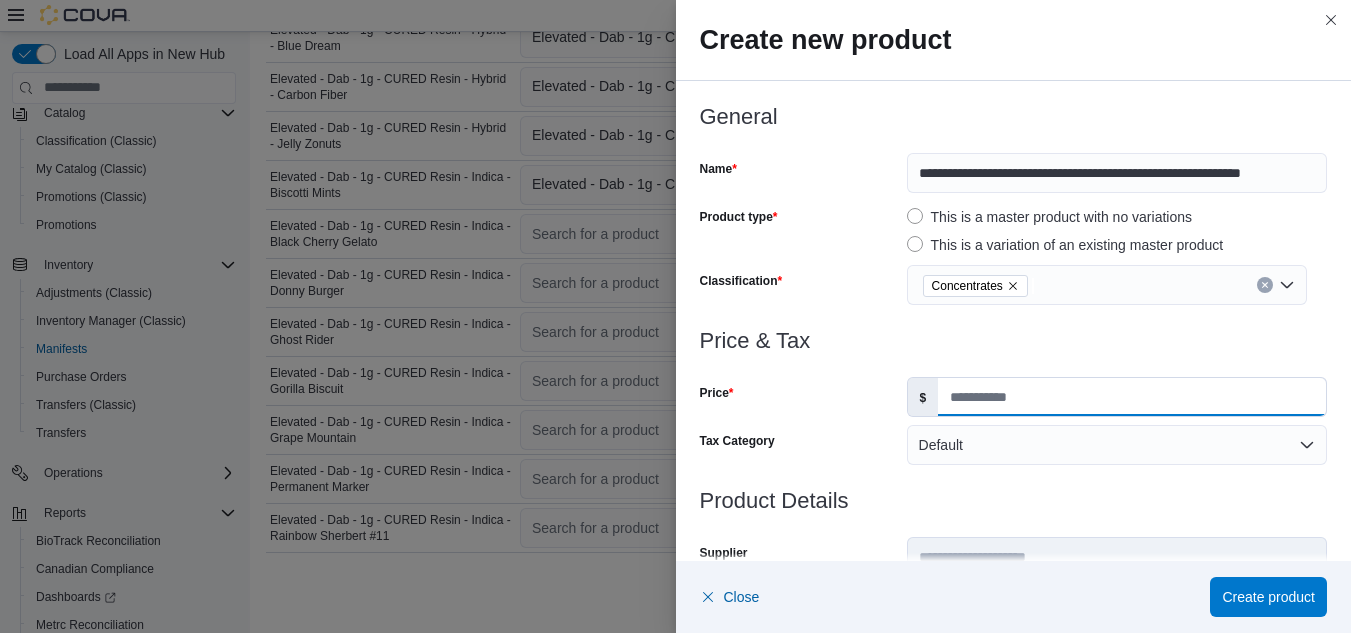click on "Price" at bounding box center [1132, 397] 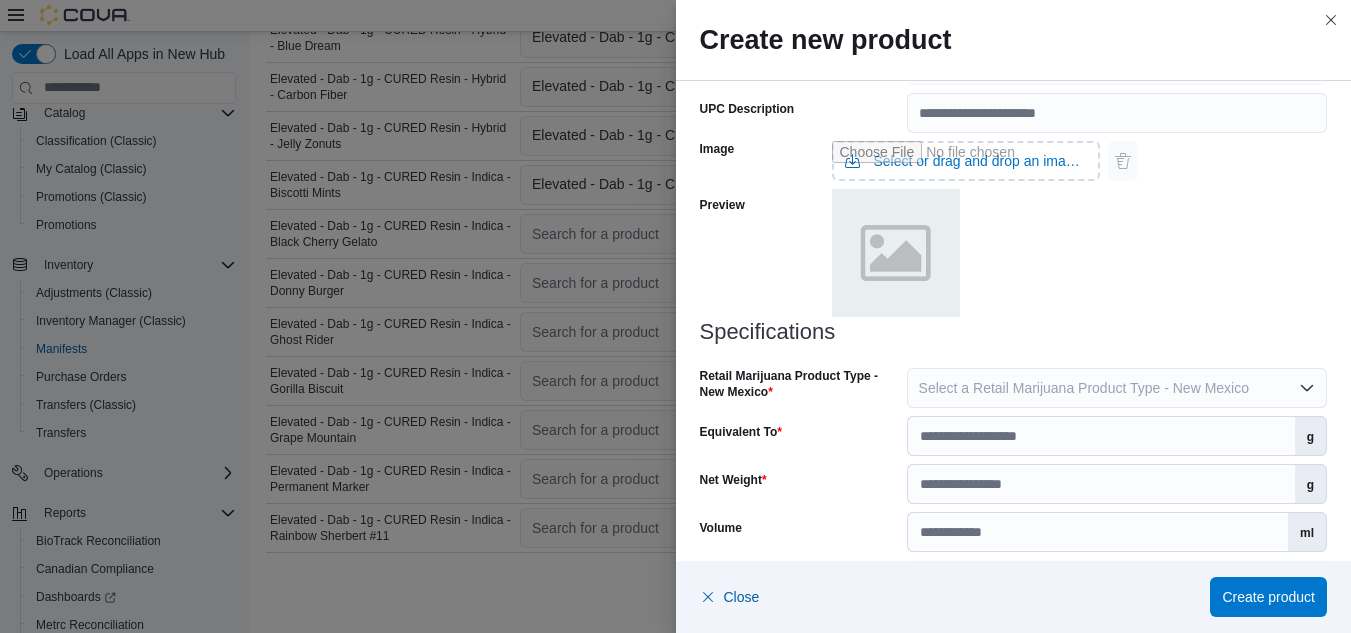 scroll, scrollTop: 829, scrollLeft: 0, axis: vertical 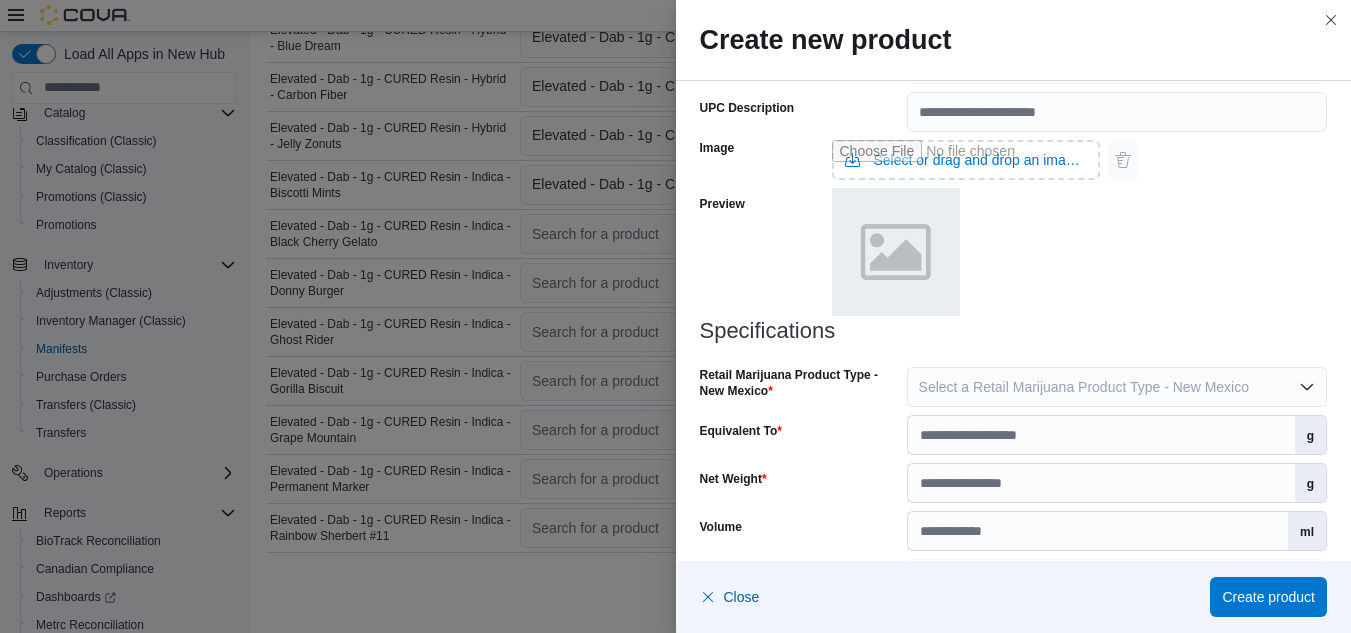 type on "**" 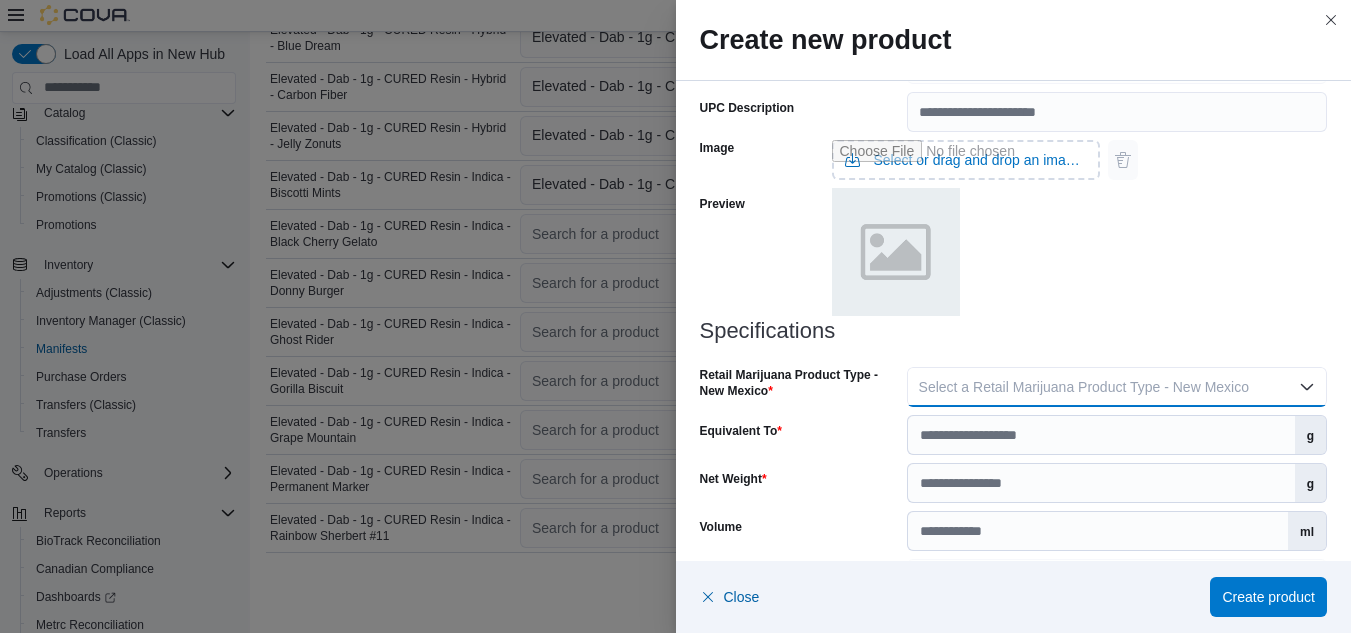 click on "Select a Retail Marijuana Product Type - New Mexico" at bounding box center [1084, 387] 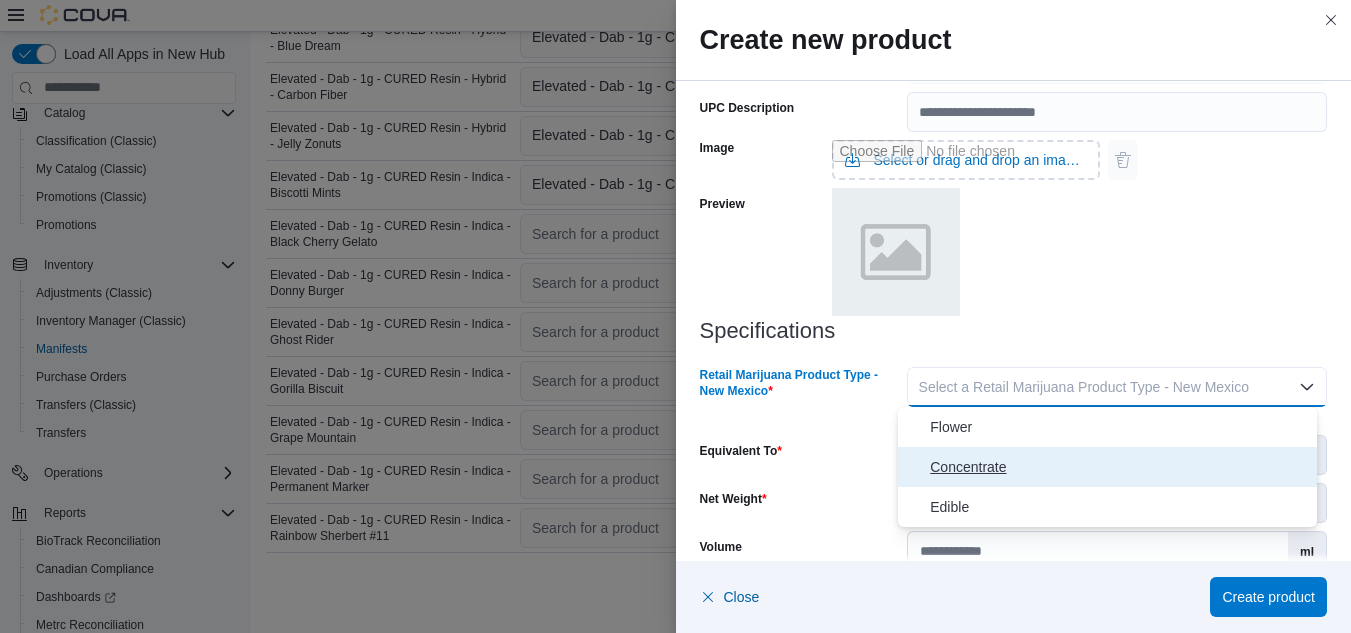 click on "Concentrate" at bounding box center [1119, 467] 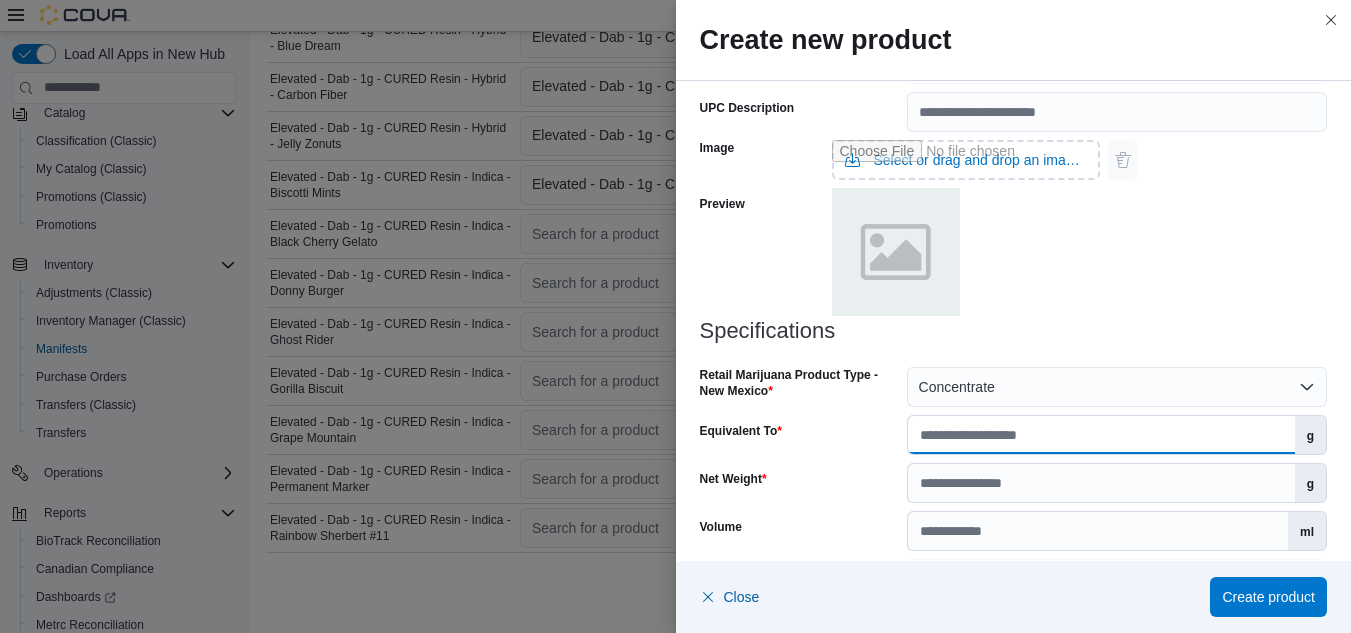click on "Equivalent To" at bounding box center [1101, 435] 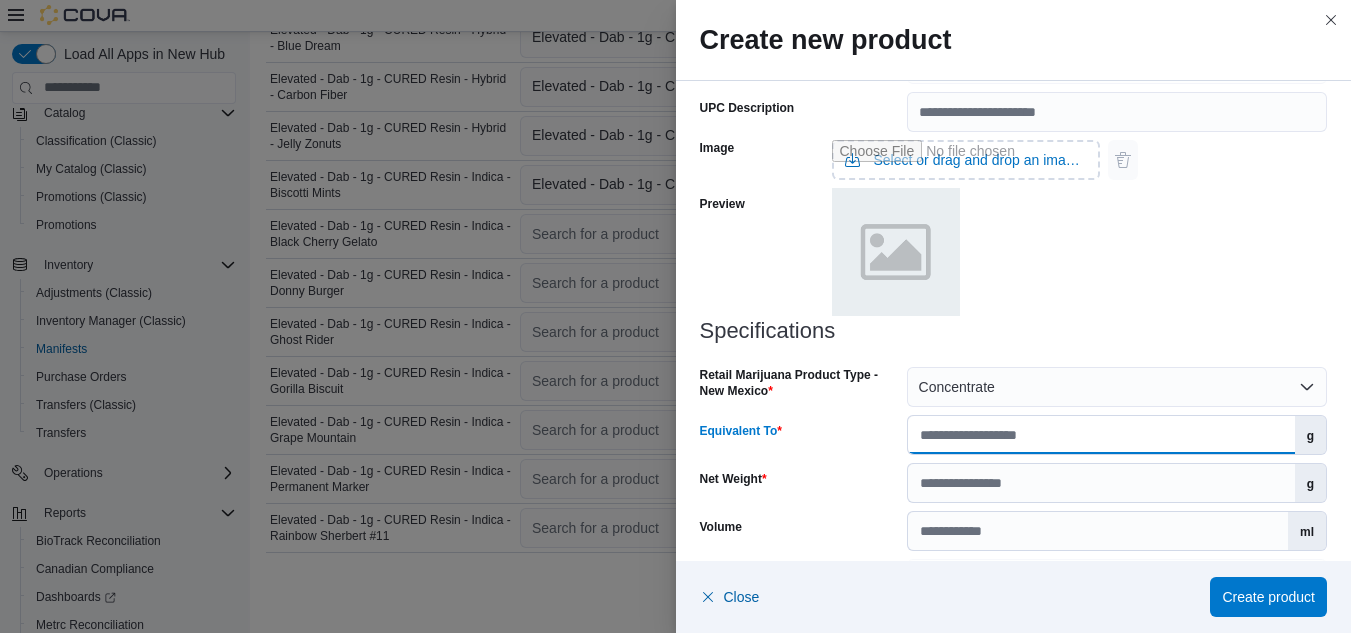 type on "*" 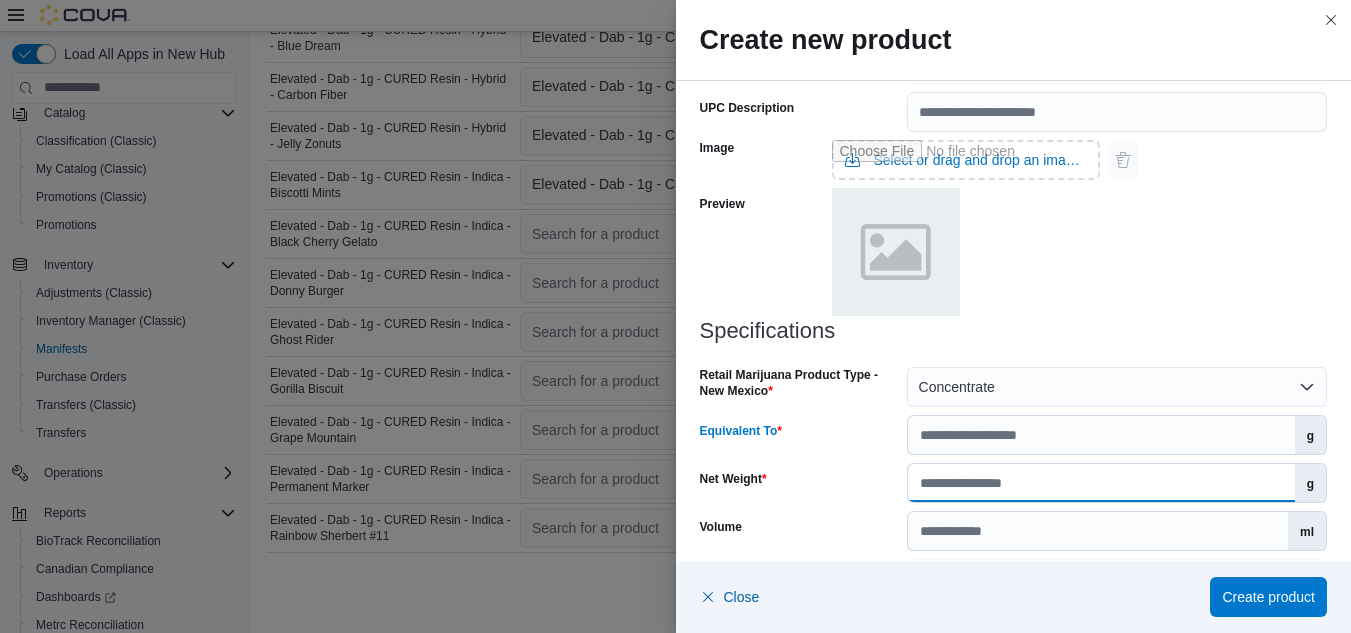 click on "Net Weight" at bounding box center (1101, 483) 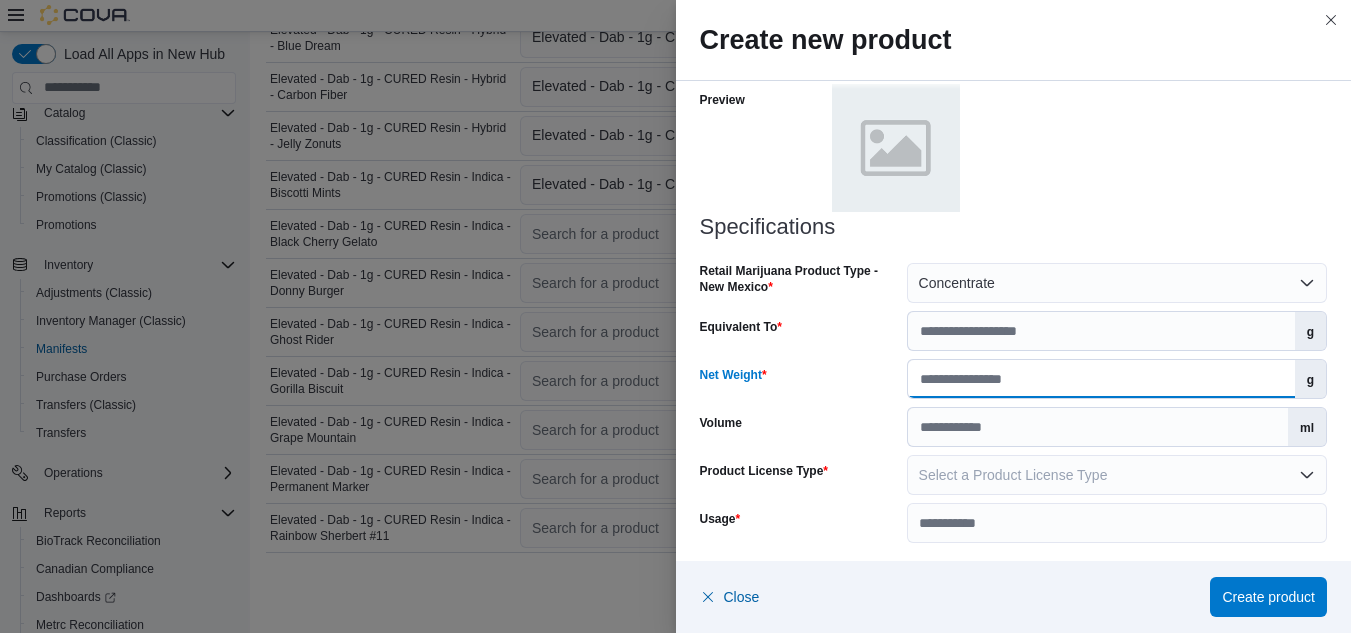 scroll, scrollTop: 939, scrollLeft: 0, axis: vertical 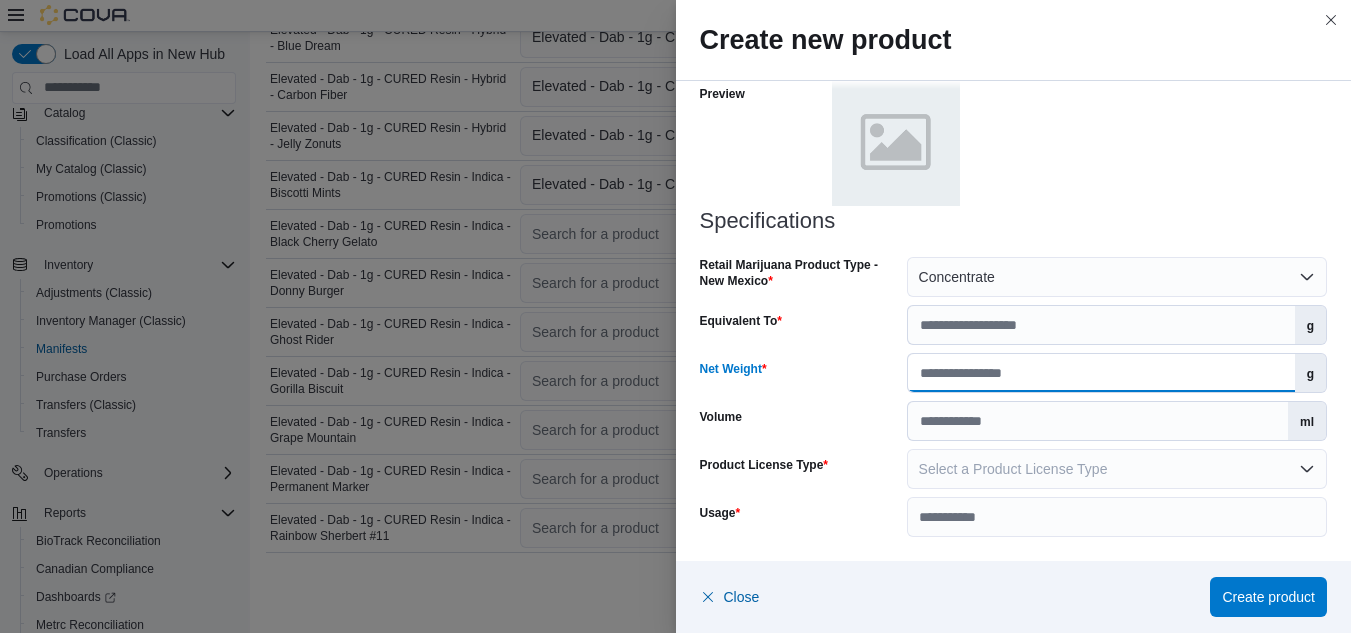 type on "*" 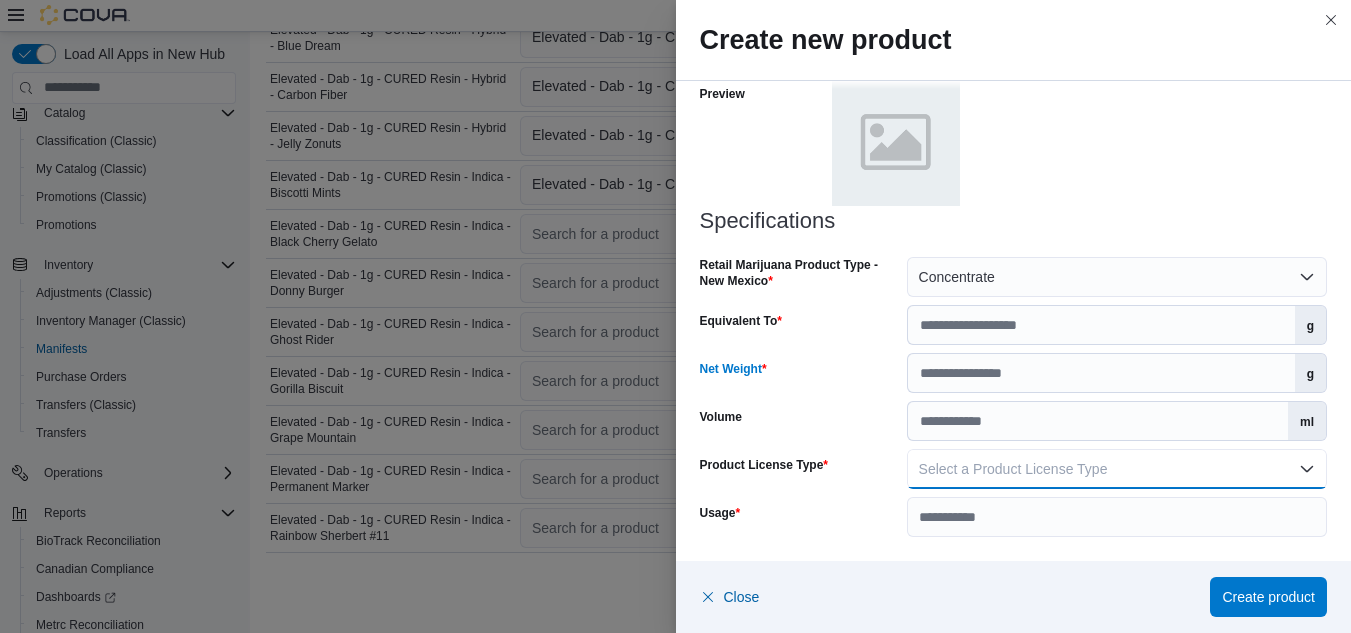 click on "Select a Product License Type" at bounding box center (1117, 469) 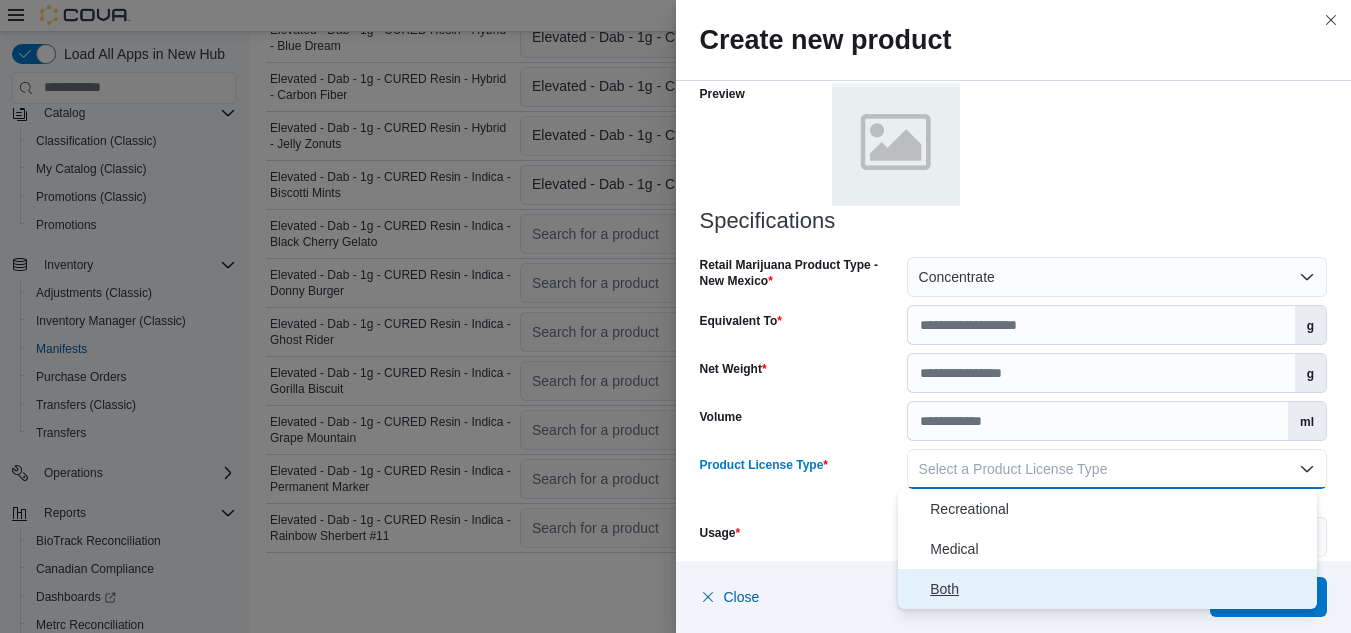 click on "Both" at bounding box center (1119, 589) 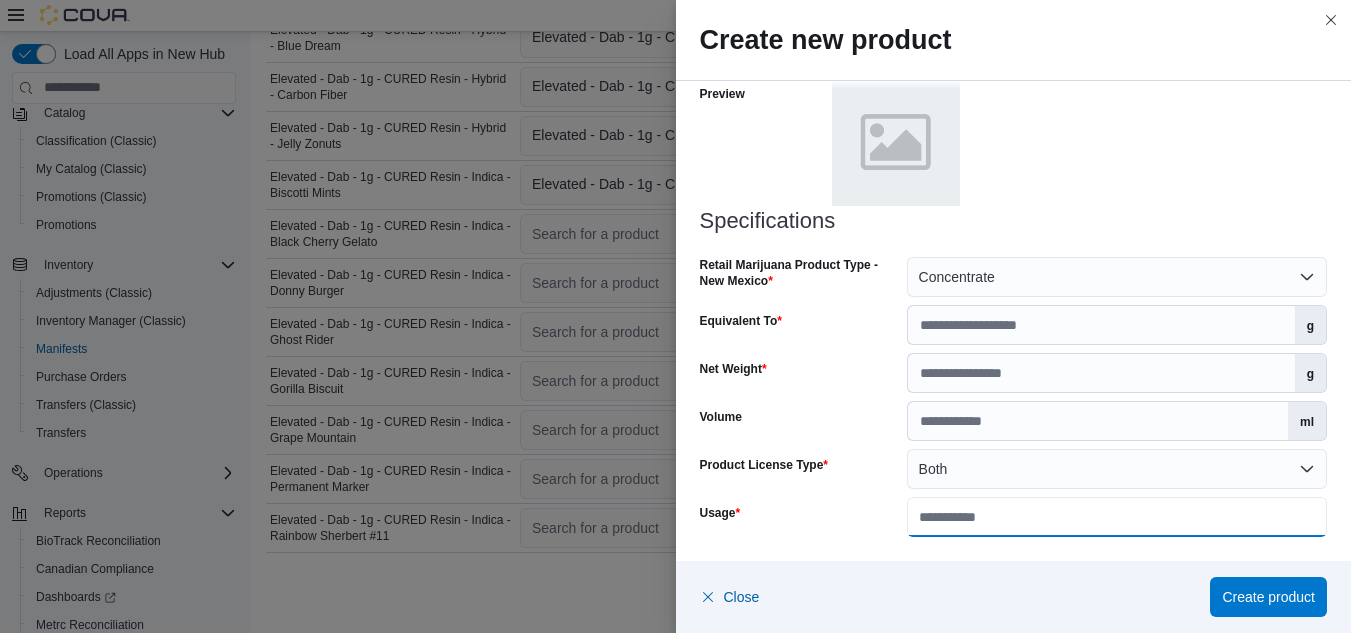 click on "Usage" at bounding box center [1117, 517] 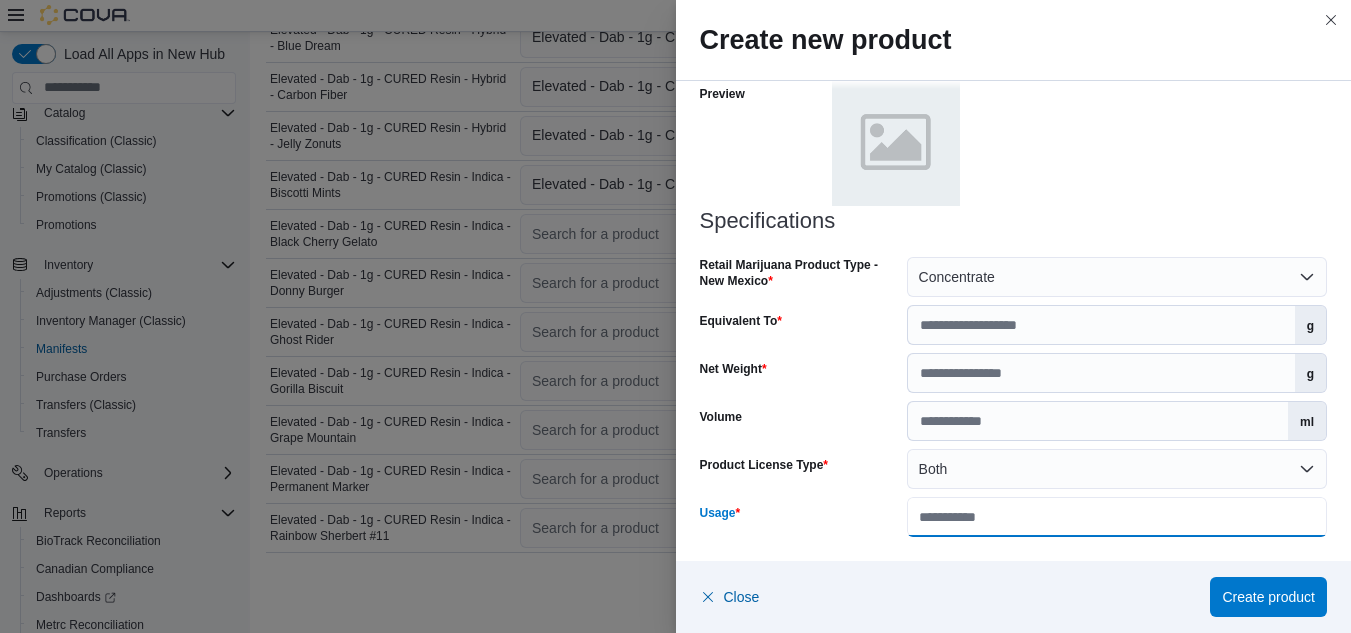 type on "**********" 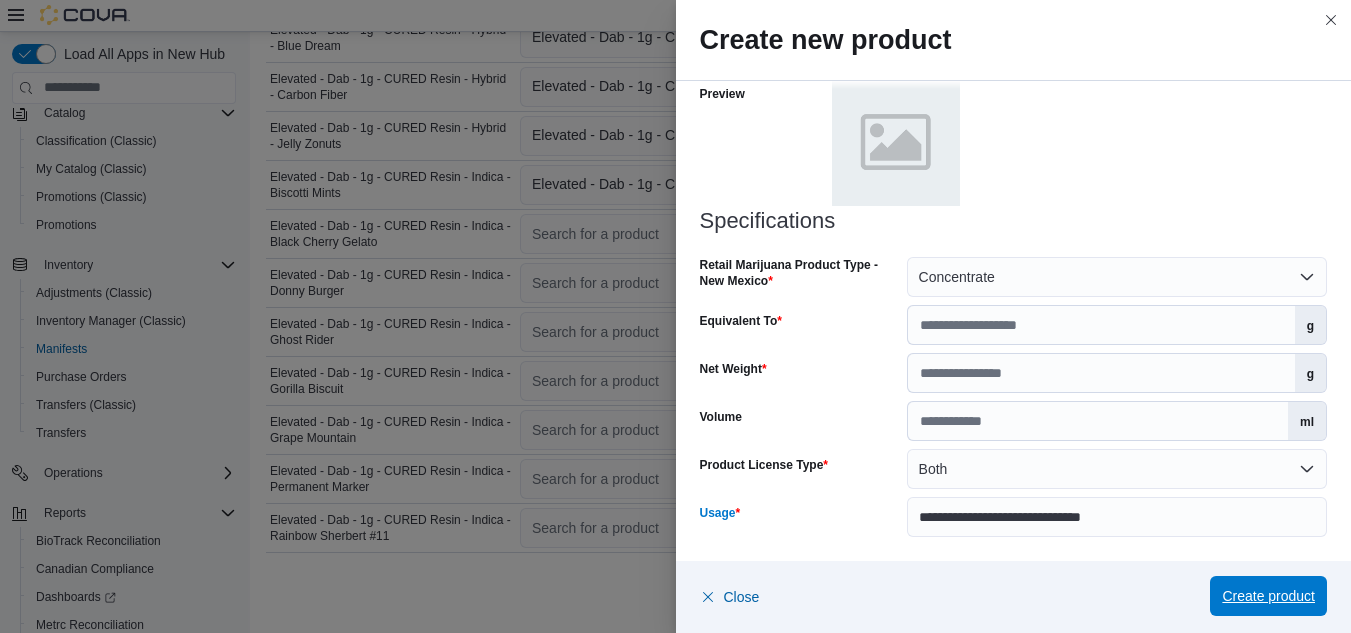 click on "Create product" at bounding box center [1268, 596] 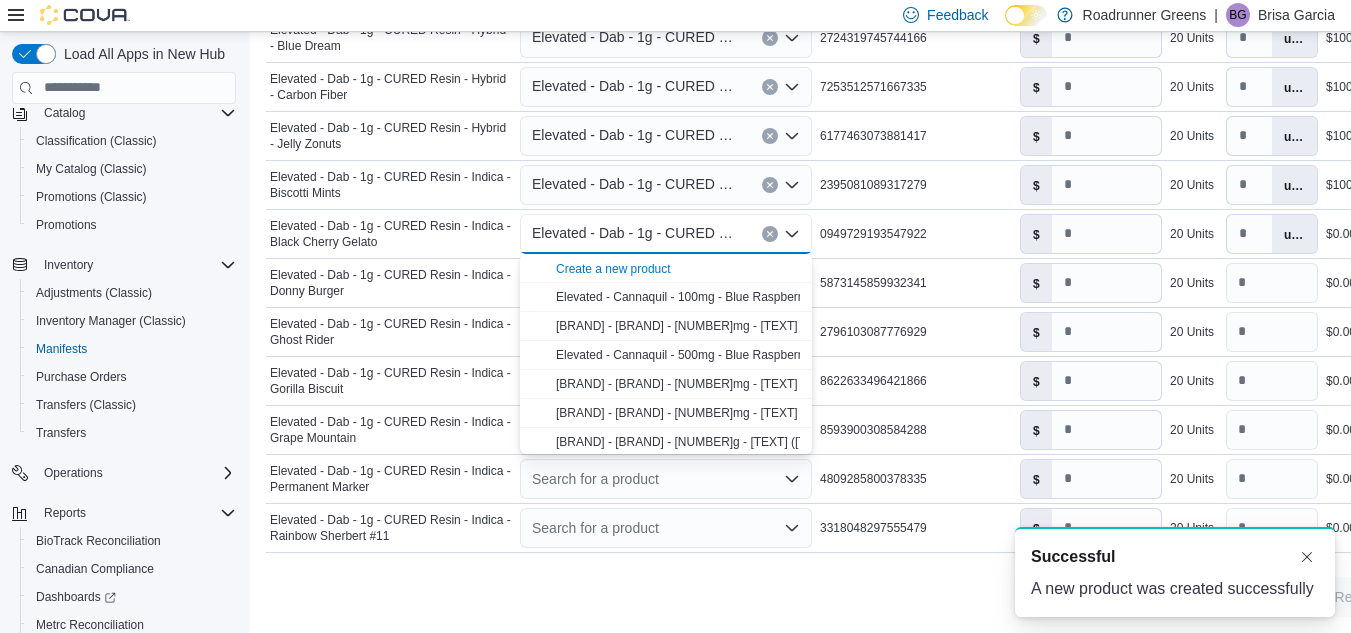 scroll, scrollTop: 0, scrollLeft: 0, axis: both 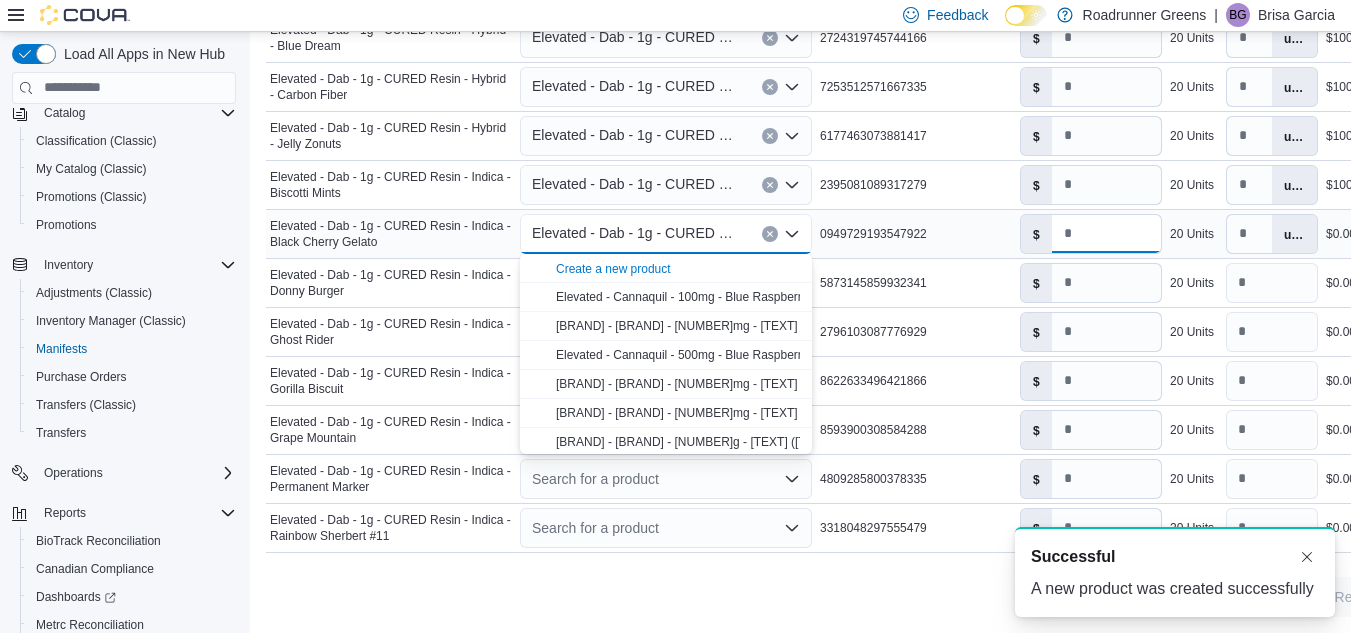 click on "*" at bounding box center (1106, 234) 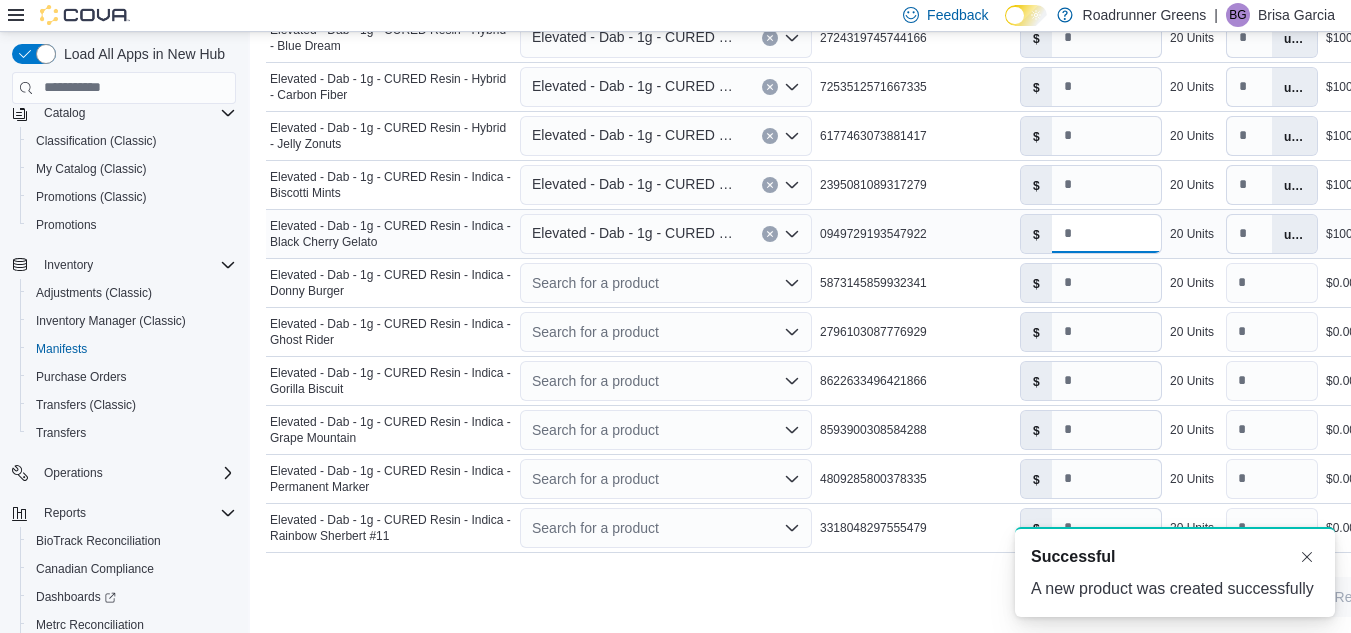 type on "*" 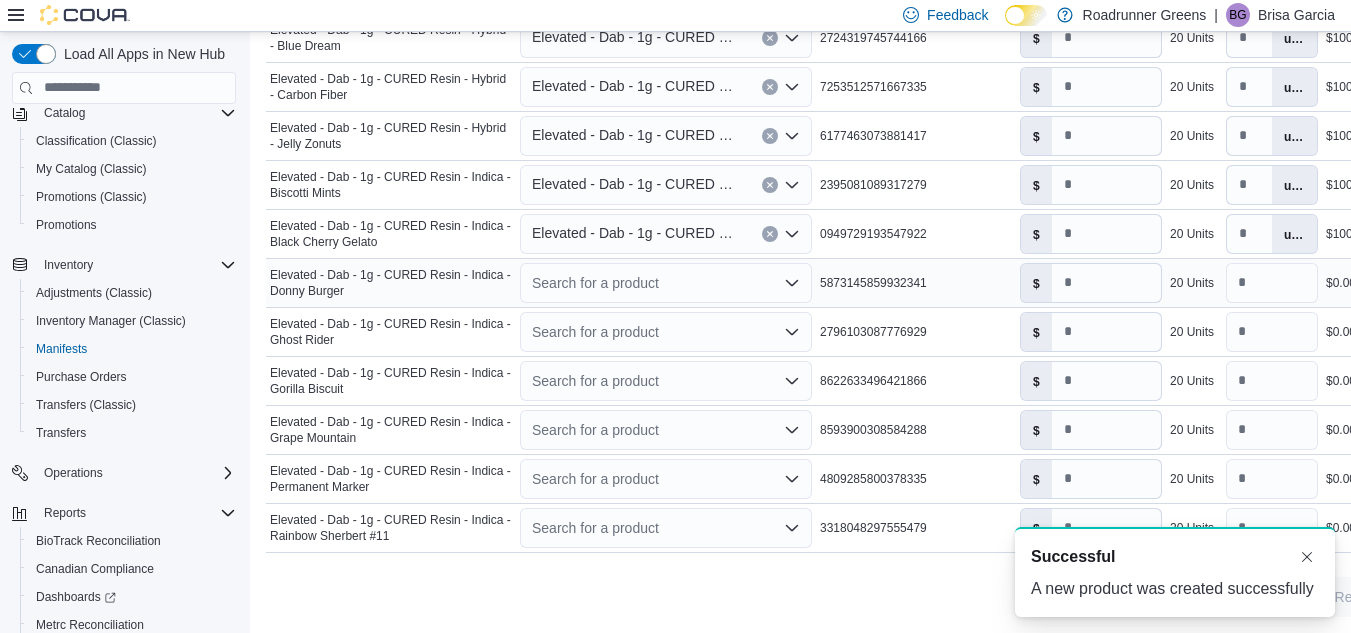 click on "Search for a product" at bounding box center (666, 283) 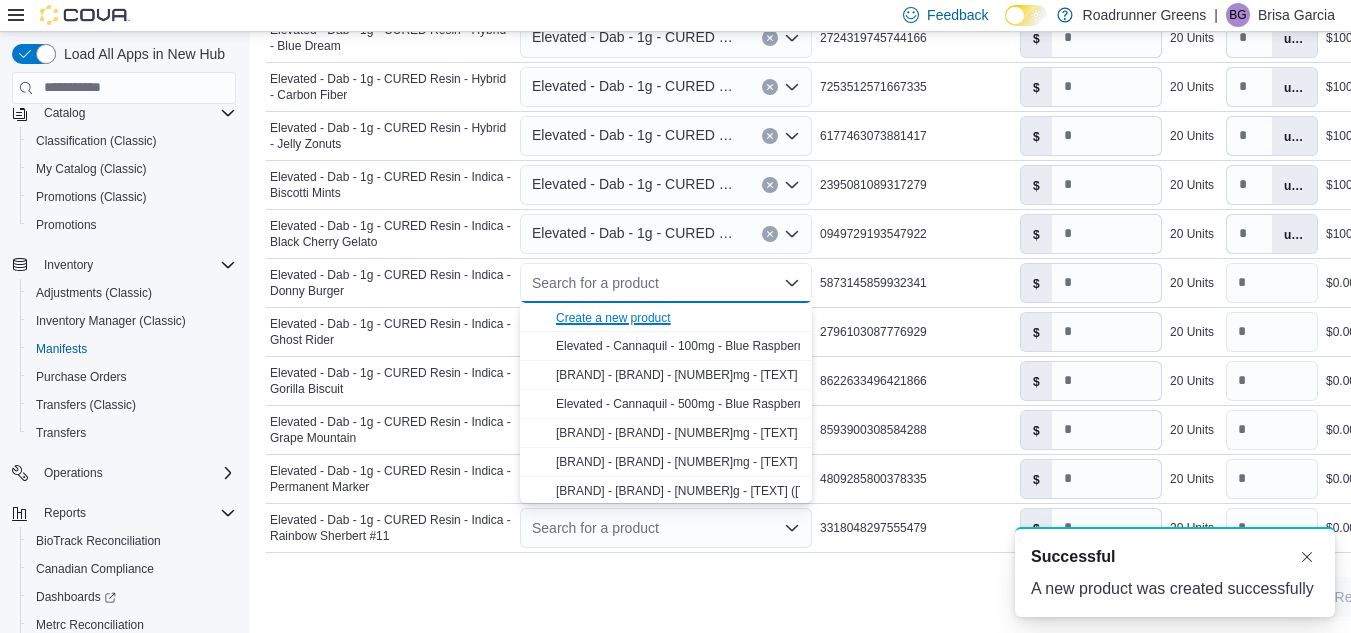 click on "Create a new product" at bounding box center (613, 318) 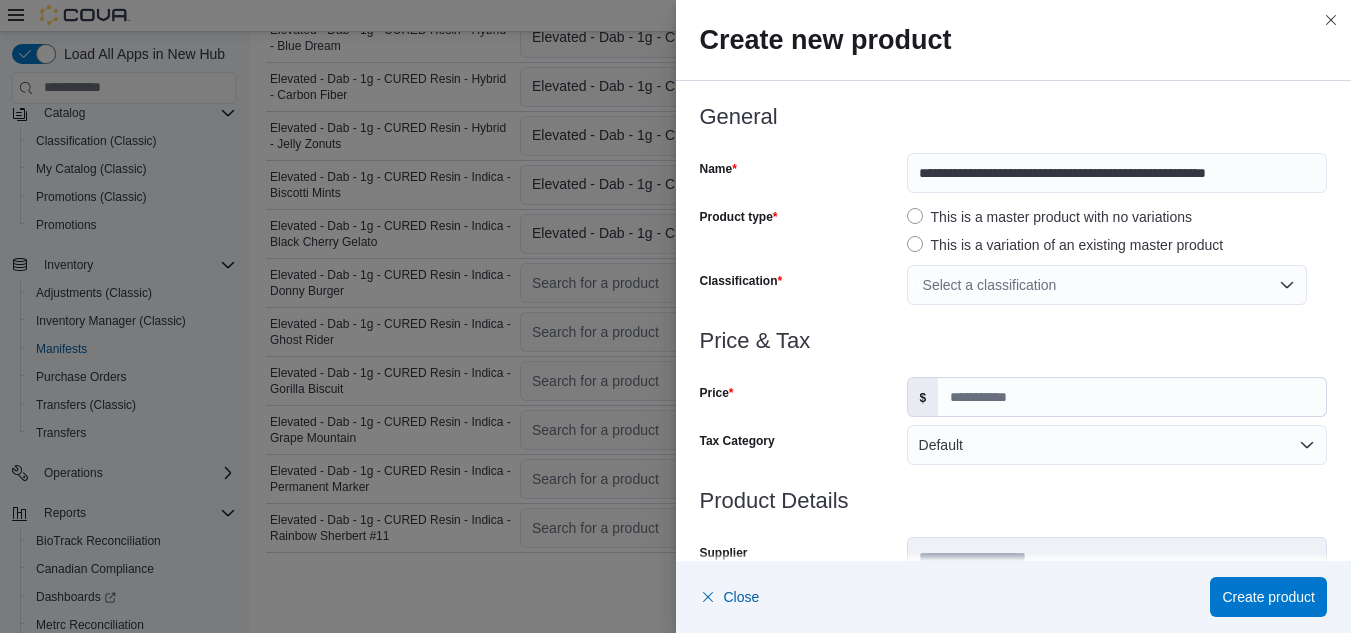 click on "Select a classification" at bounding box center (1107, 285) 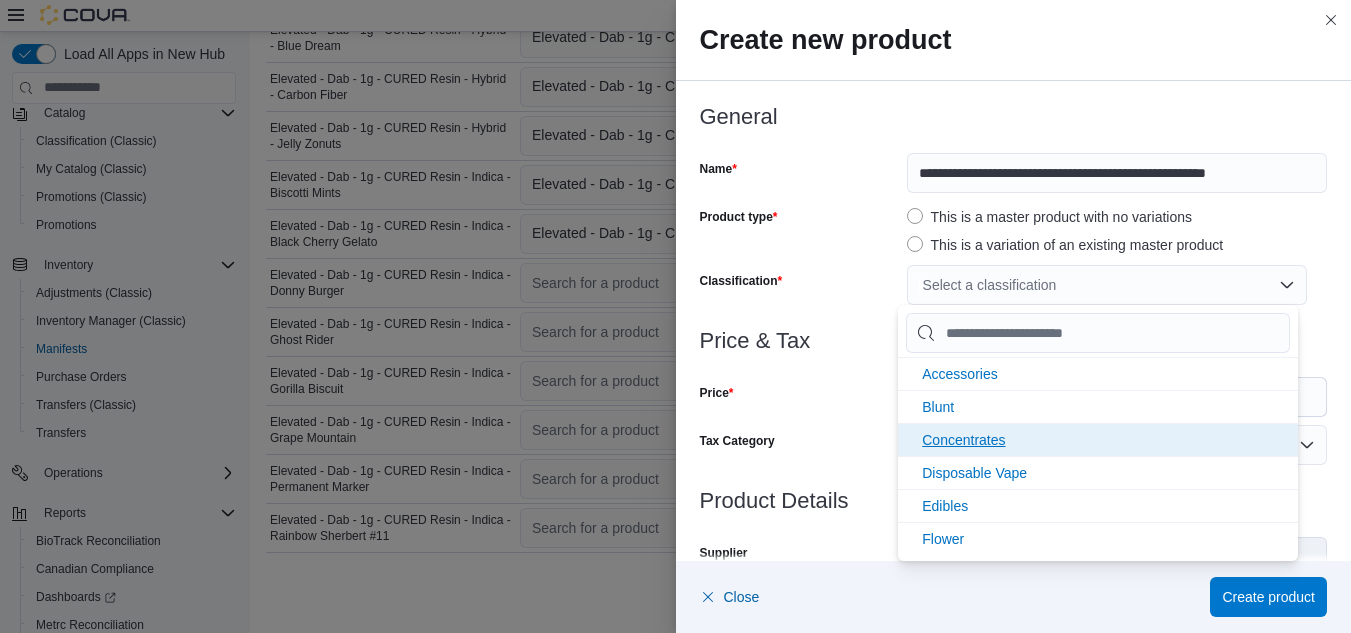 click on "Concentrates" at bounding box center [1098, 439] 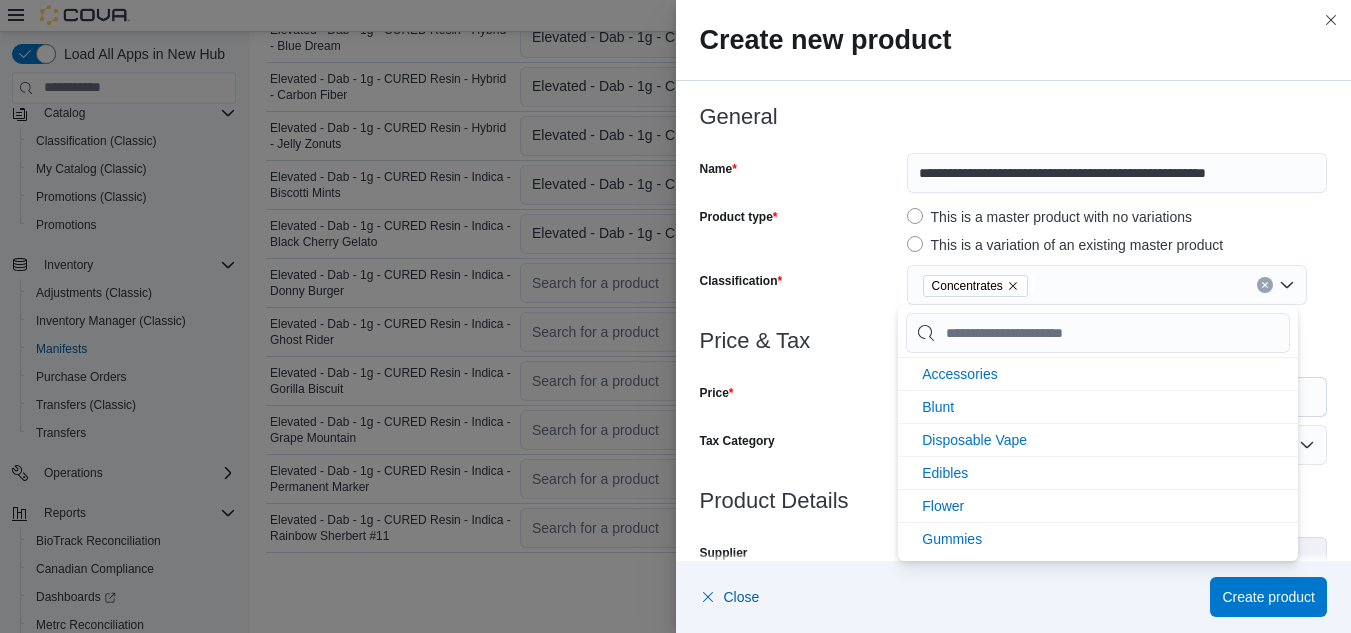 click on "Price" at bounding box center (799, 397) 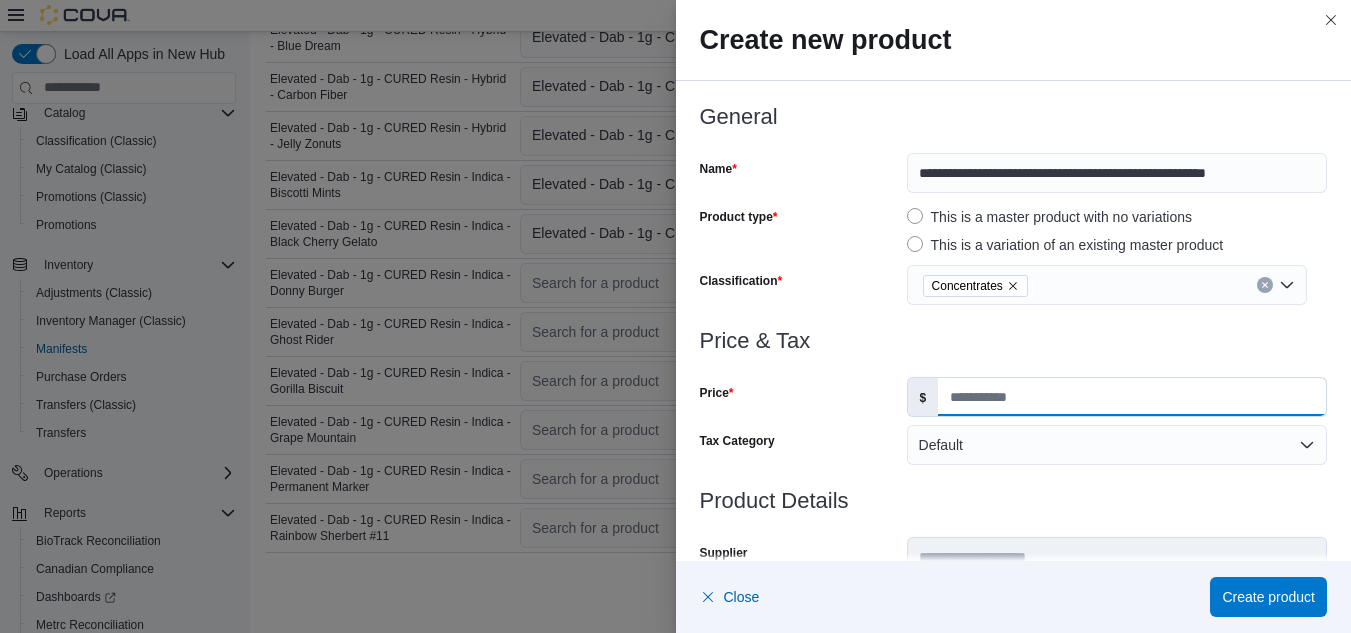click on "Price" at bounding box center [1132, 397] 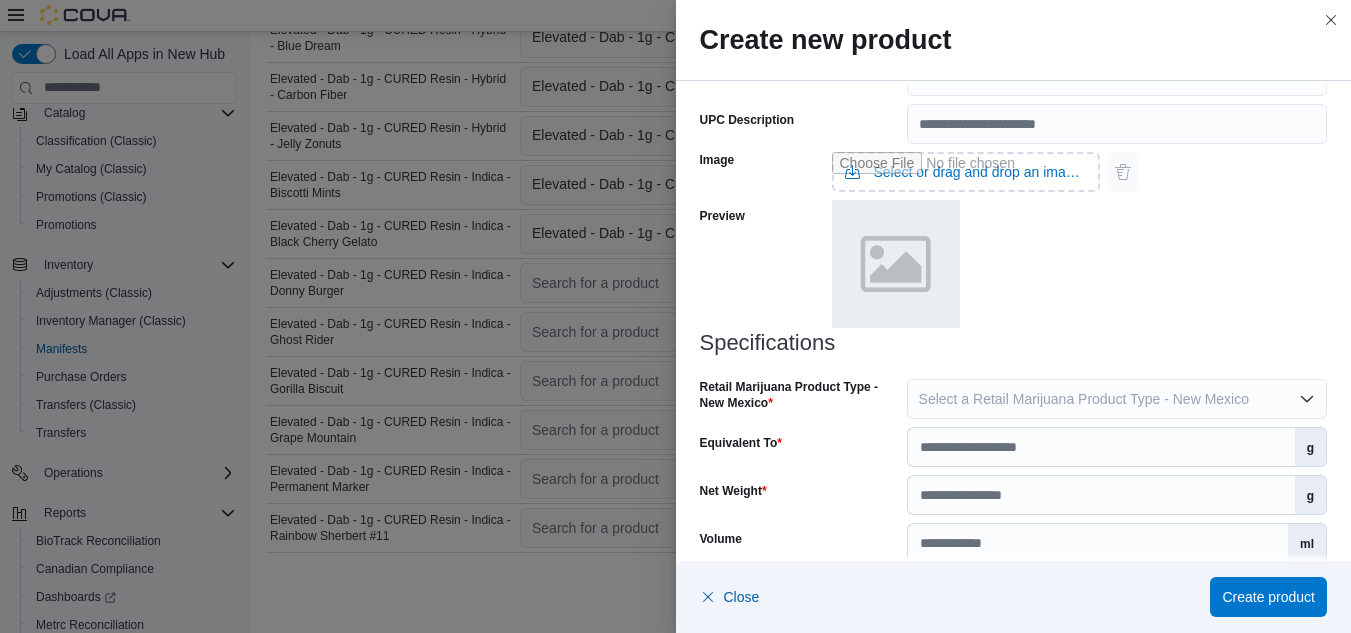 scroll, scrollTop: 939, scrollLeft: 0, axis: vertical 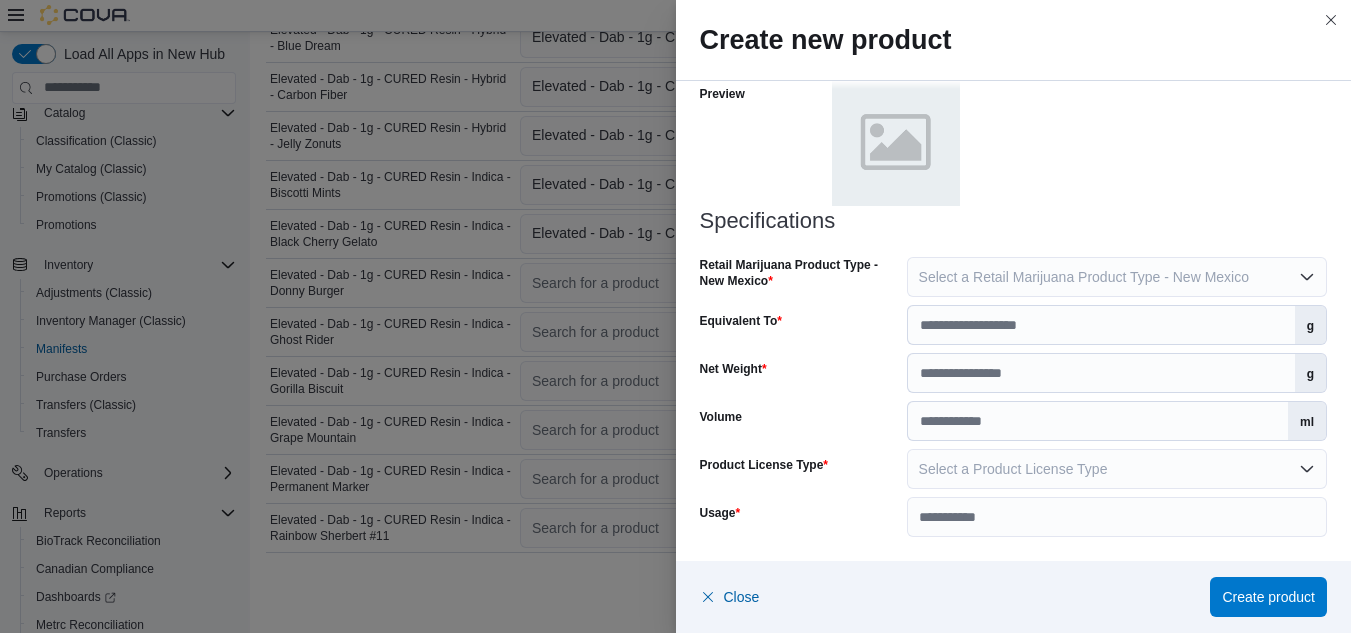 type on "**" 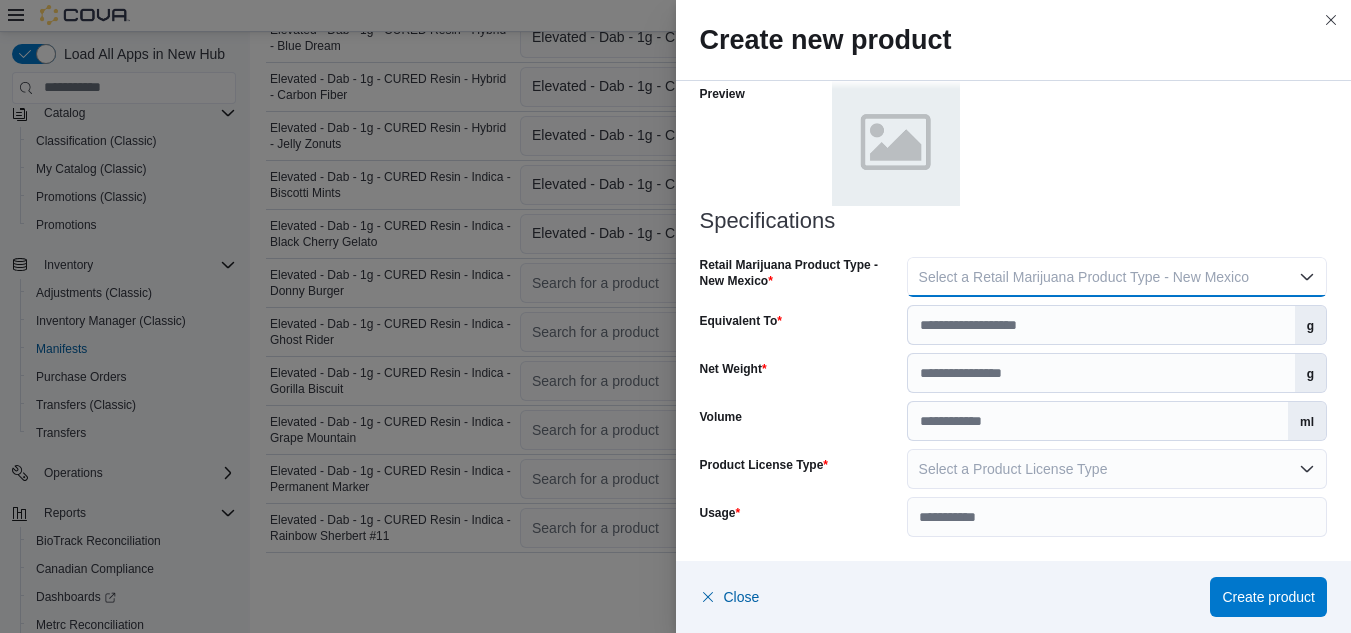 click on "Select a Retail Marijuana Product Type - New Mexico" at bounding box center (1084, 277) 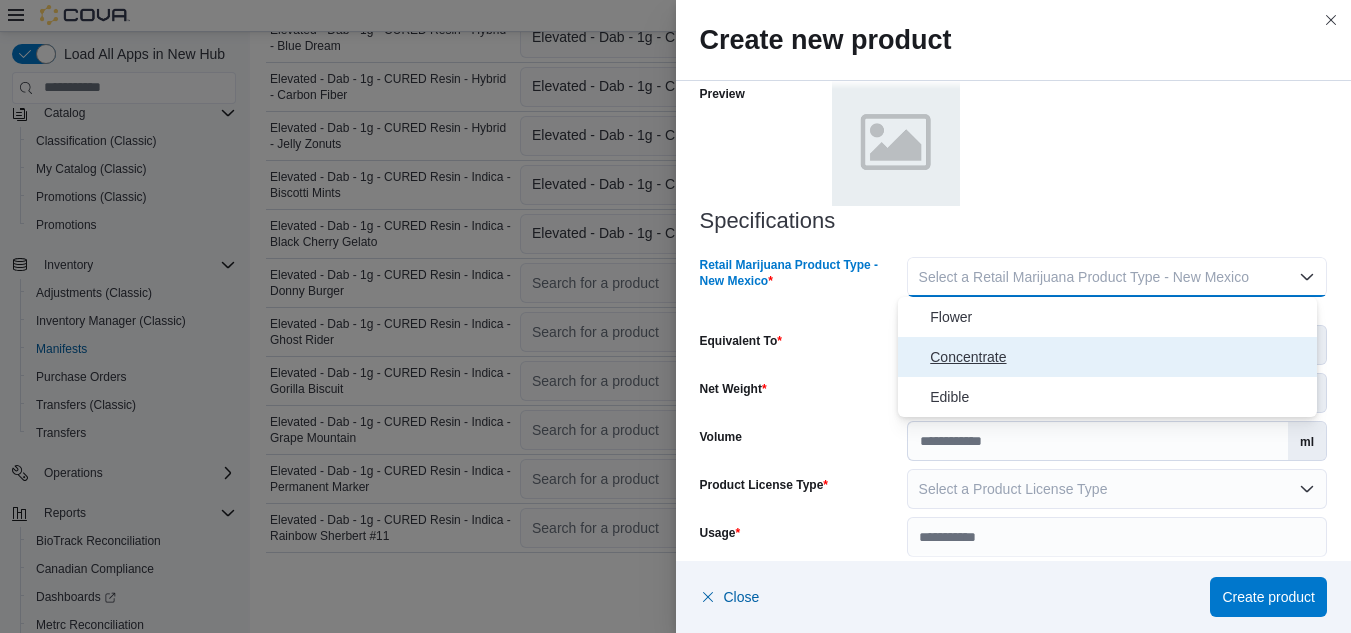 click 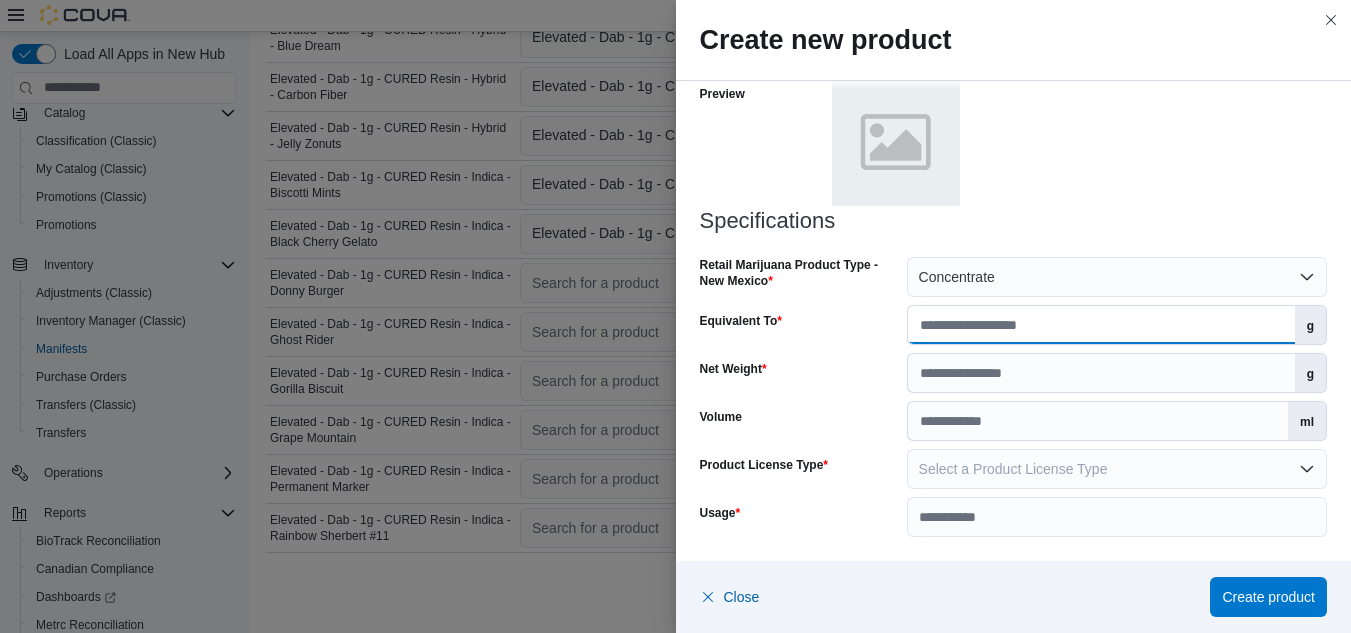 click on "Equivalent To" at bounding box center (1101, 325) 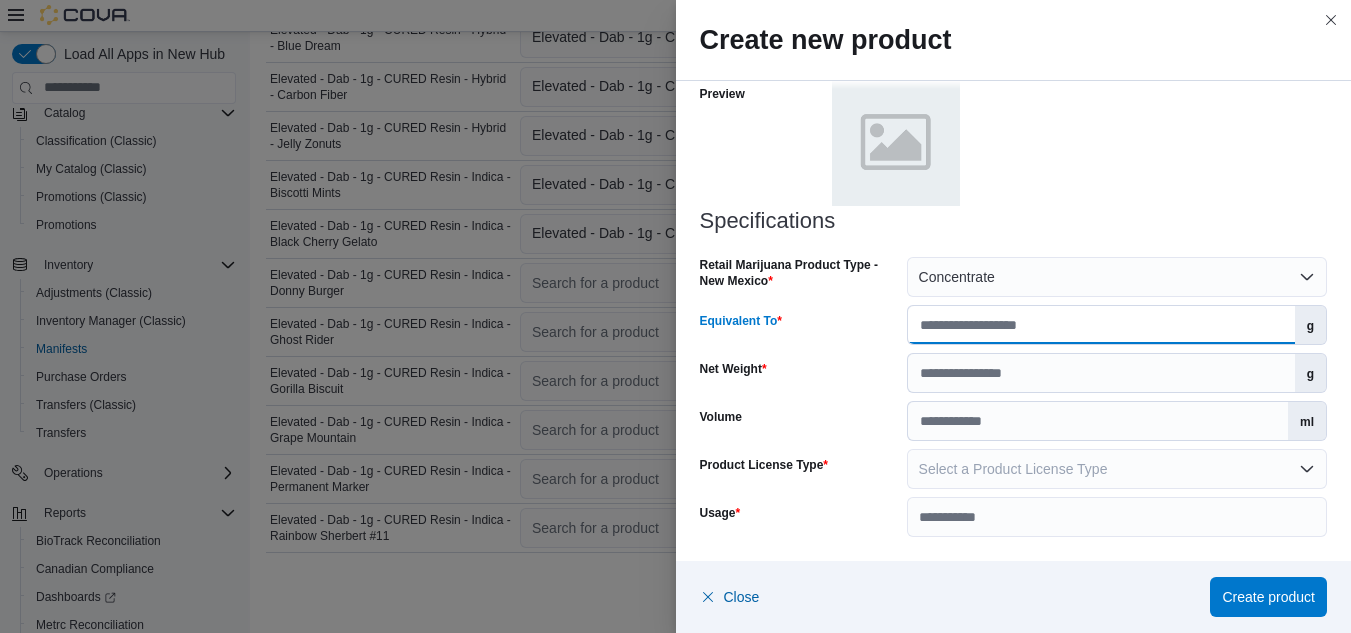 type on "*" 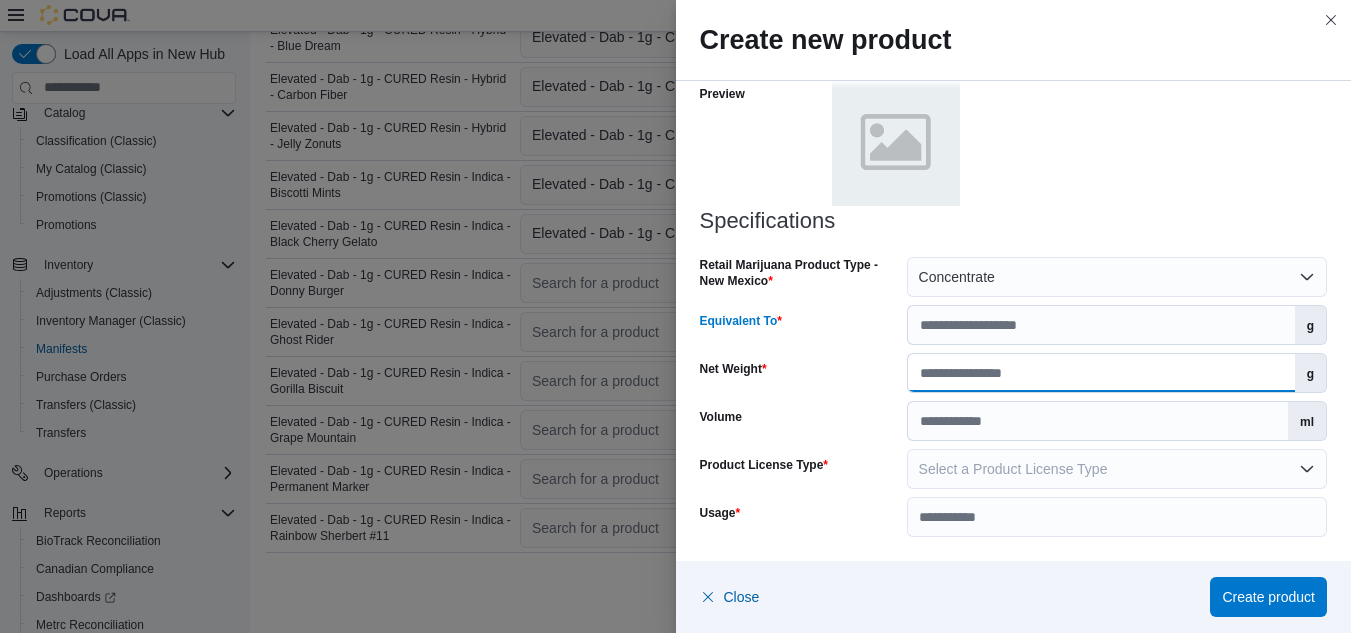 click on "Net Weight" at bounding box center (1101, 373) 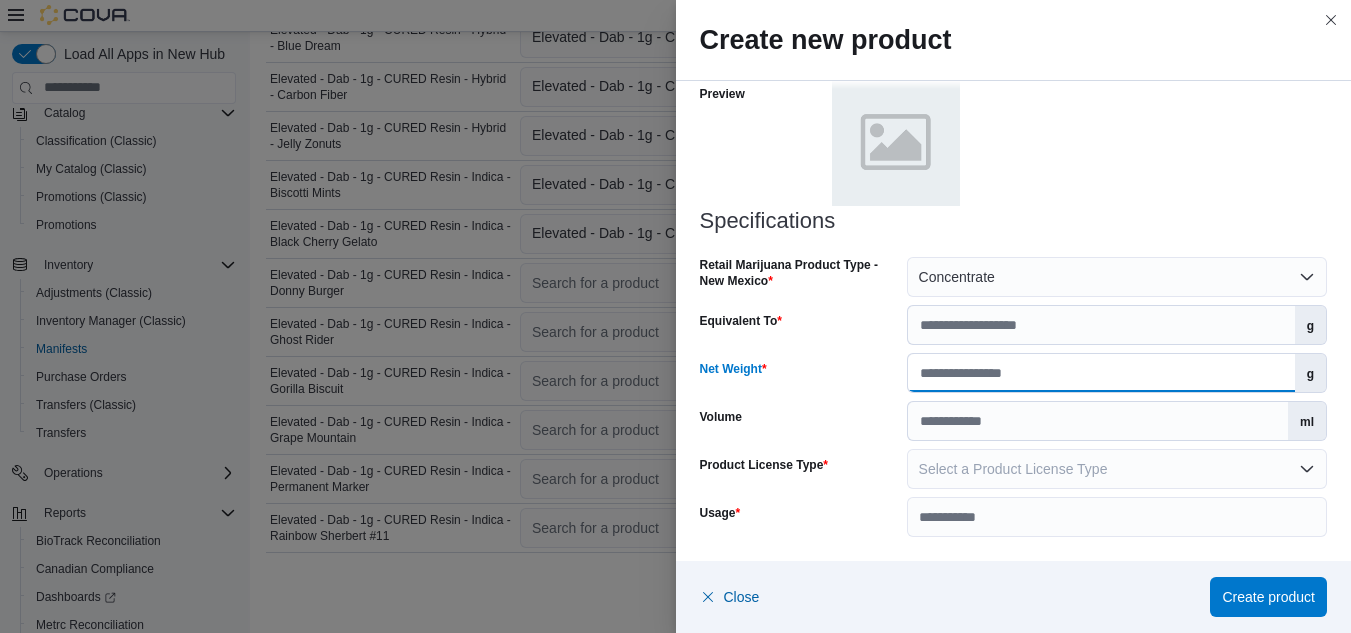 type on "*" 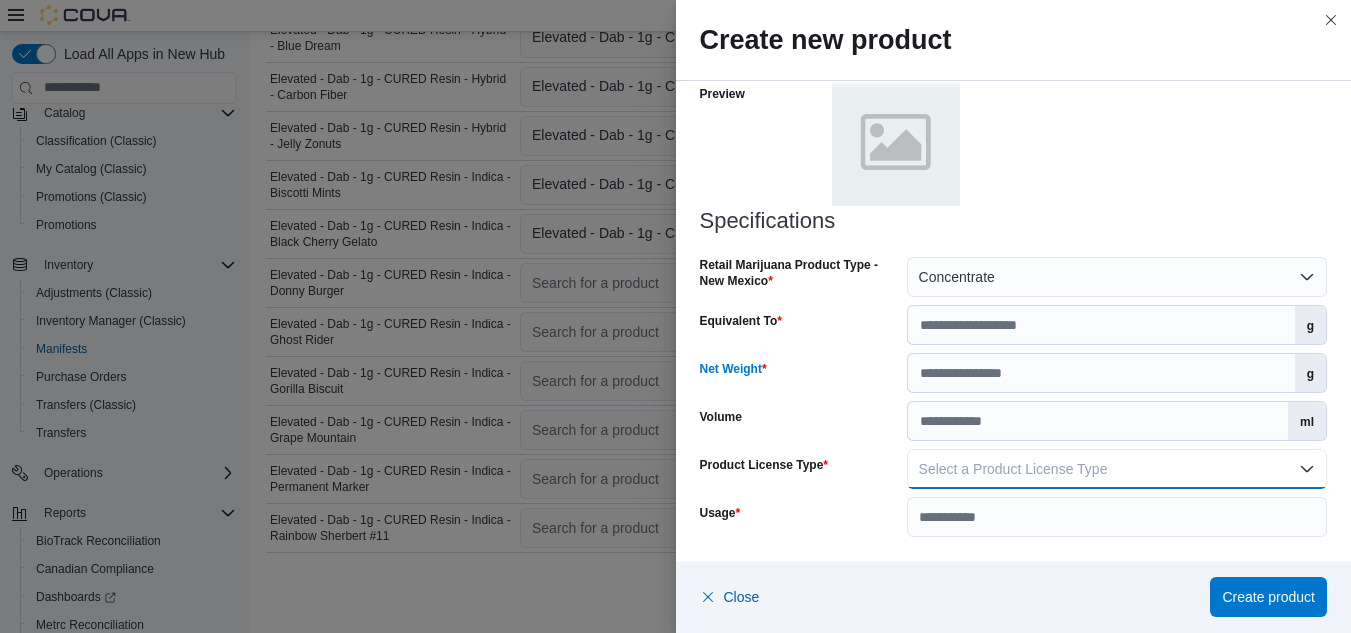 click on "Select a Product License Type" at bounding box center (1013, 469) 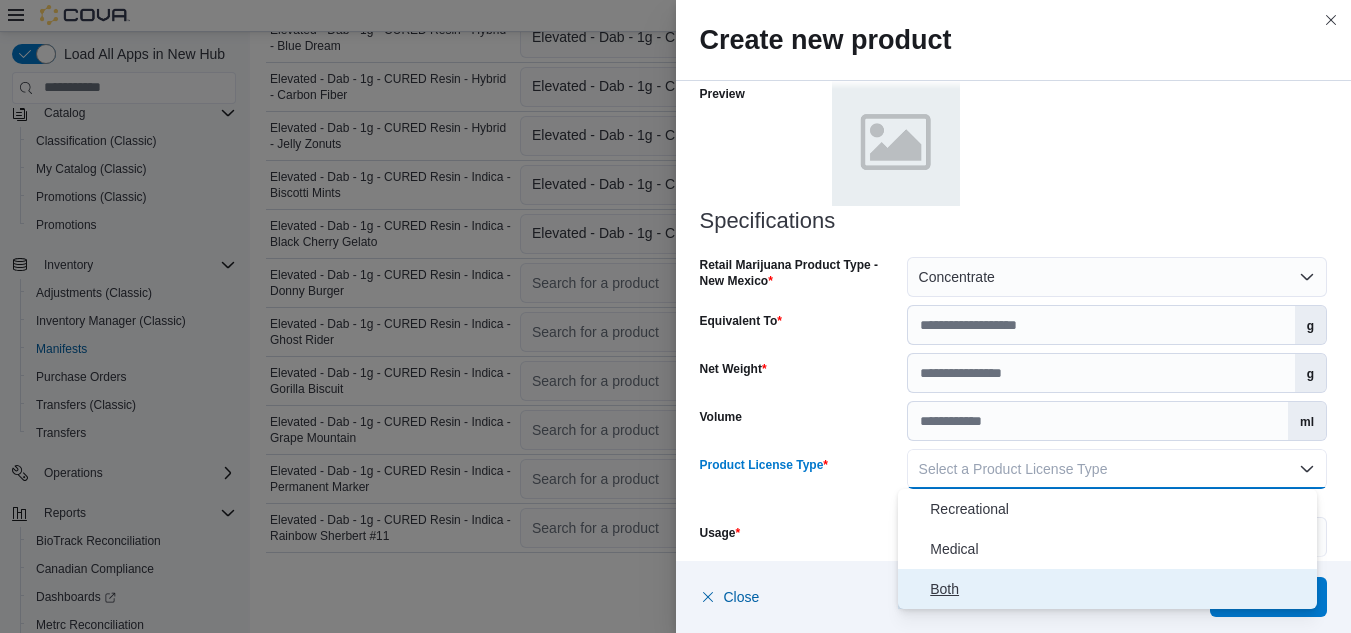 click on "Both" at bounding box center (1107, 589) 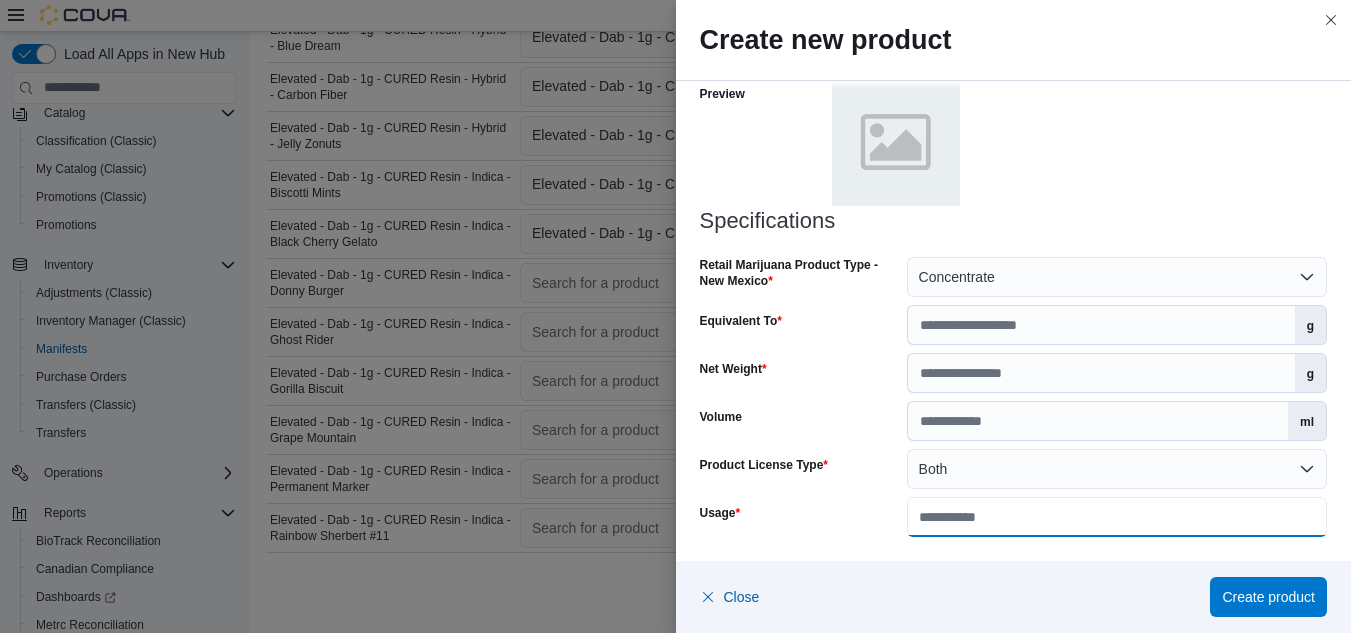 click on "Usage" at bounding box center (1117, 517) 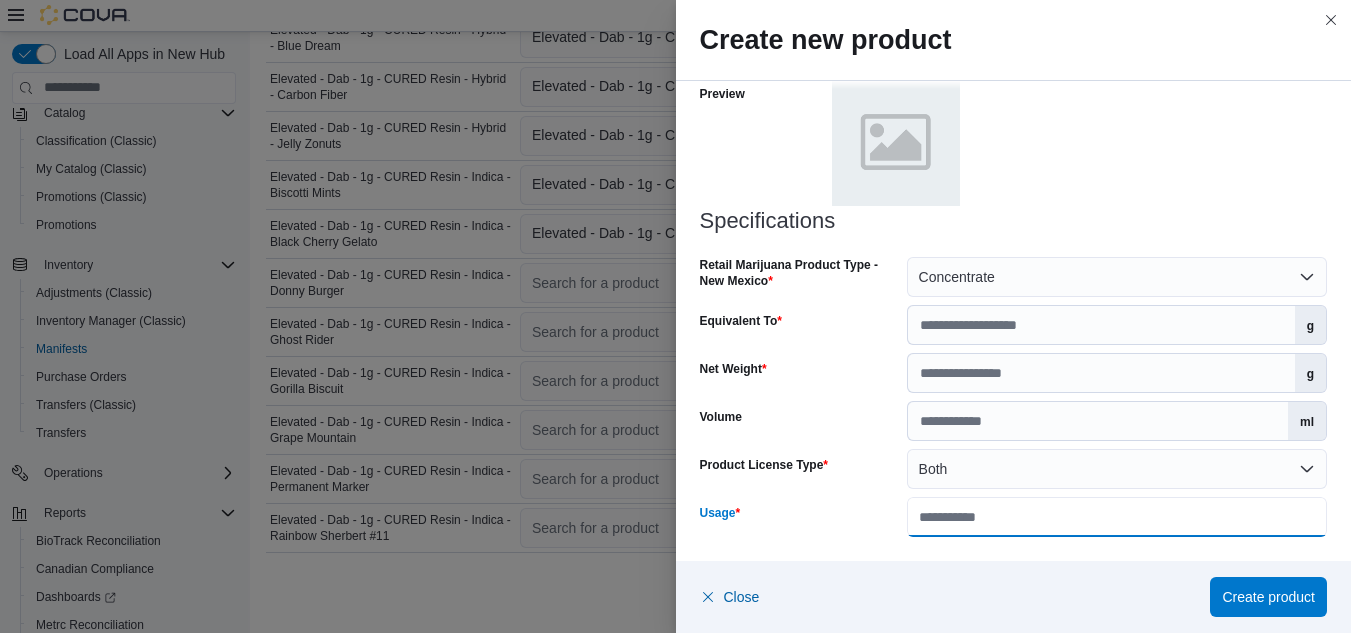 type on "**********" 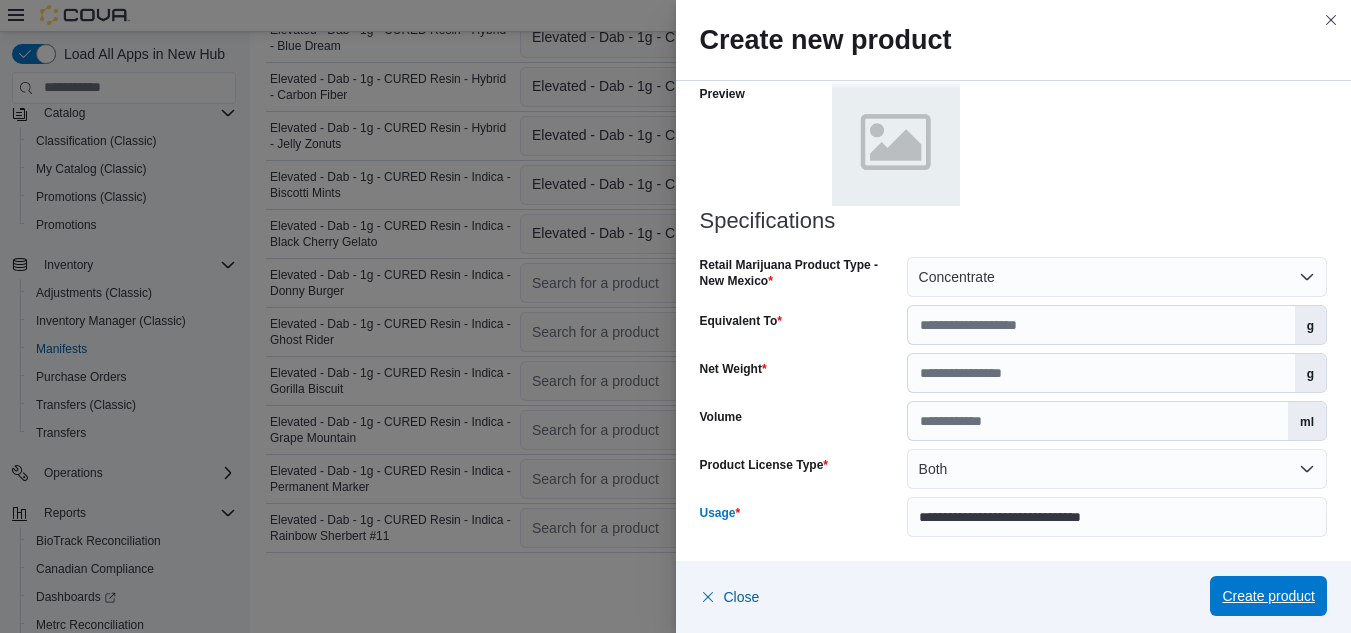 click on "Create product" at bounding box center [1268, 596] 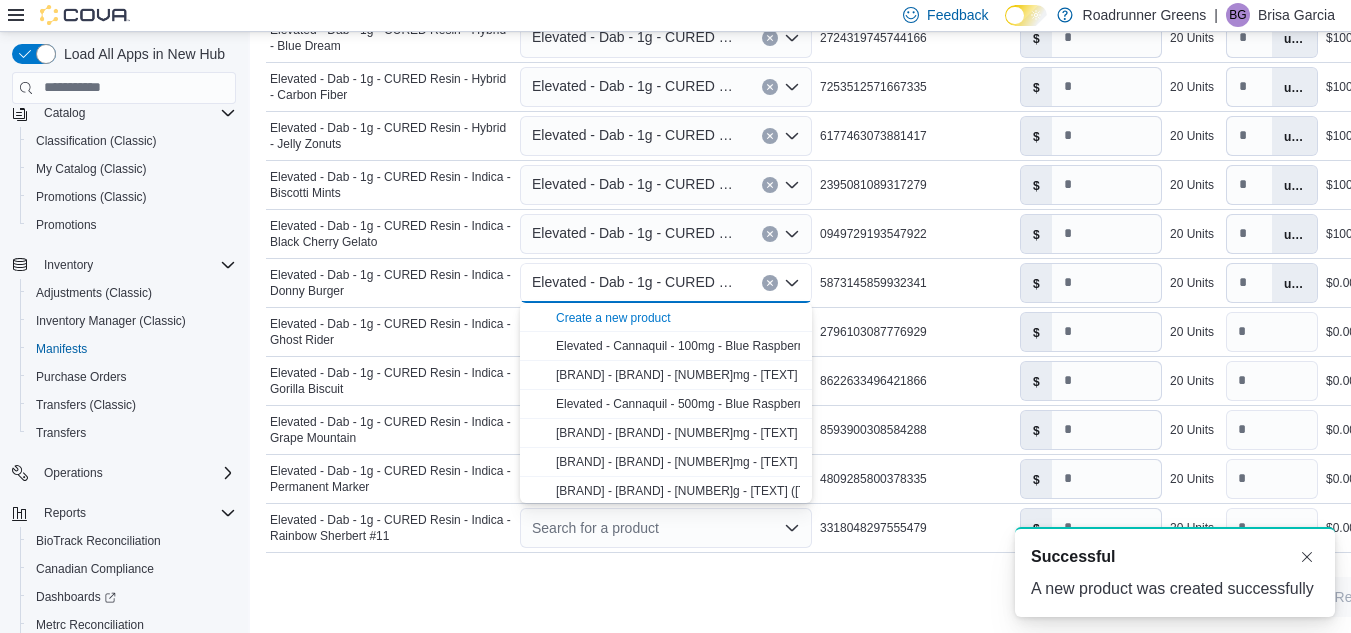 scroll, scrollTop: 0, scrollLeft: 0, axis: both 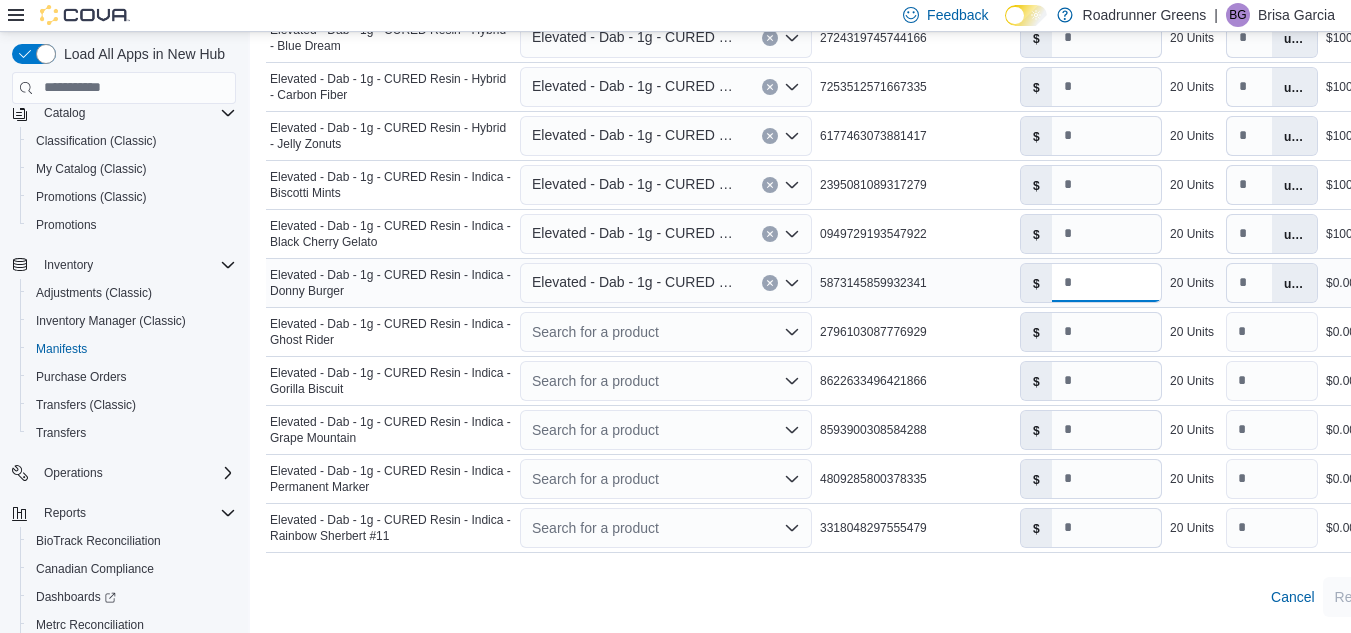 click on "*" at bounding box center (1106, 283) 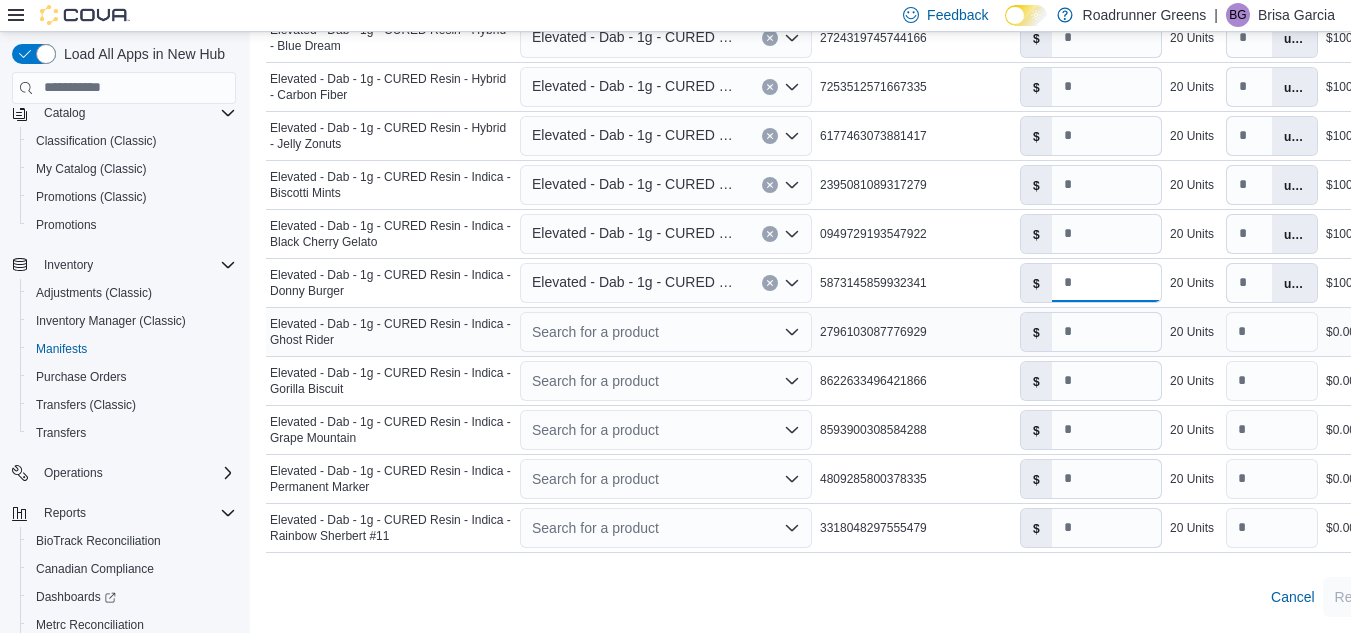 type on "*" 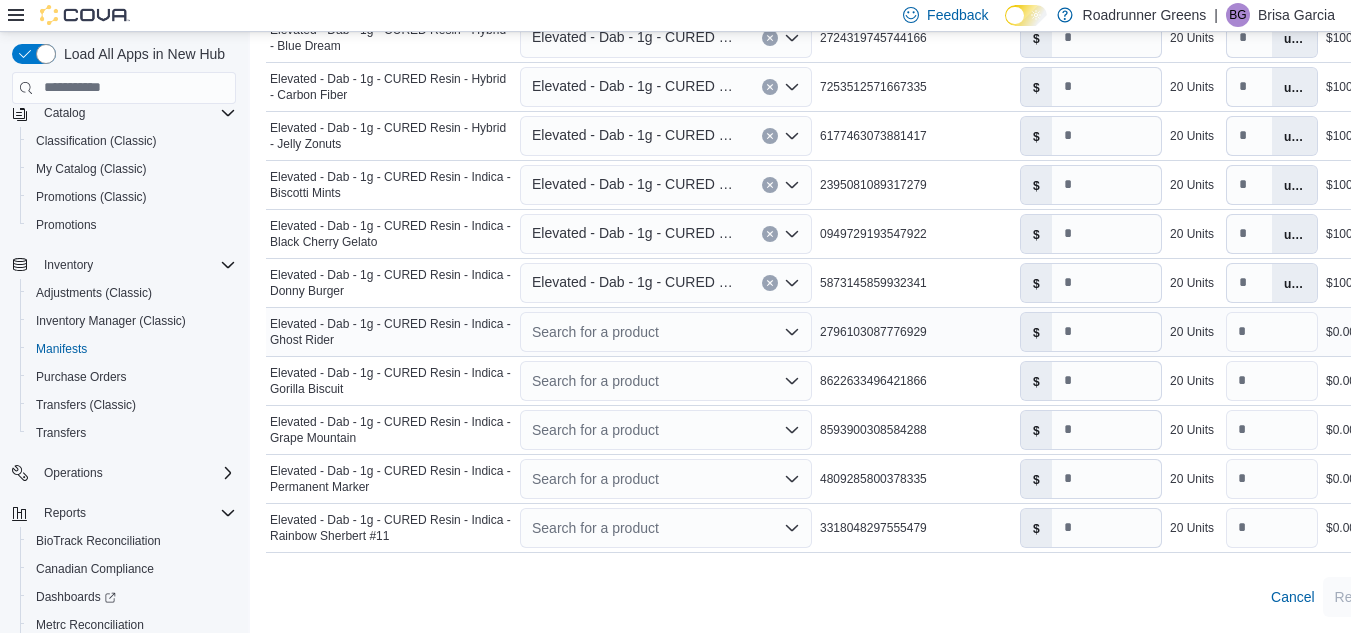 click 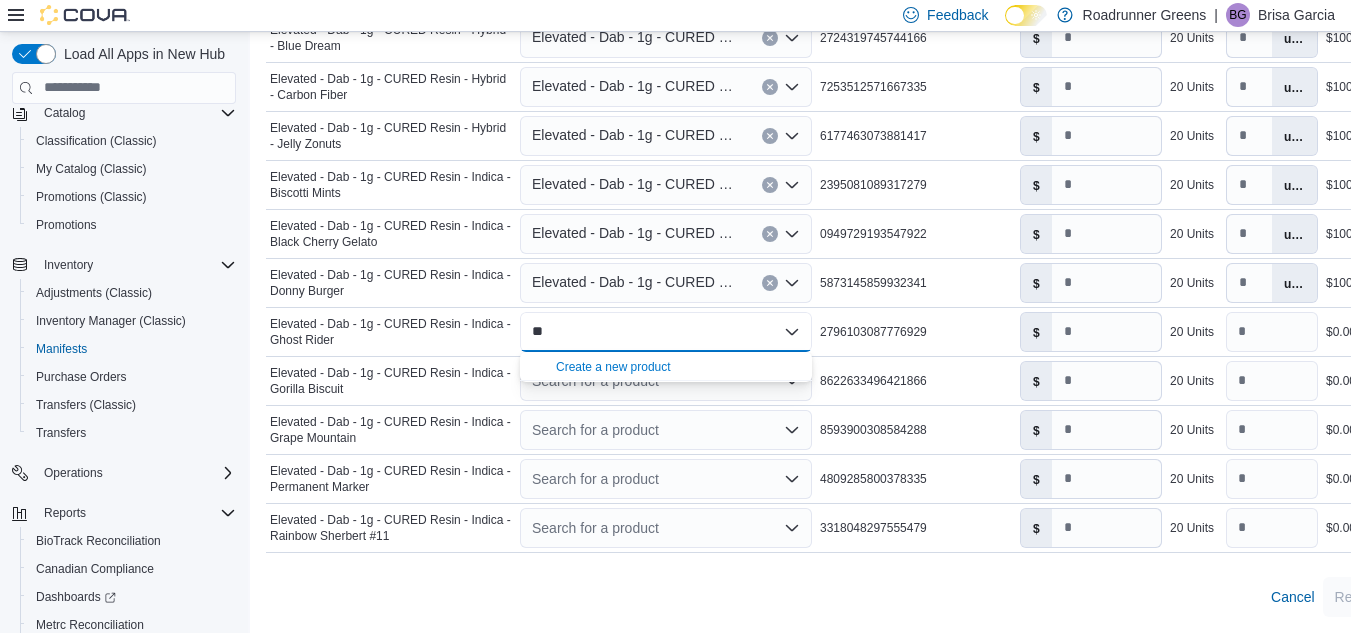type on "*" 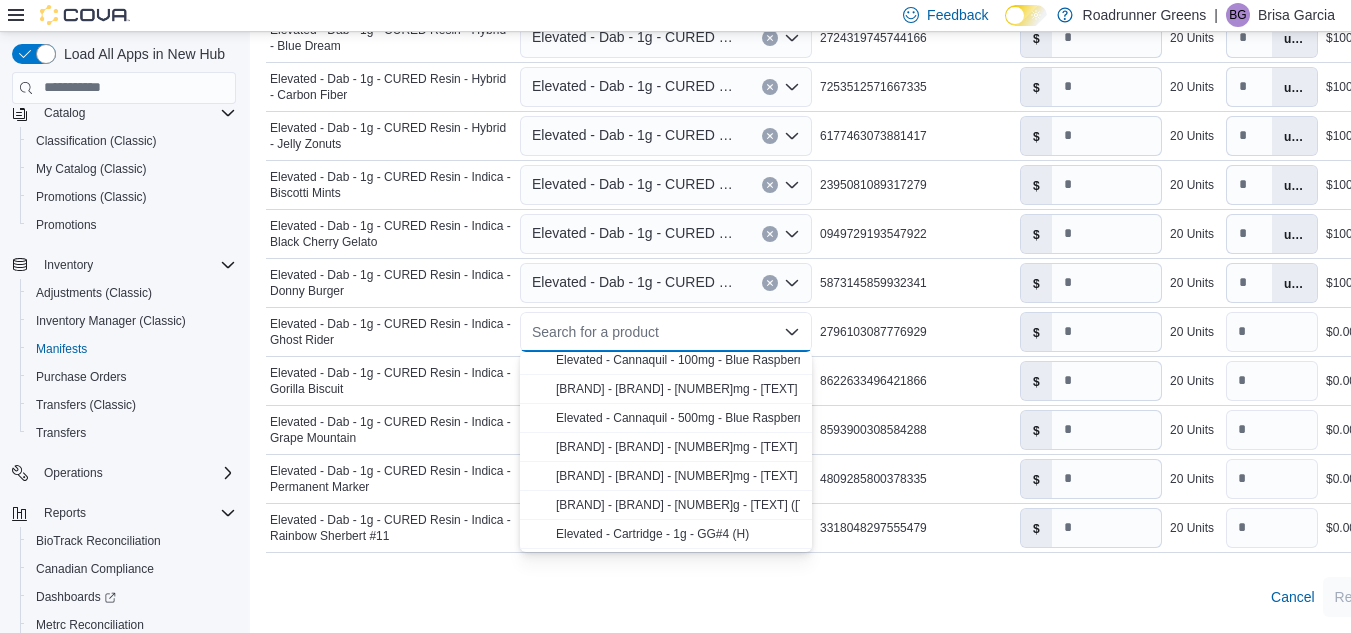scroll, scrollTop: 0, scrollLeft: 0, axis: both 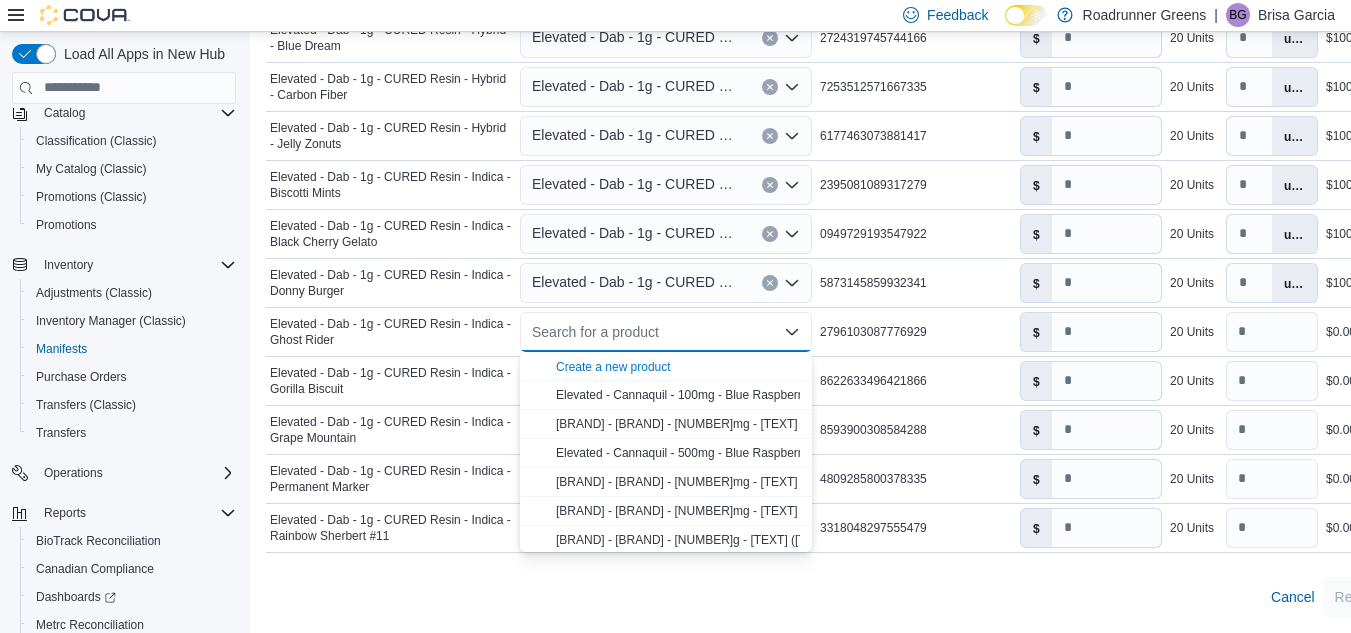 click at bounding box center [860, 565] 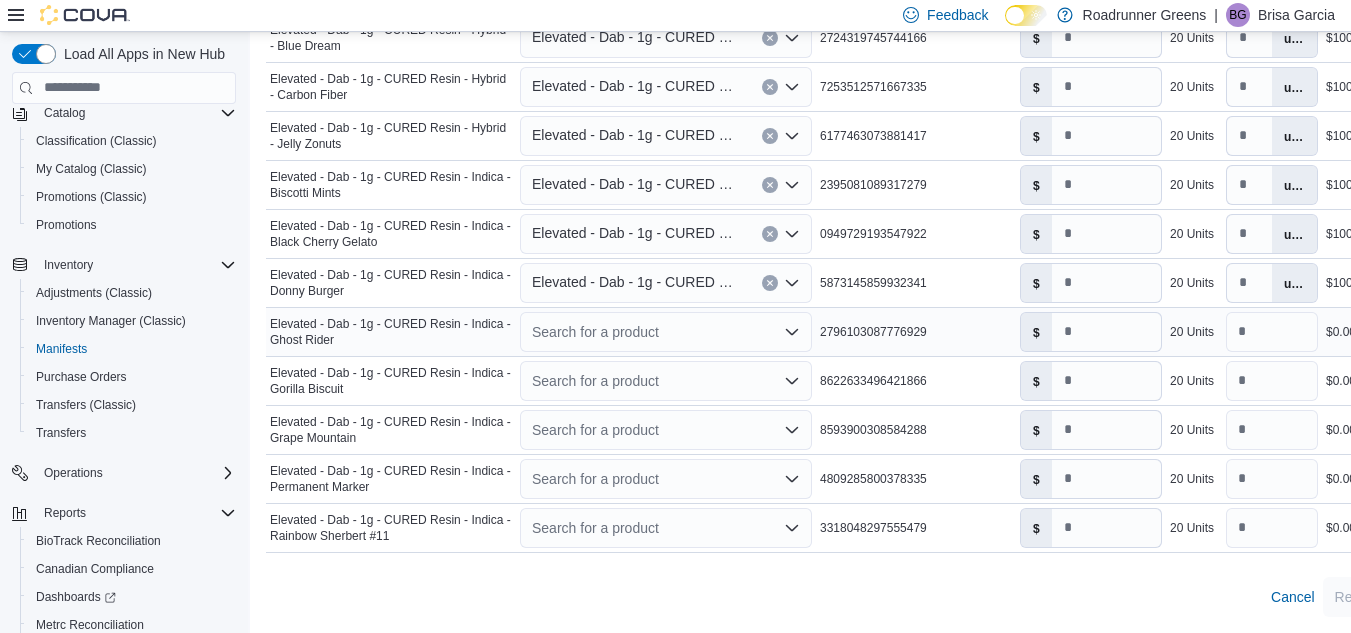 click on "Search for a product" at bounding box center [666, 332] 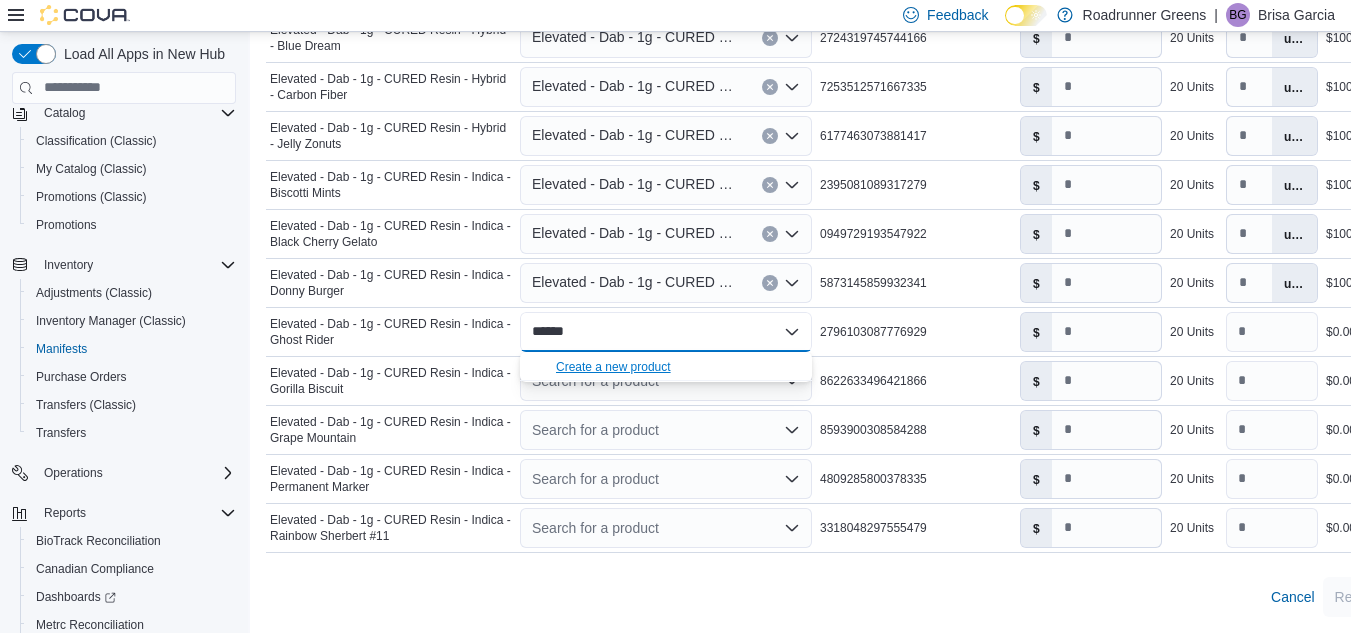 type on "*****" 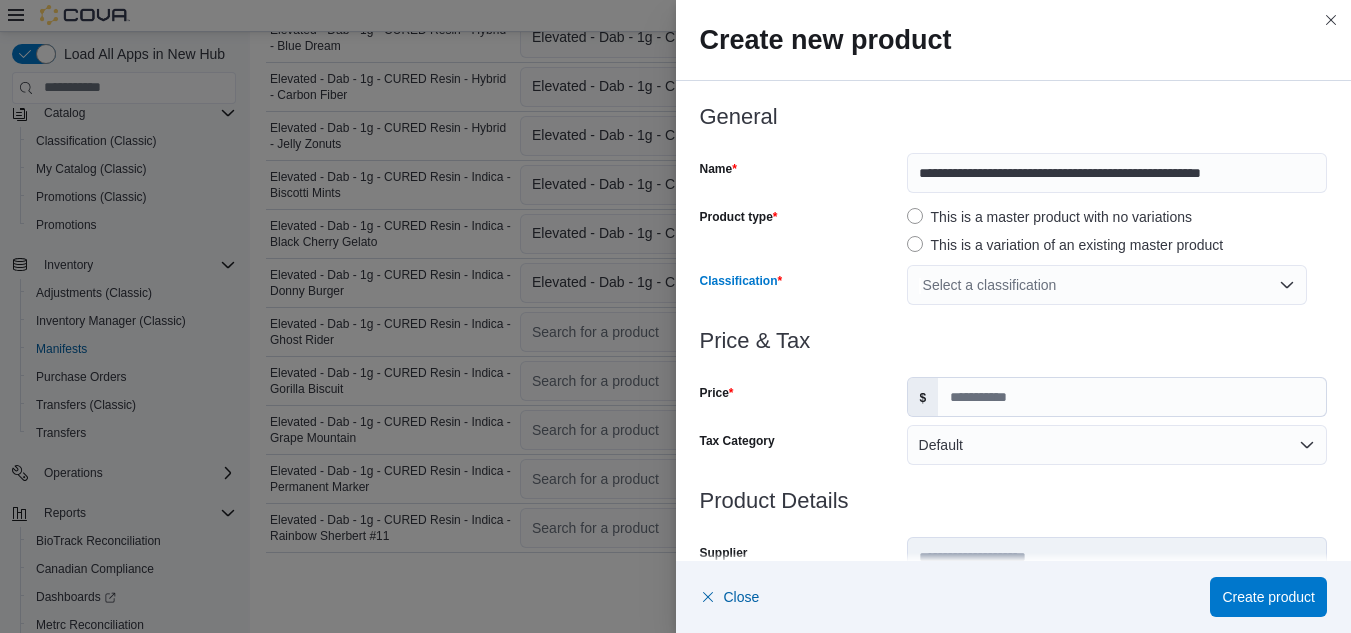 click on "Select a classification" at bounding box center (1107, 285) 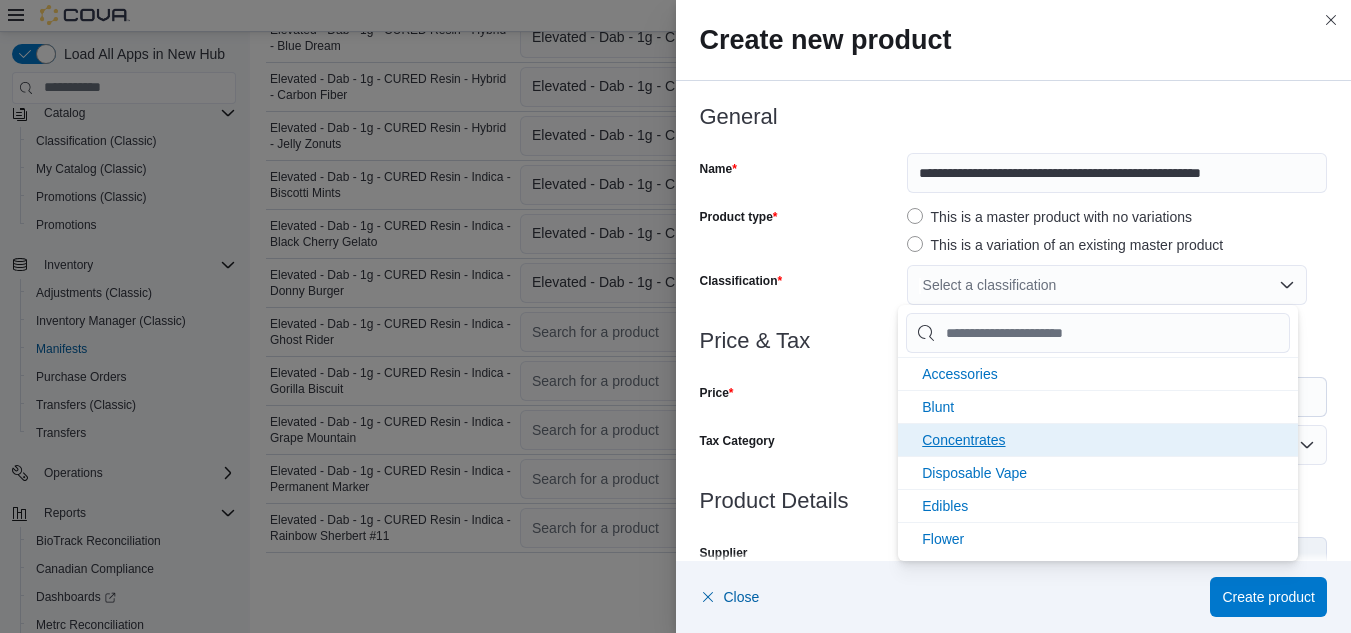click on "Concentrates" at bounding box center [963, 440] 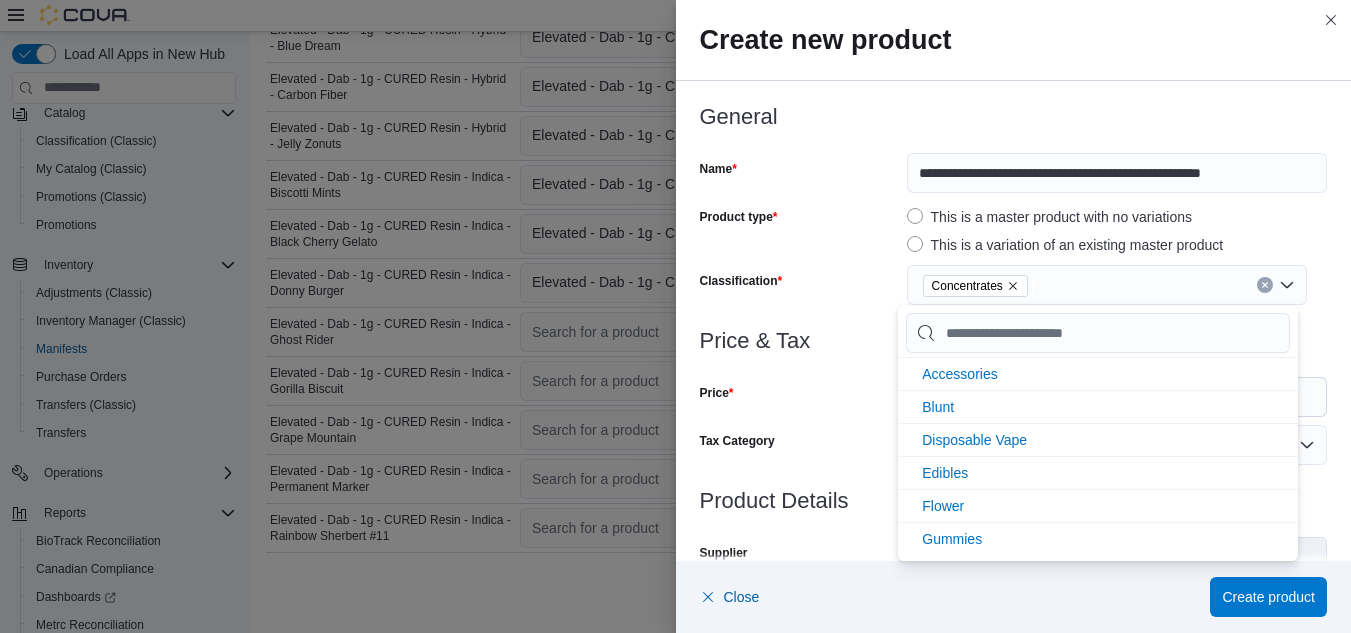 click on "Price" at bounding box center (799, 397) 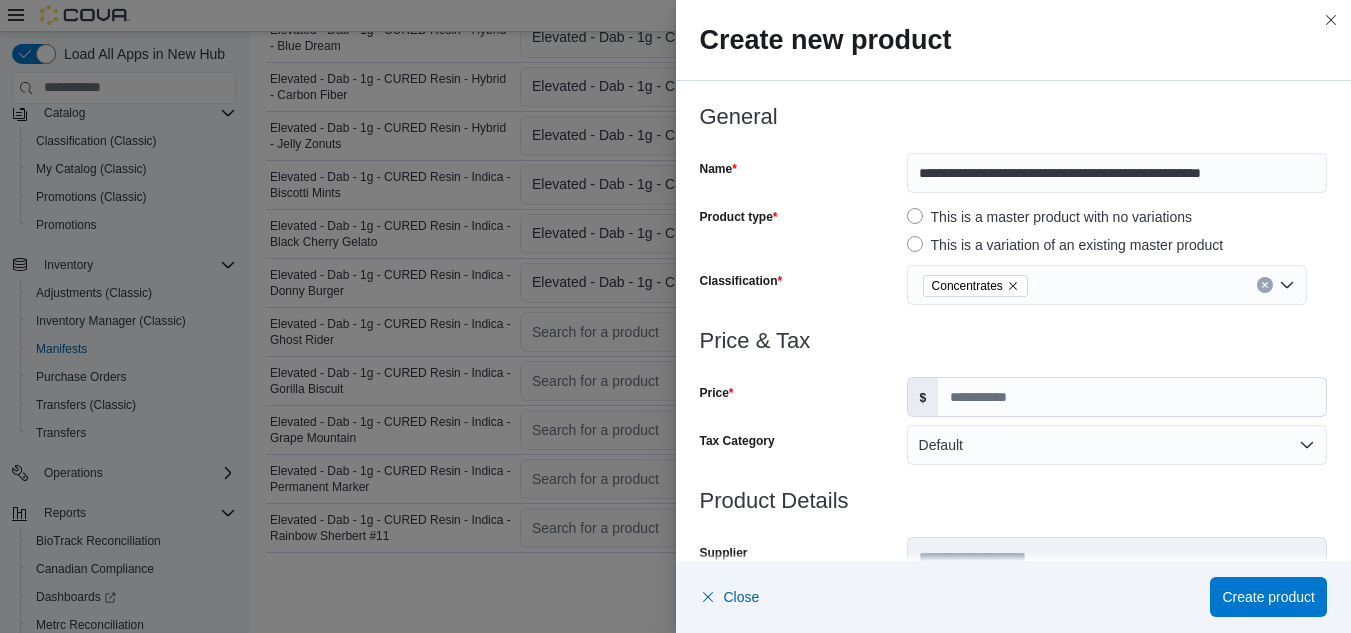 scroll, scrollTop: 0, scrollLeft: 0, axis: both 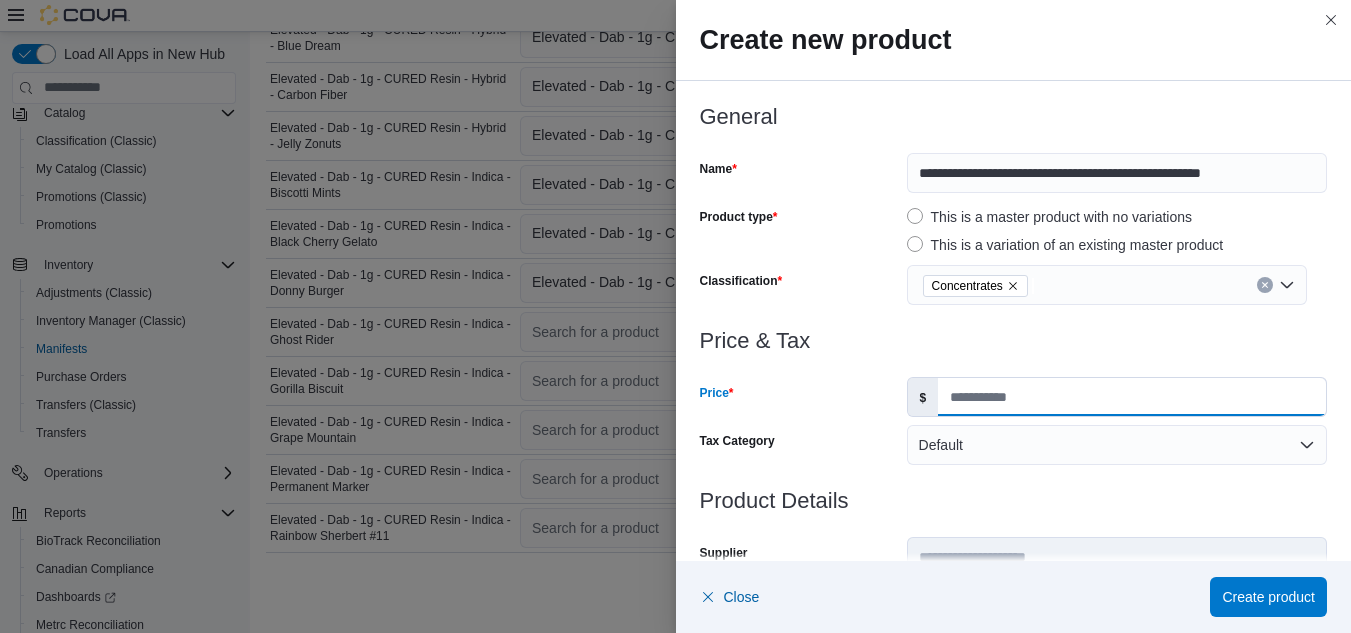 click on "Price" at bounding box center (1132, 397) 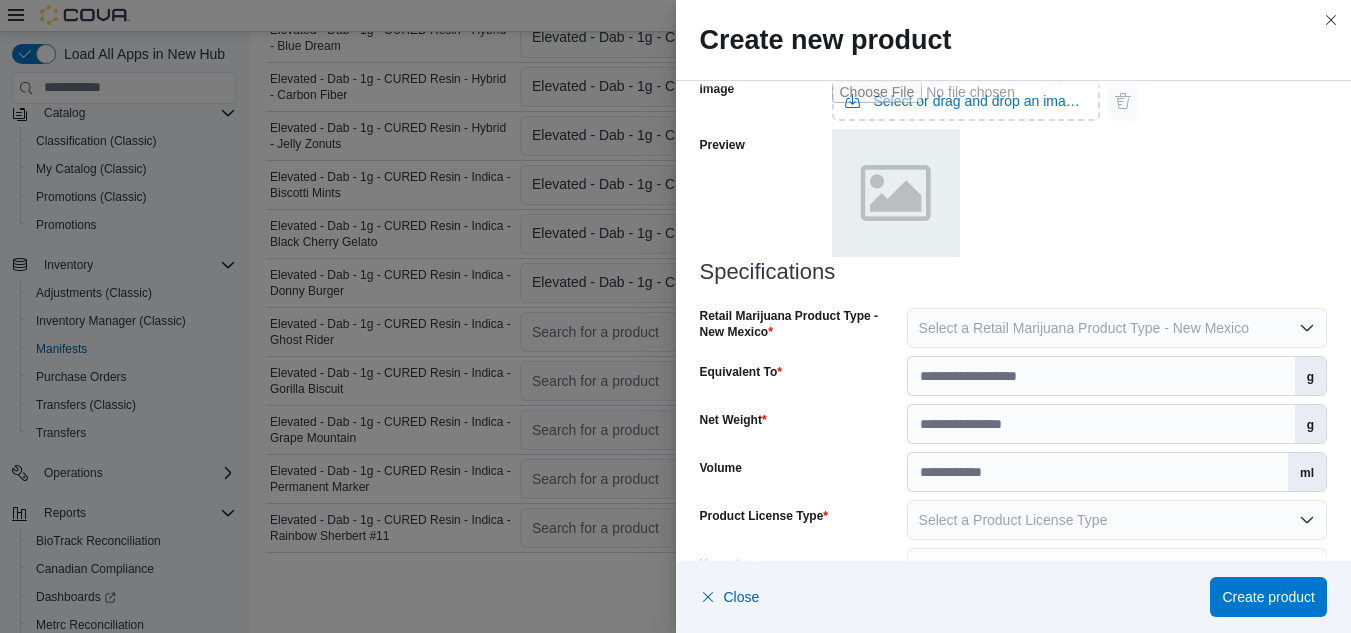 scroll, scrollTop: 937, scrollLeft: 0, axis: vertical 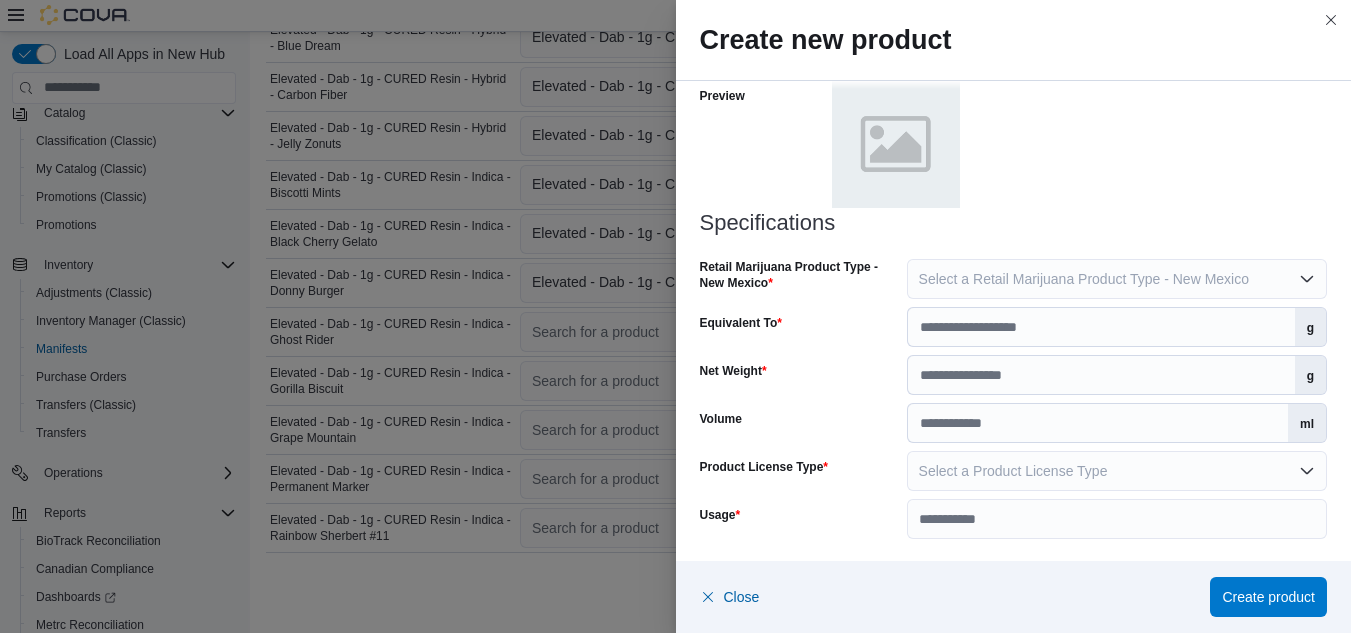 type on "**" 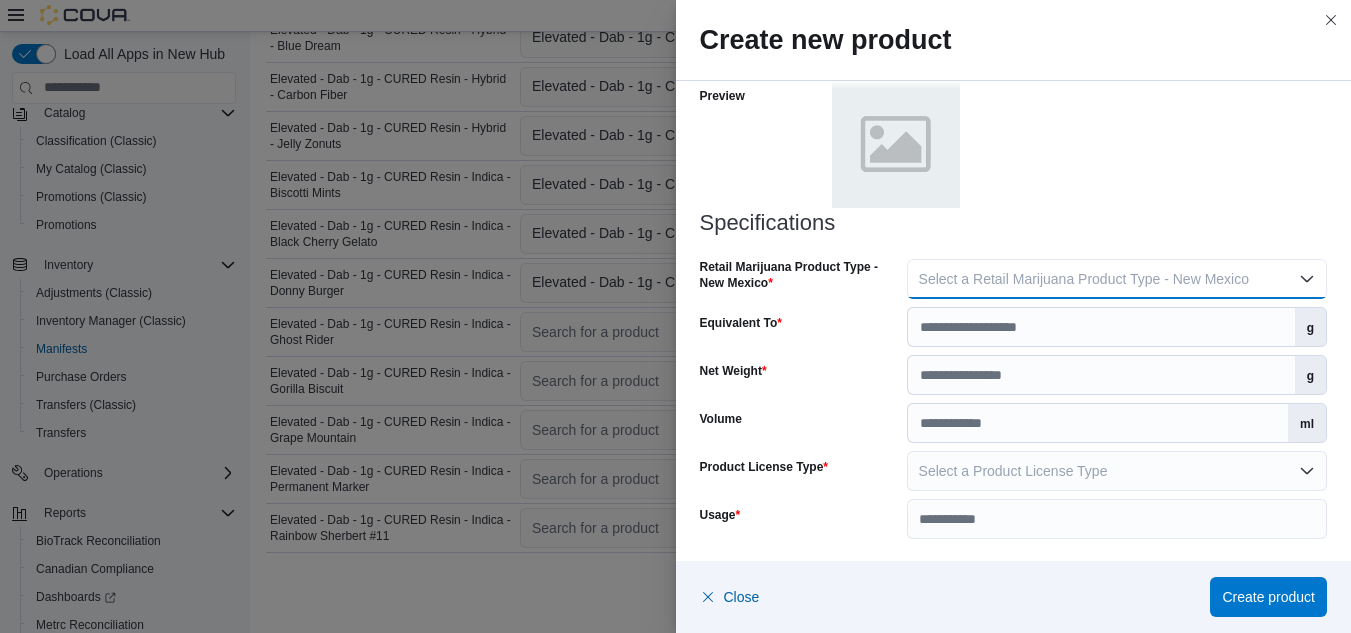 click on "Select a Retail Marijuana Product Type - New Mexico" at bounding box center (1084, 279) 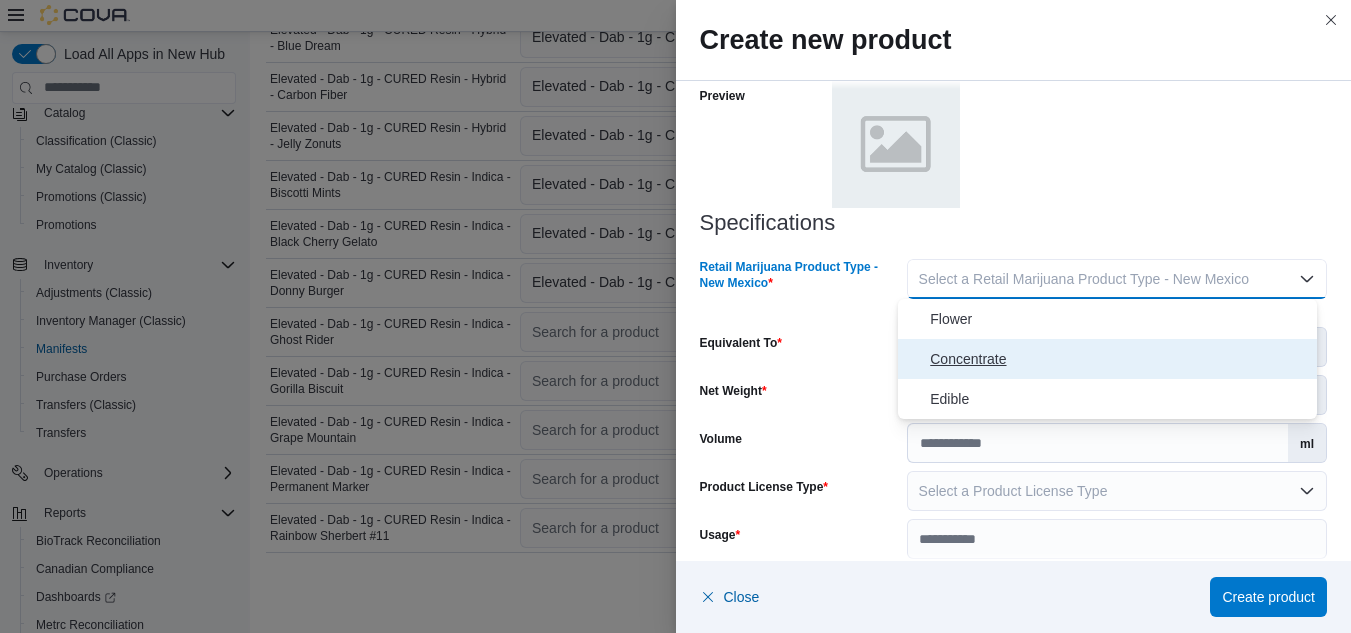 click on "Concentrate" at bounding box center (1119, 359) 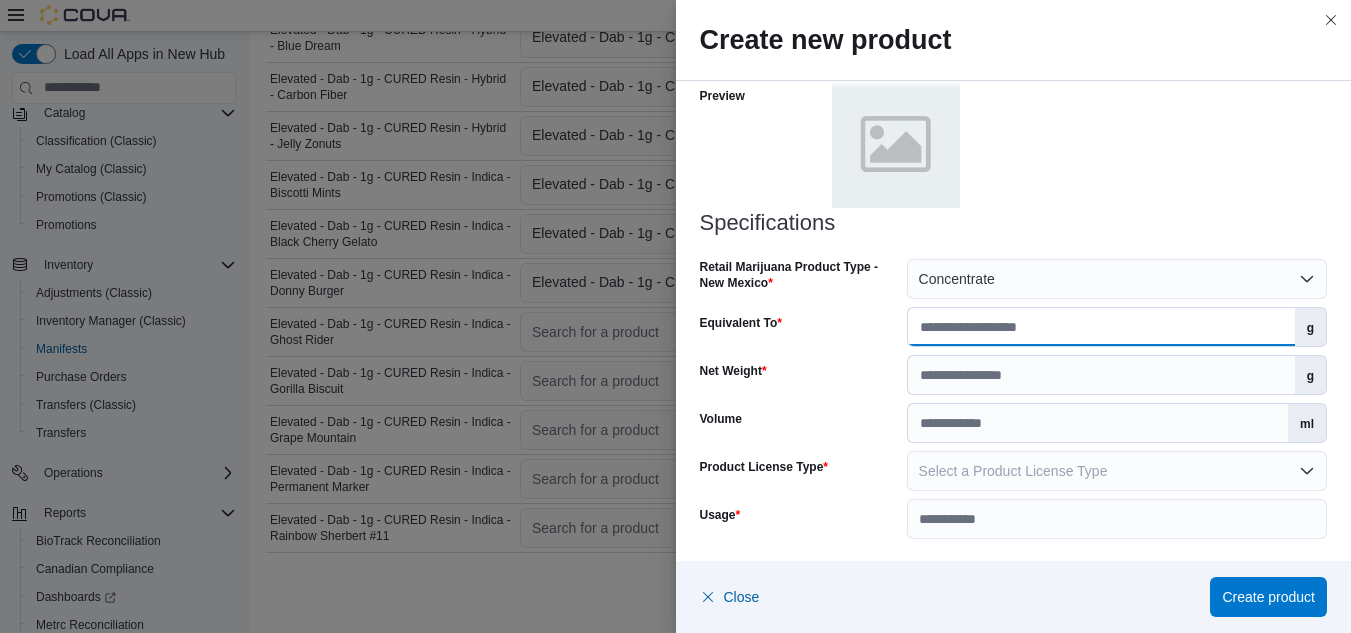 click on "Equivalent To" at bounding box center (1101, 327) 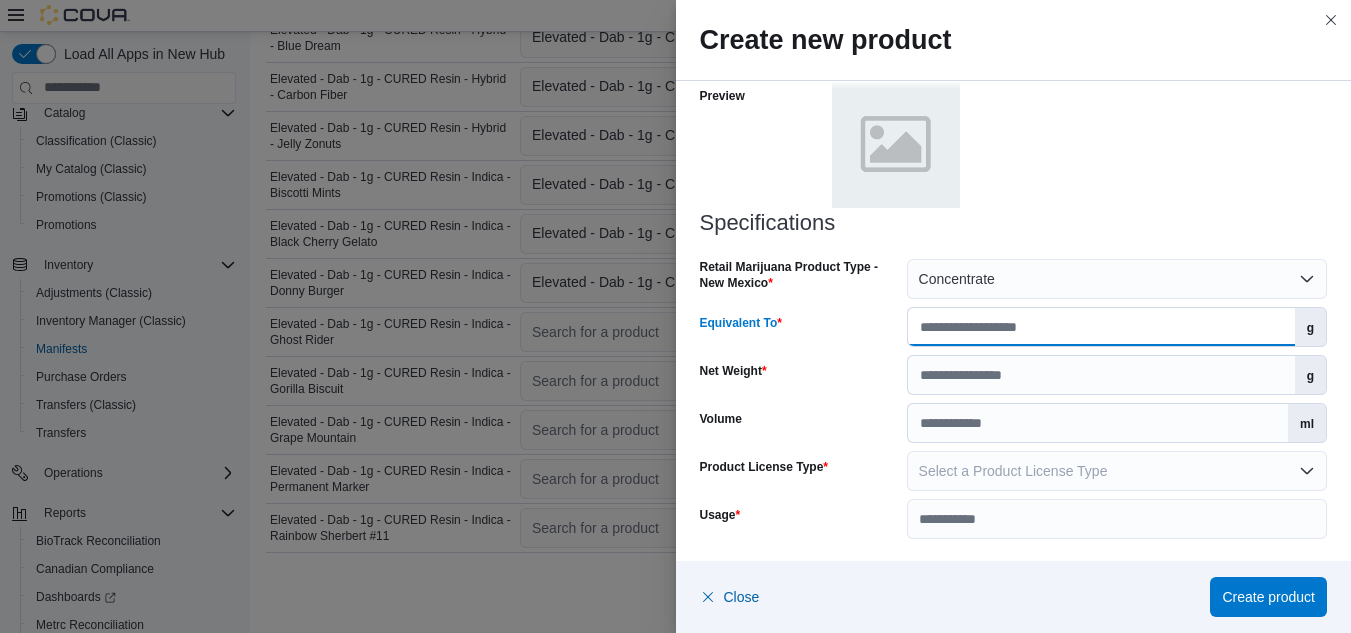 type on "*" 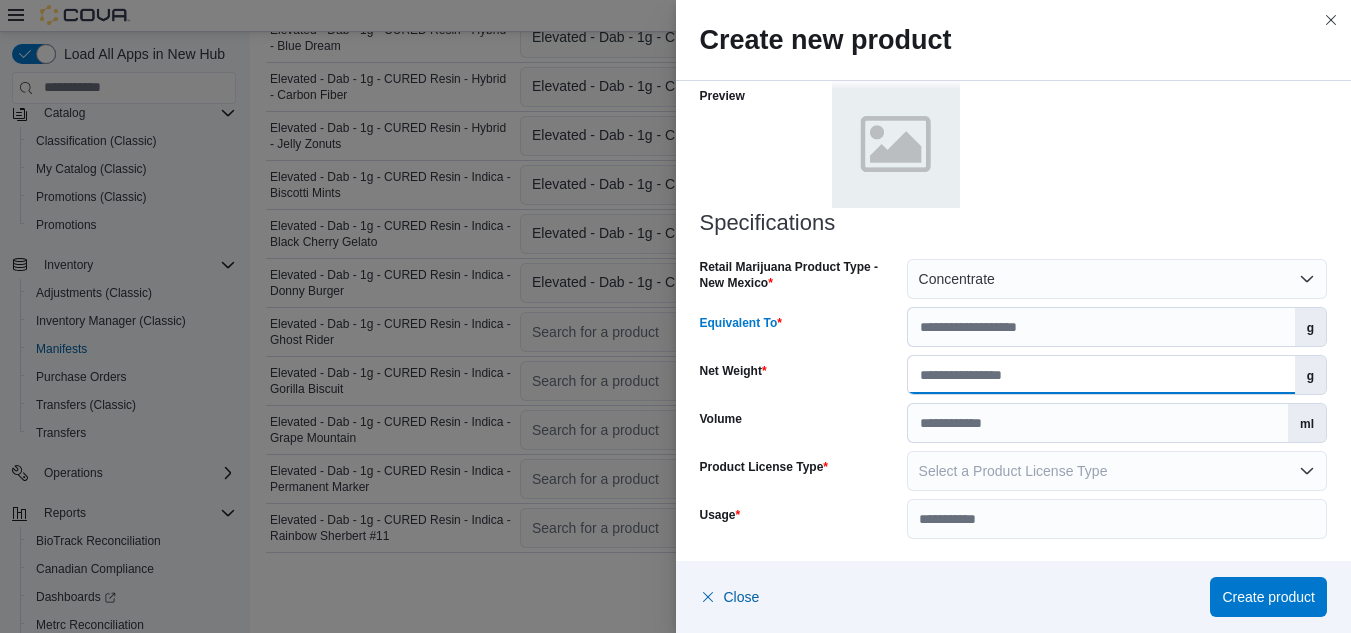 click on "Net Weight" at bounding box center (1101, 375) 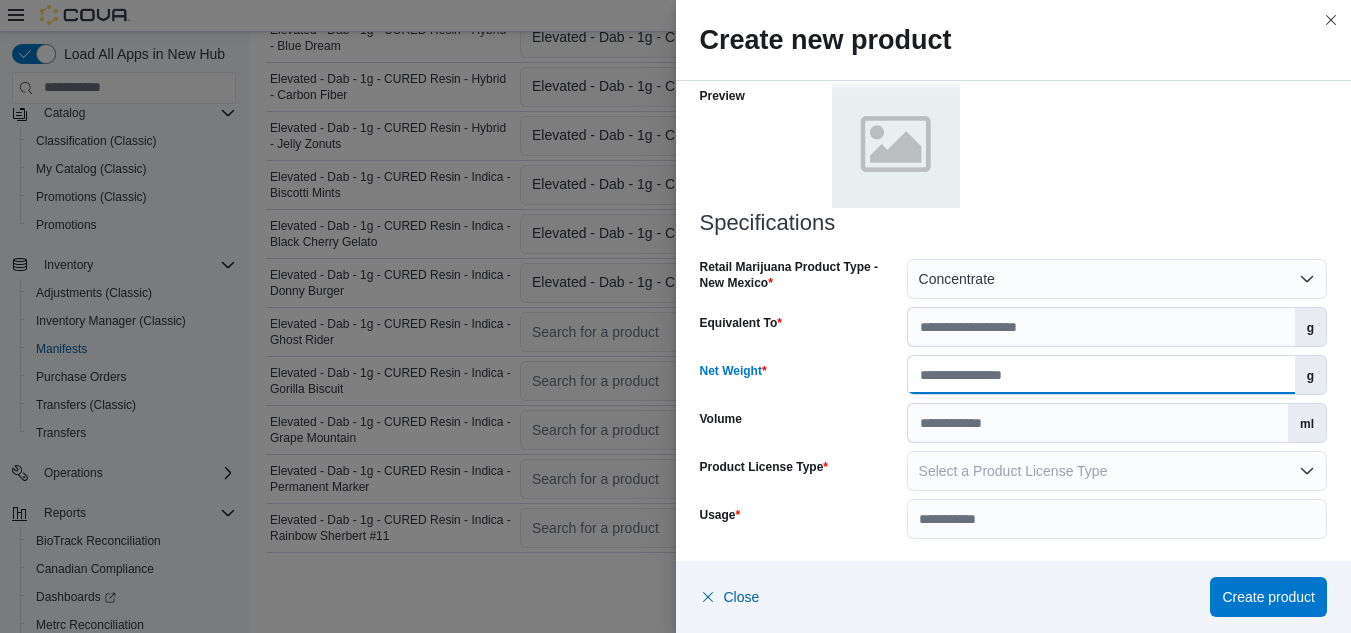 type on "*" 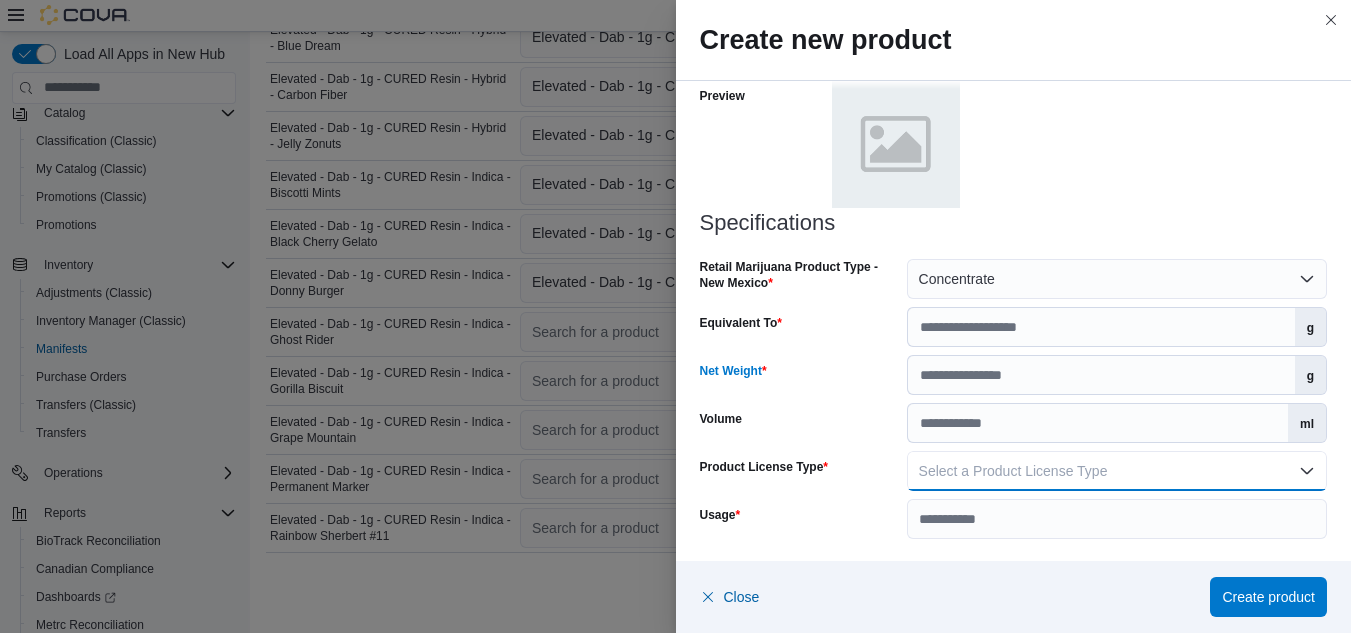 click on "Select a Product License Type" at bounding box center (1013, 471) 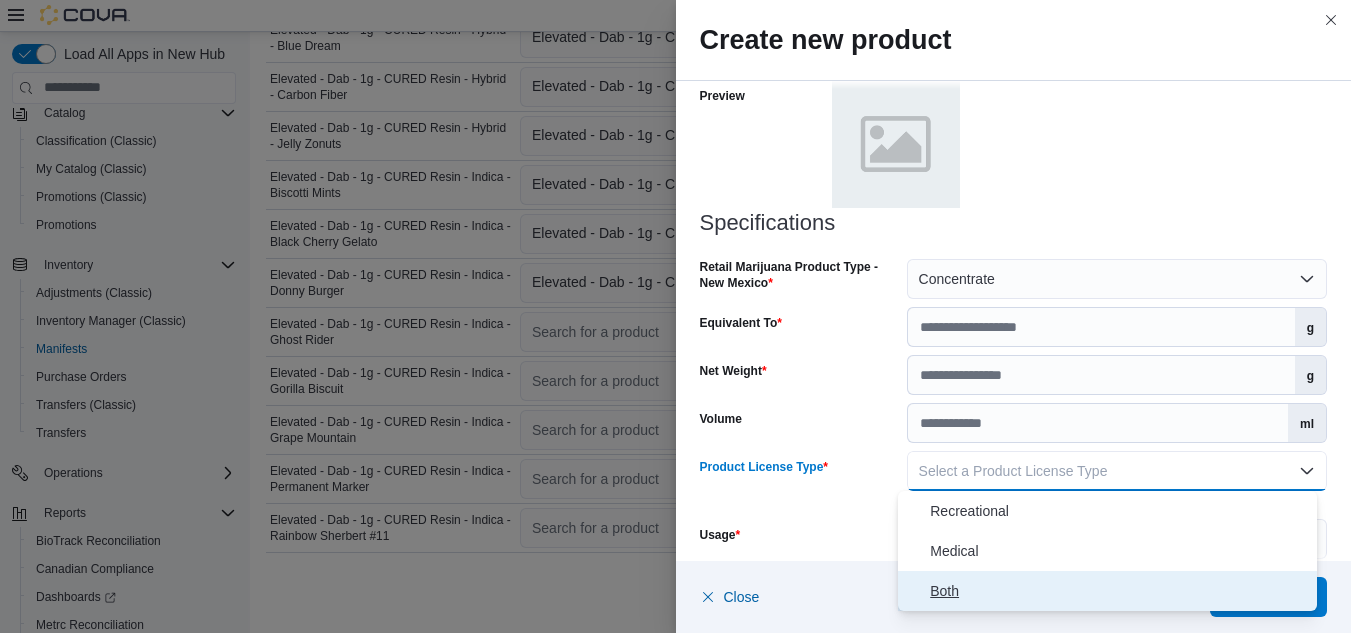 click on "Both" at bounding box center [1119, 591] 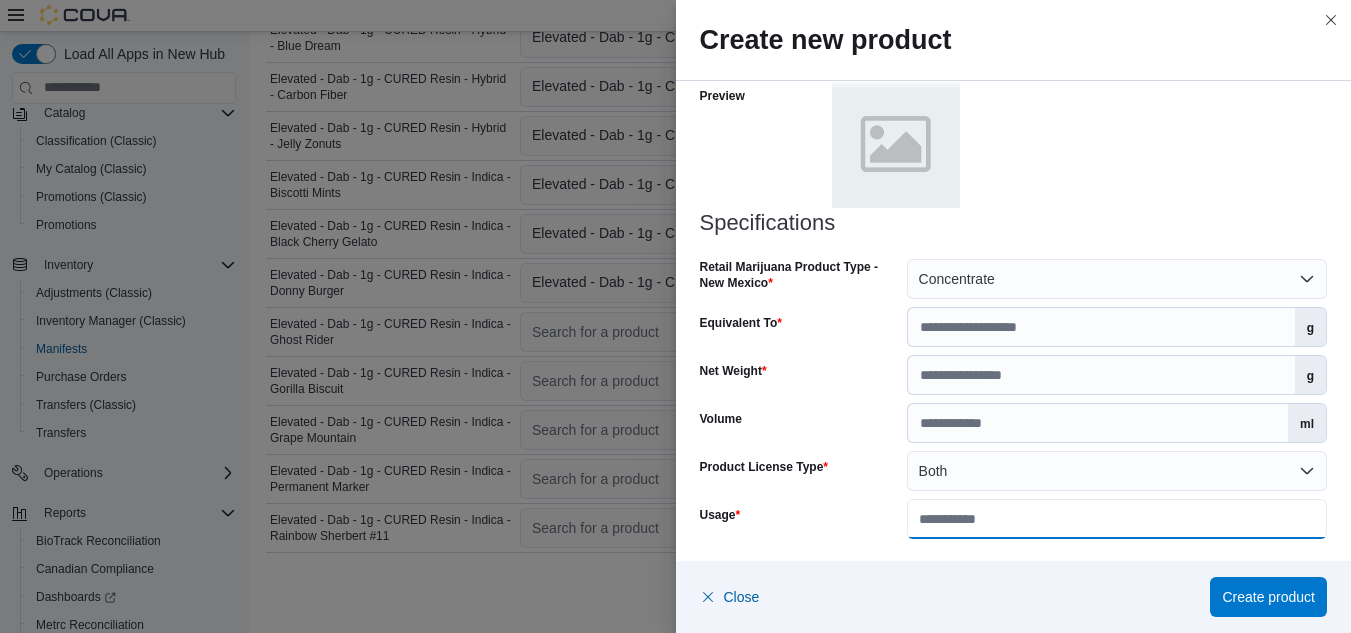 click on "Usage" at bounding box center (1117, 519) 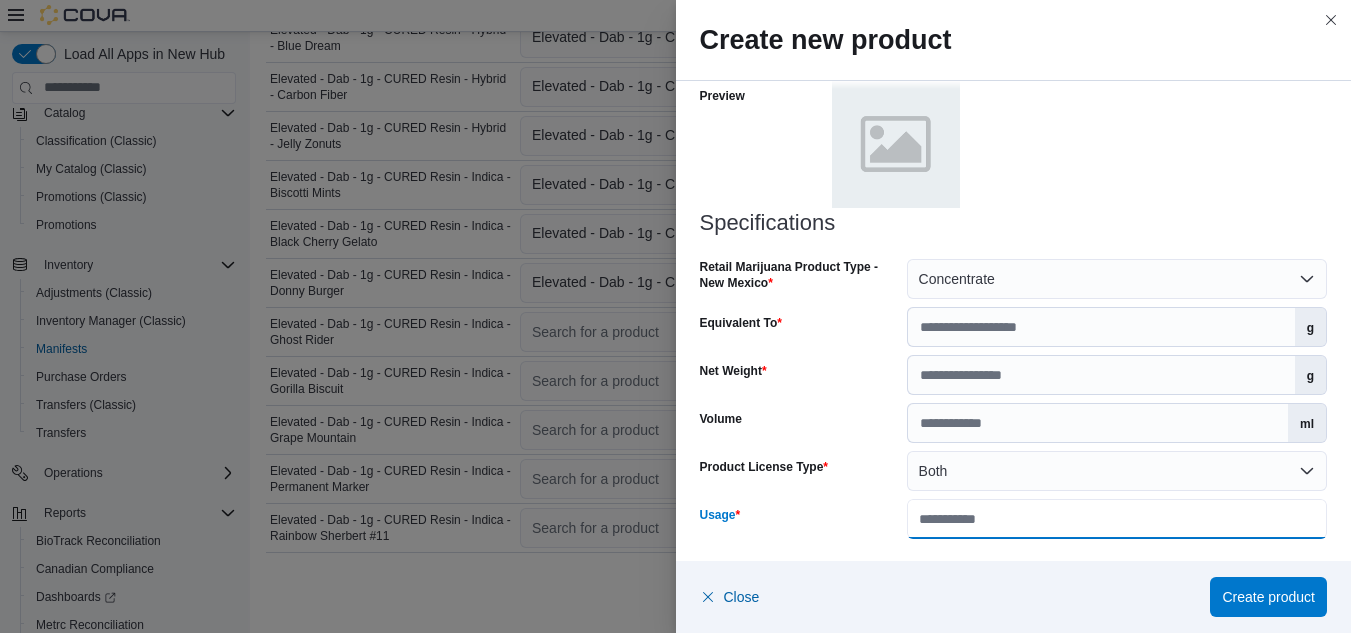 type on "**********" 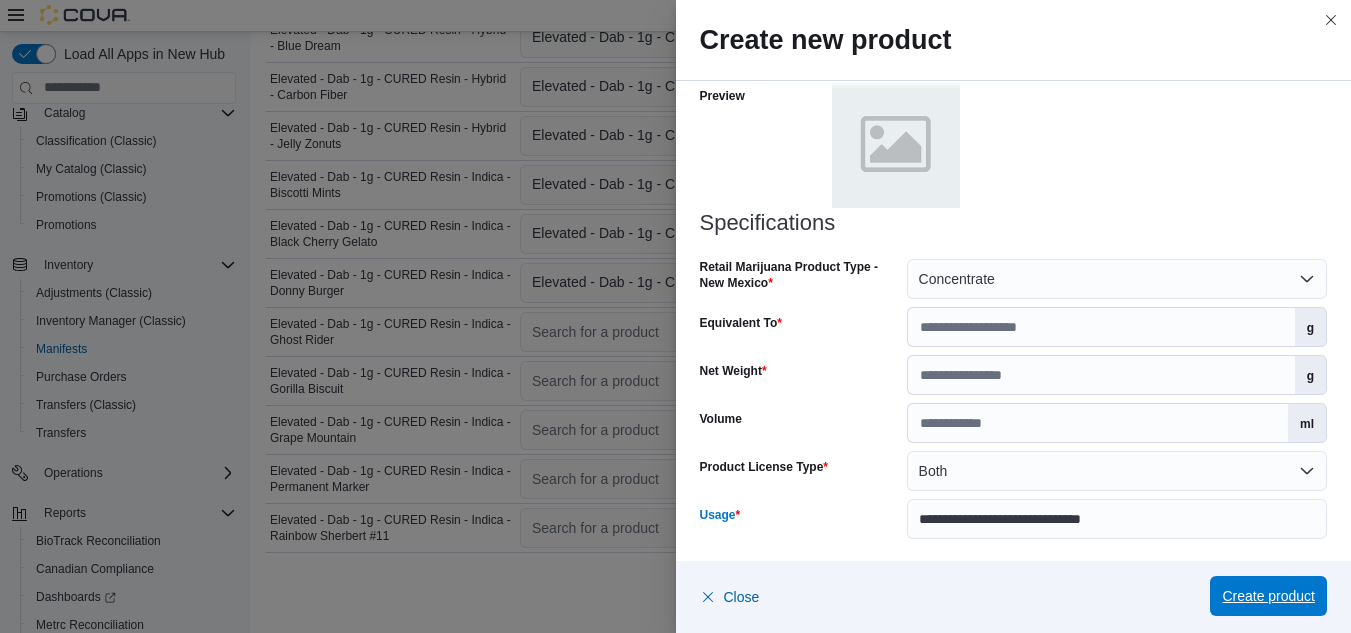 click on "Create product" at bounding box center [1268, 596] 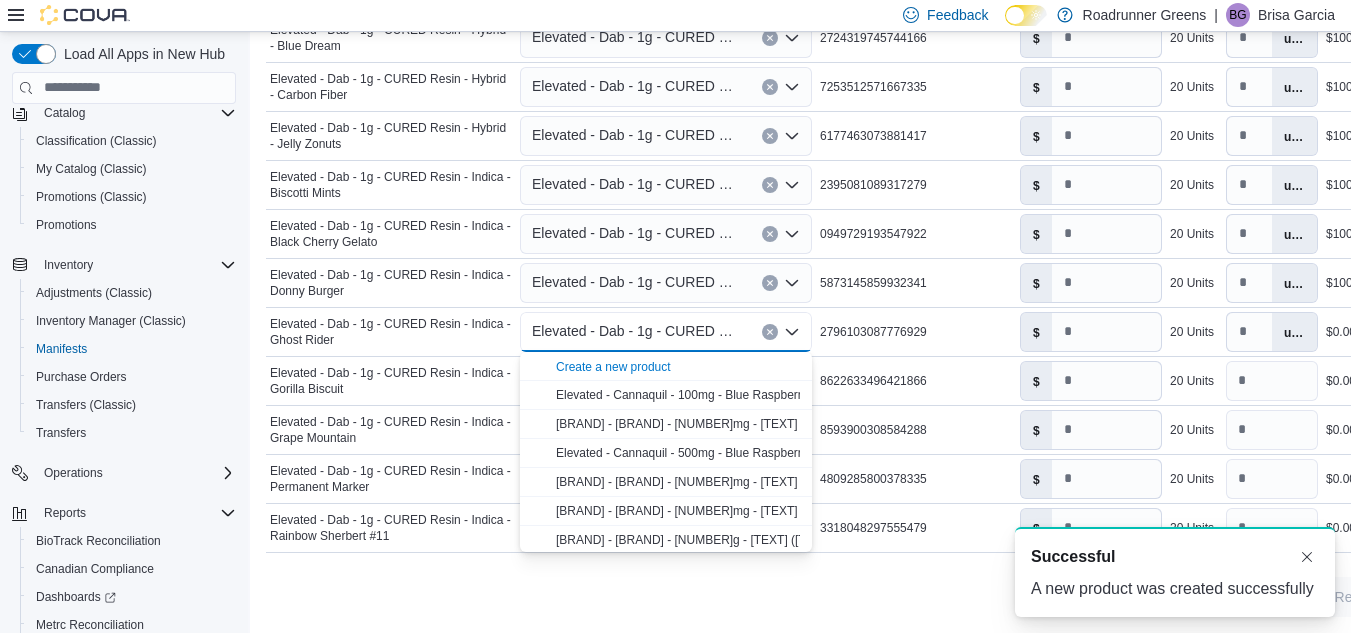 scroll, scrollTop: 0, scrollLeft: 0, axis: both 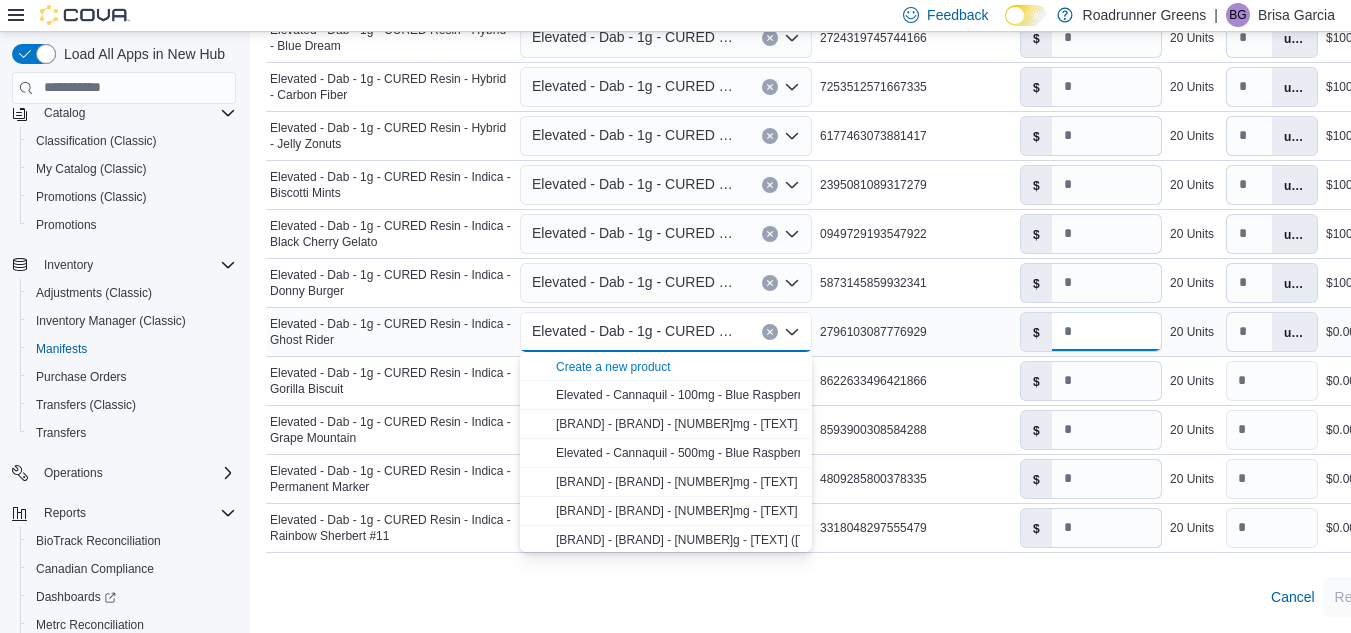 click on "*" at bounding box center (1106, 332) 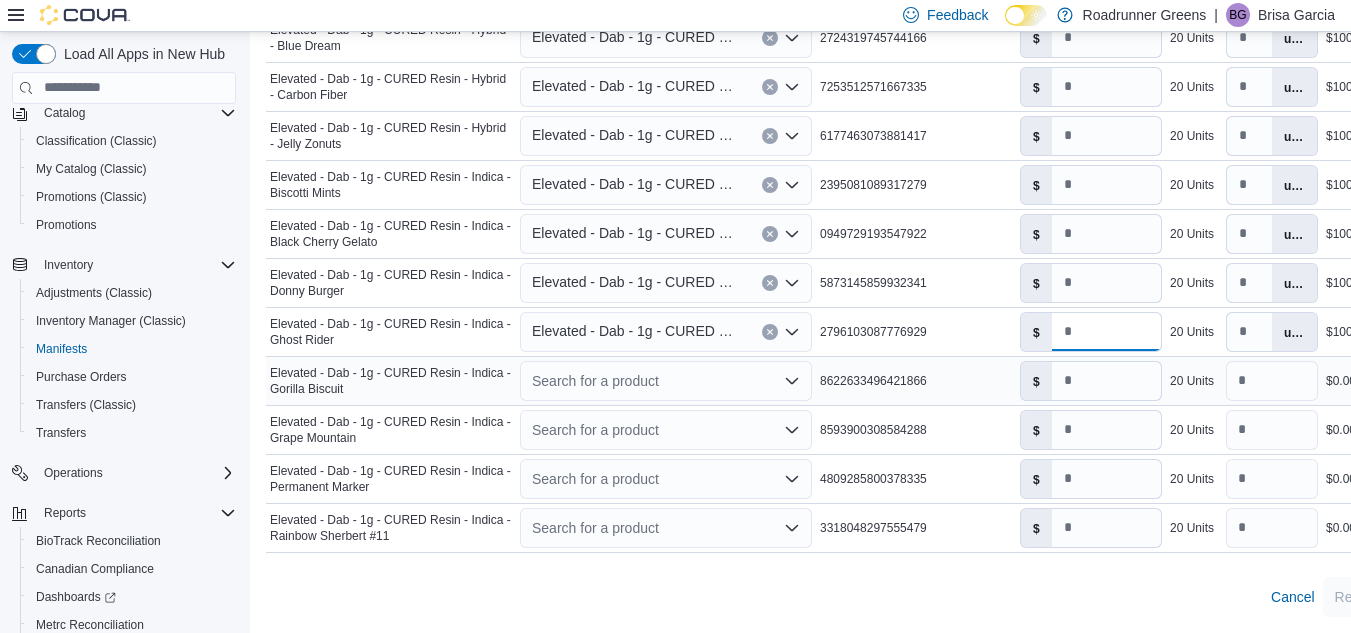 type on "*" 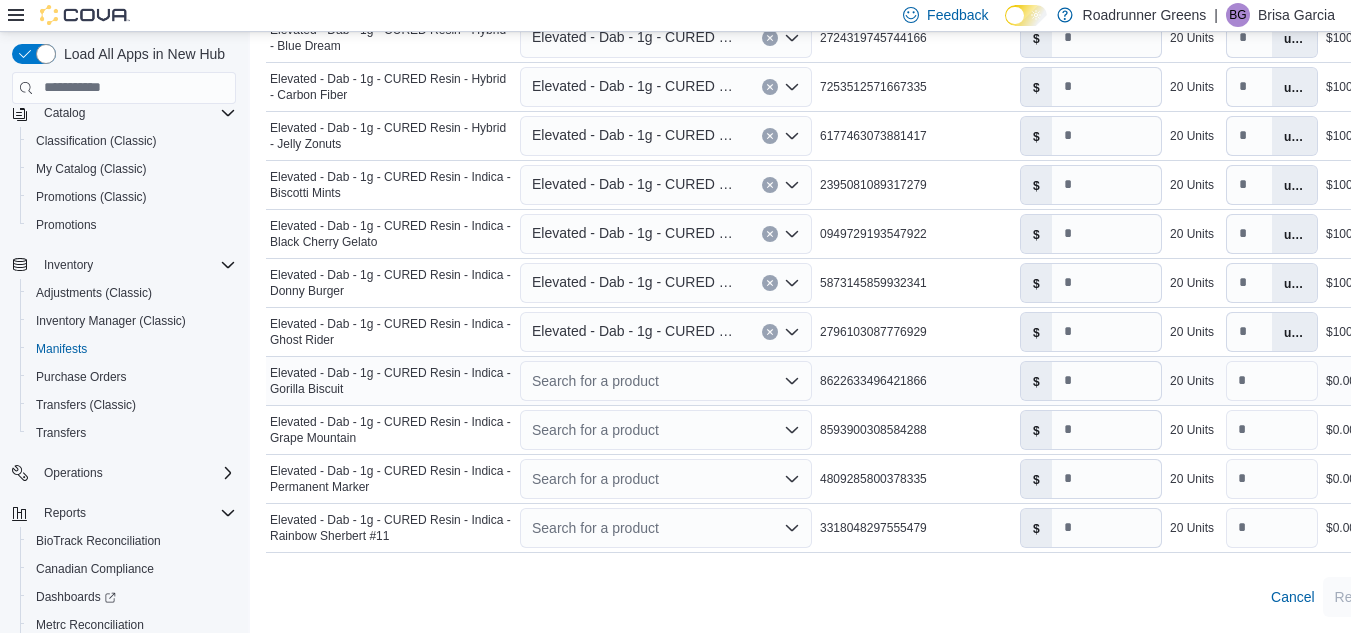 click on "Search for a product" at bounding box center [666, 381] 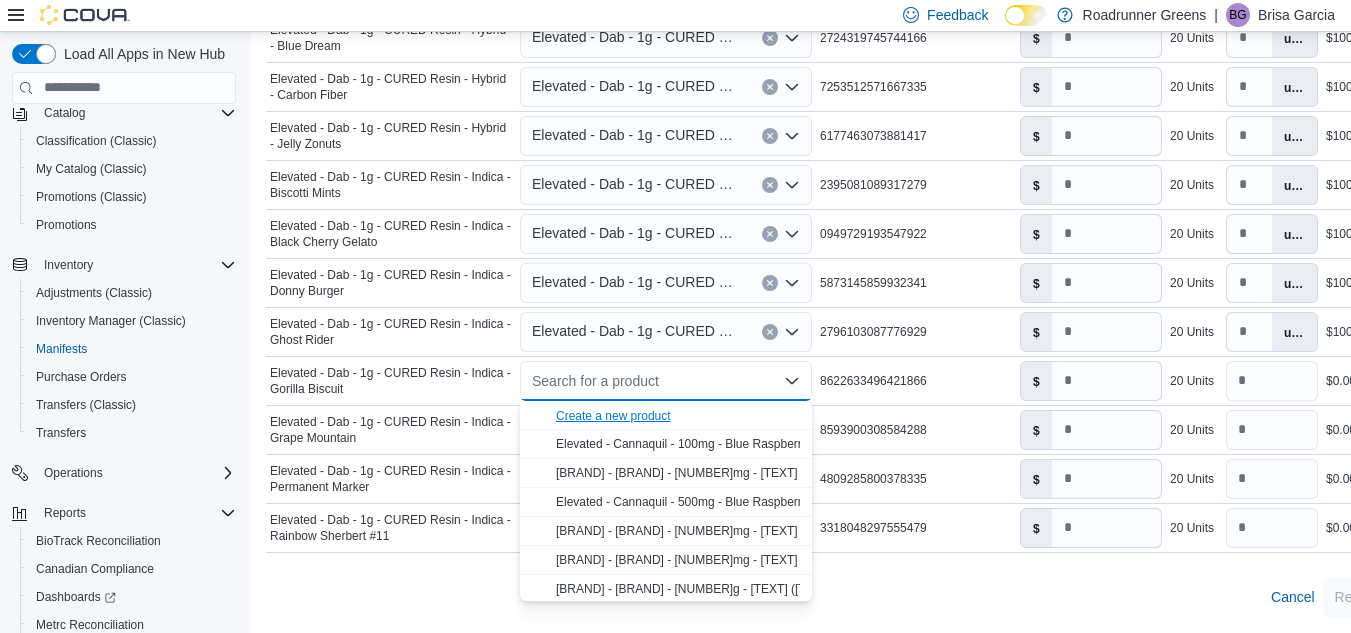 click on "Create a new product" at bounding box center (613, 416) 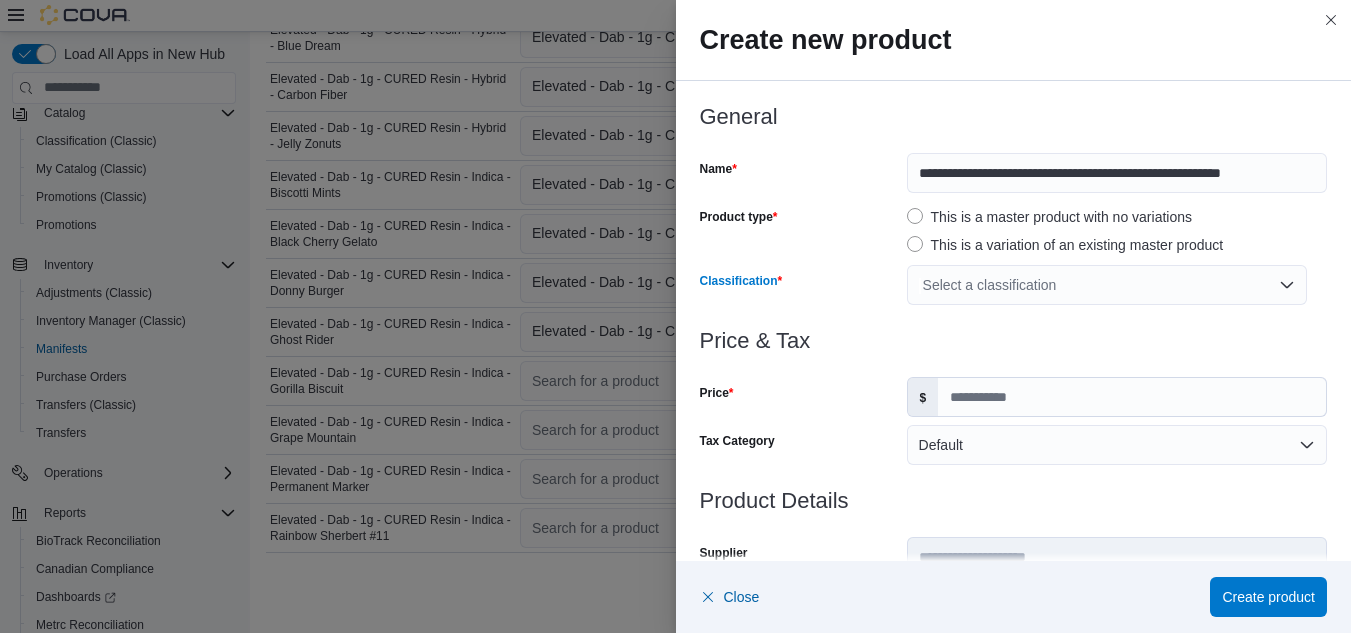 click on "Select a classification" at bounding box center (1107, 285) 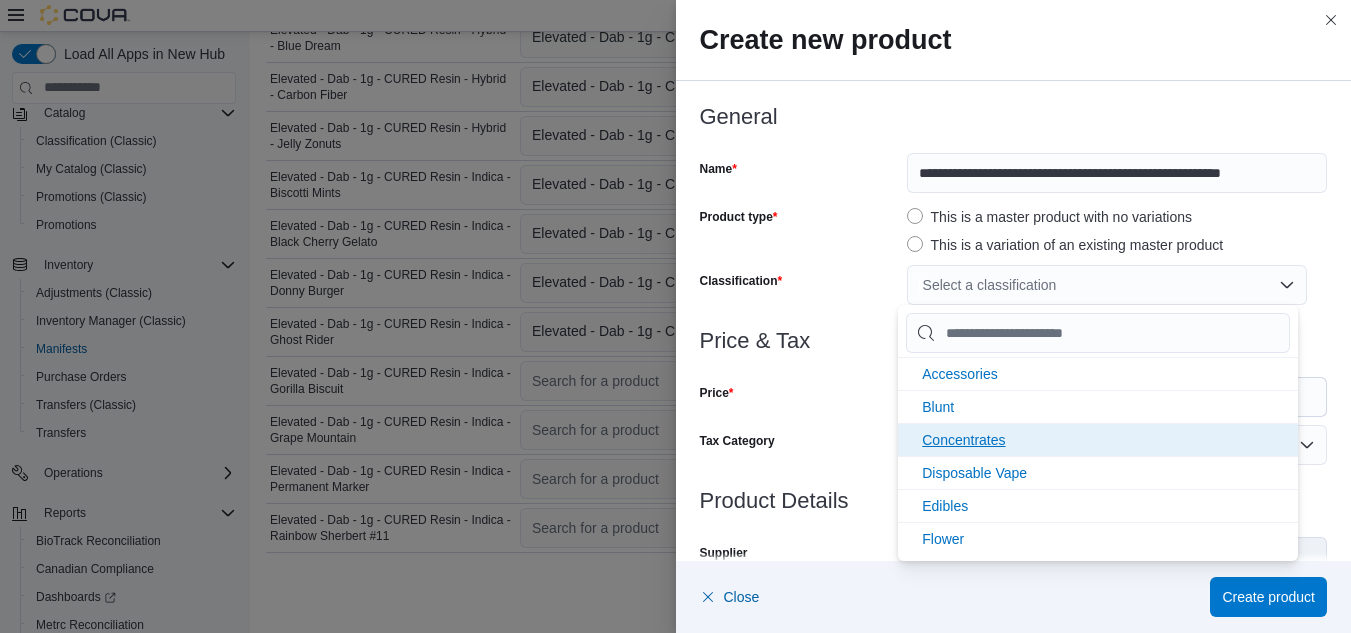 click on "Concentrates" at bounding box center [963, 440] 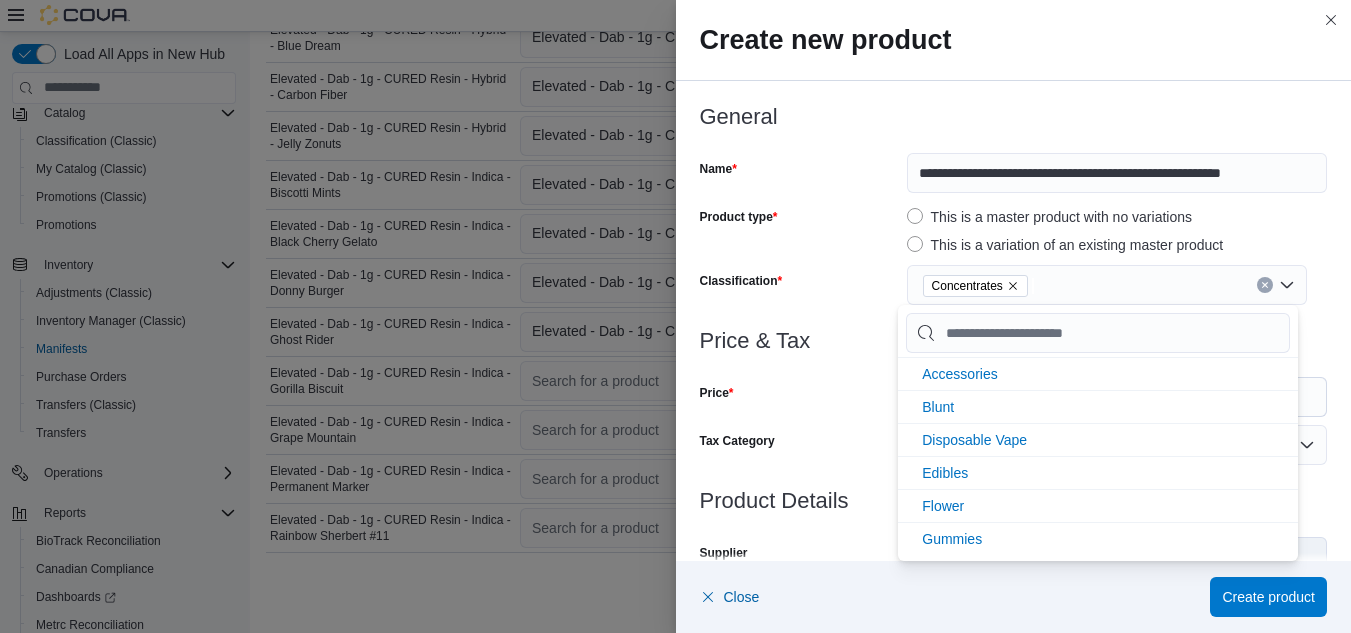 click on "Price" at bounding box center (799, 397) 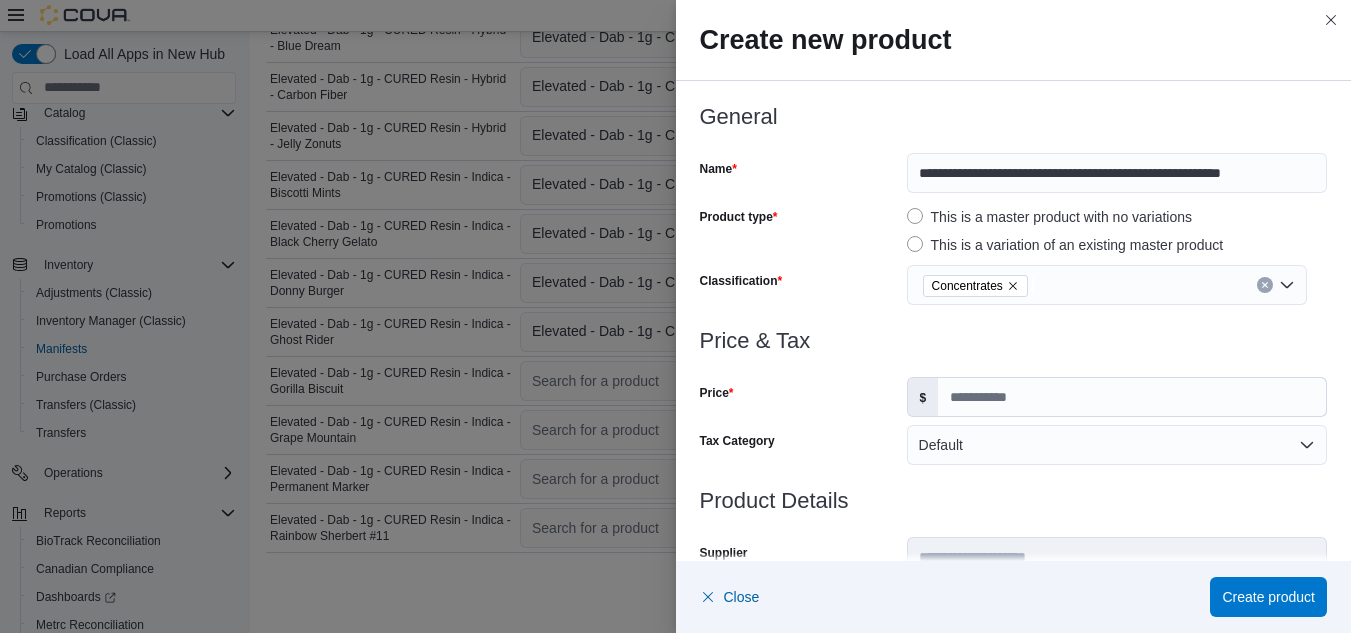 scroll, scrollTop: 0, scrollLeft: 0, axis: both 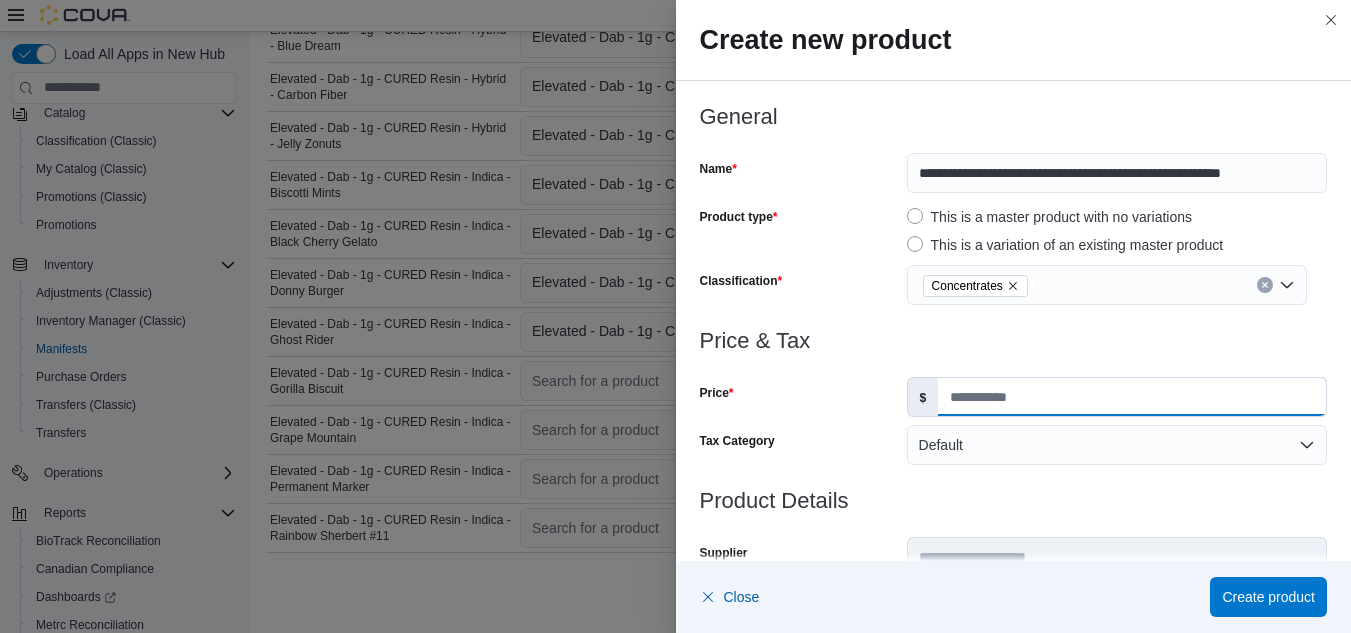 click on "Price" at bounding box center [1132, 397] 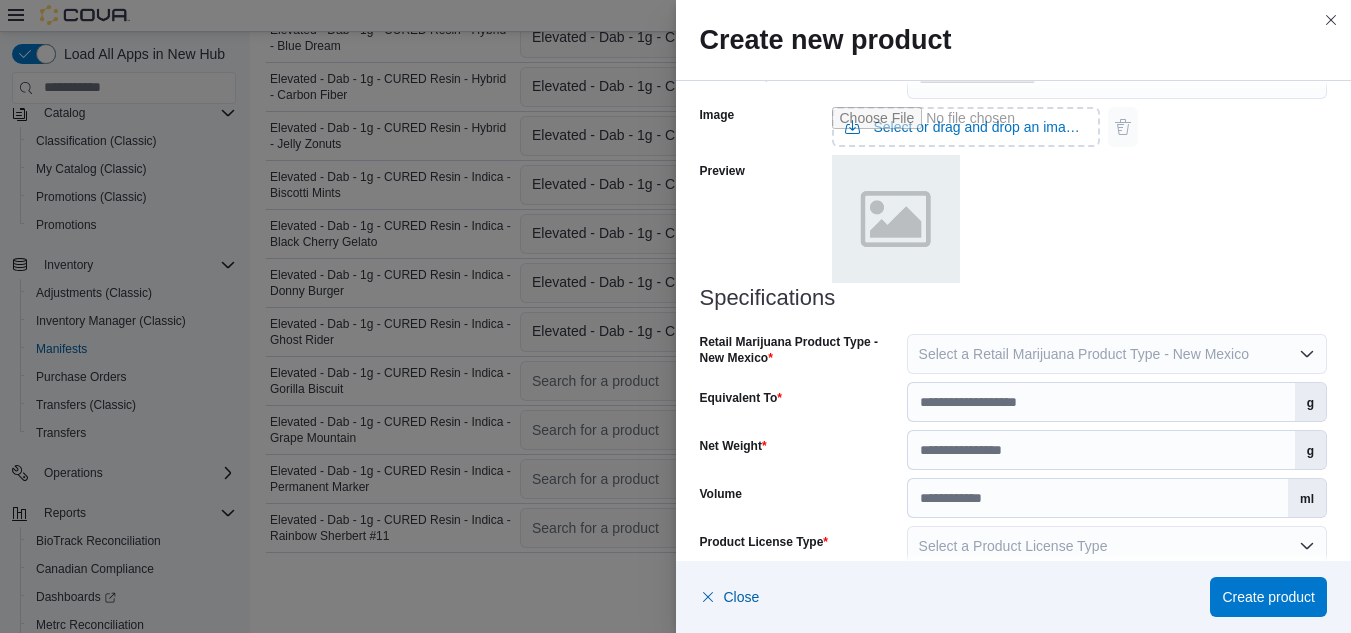scroll, scrollTop: 867, scrollLeft: 0, axis: vertical 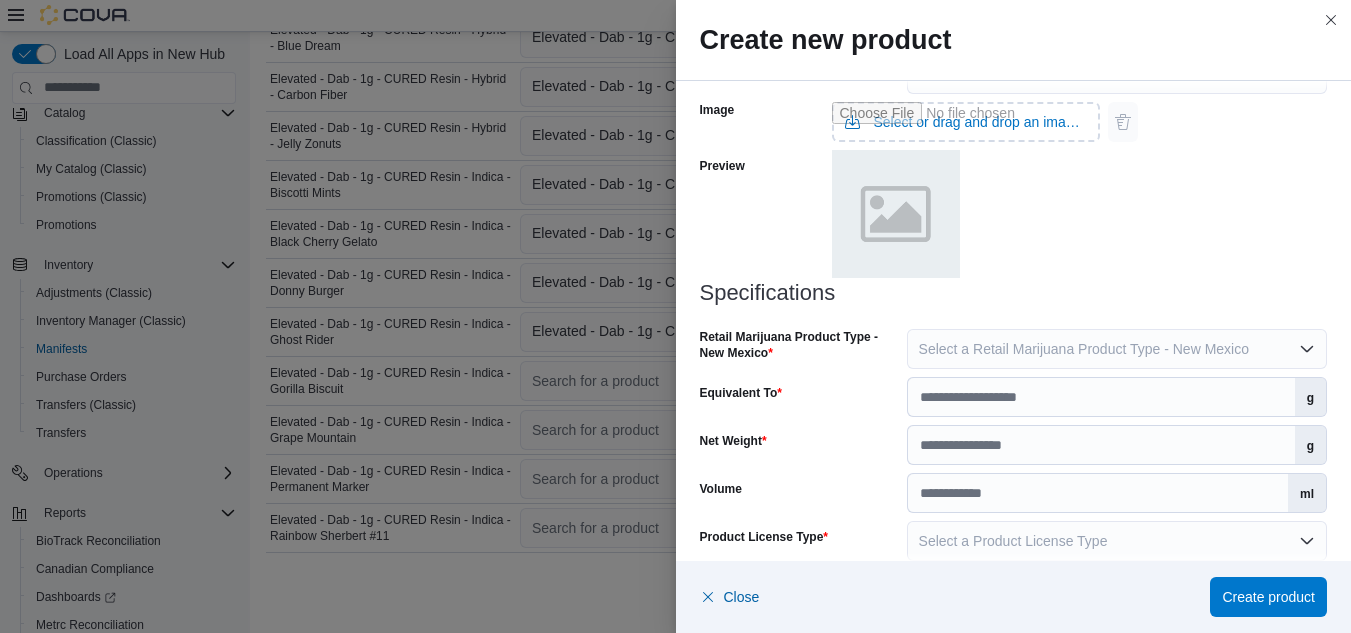type on "**" 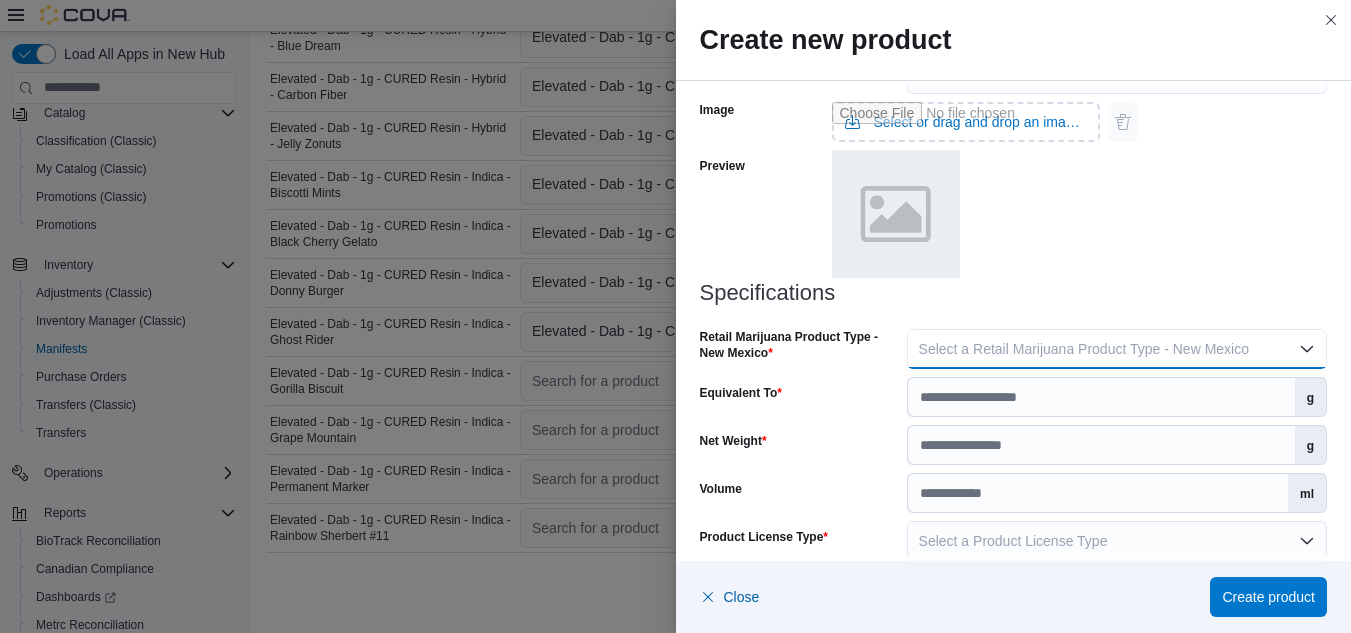 click on "Select a Retail Marijuana Product Type - New Mexico" at bounding box center [1084, 349] 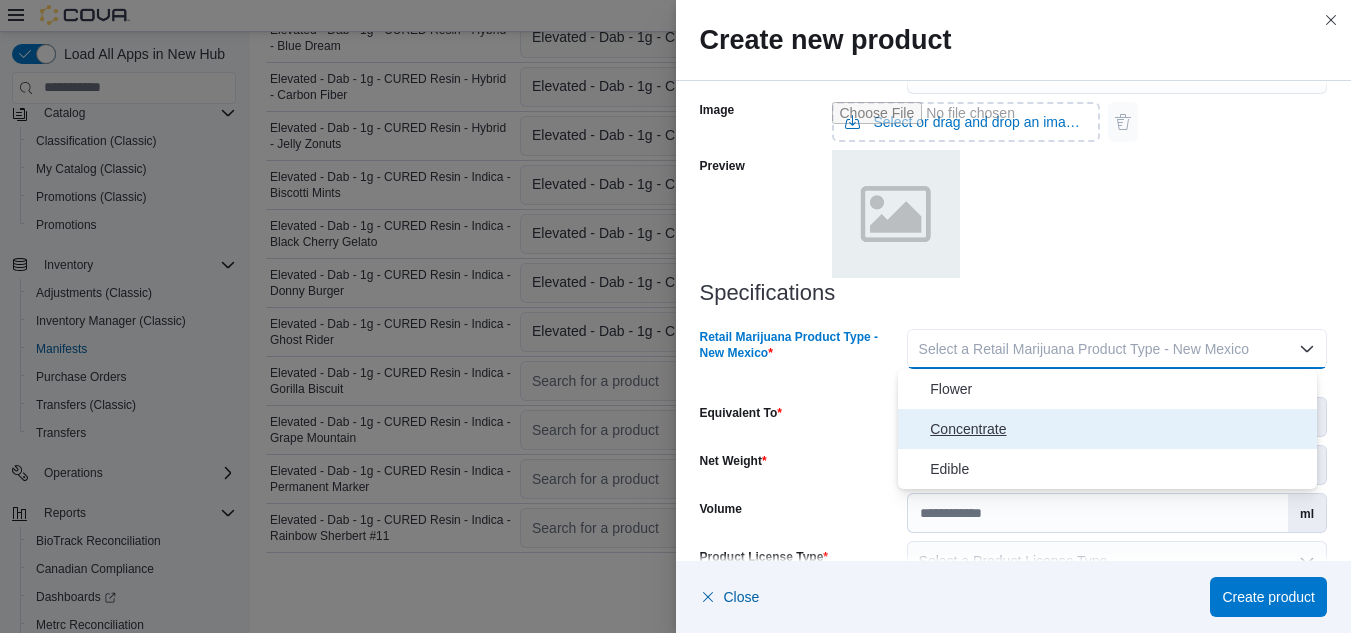 click on "Concentrate" at bounding box center (1119, 429) 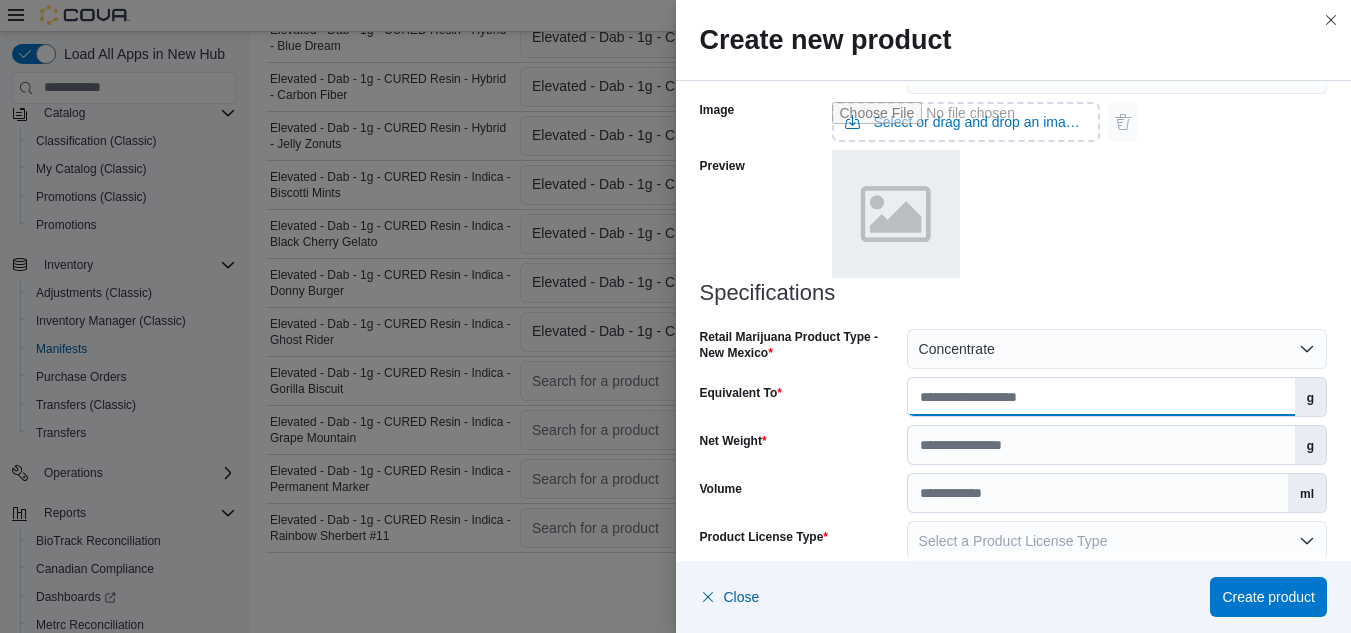 click on "Equivalent To" at bounding box center (1101, 397) 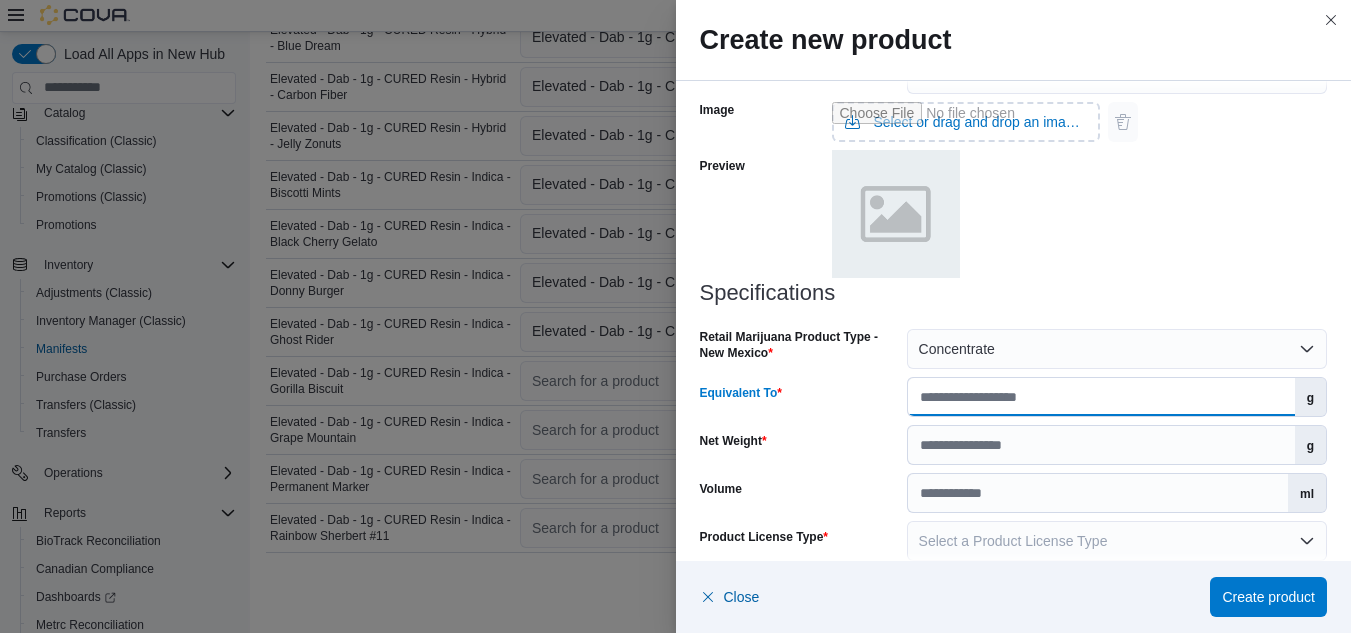 type on "*" 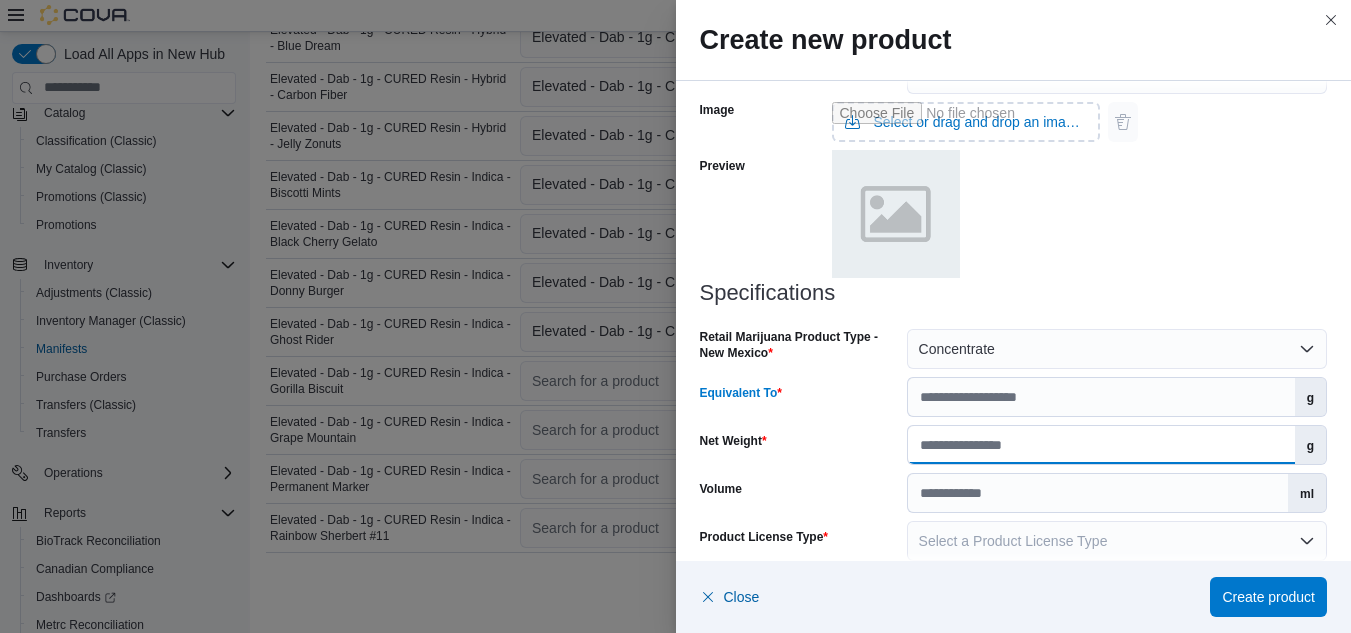 click on "Net Weight" at bounding box center (1101, 445) 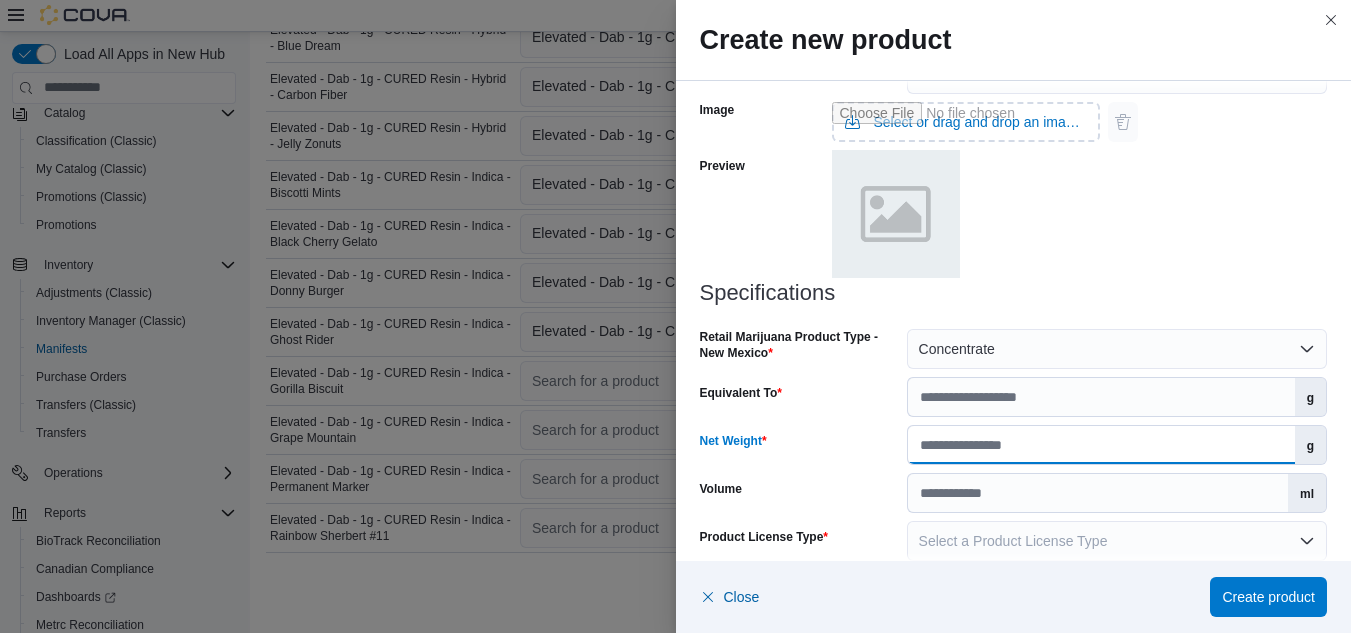 type on "*" 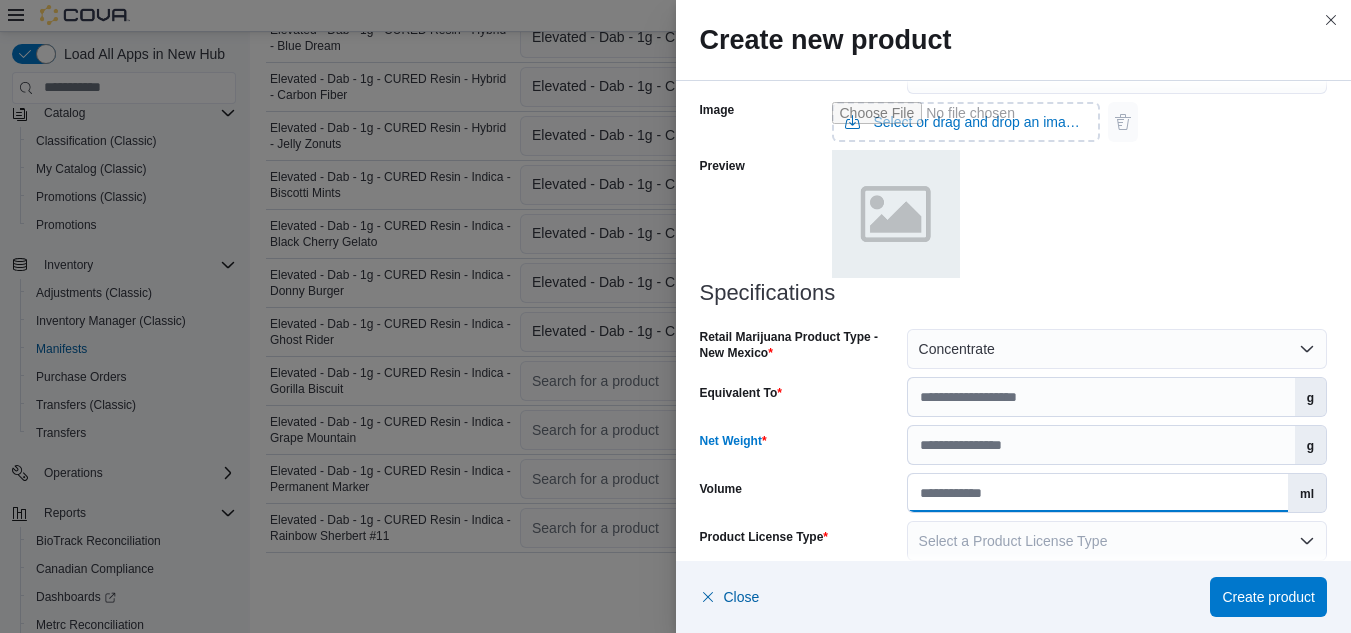 click on "Volume" at bounding box center [1098, 493] 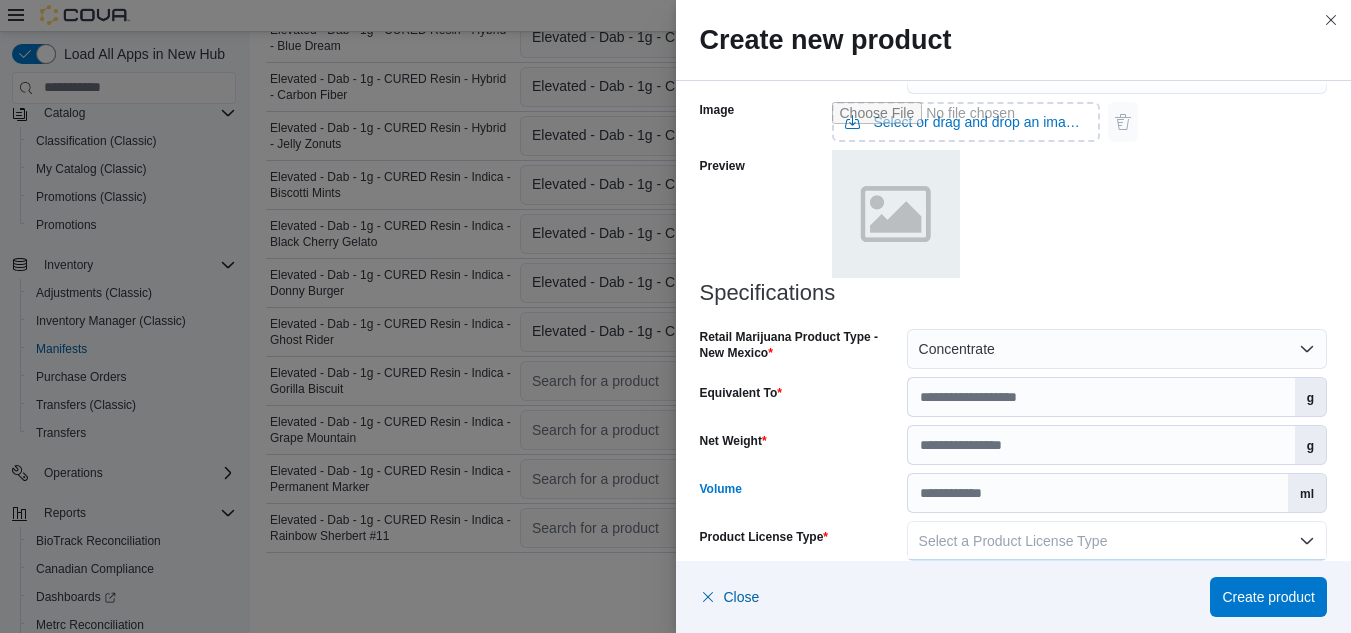 click on "Select a Product License Type" at bounding box center (1013, 541) 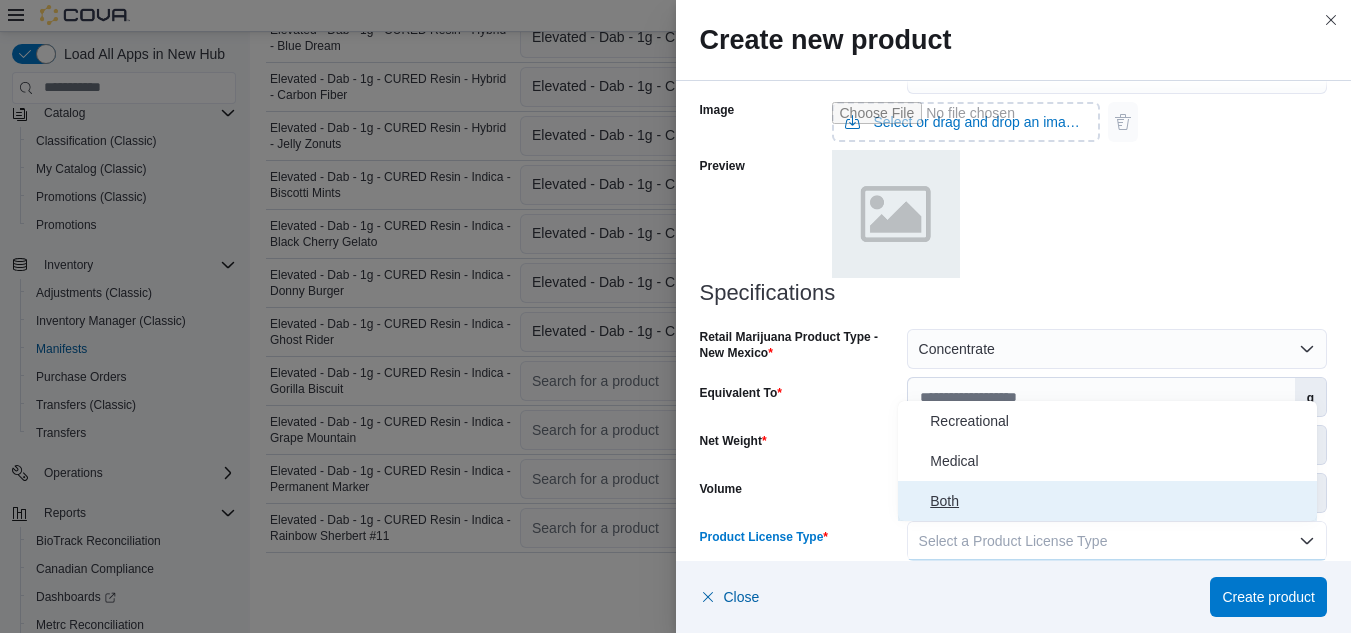click on "Both" at bounding box center [1107, 501] 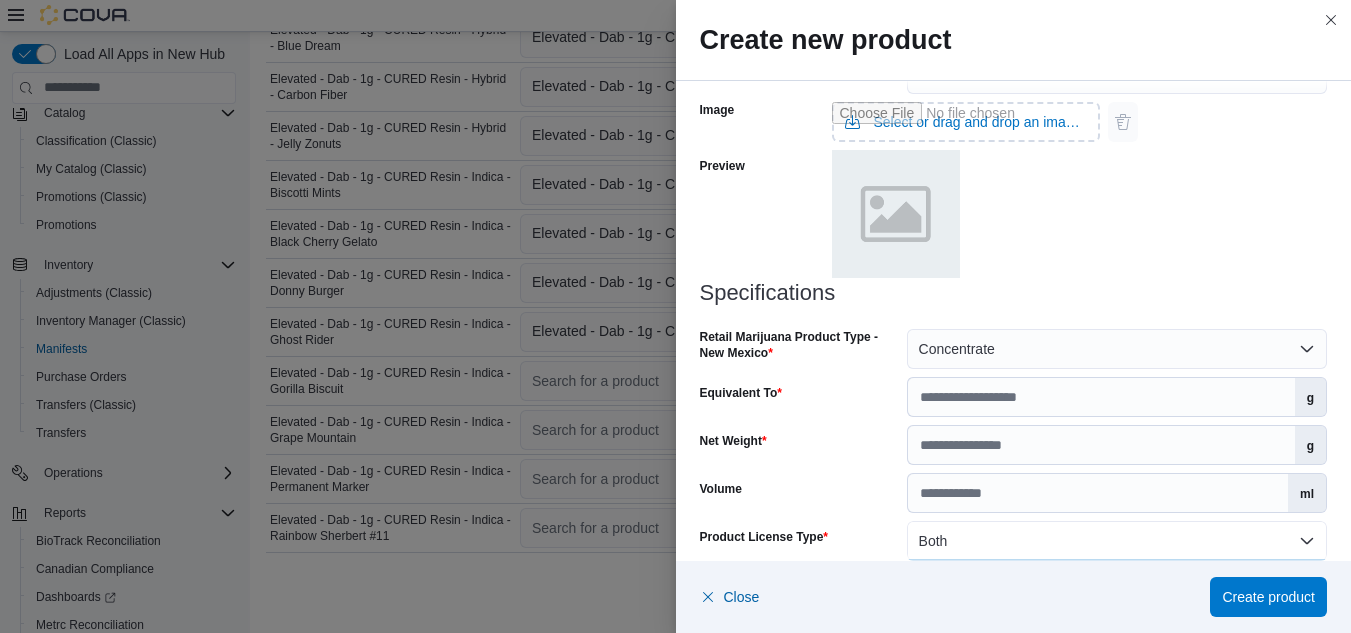 scroll, scrollTop: 939, scrollLeft: 0, axis: vertical 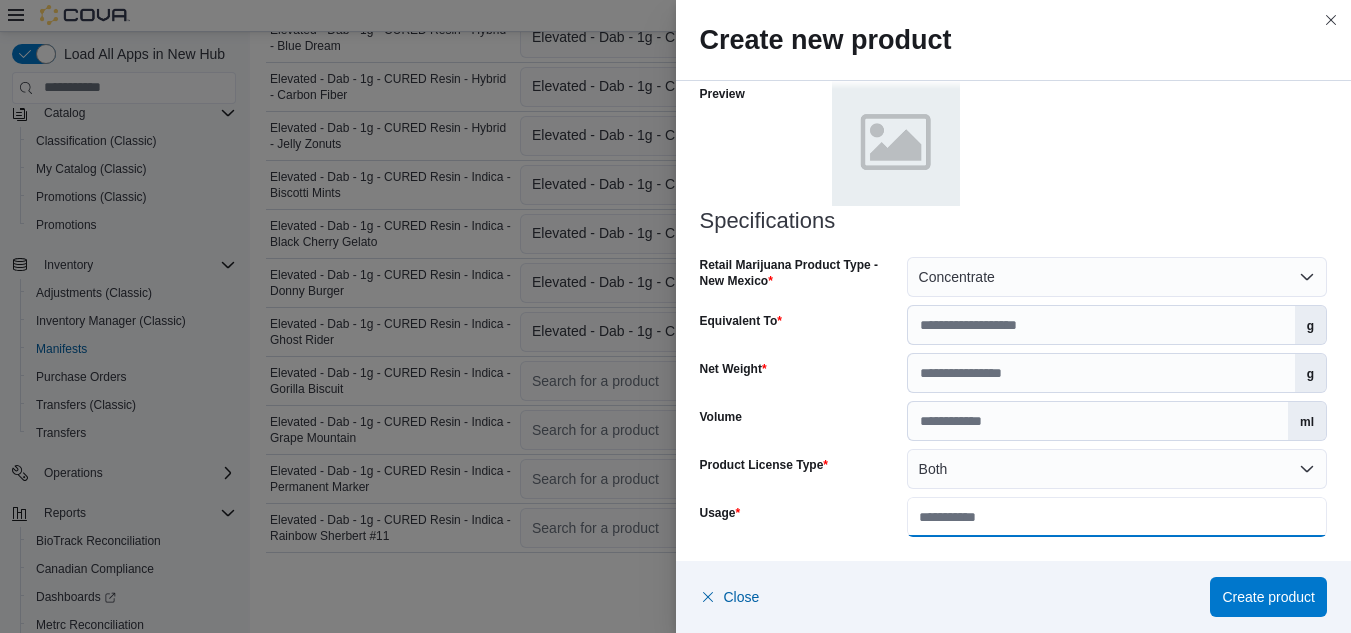 click on "Usage" at bounding box center (1117, 517) 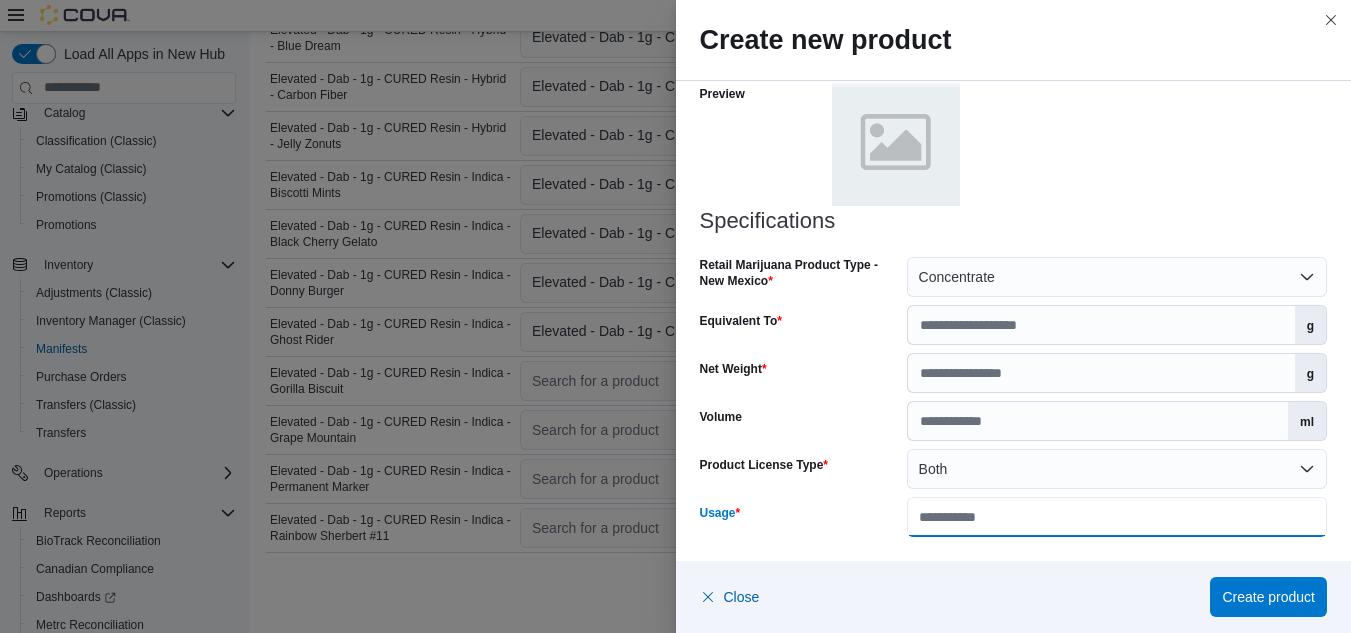 type on "**********" 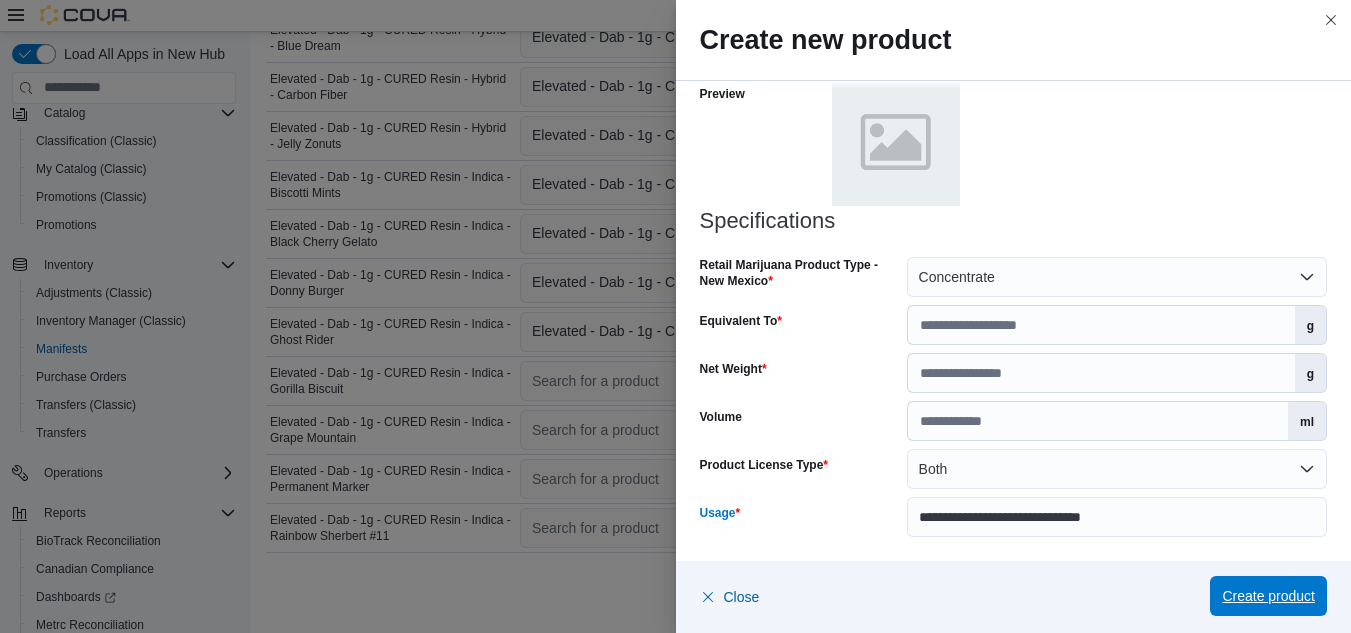 click on "Create product" at bounding box center (1268, 596) 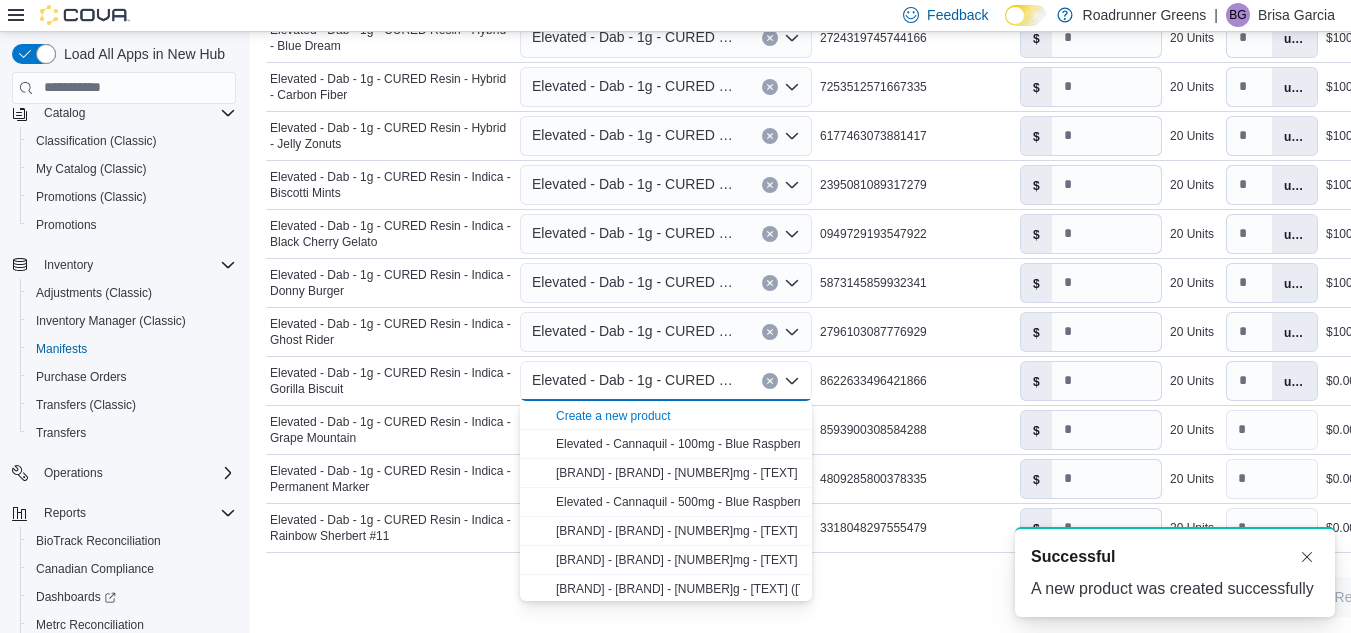 scroll, scrollTop: 0, scrollLeft: 0, axis: both 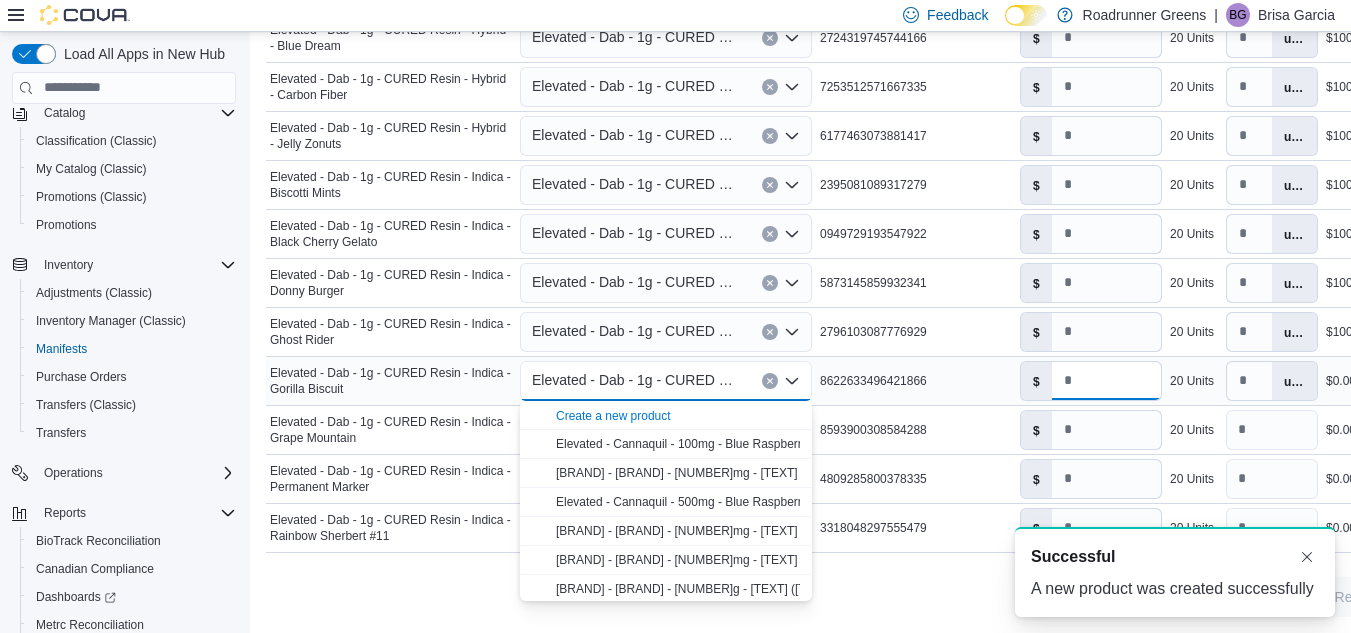 click on "*" at bounding box center [1106, 381] 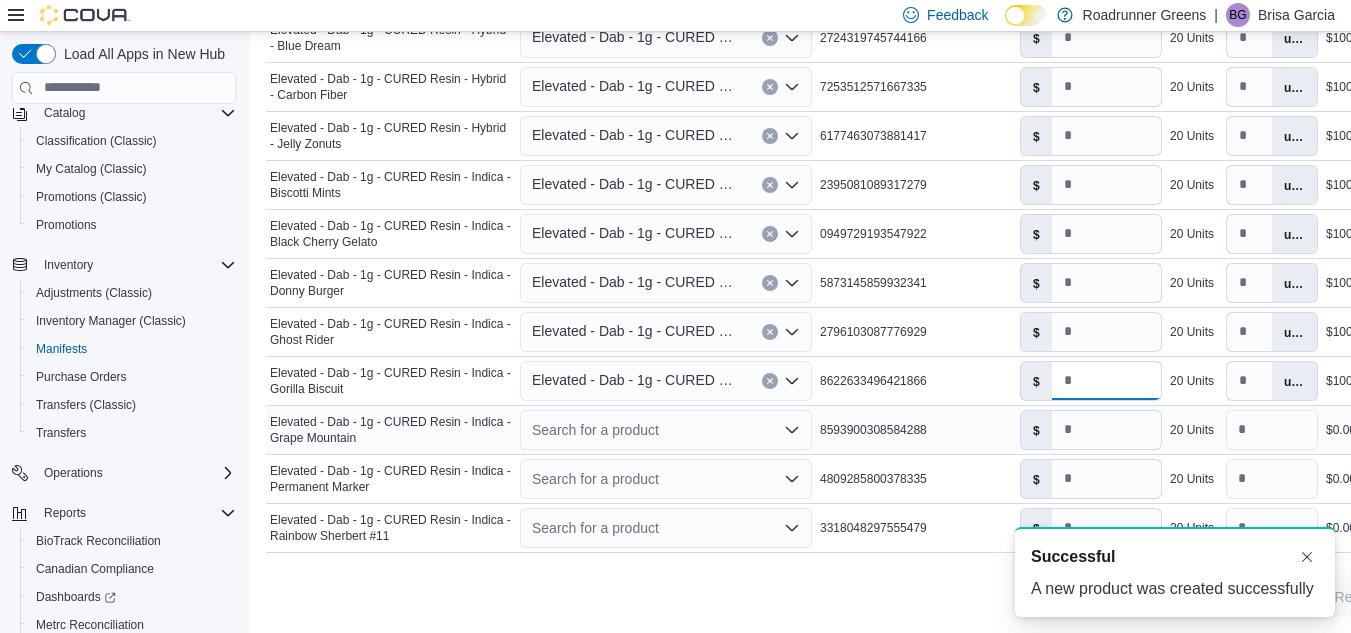 type on "*" 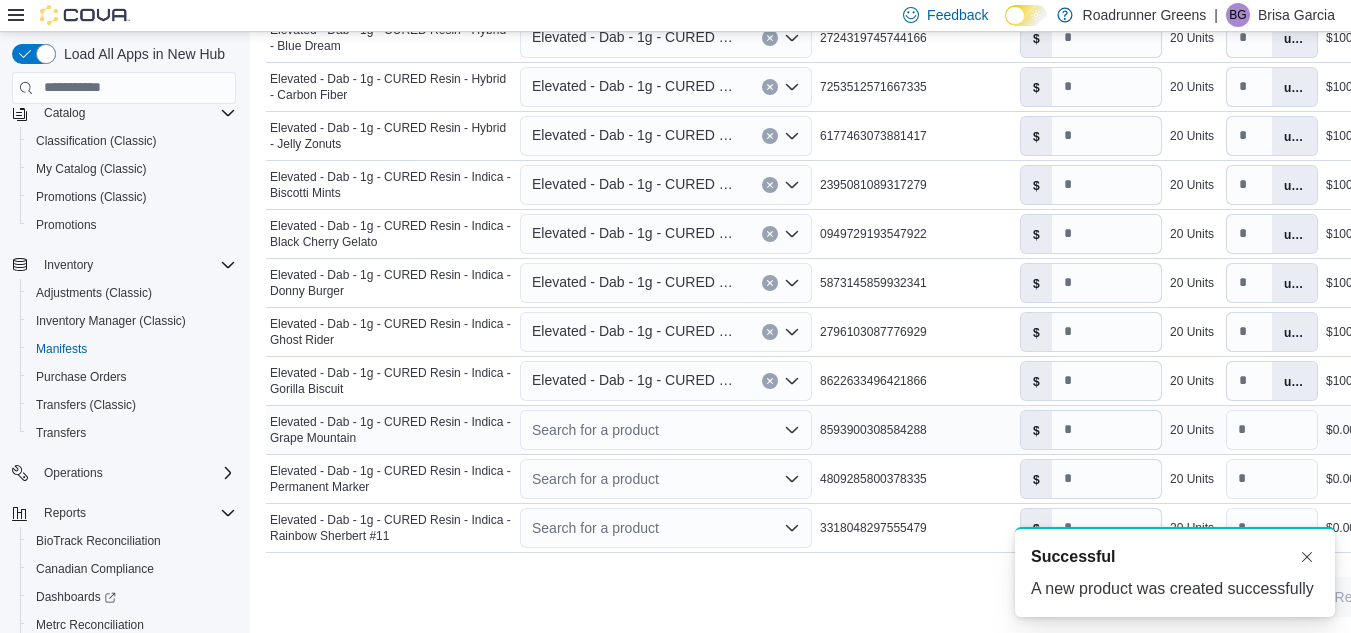click on "Search for a product" at bounding box center (666, 430) 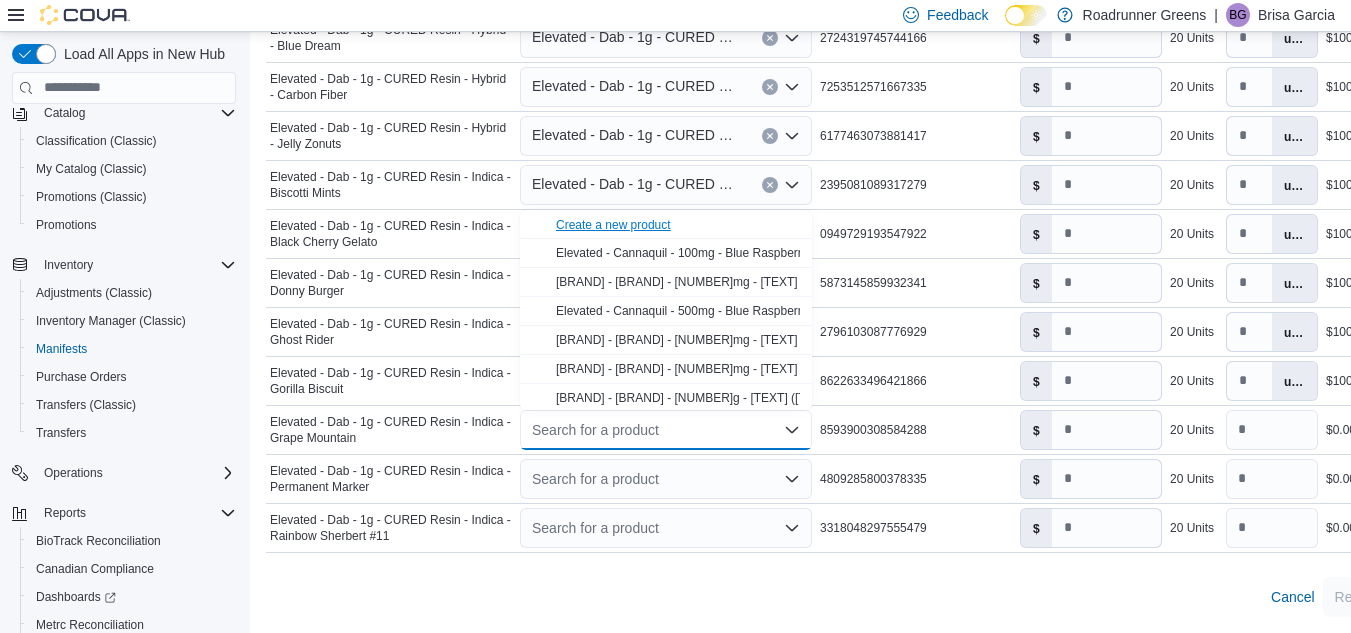 click on "Create a new product" at bounding box center (613, 225) 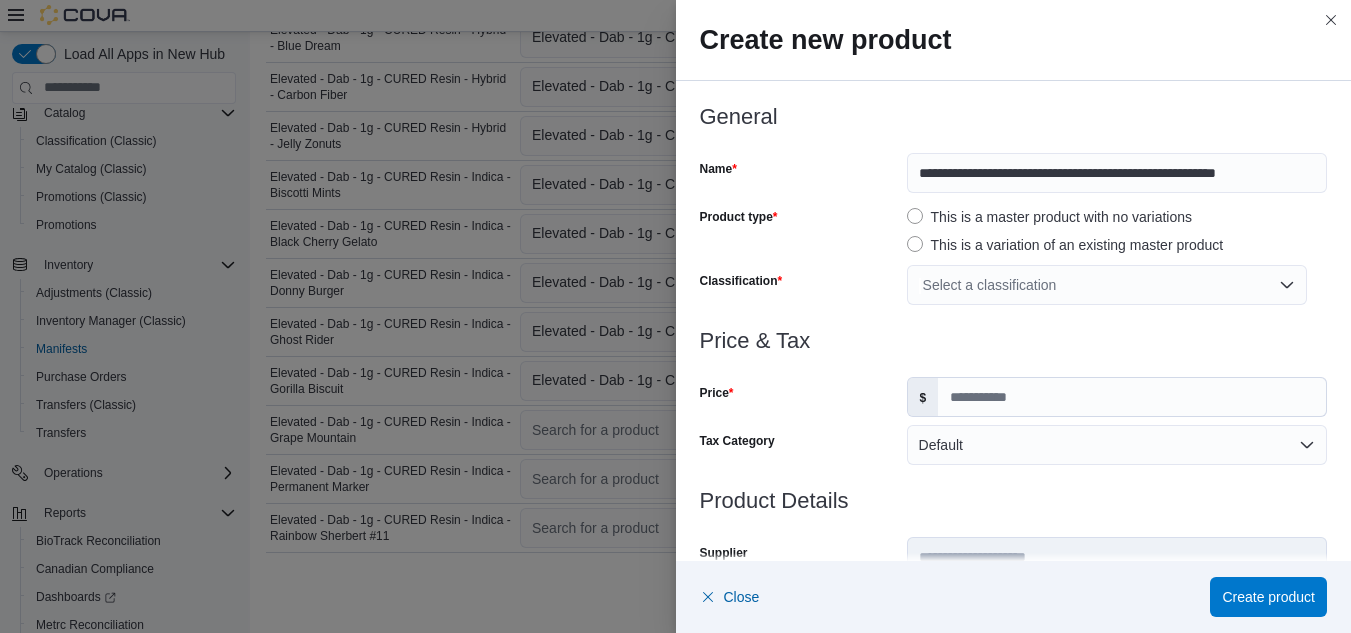 click on "Select a classification" at bounding box center (1107, 285) 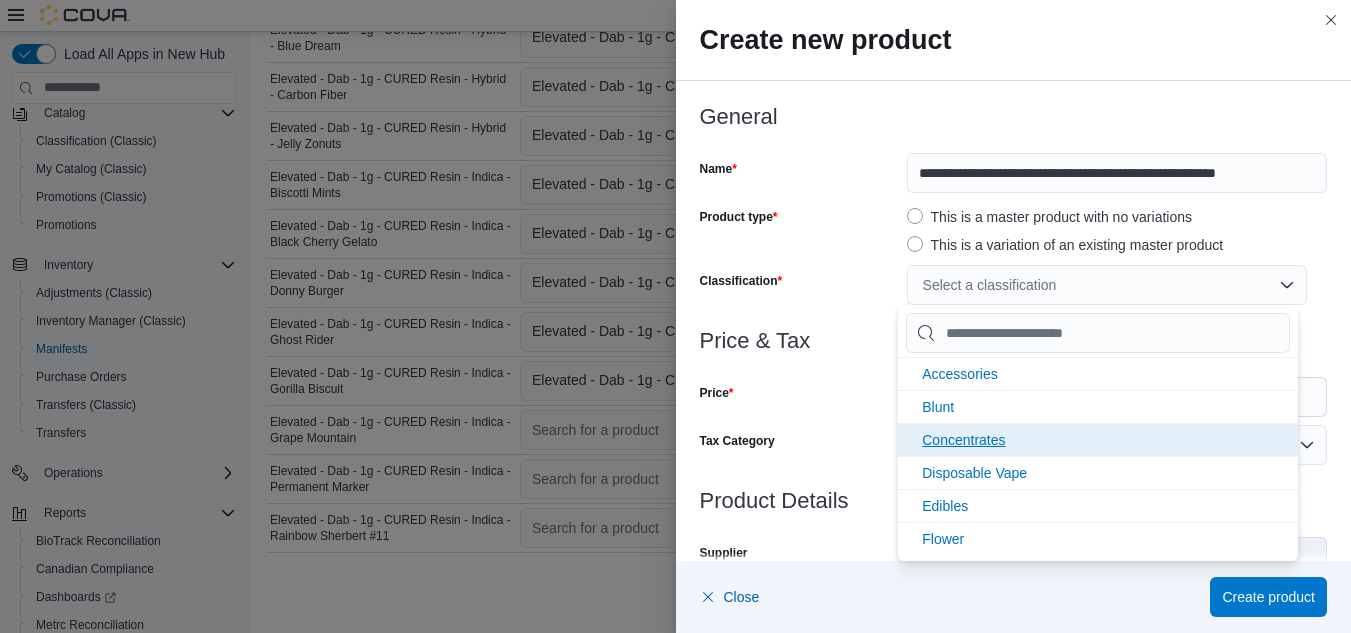 click on "Concentrates" at bounding box center (963, 440) 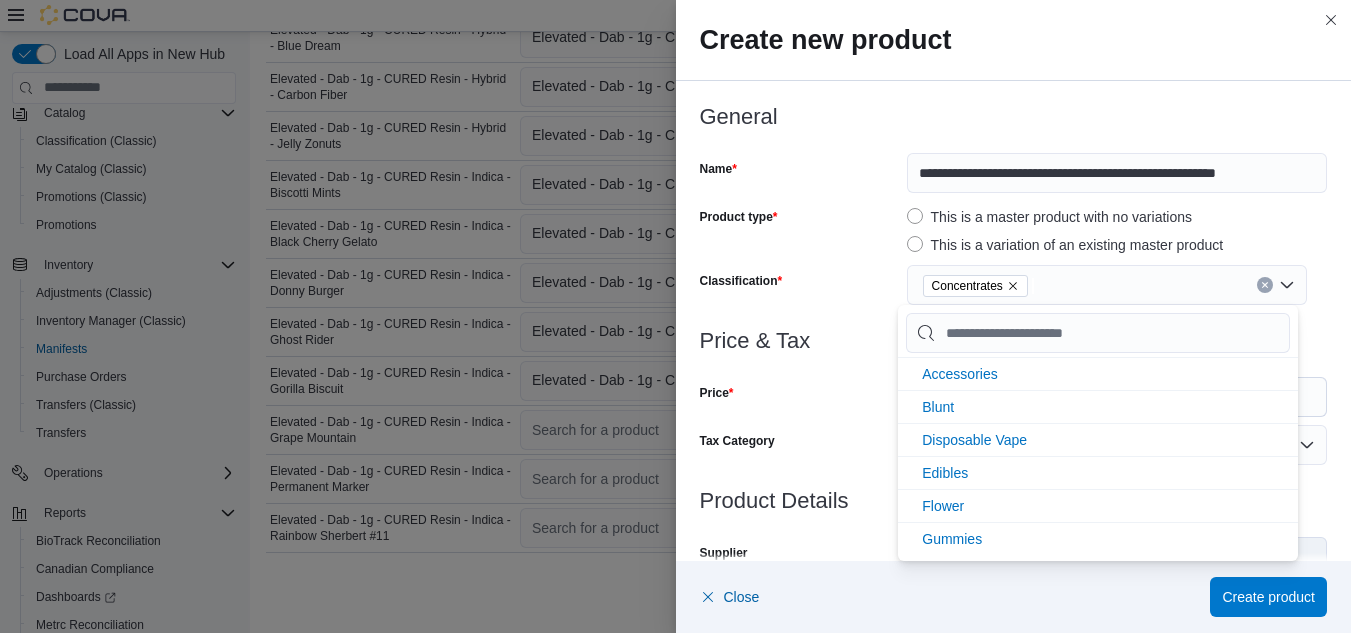 click on "Price" at bounding box center (799, 397) 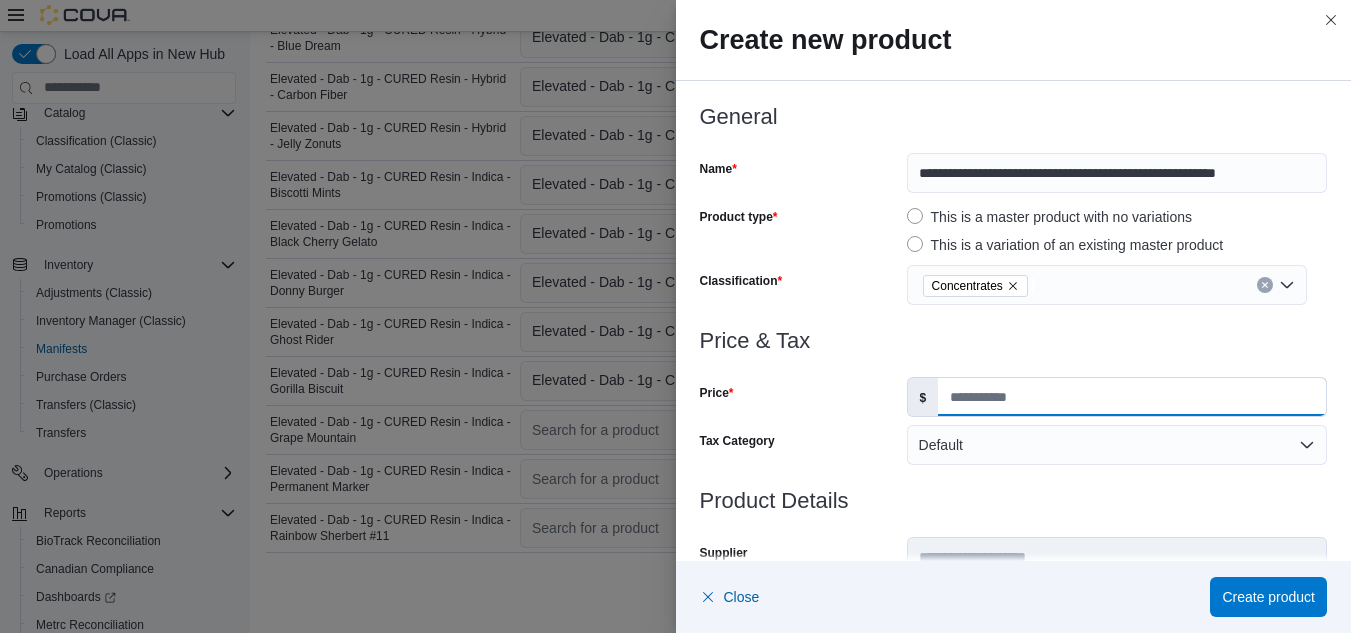 click on "Price" at bounding box center [1132, 397] 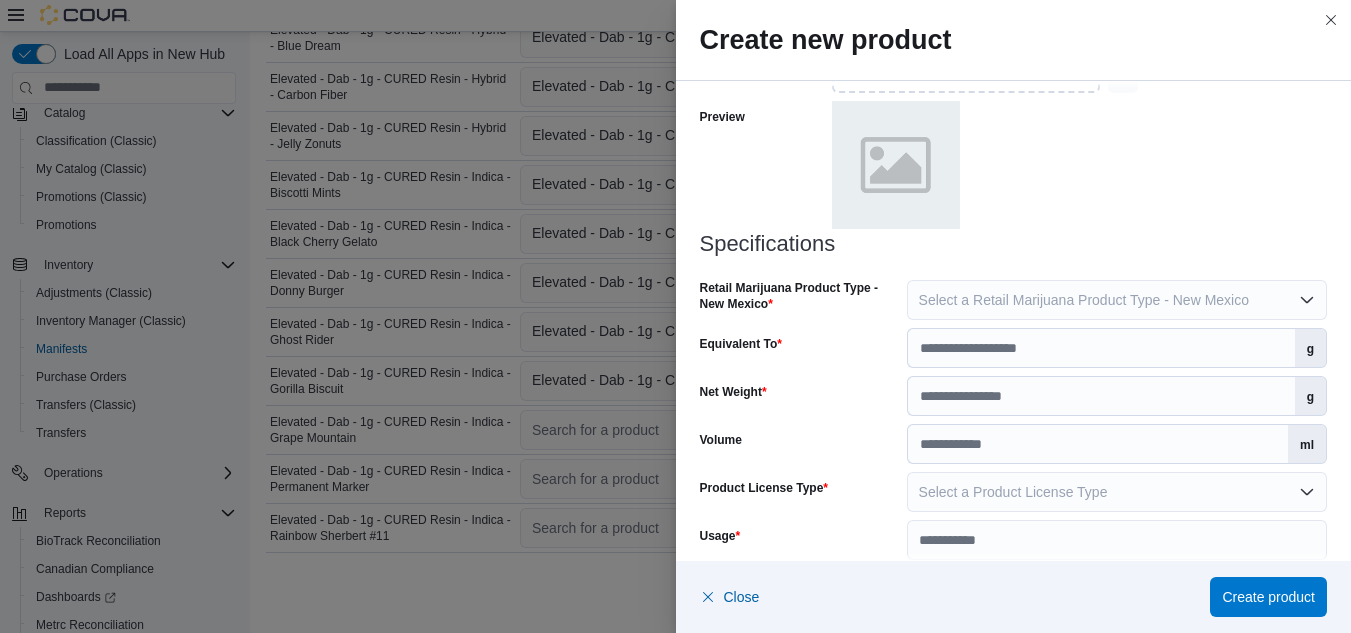 scroll, scrollTop: 928, scrollLeft: 0, axis: vertical 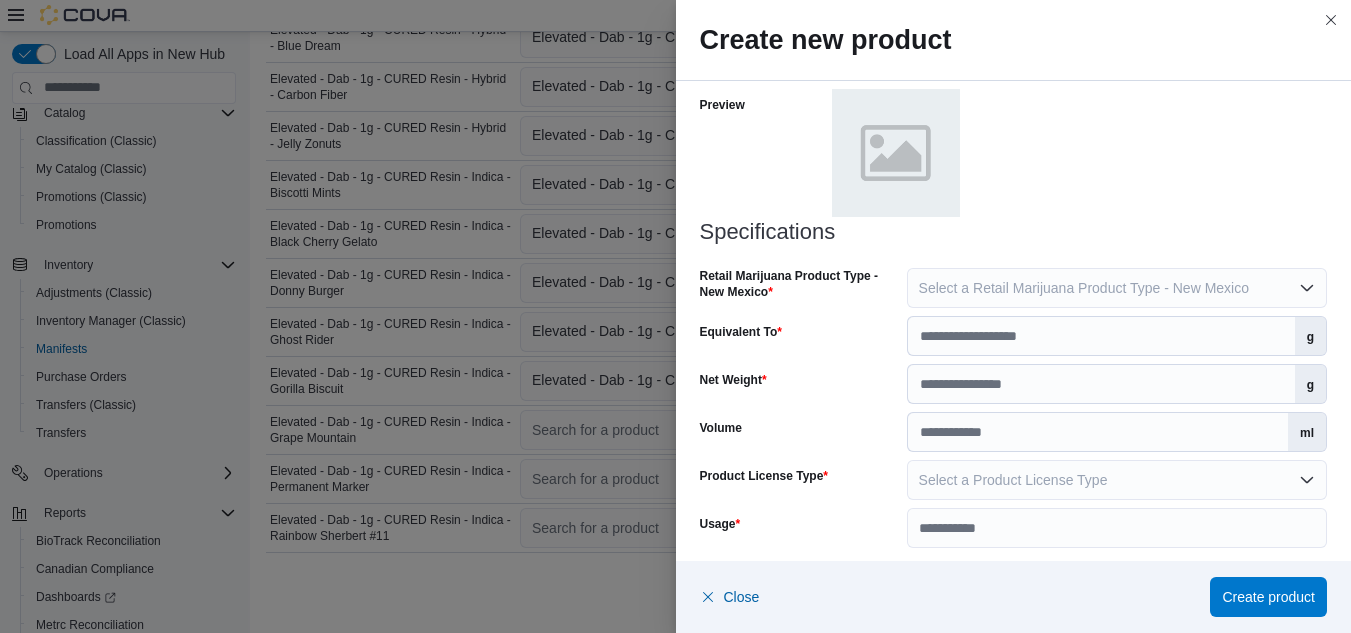 type on "**" 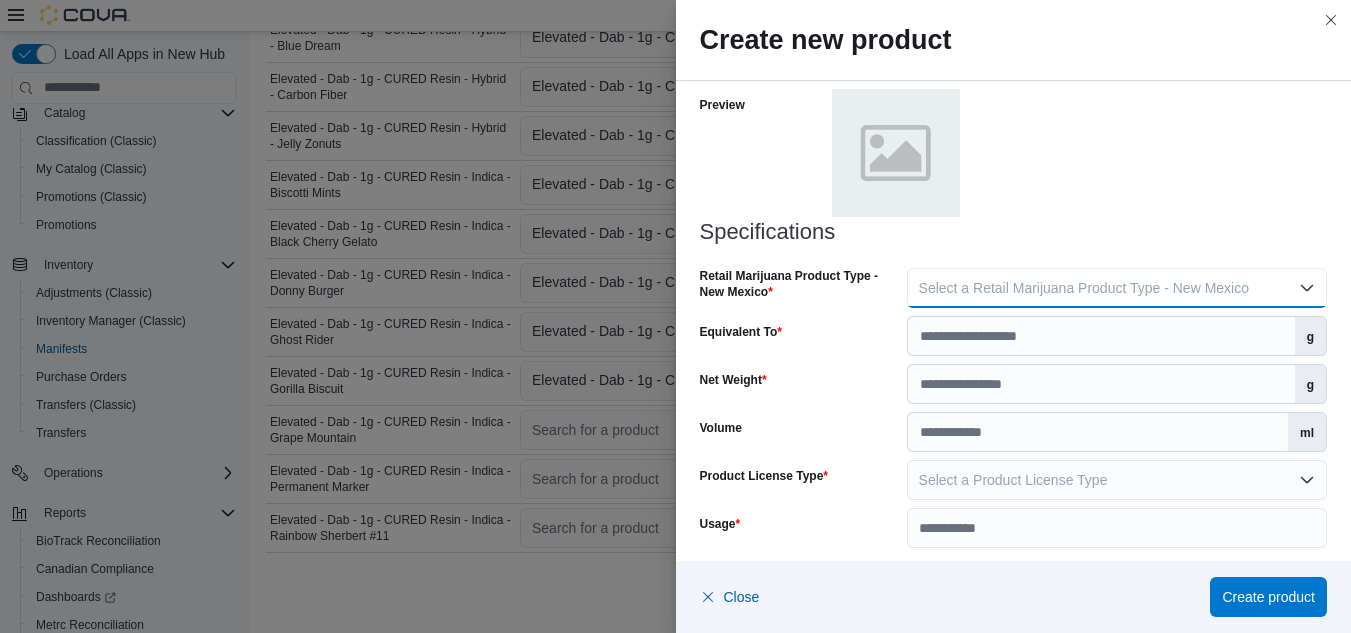 click on "Select a Retail Marijuana Product Type - New Mexico" at bounding box center (1084, 288) 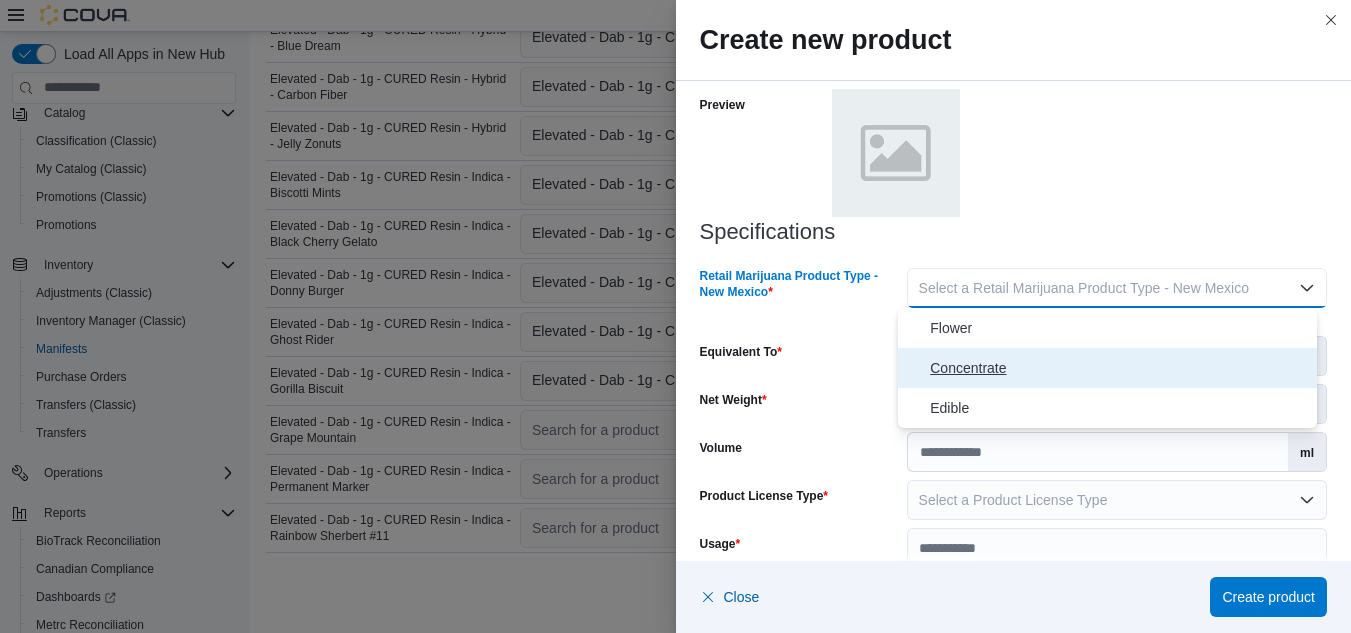 click on "Concentrate" at bounding box center [1119, 368] 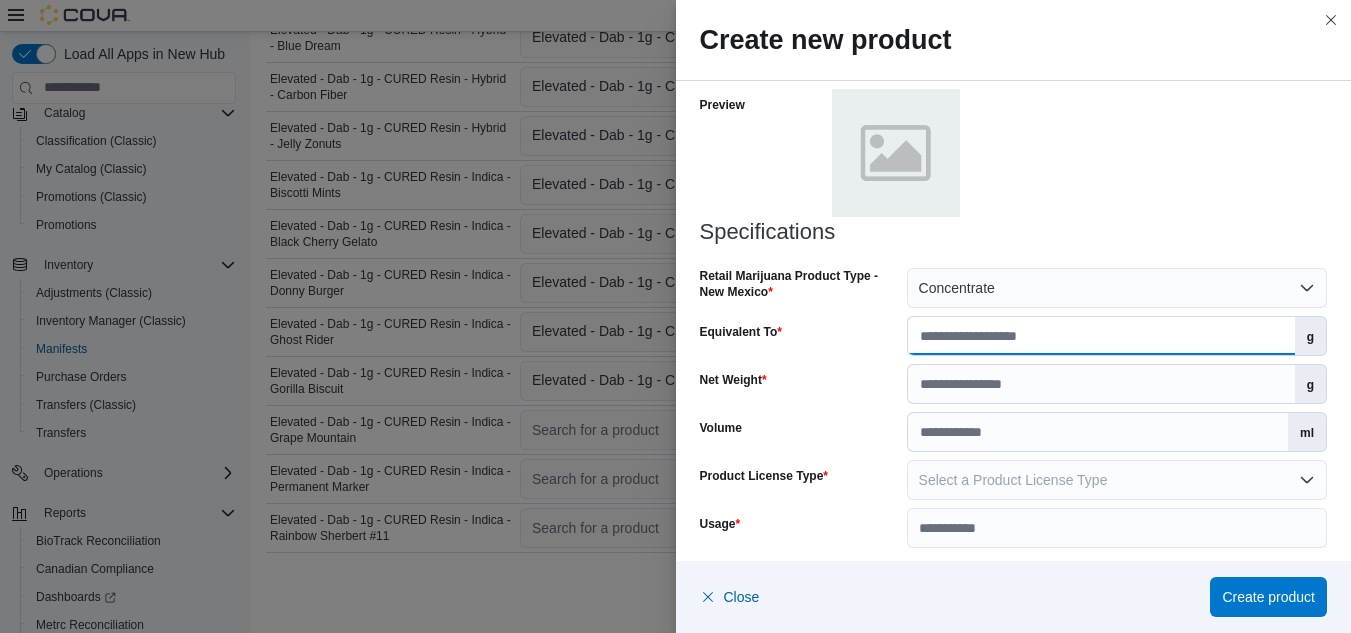 click on "Equivalent To" at bounding box center [1101, 336] 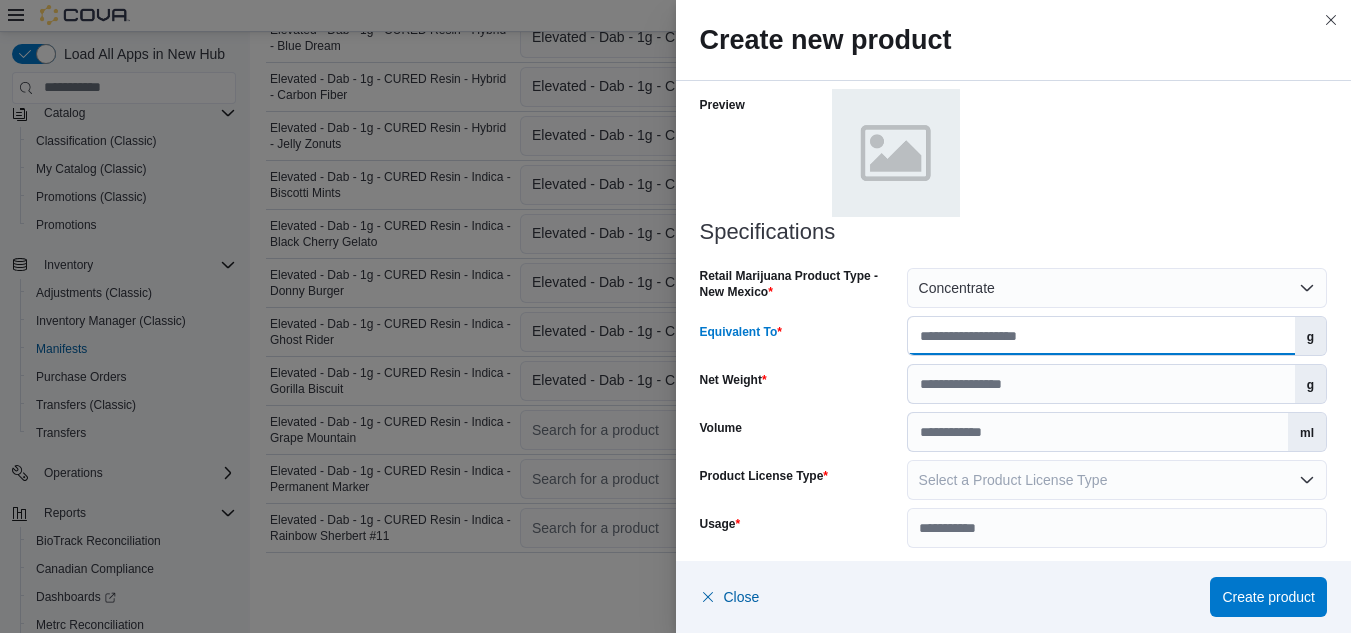 type on "*" 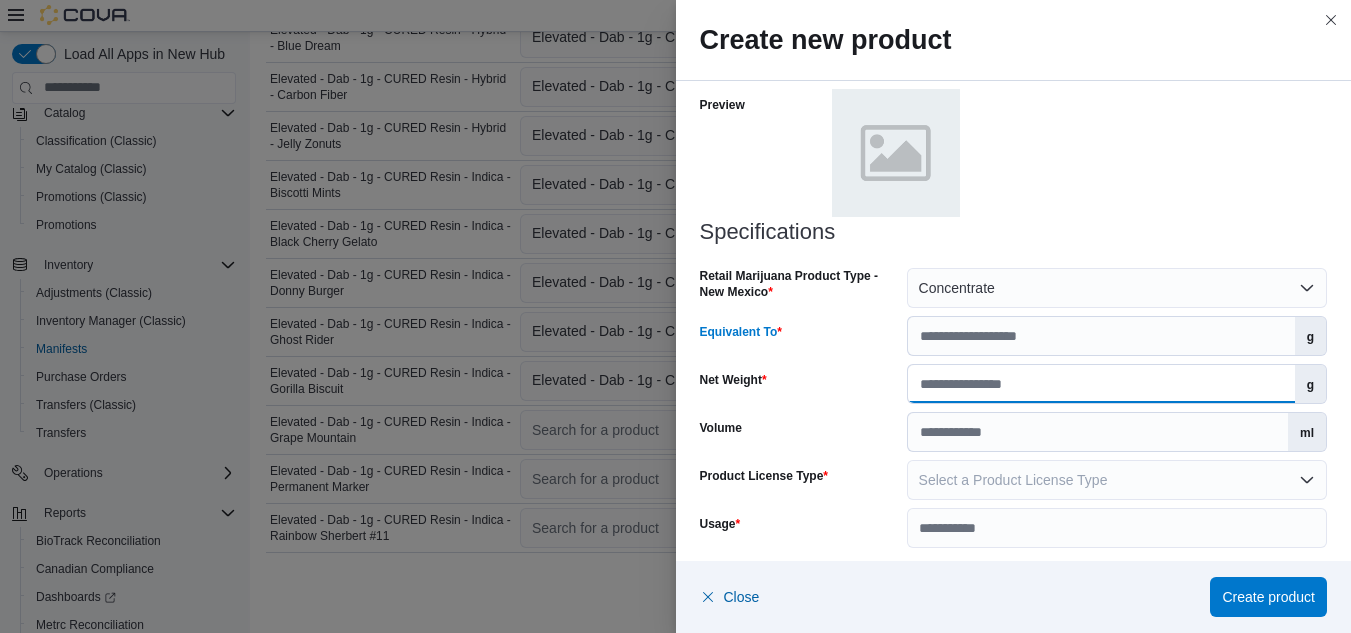 click on "Net Weight" at bounding box center [1101, 384] 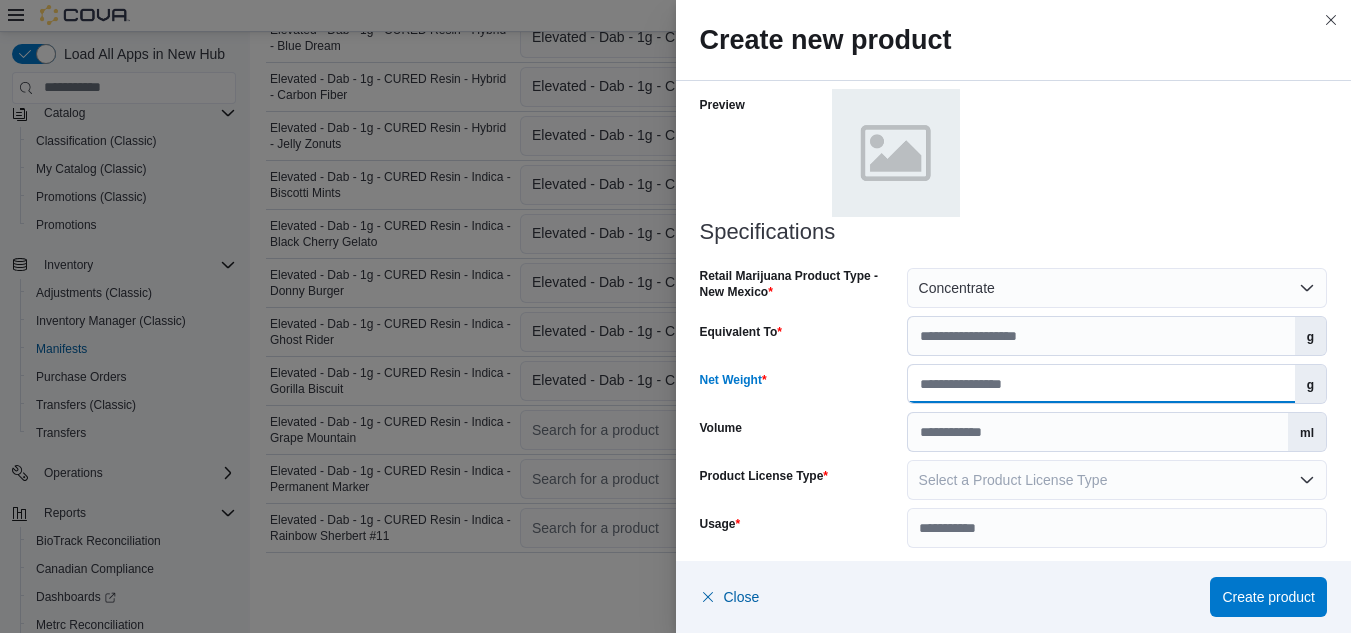 type on "*" 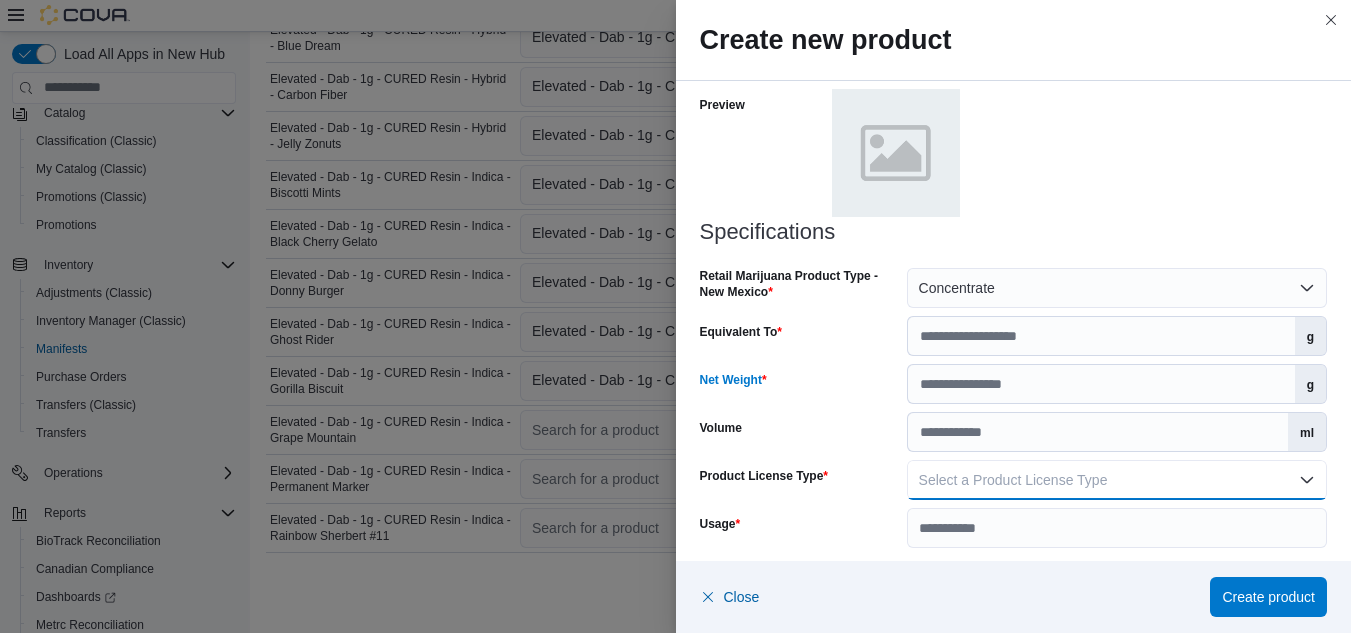 click on "Select a Product License Type" at bounding box center [1013, 480] 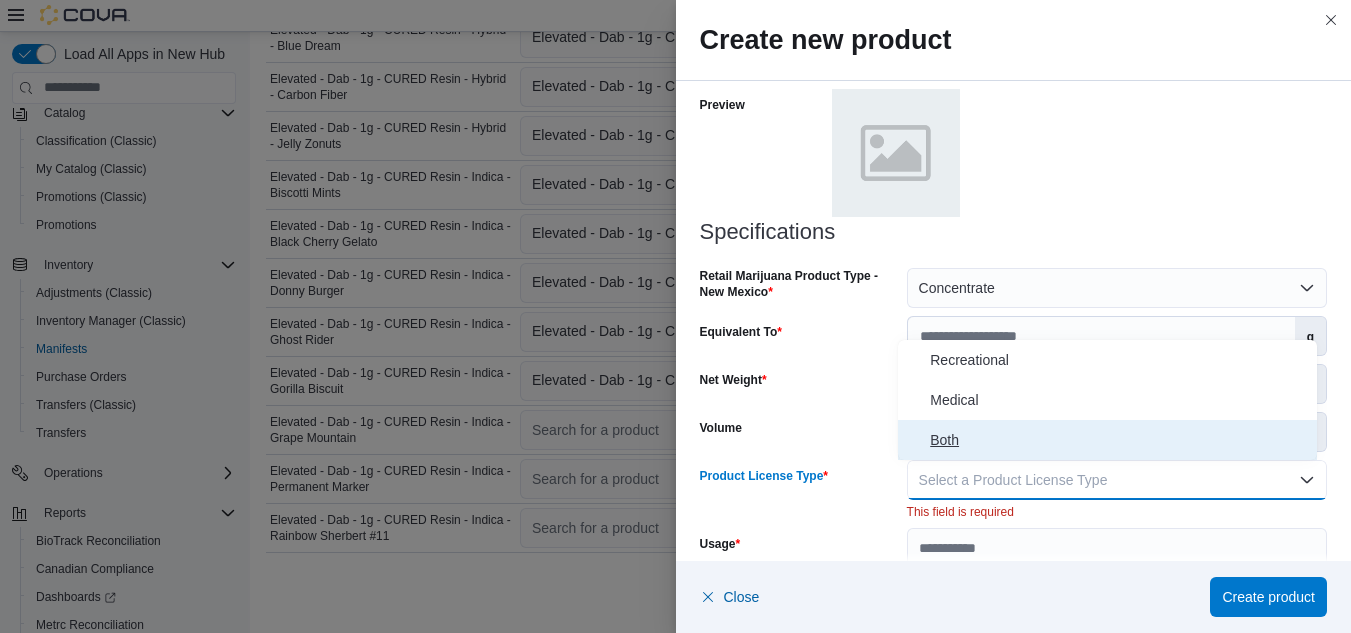 click on "Both" at bounding box center [1119, 440] 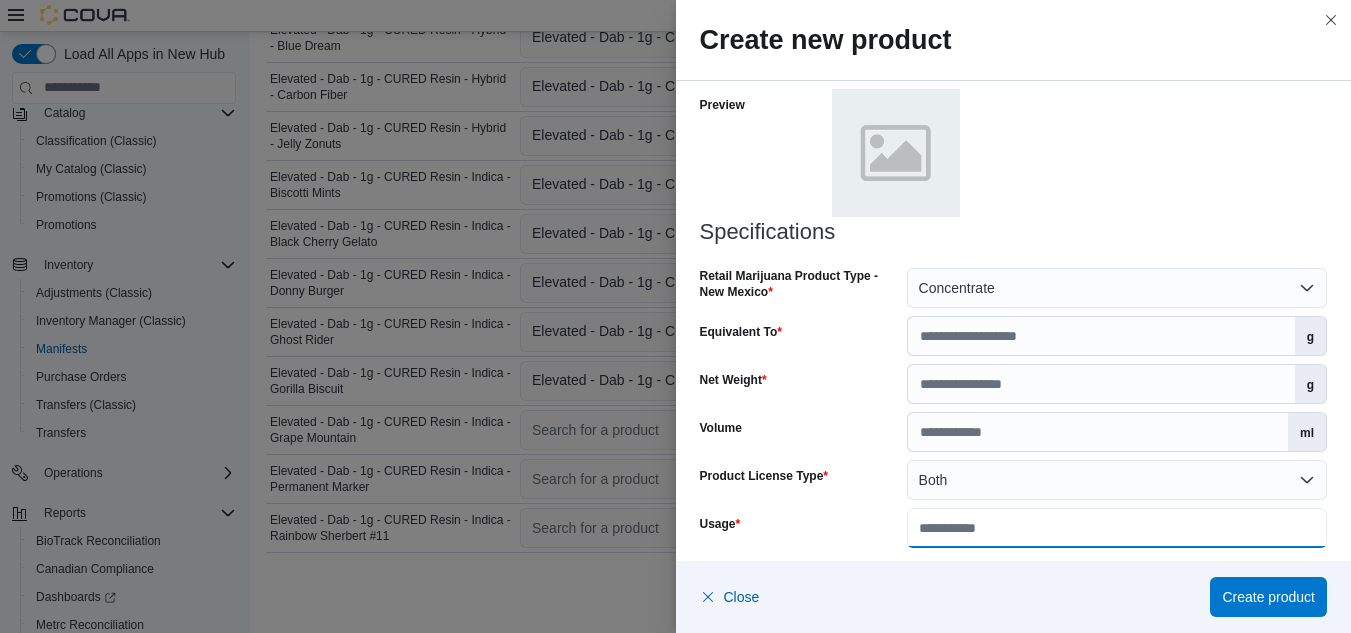 click on "Usage" at bounding box center [1117, 528] 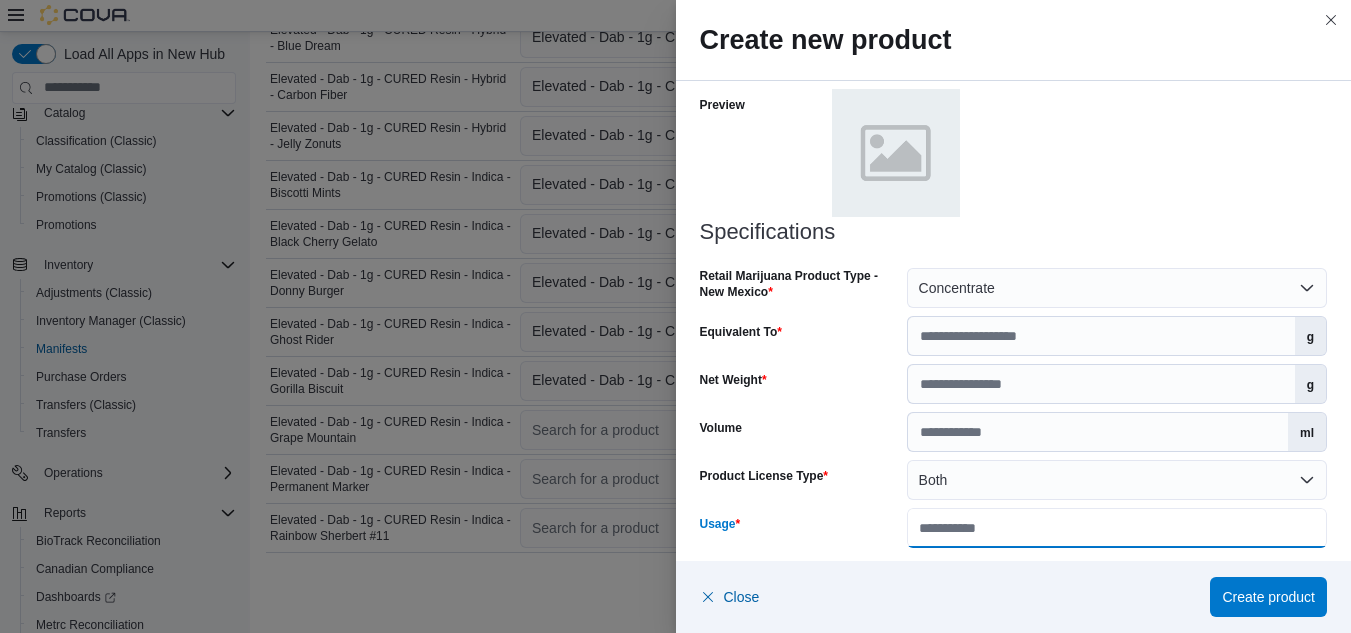type on "**********" 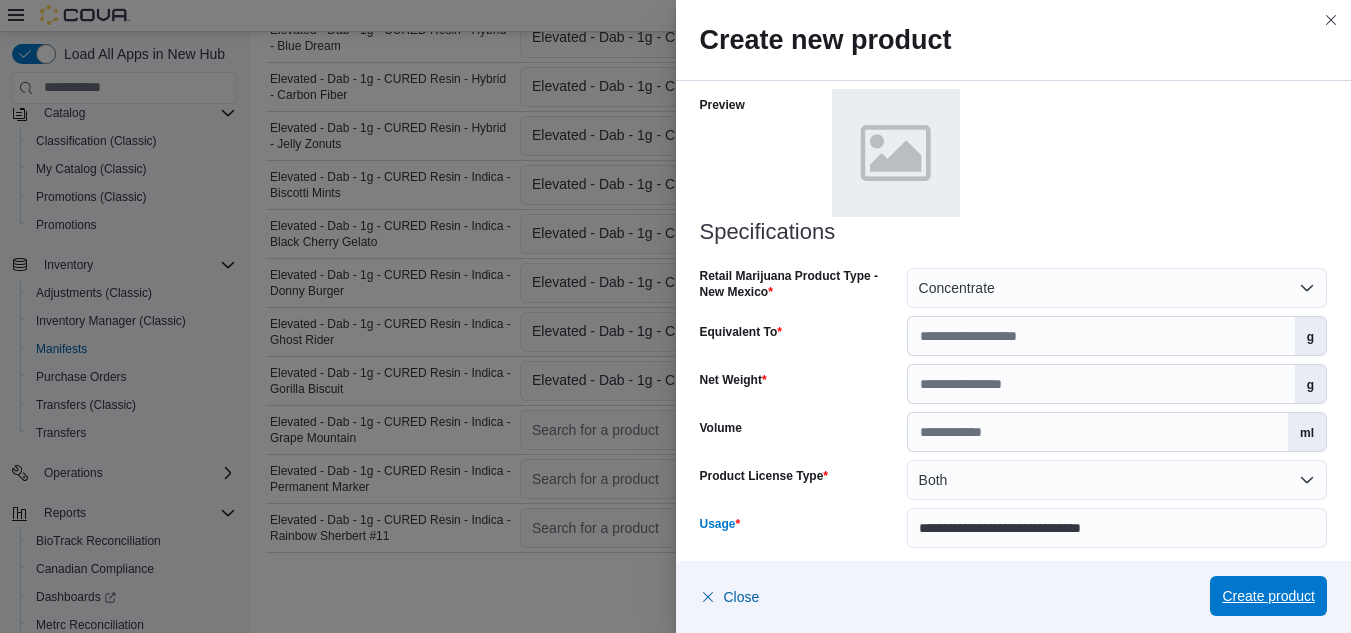 click on "Create product" at bounding box center (1268, 596) 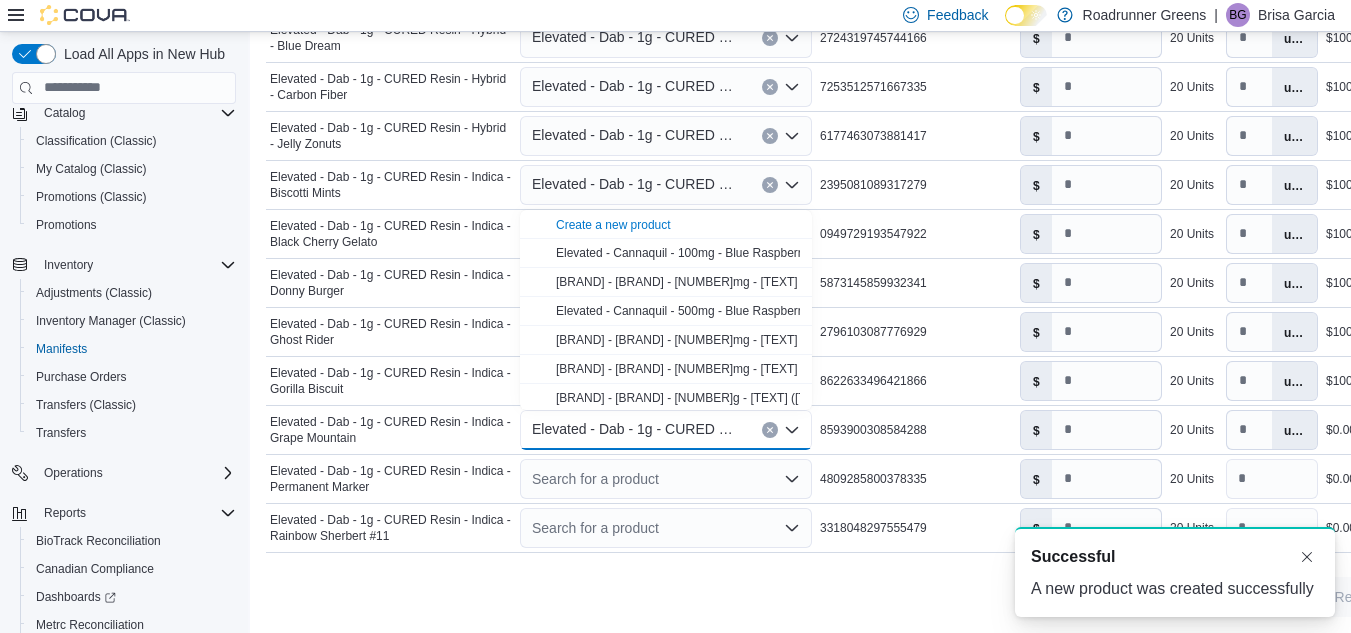 scroll, scrollTop: 0, scrollLeft: 0, axis: both 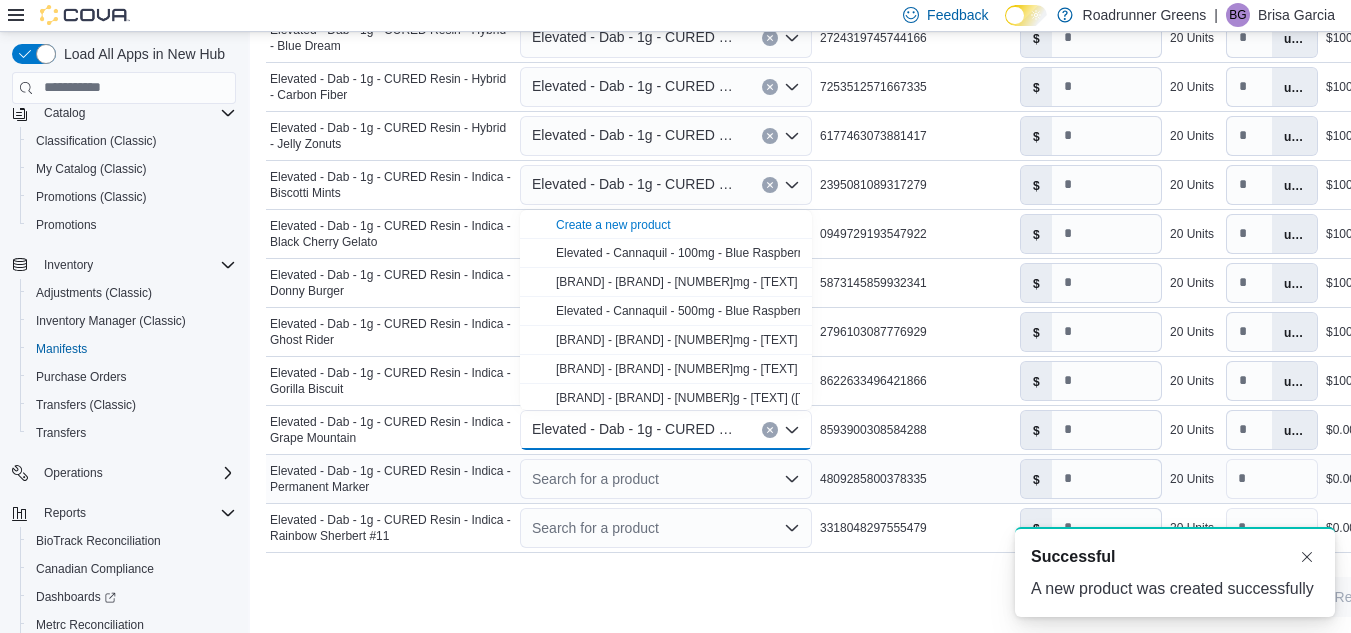 click on "Search for a product" at bounding box center (666, 479) 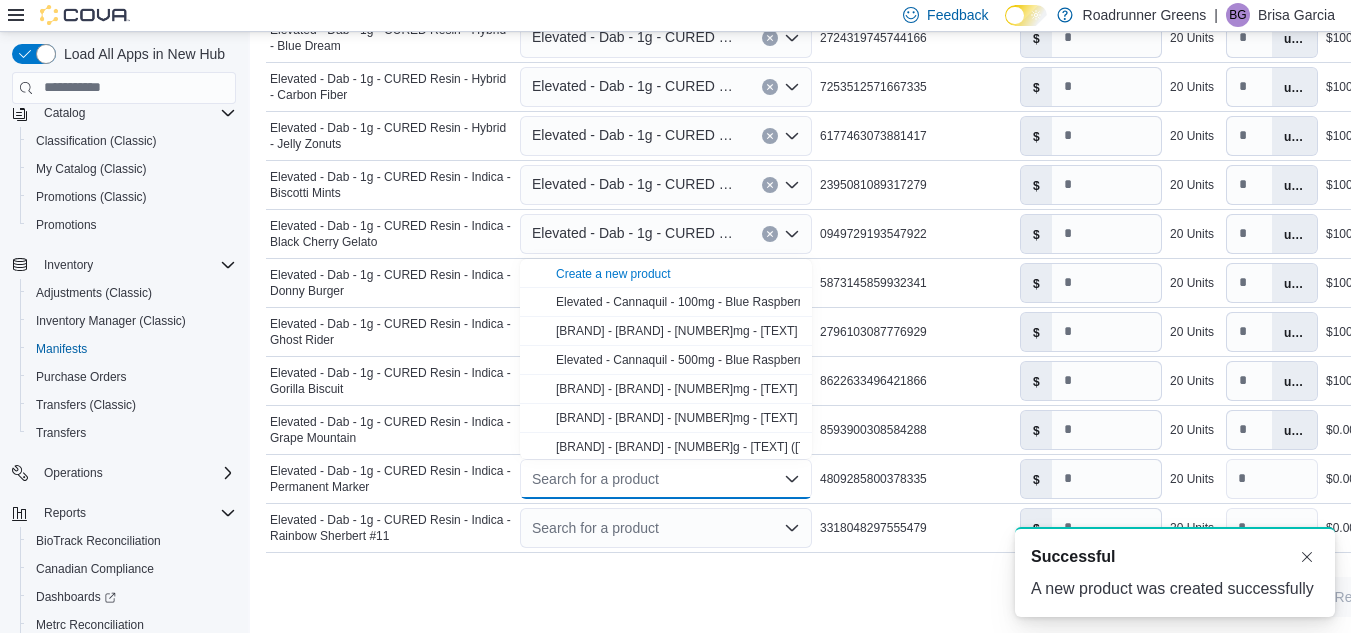 click on "Create a new product" at bounding box center [678, 273] 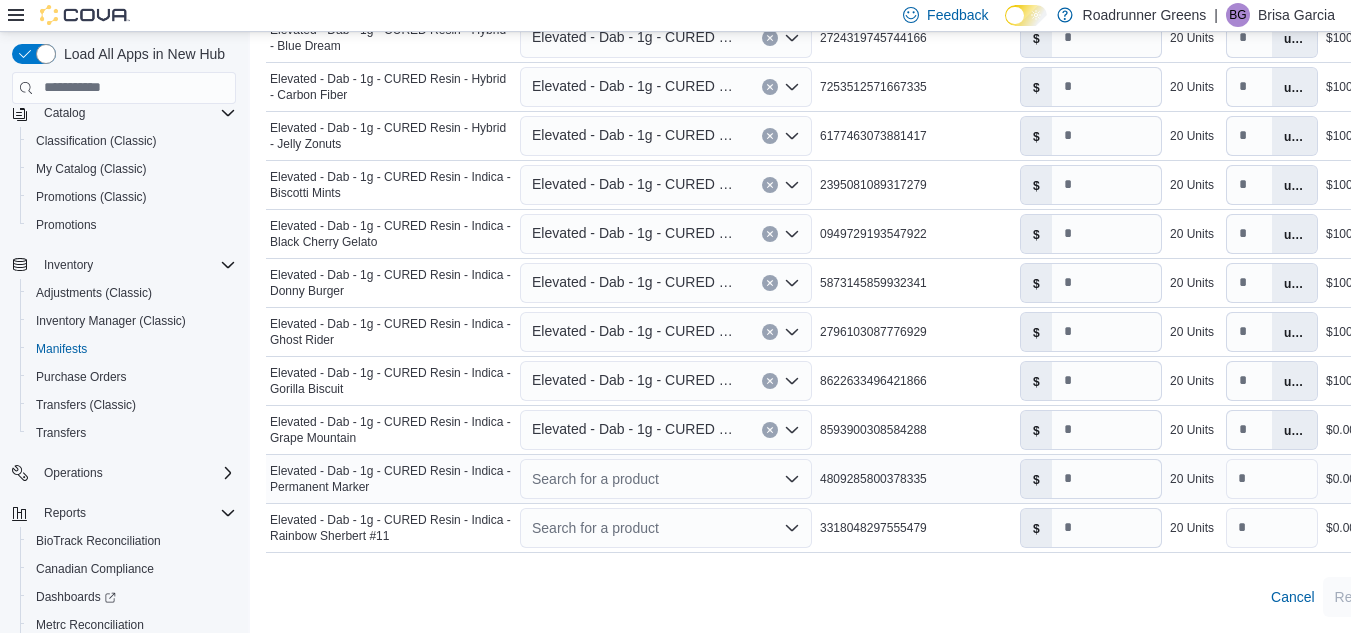 click 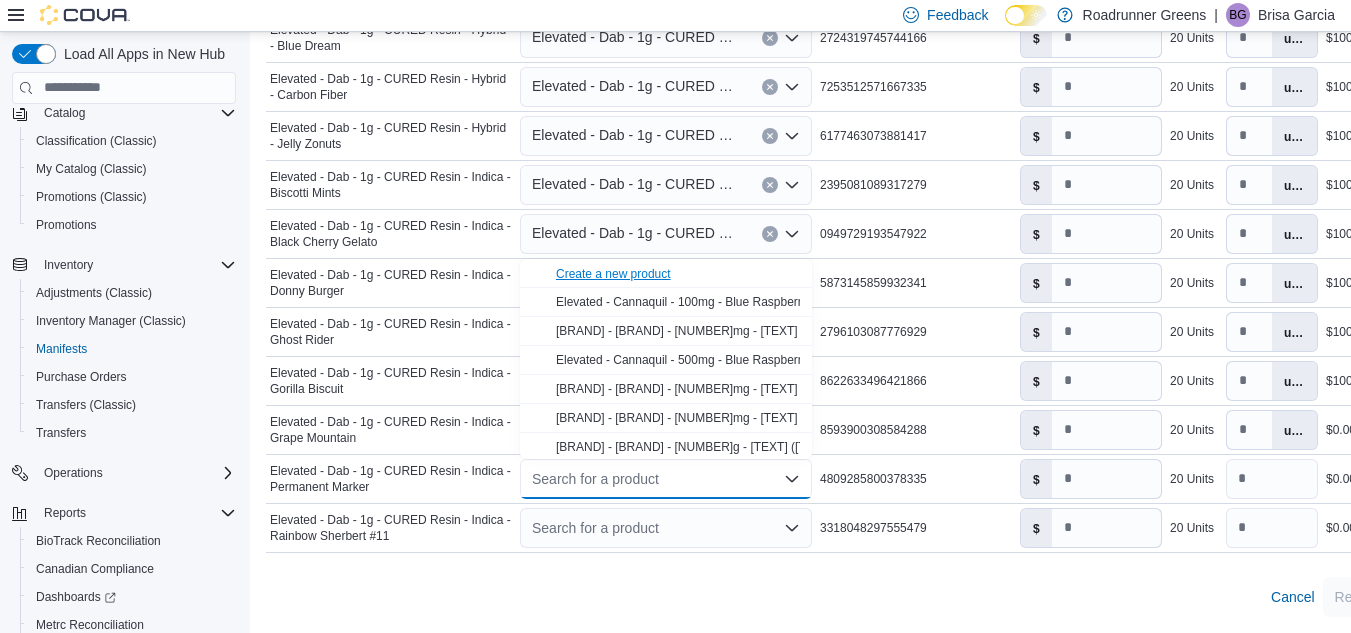 click on "Create a new product" at bounding box center [613, 274] 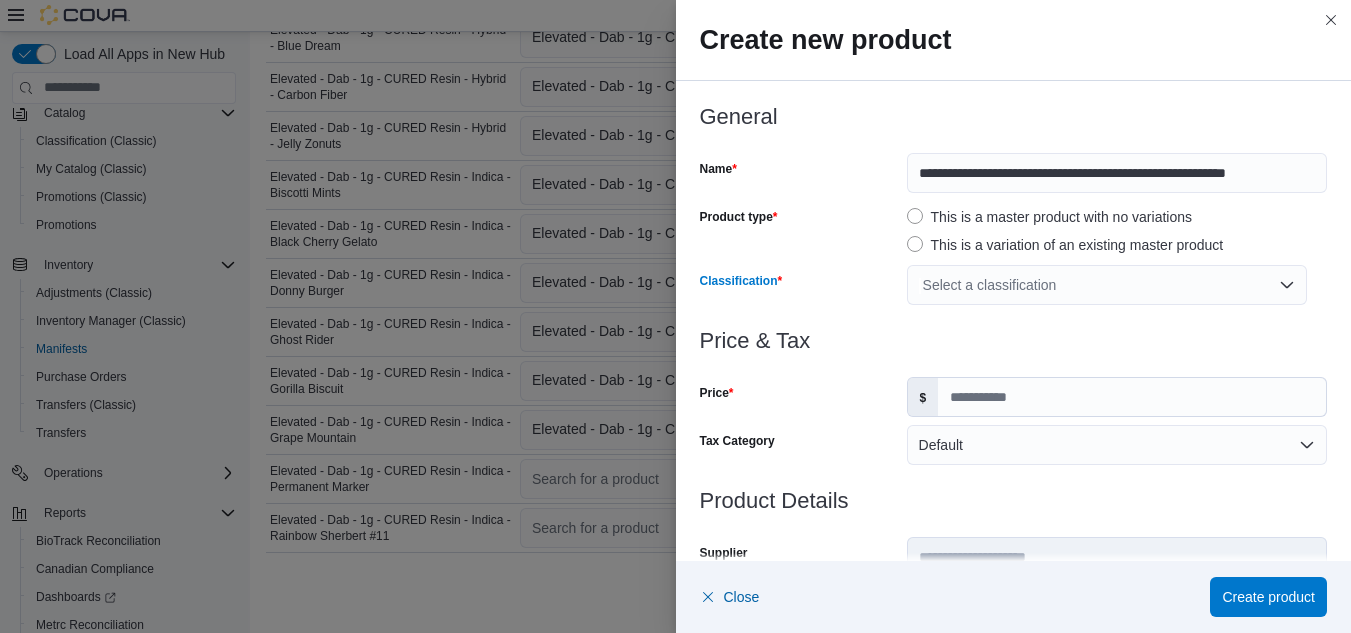 click on "Select a classification" at bounding box center (1107, 285) 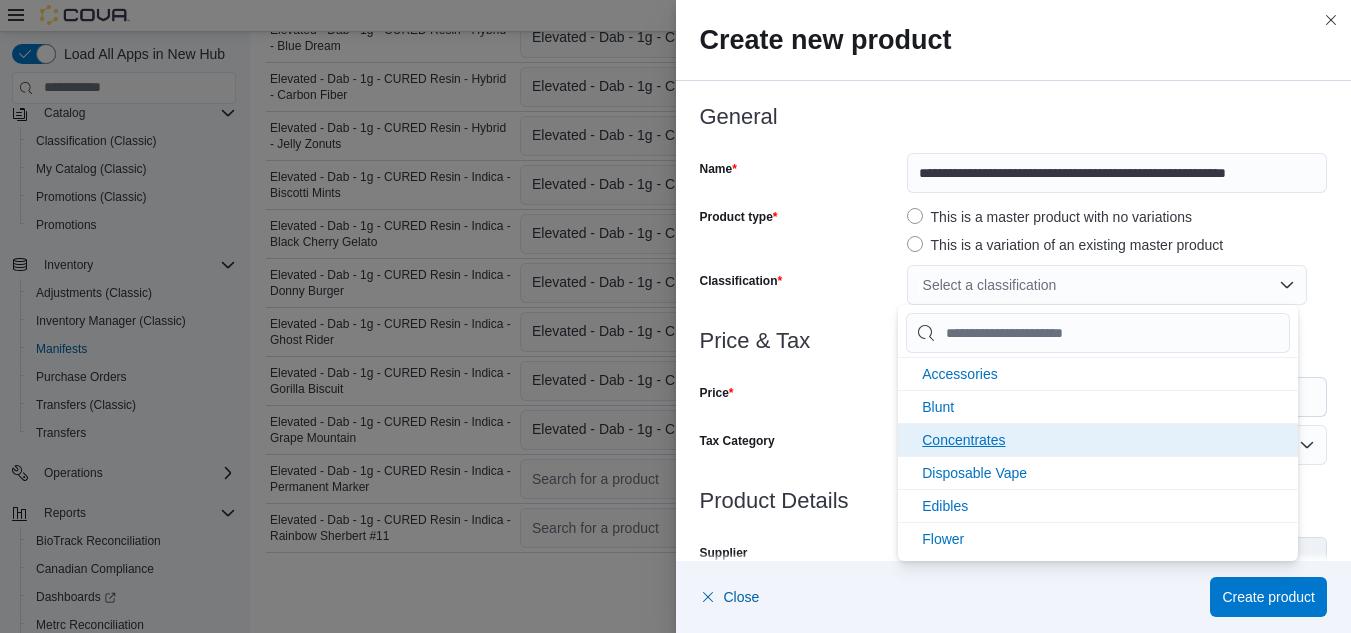 click on "Concentrates" at bounding box center (963, 440) 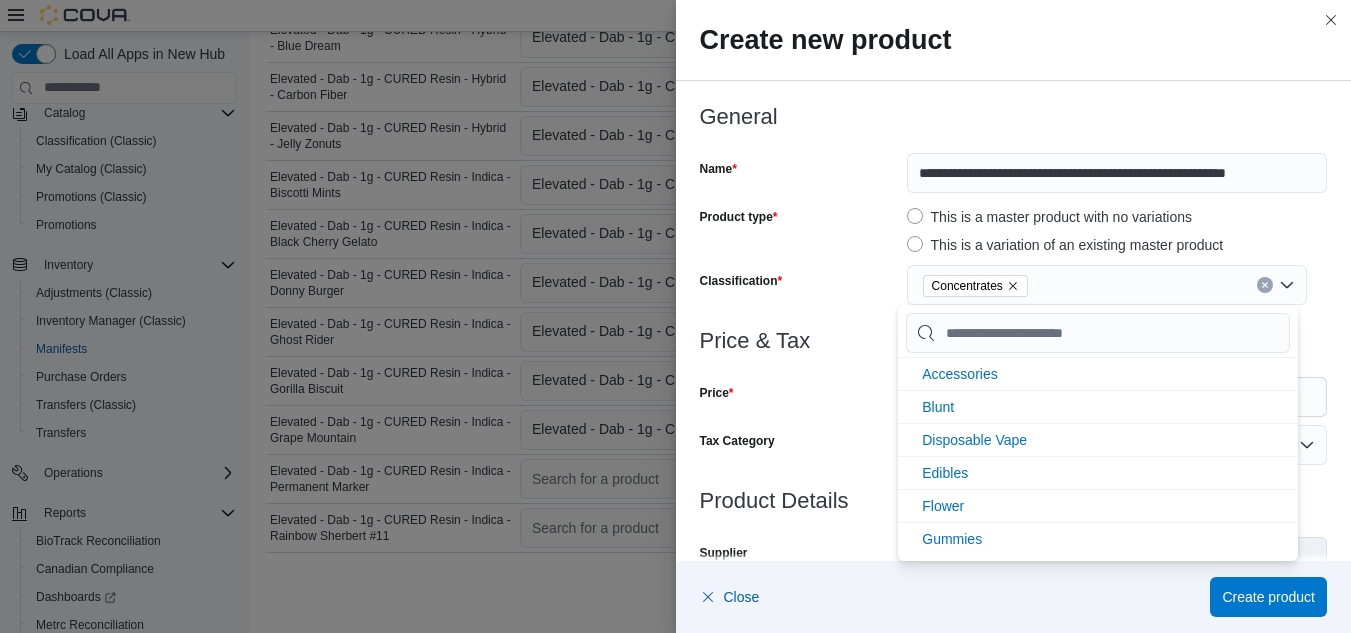 click at bounding box center [1014, 365] 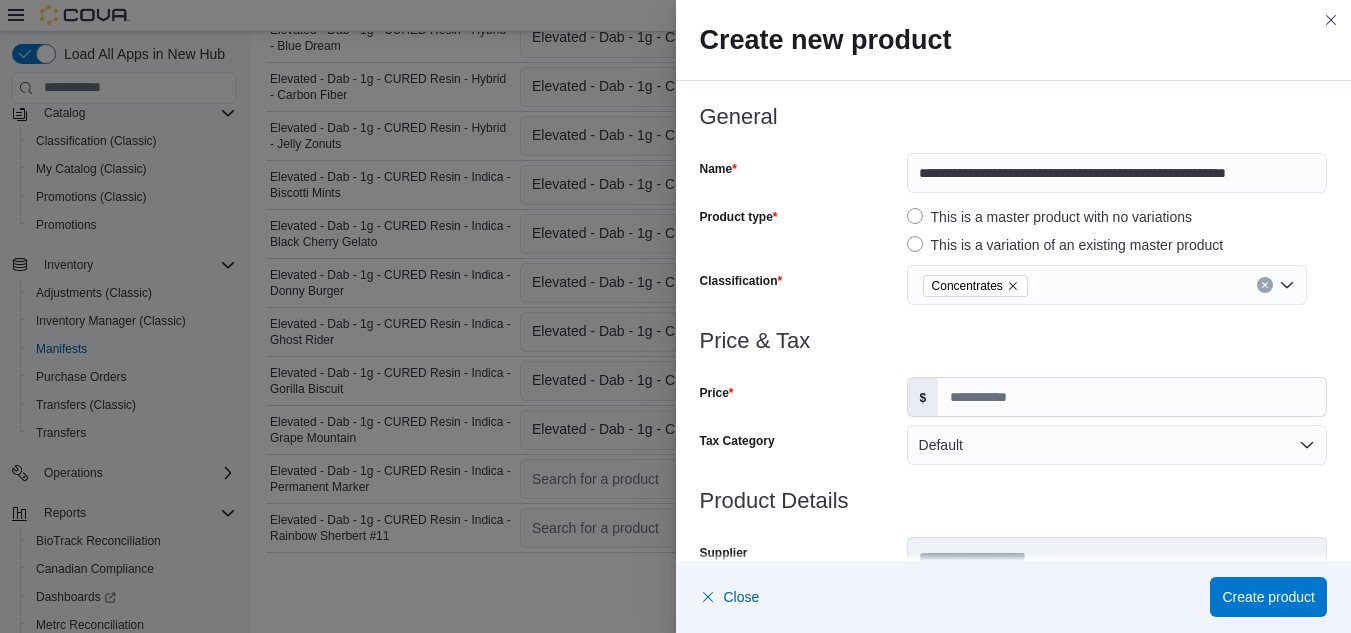 scroll, scrollTop: 0, scrollLeft: 0, axis: both 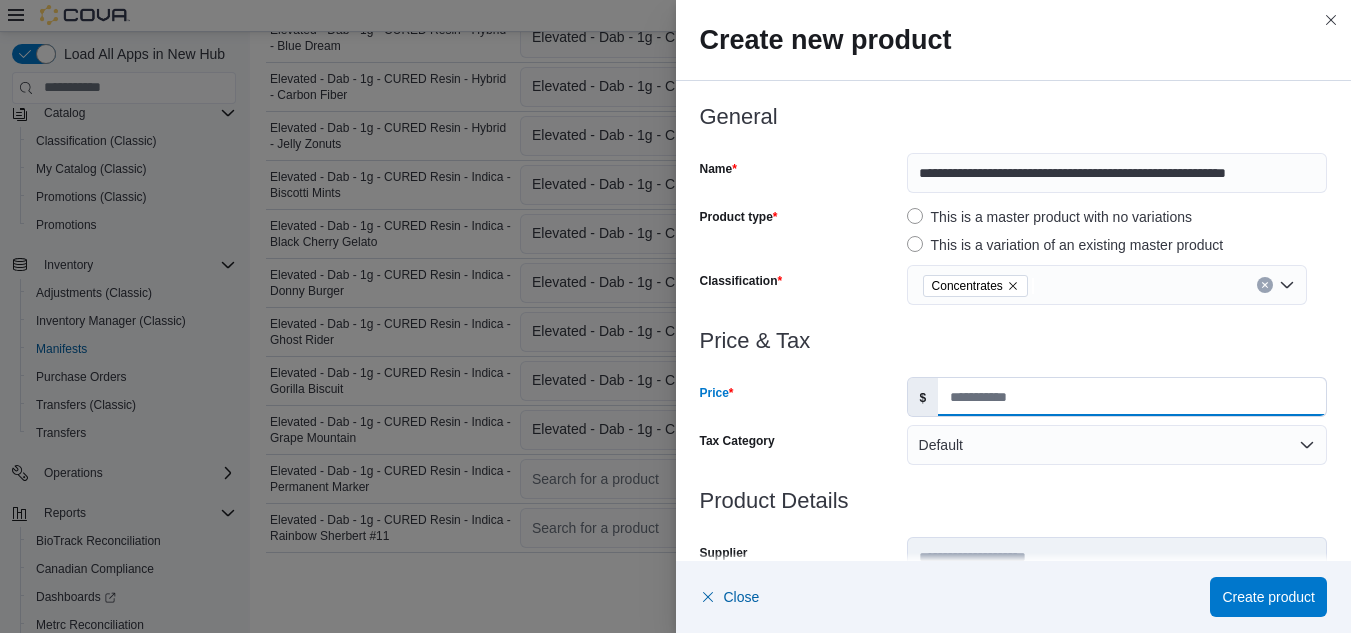 click on "Price" at bounding box center [1132, 397] 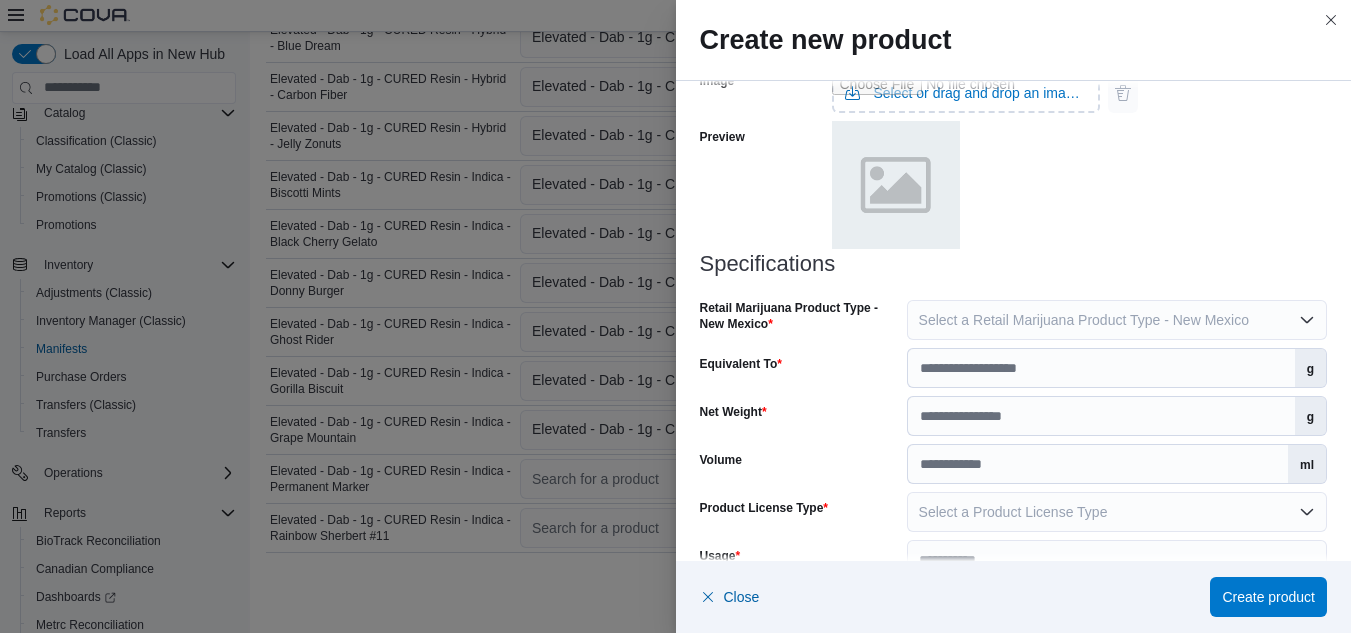 scroll, scrollTop: 939, scrollLeft: 0, axis: vertical 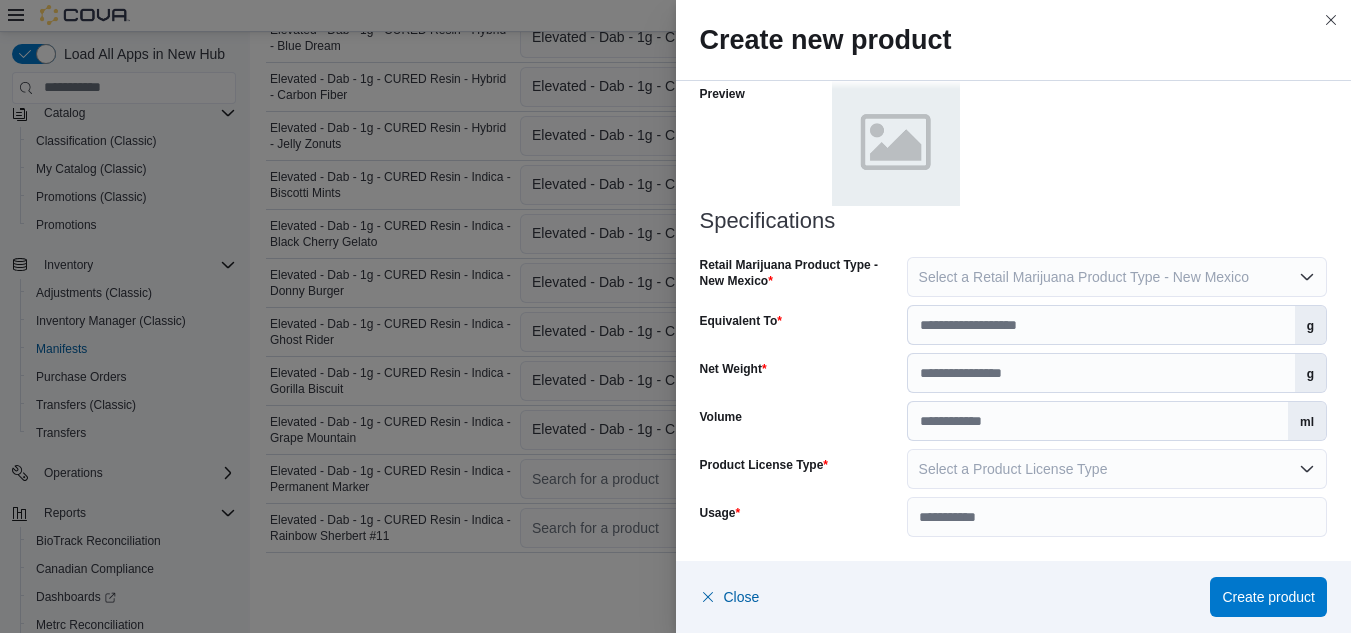 type on "**" 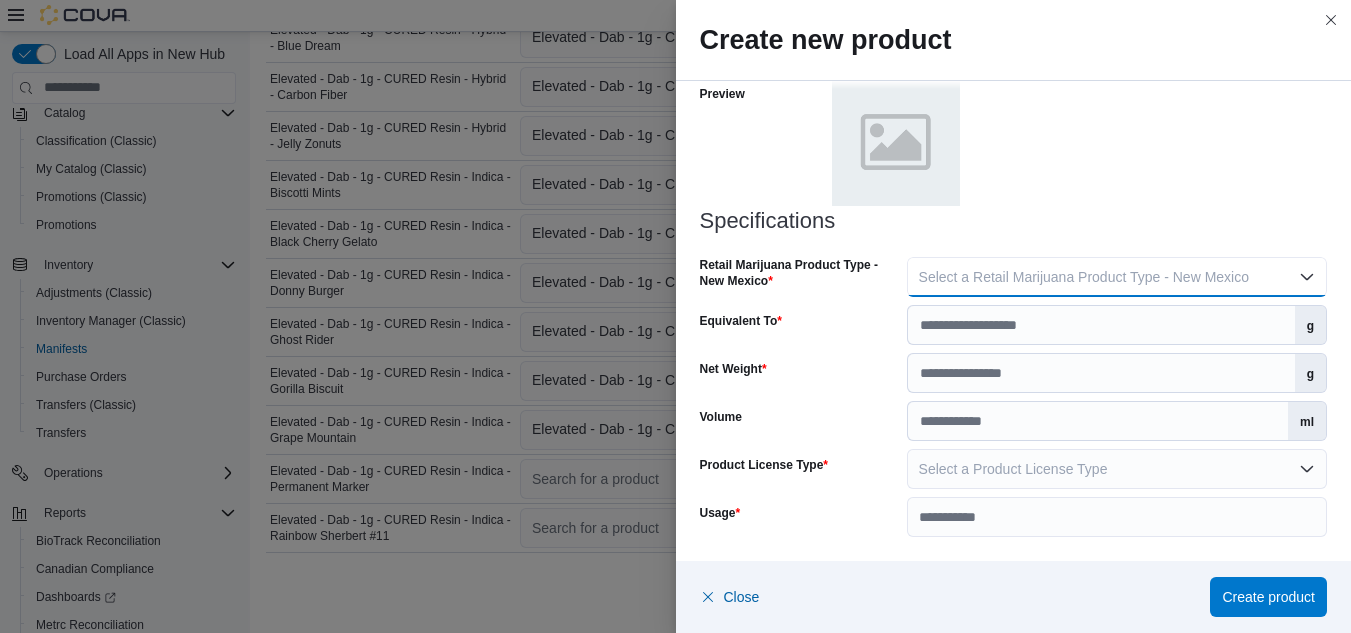 click on "Select a Retail Marijuana Product Type - New Mexico" at bounding box center (1084, 277) 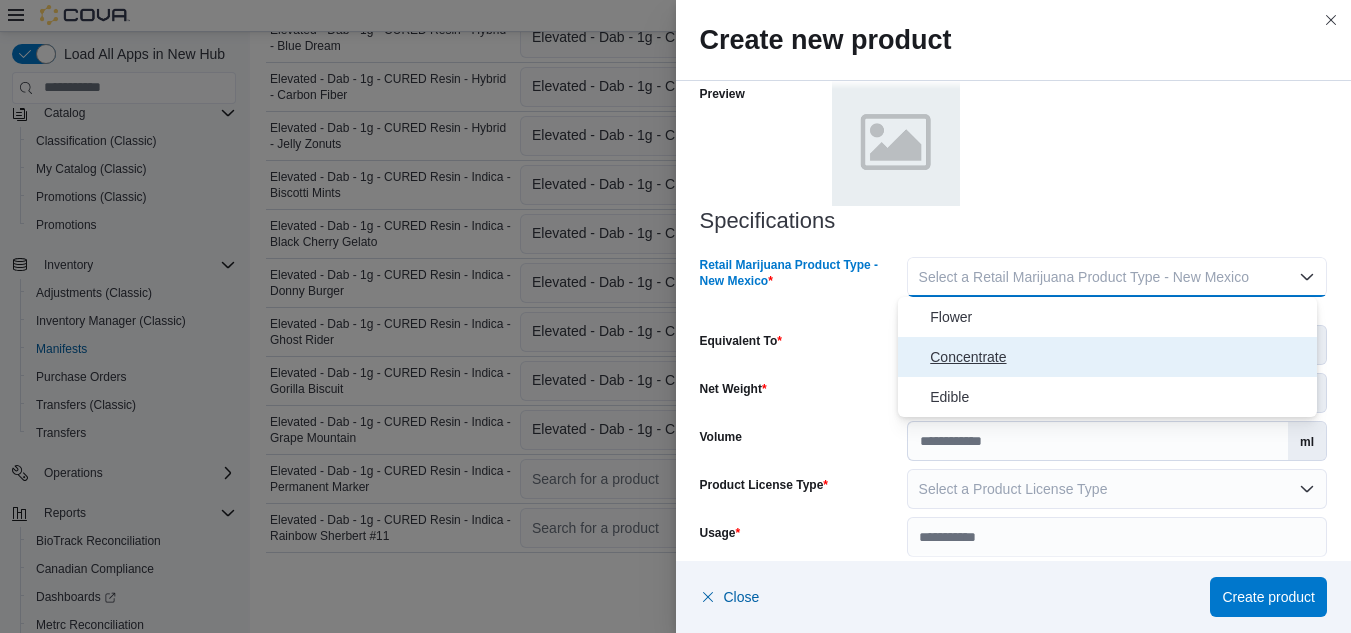click on "Concentrate" at bounding box center [1119, 357] 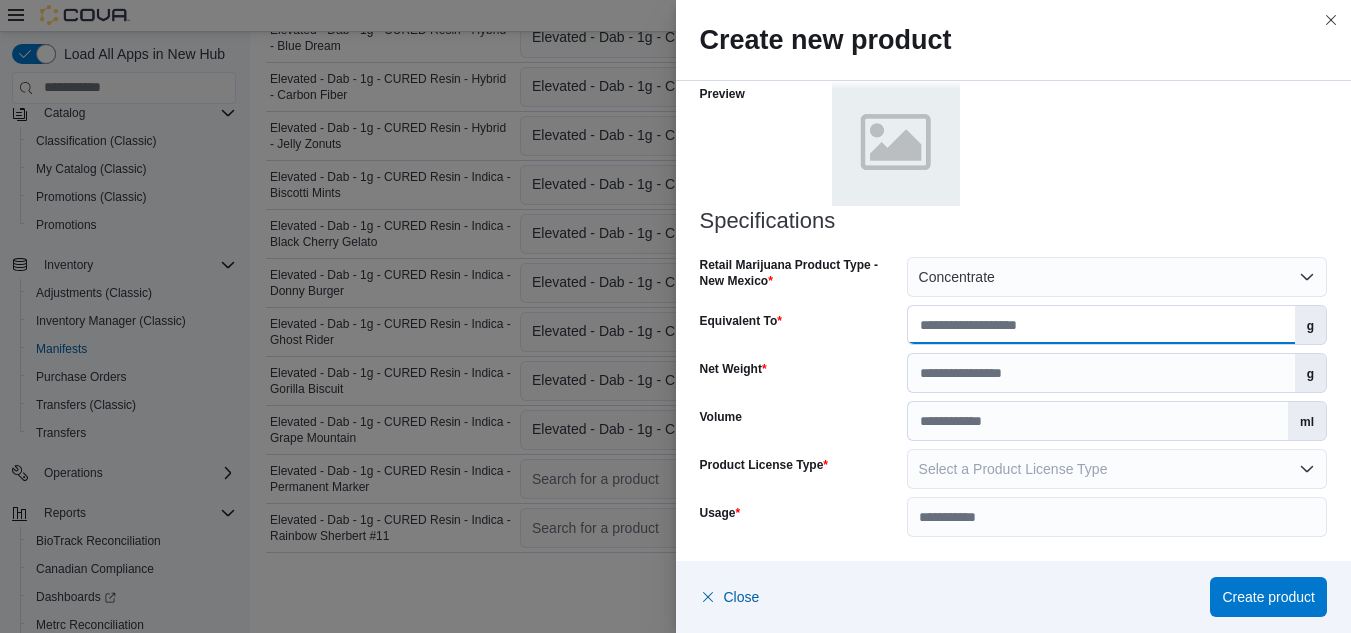 click on "Equivalent To" at bounding box center (1101, 325) 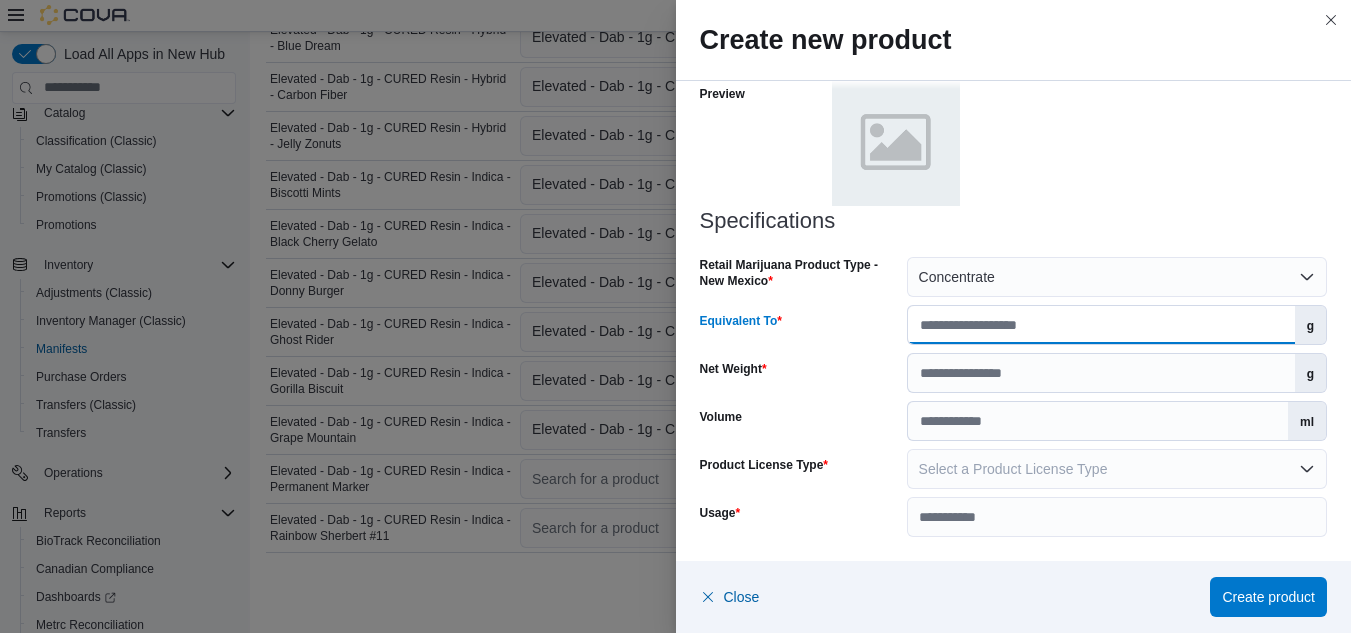 type on "*" 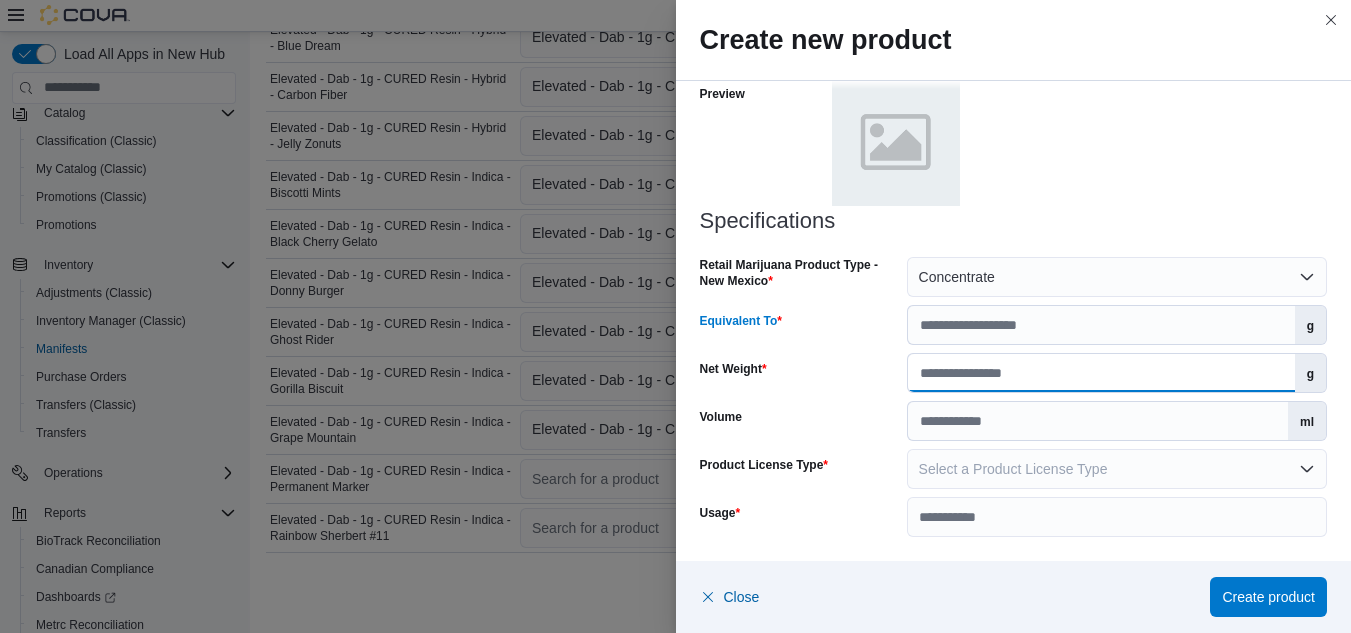 click on "Net Weight" at bounding box center [1101, 373] 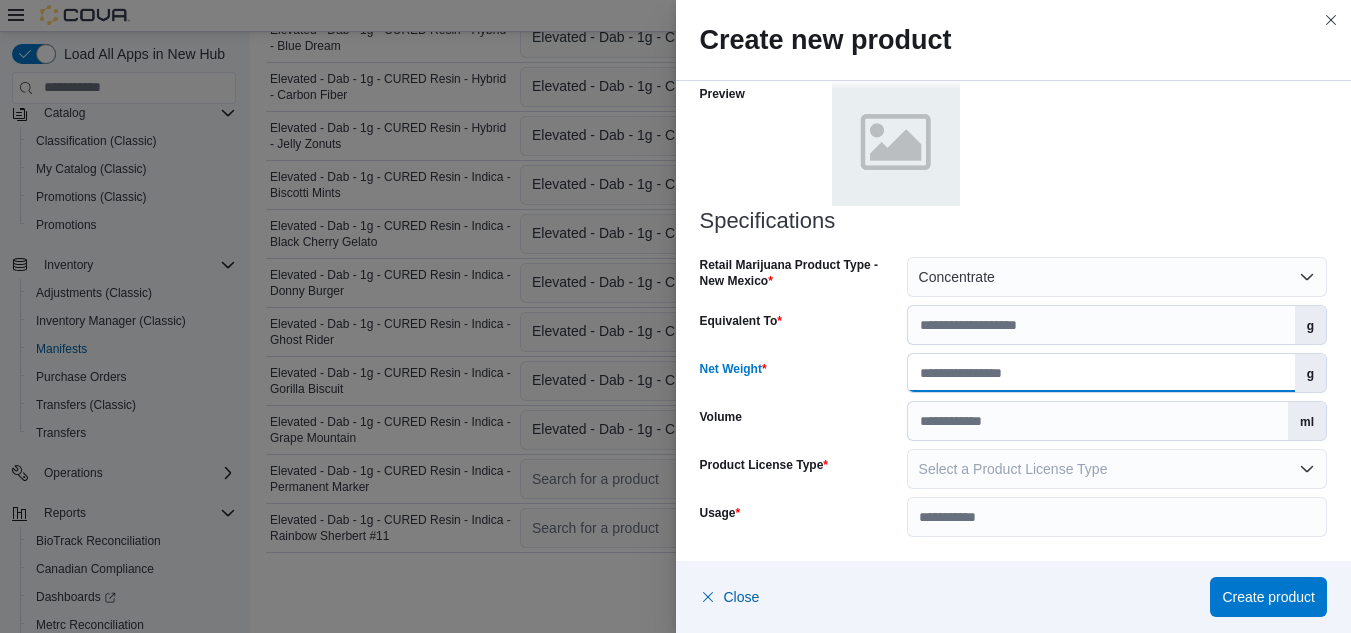 type on "*" 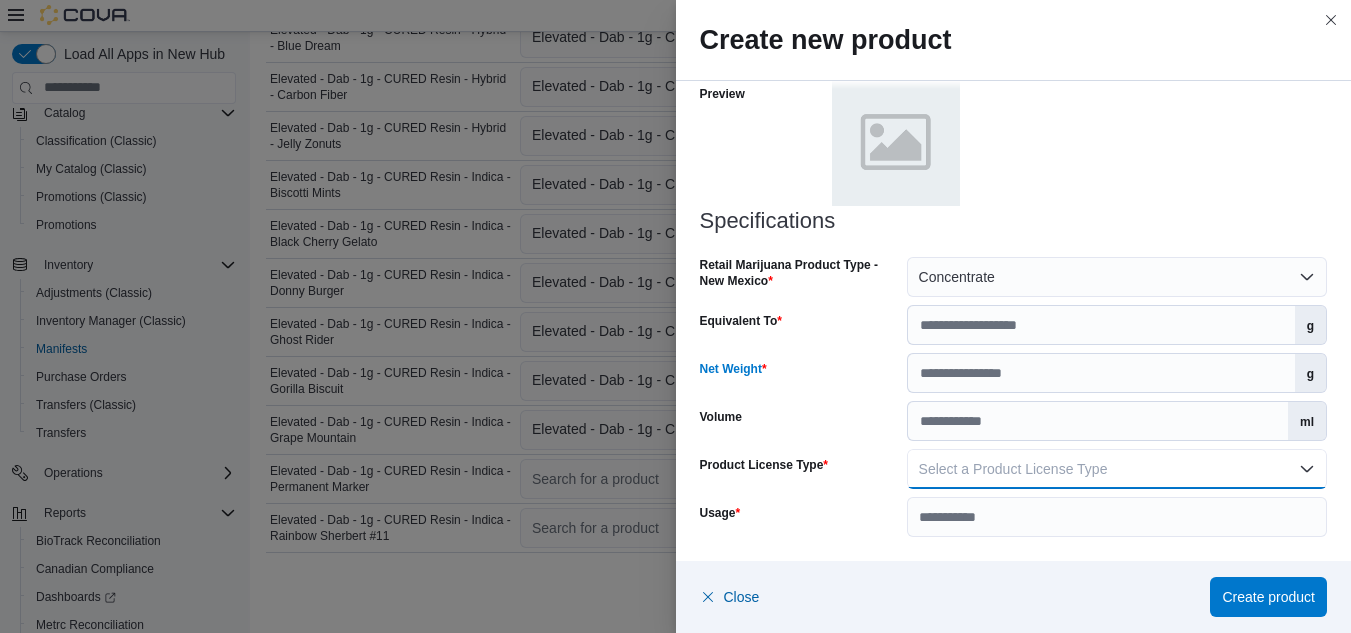 click on "Select a Product License Type" at bounding box center (1117, 469) 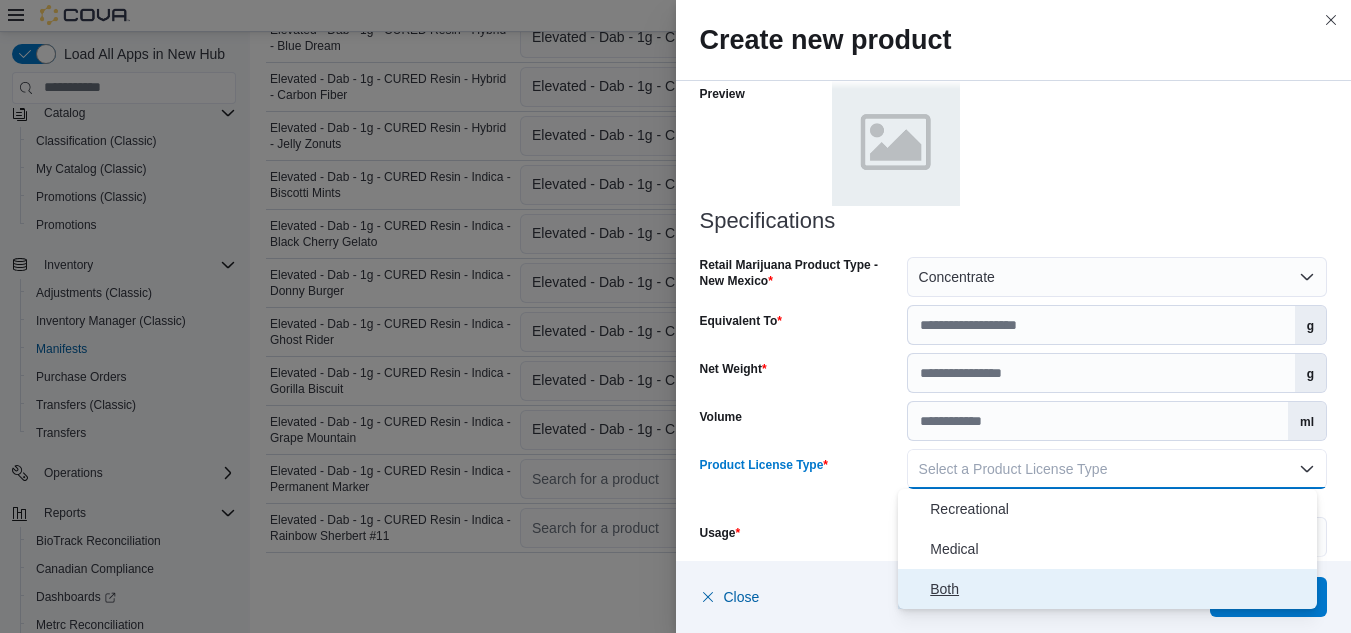 click on "Both" at bounding box center (1119, 589) 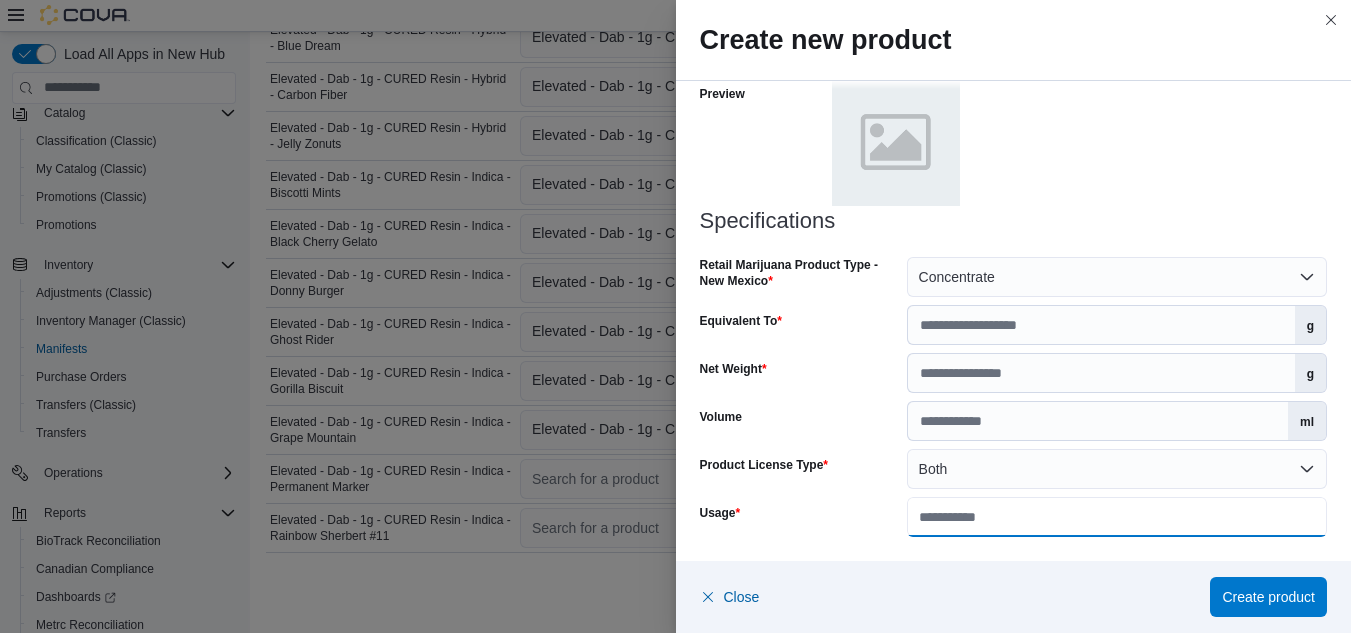 click on "Usage" at bounding box center (1117, 517) 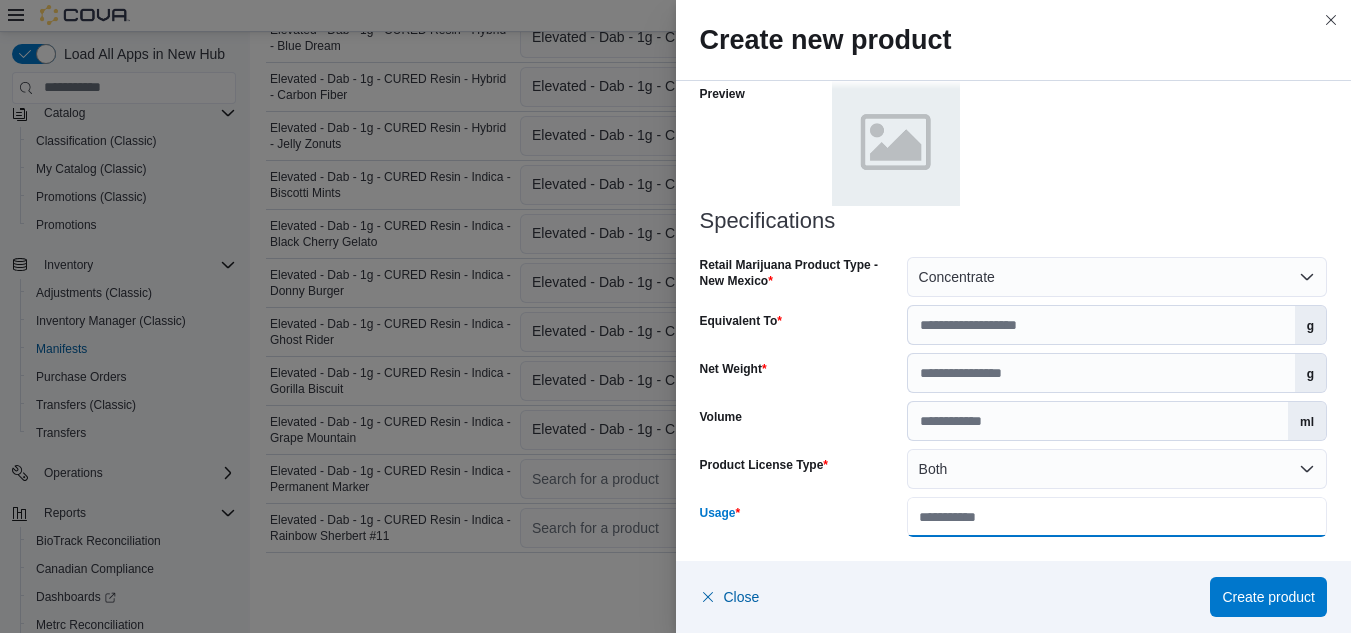 type on "**********" 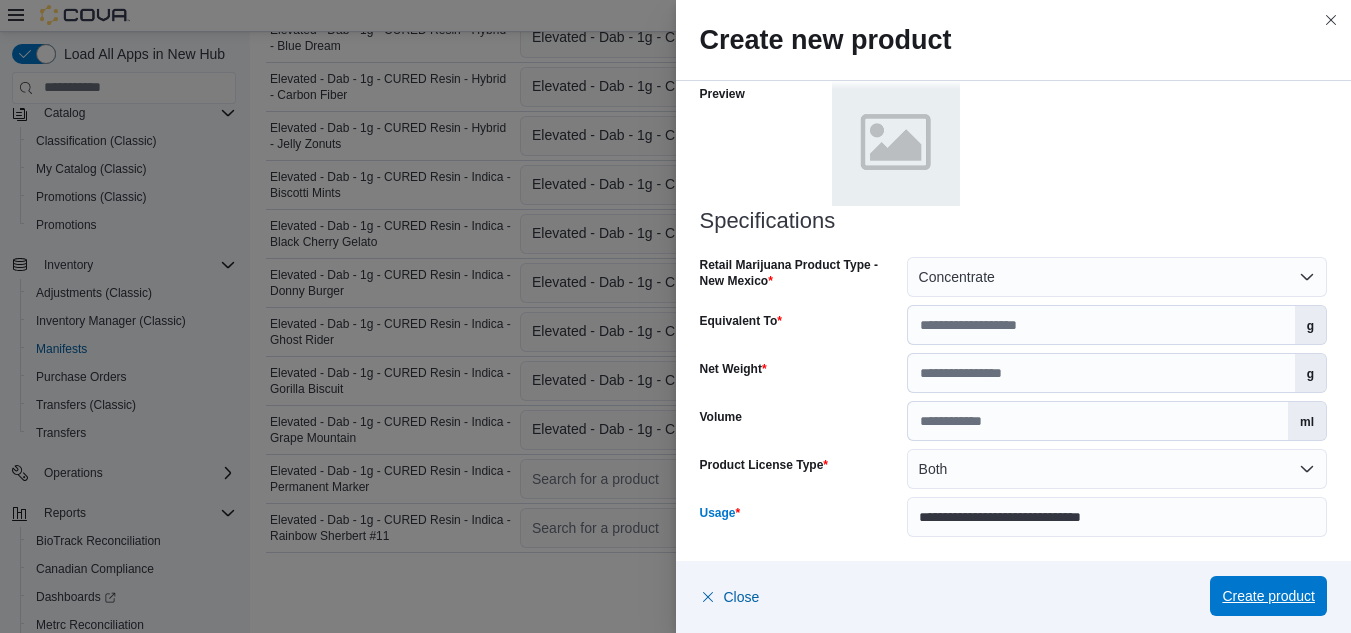 click on "Create product" at bounding box center [1268, 596] 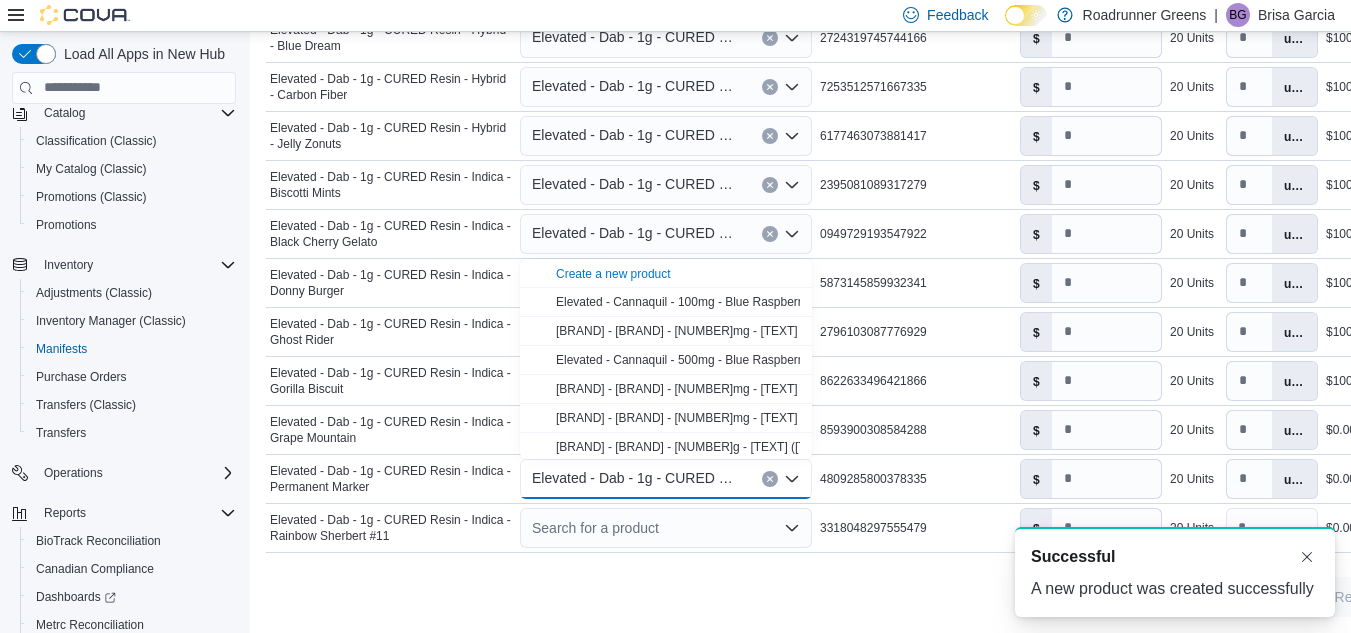 scroll, scrollTop: 0, scrollLeft: 0, axis: both 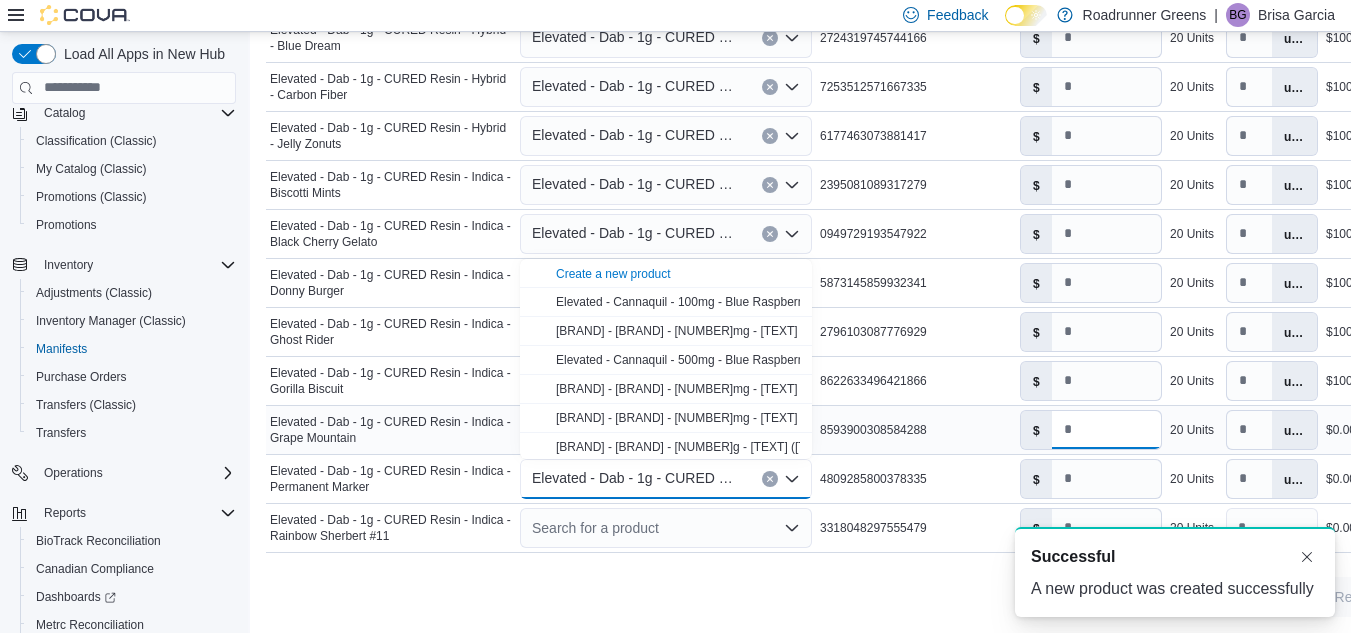 click on "*" at bounding box center (1106, 430) 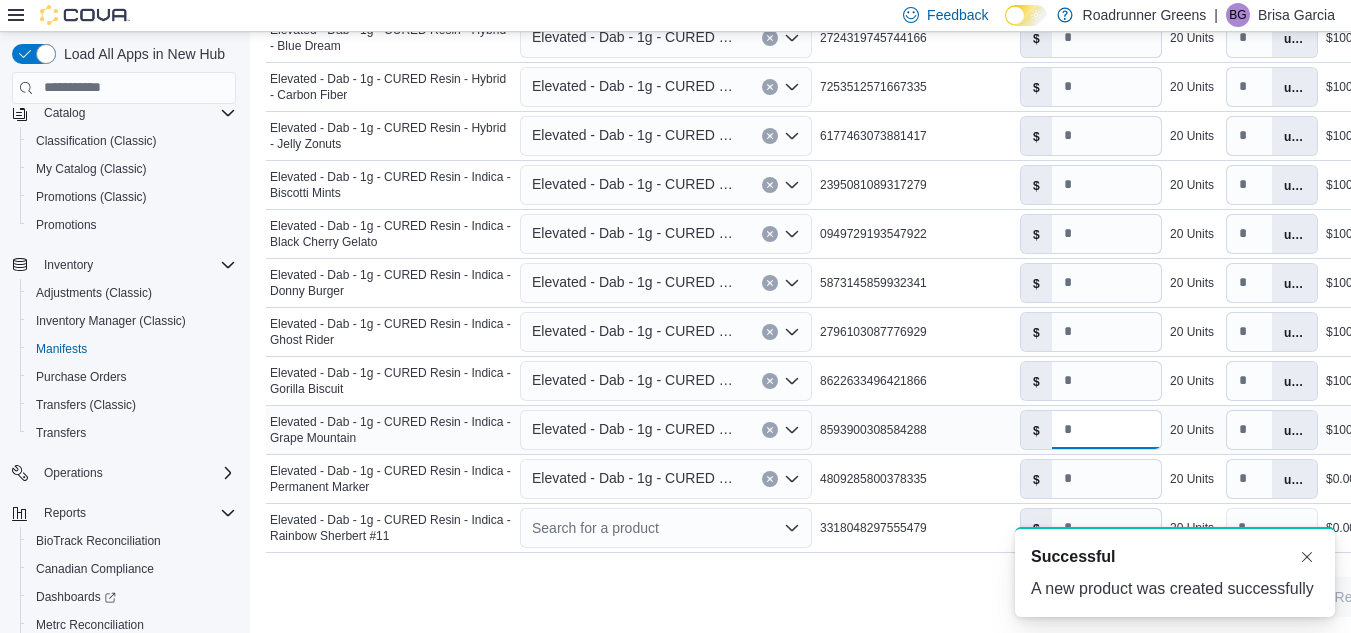 type on "*" 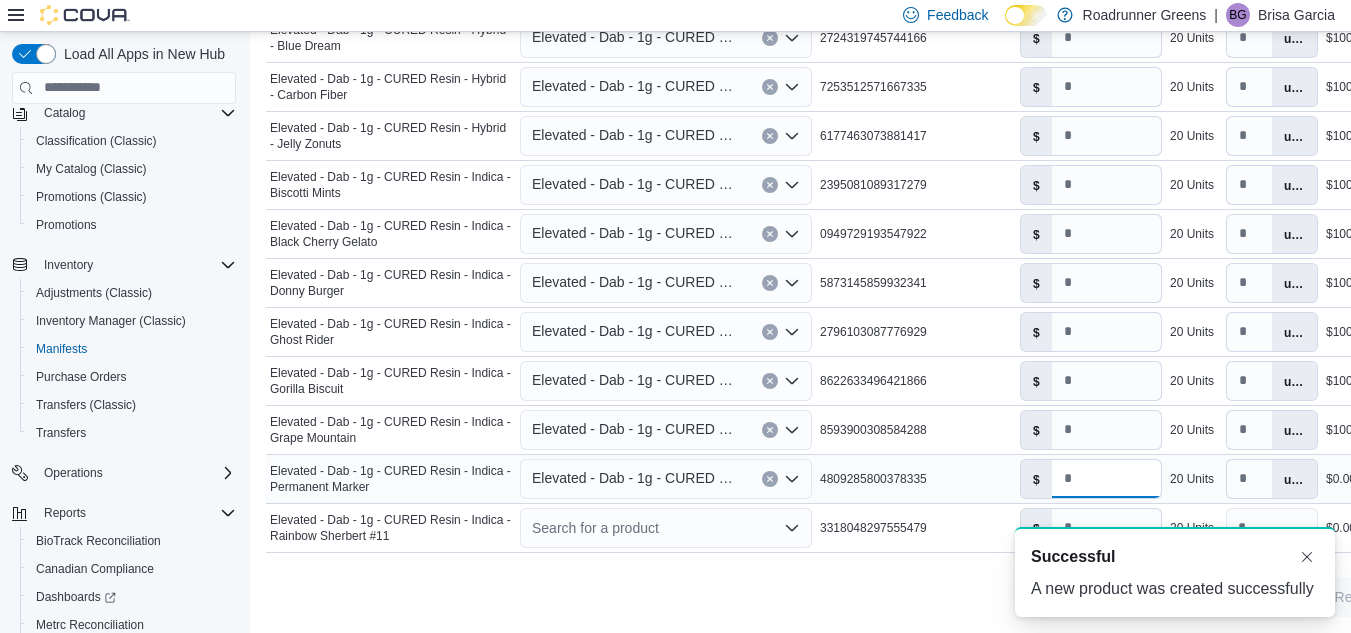click on "*" at bounding box center [1106, 479] 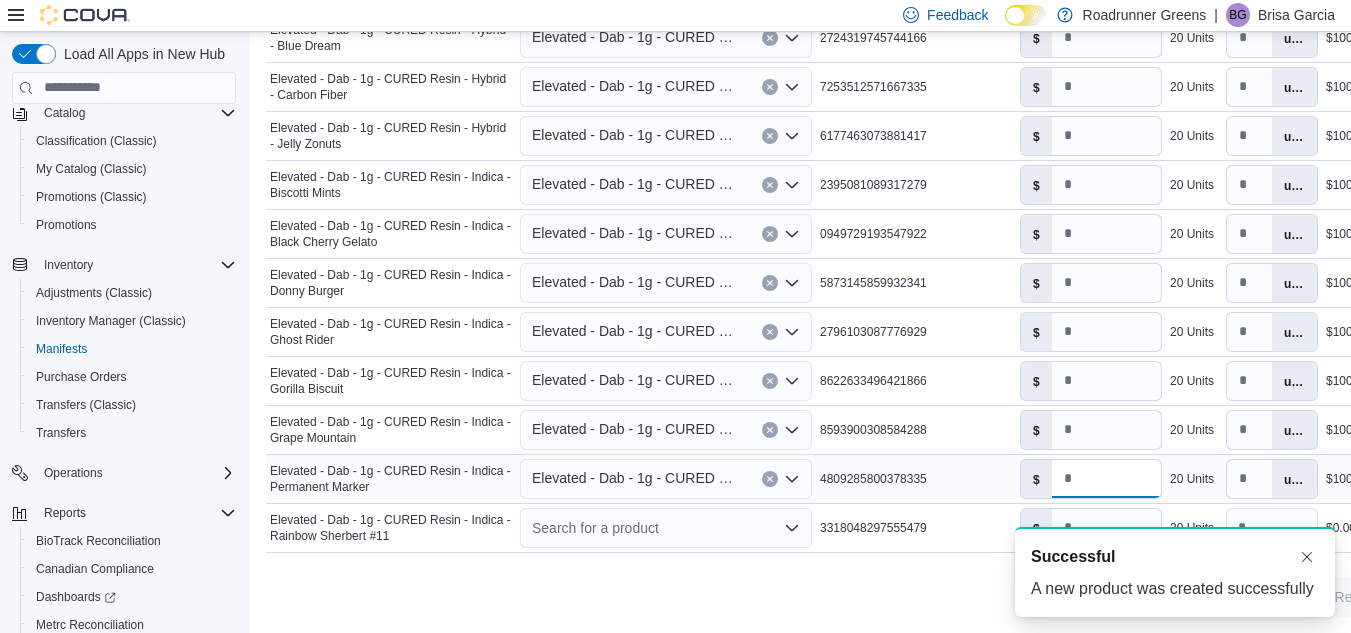 type on "*" 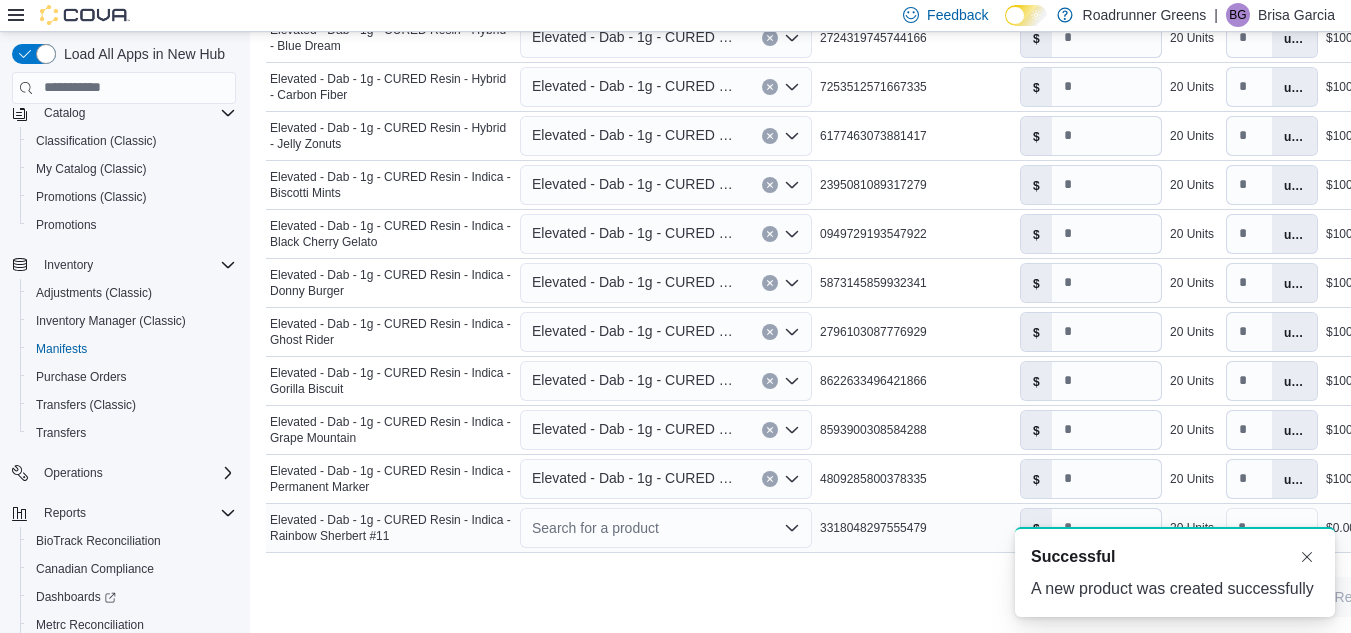 click on "Search for a product" at bounding box center [666, 528] 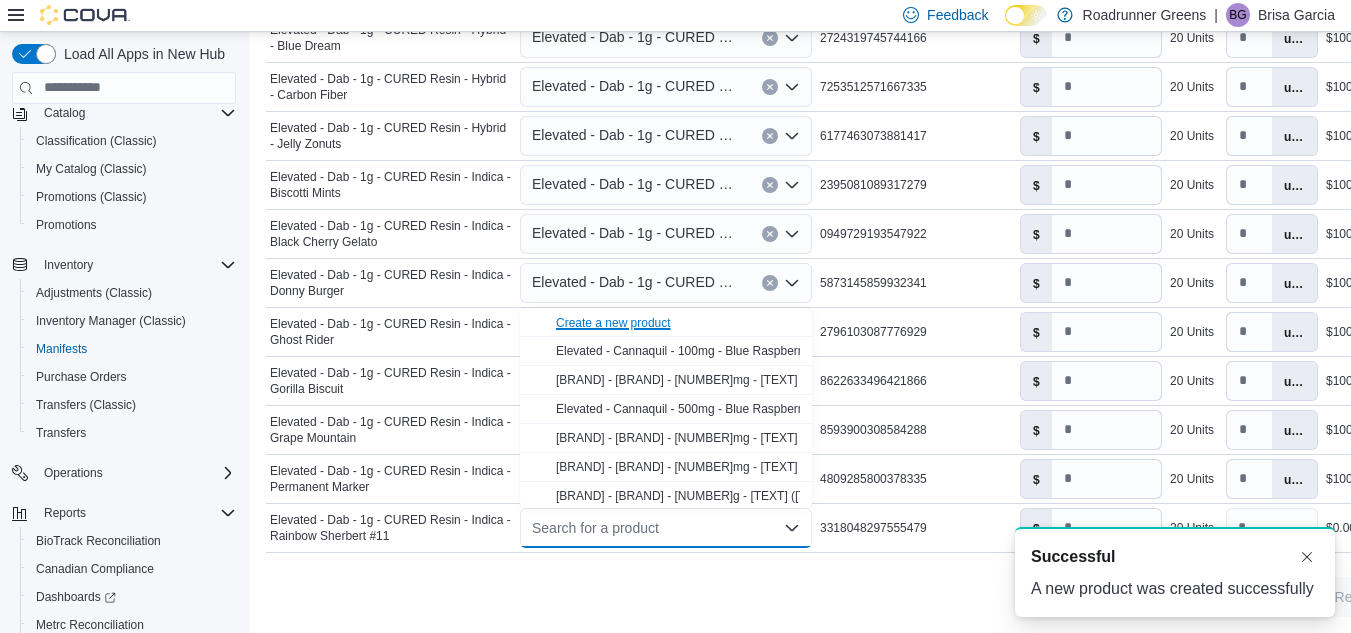 click on "Create a new product" at bounding box center (613, 323) 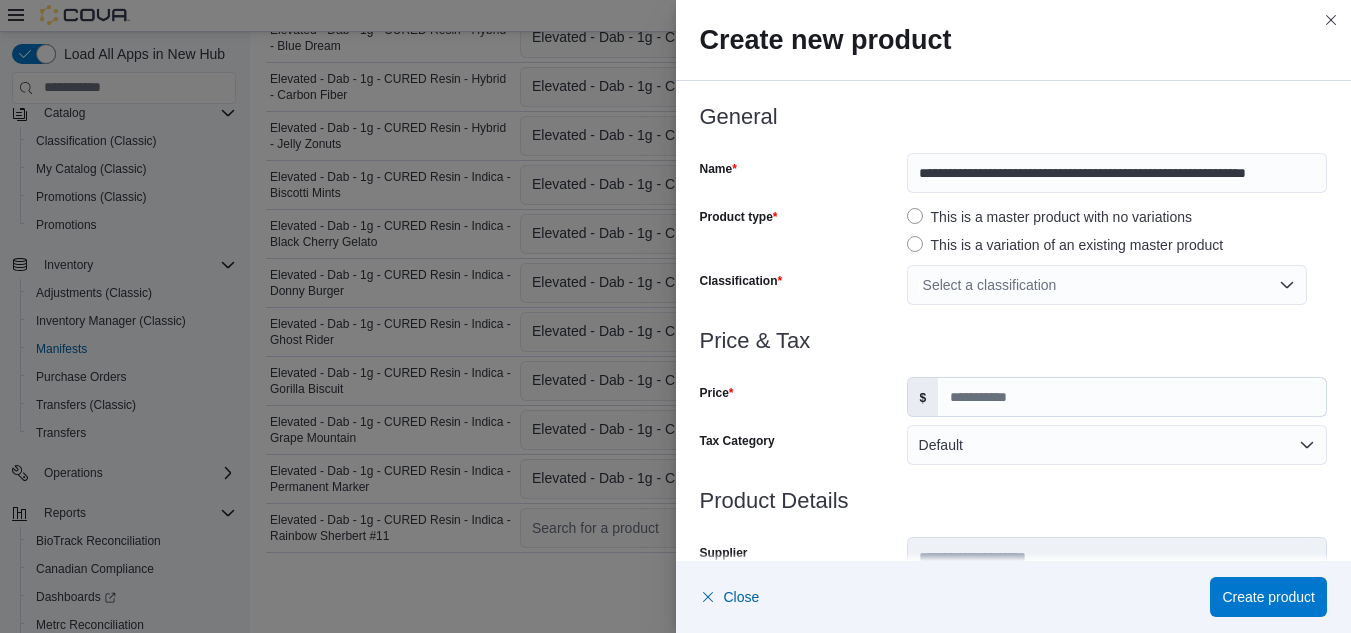 click on "Select a classification" at bounding box center [1107, 285] 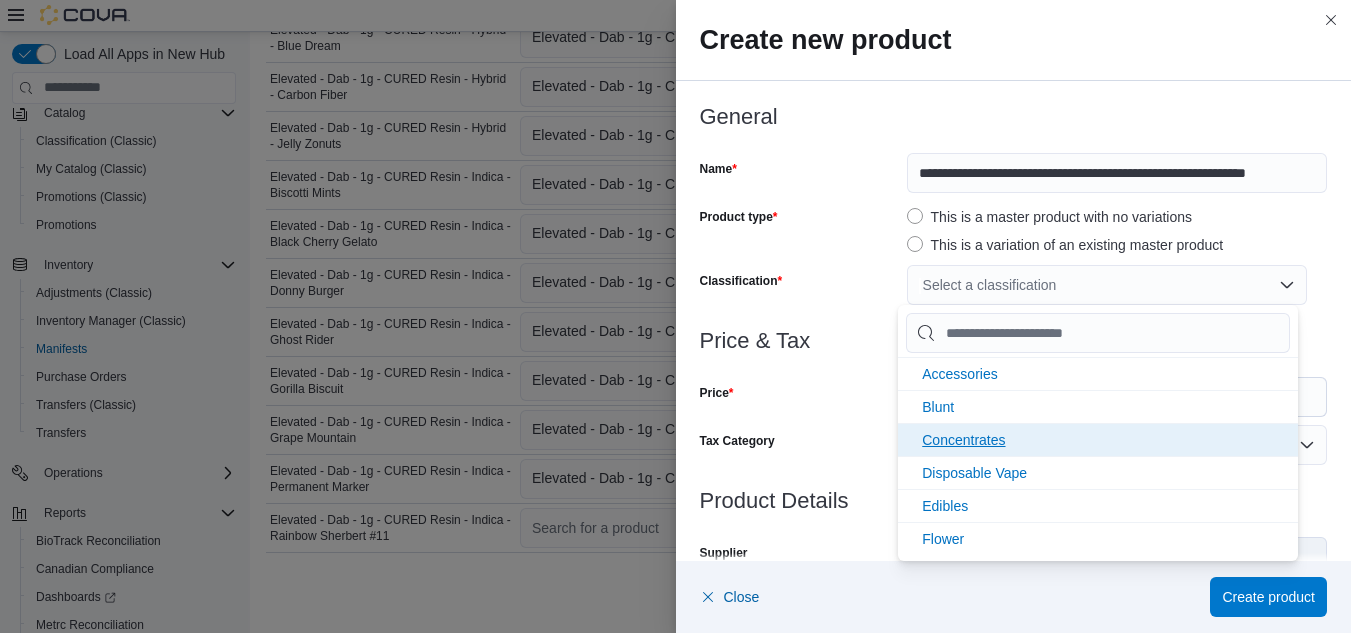 click on "Concentrates" at bounding box center [1098, 439] 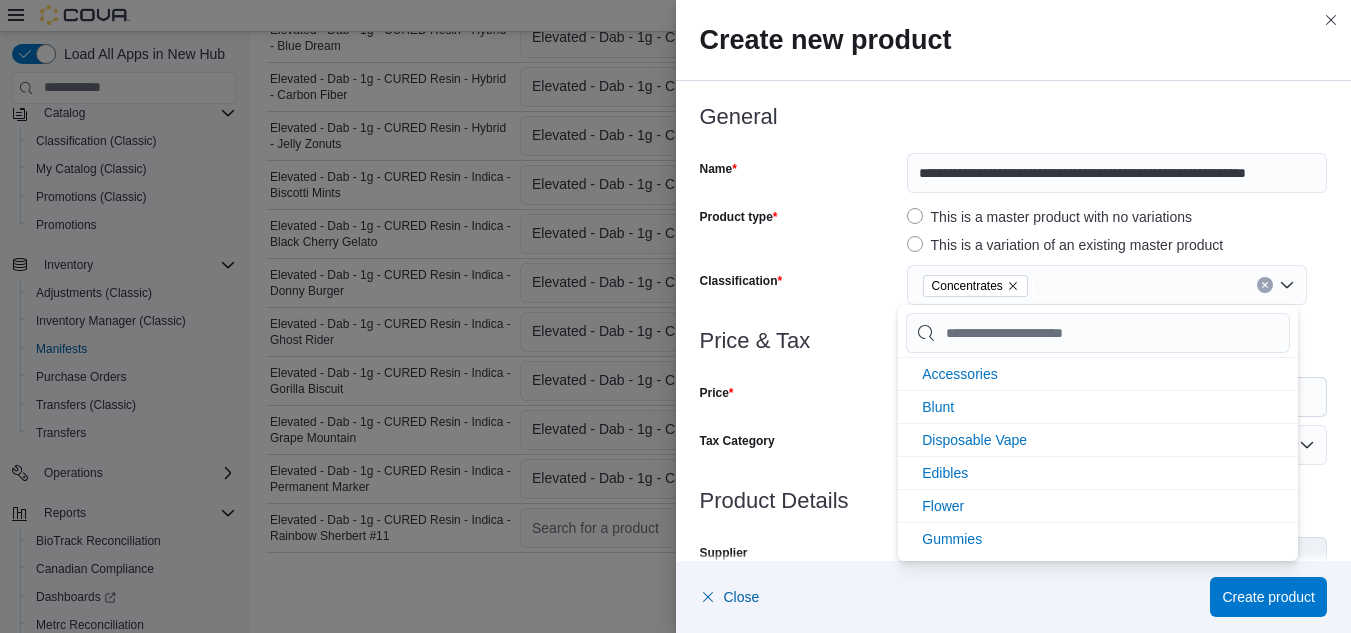 click on "Price" at bounding box center (799, 397) 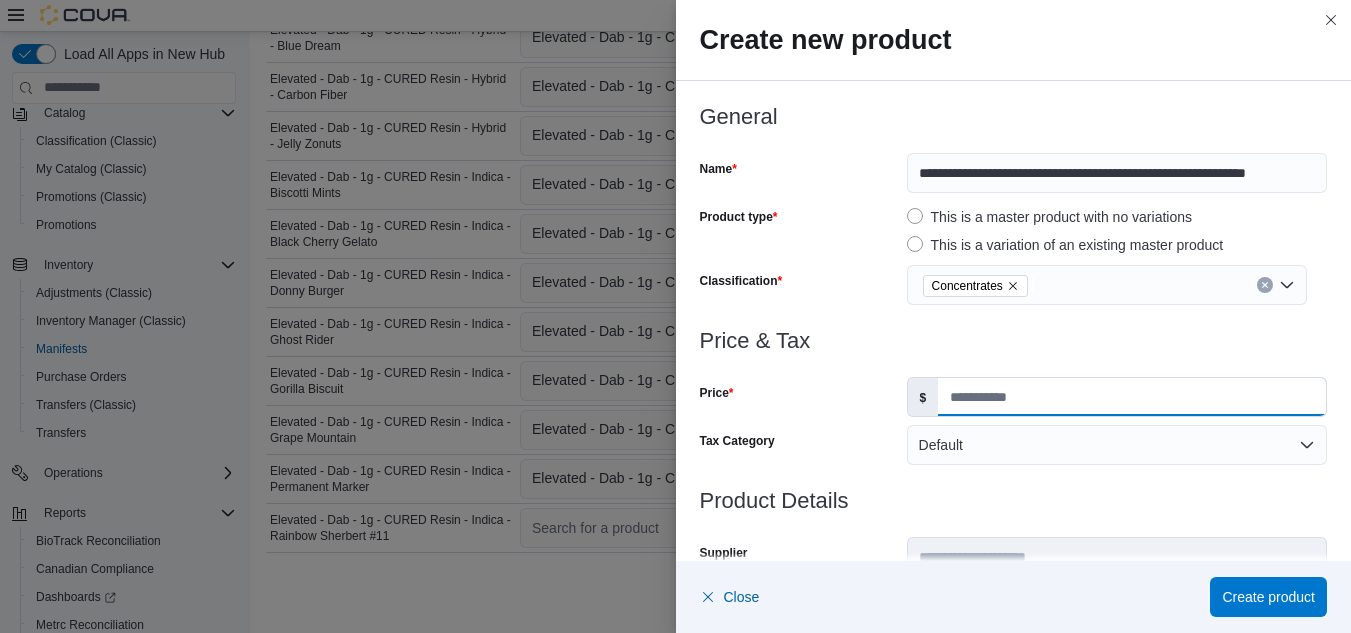 click on "Price" at bounding box center (1132, 397) 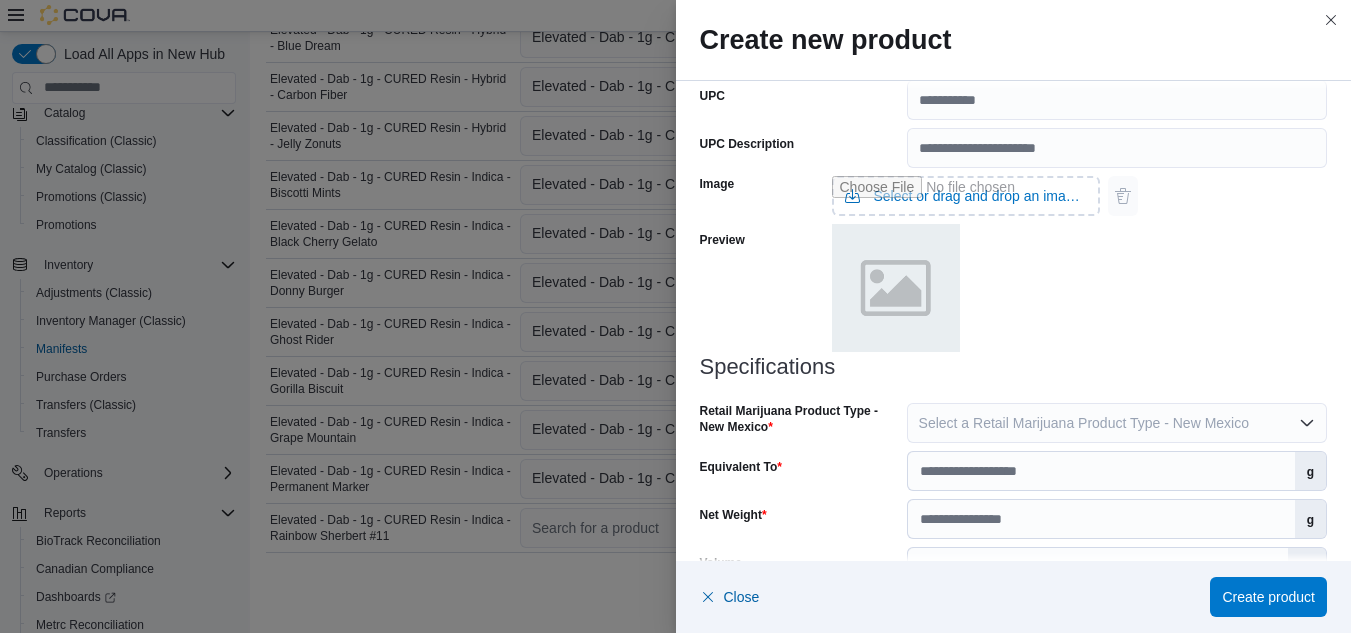 scroll, scrollTop: 860, scrollLeft: 0, axis: vertical 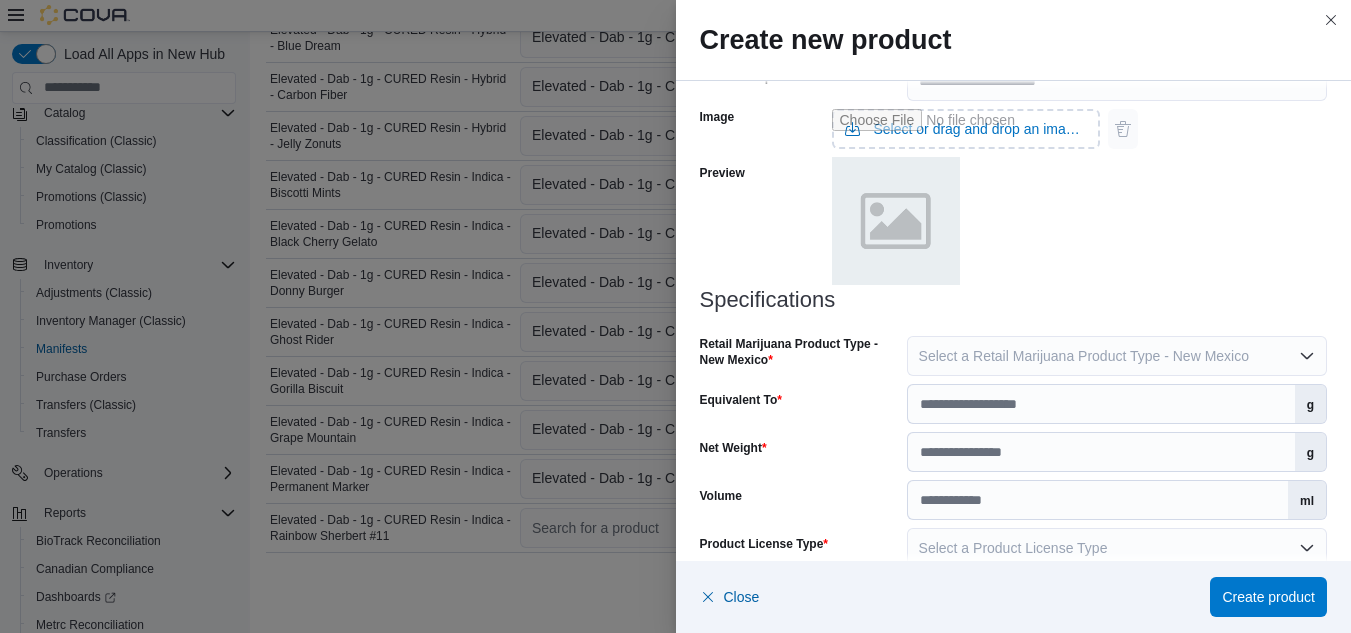 type on "**" 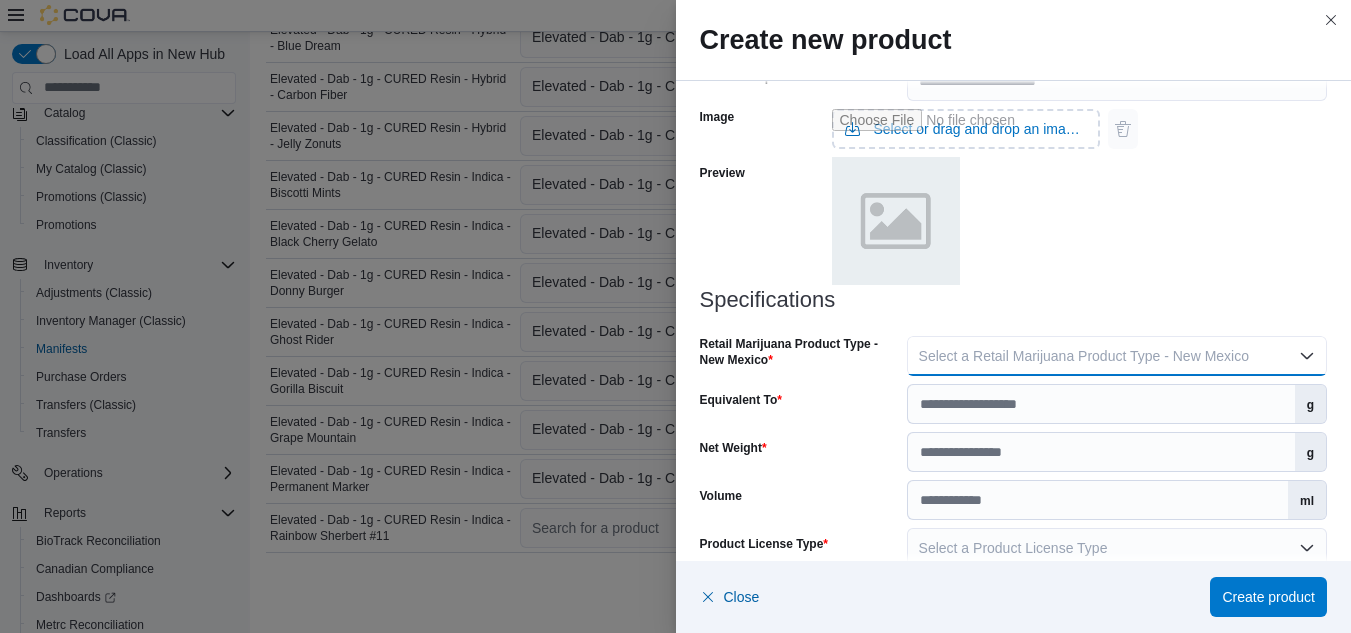 click on "Select a Retail Marijuana Product Type - New Mexico" at bounding box center [1084, 356] 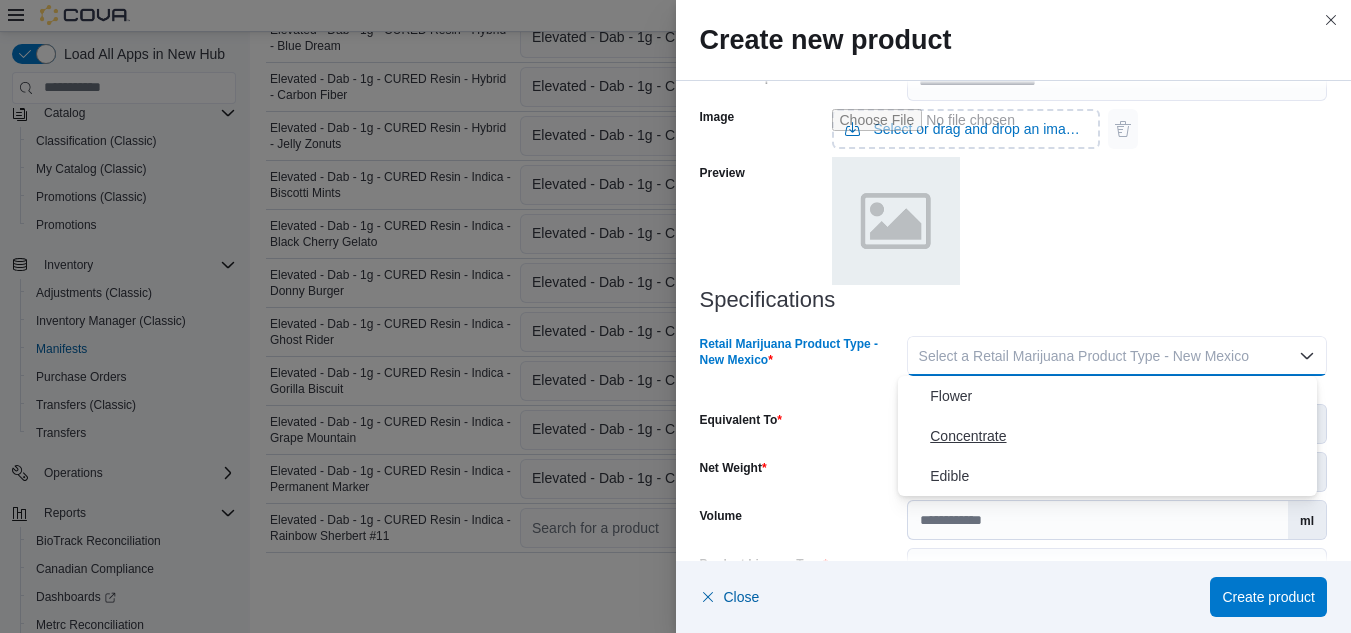 click on "Concentrate" at bounding box center [1107, 436] 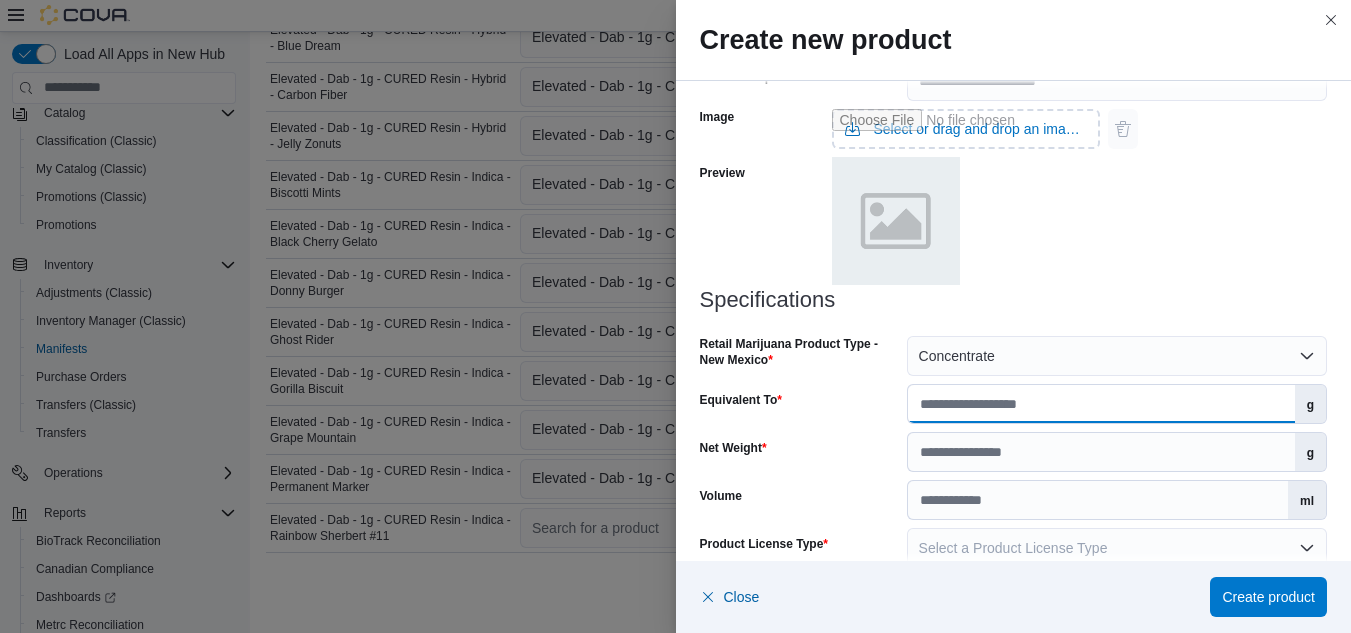 click on "Equivalent To" at bounding box center (1101, 404) 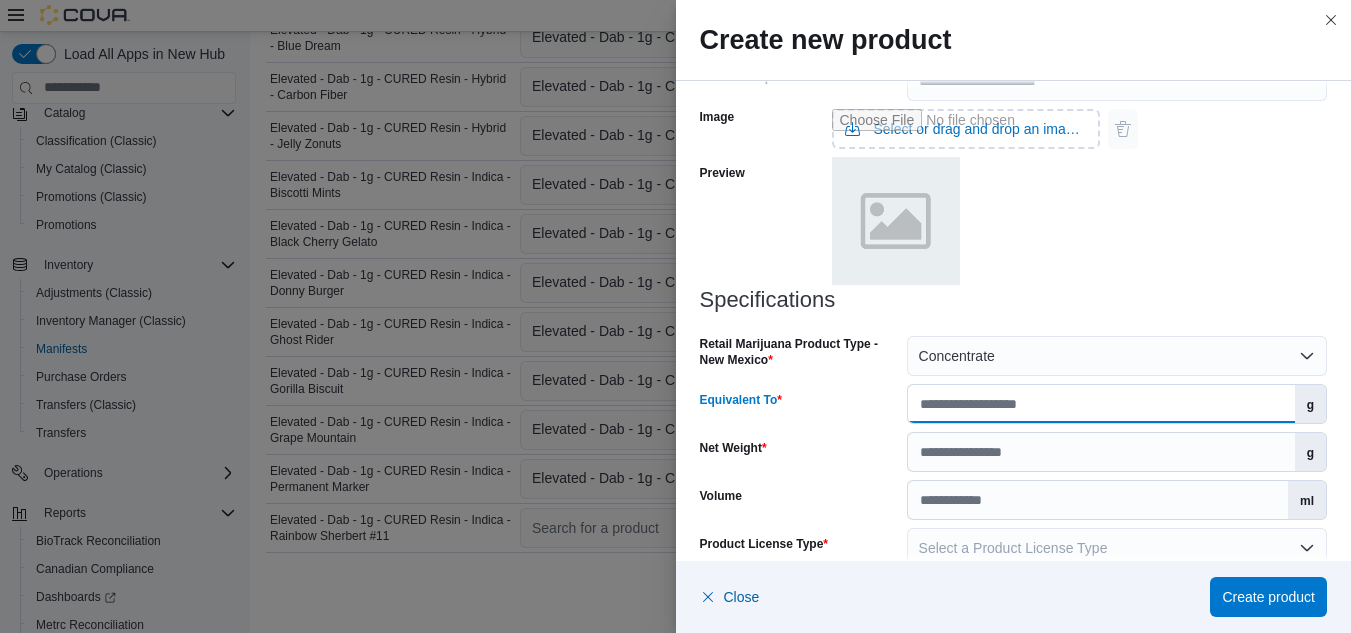 type on "*" 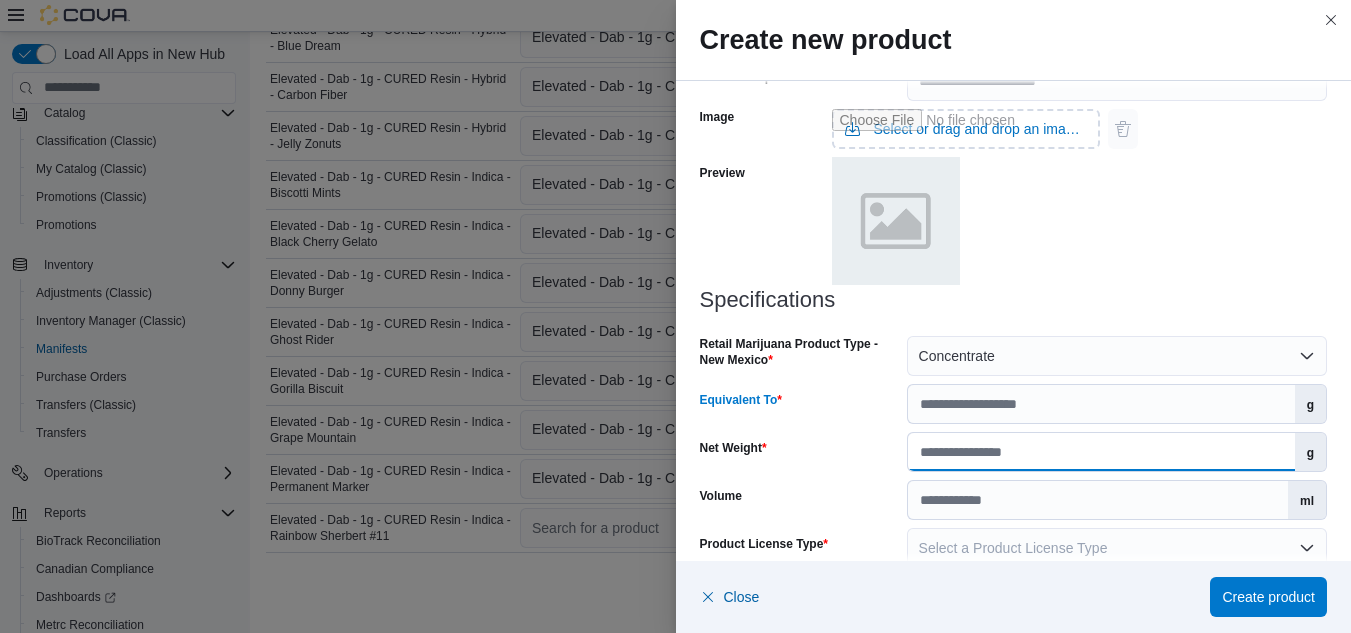 click on "Net Weight" at bounding box center (1101, 452) 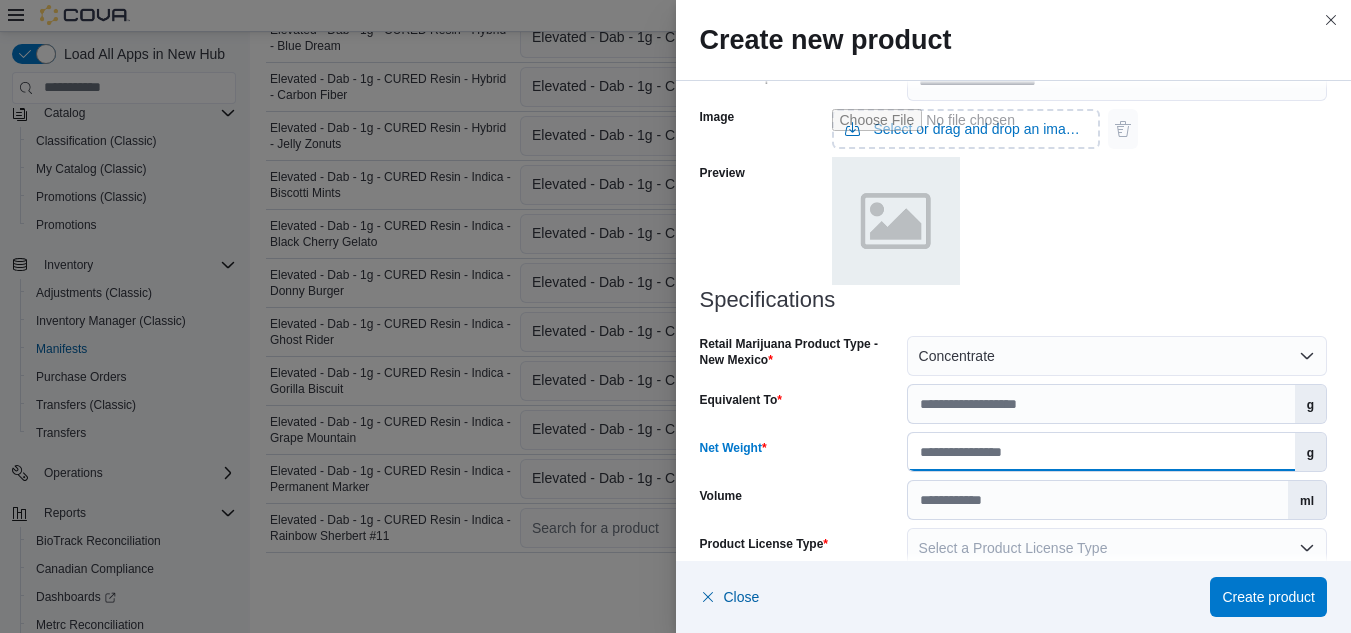 type on "*" 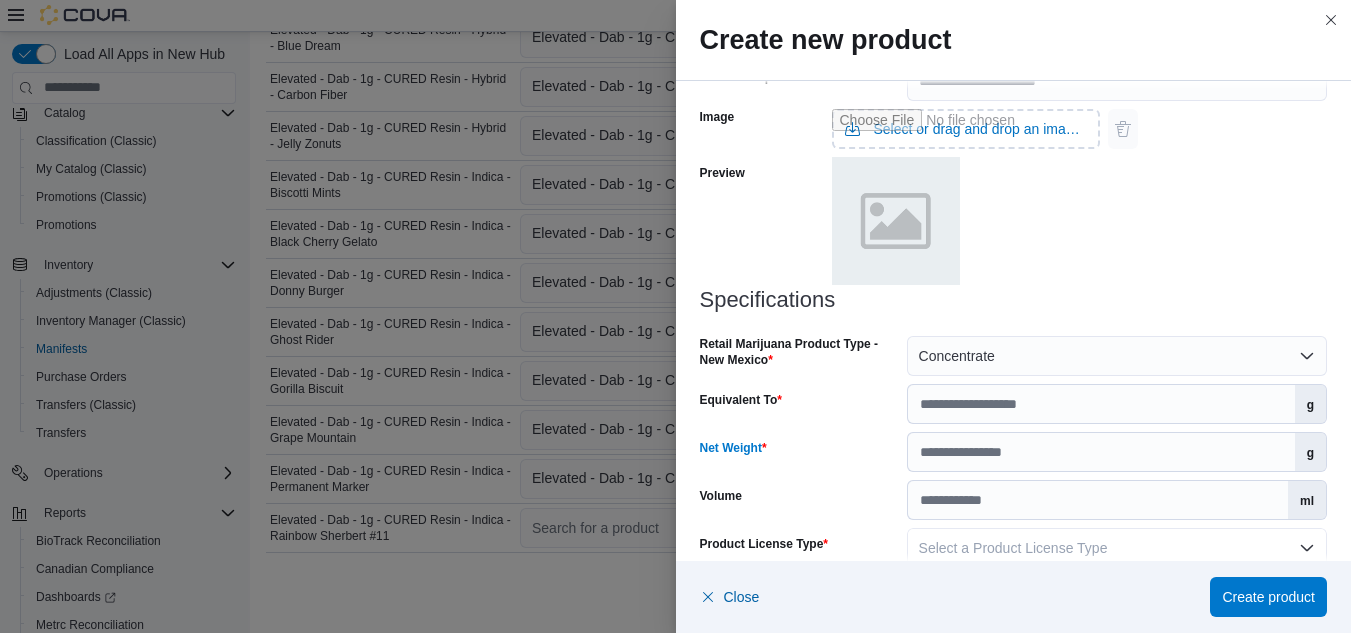 click on "Select a Product License Type" at bounding box center [1013, 548] 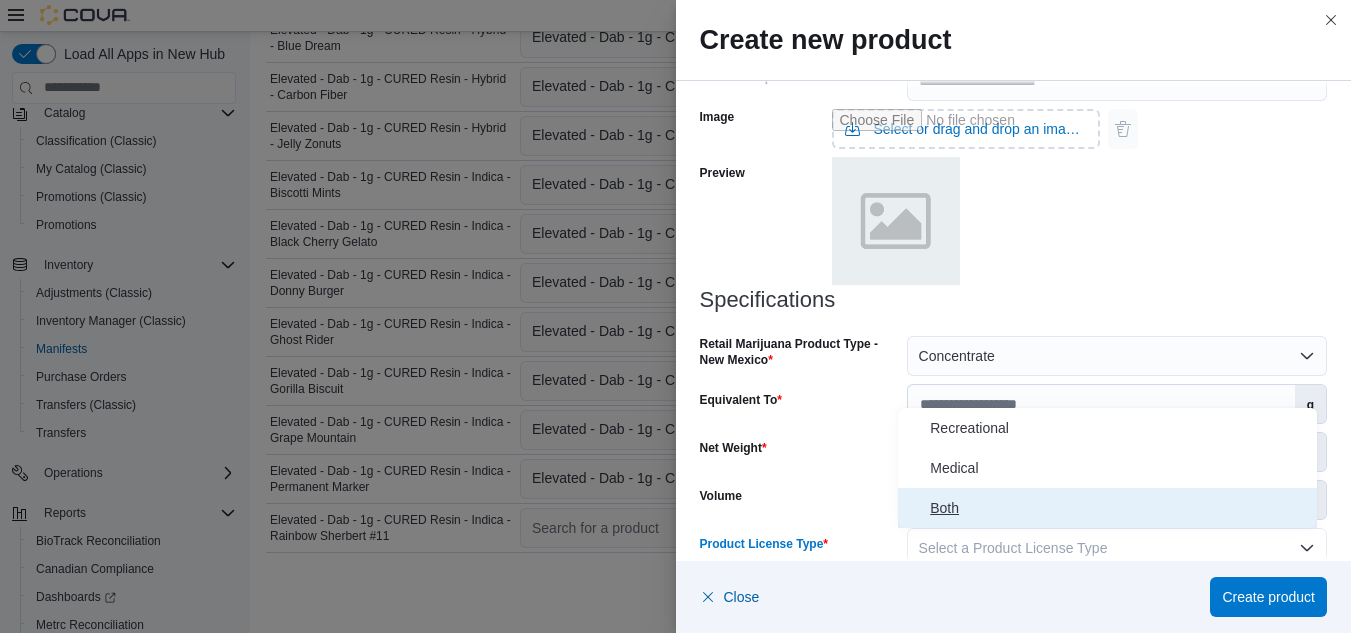 click on "Both" at bounding box center [1107, 508] 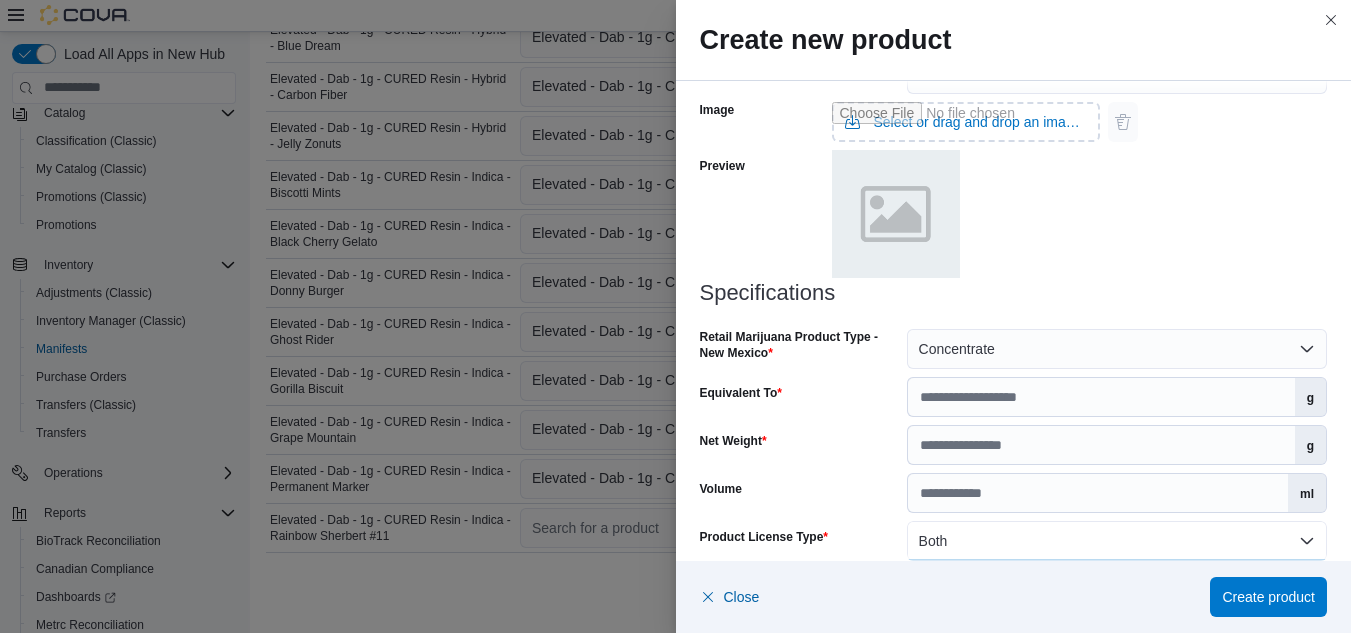 scroll, scrollTop: 939, scrollLeft: 0, axis: vertical 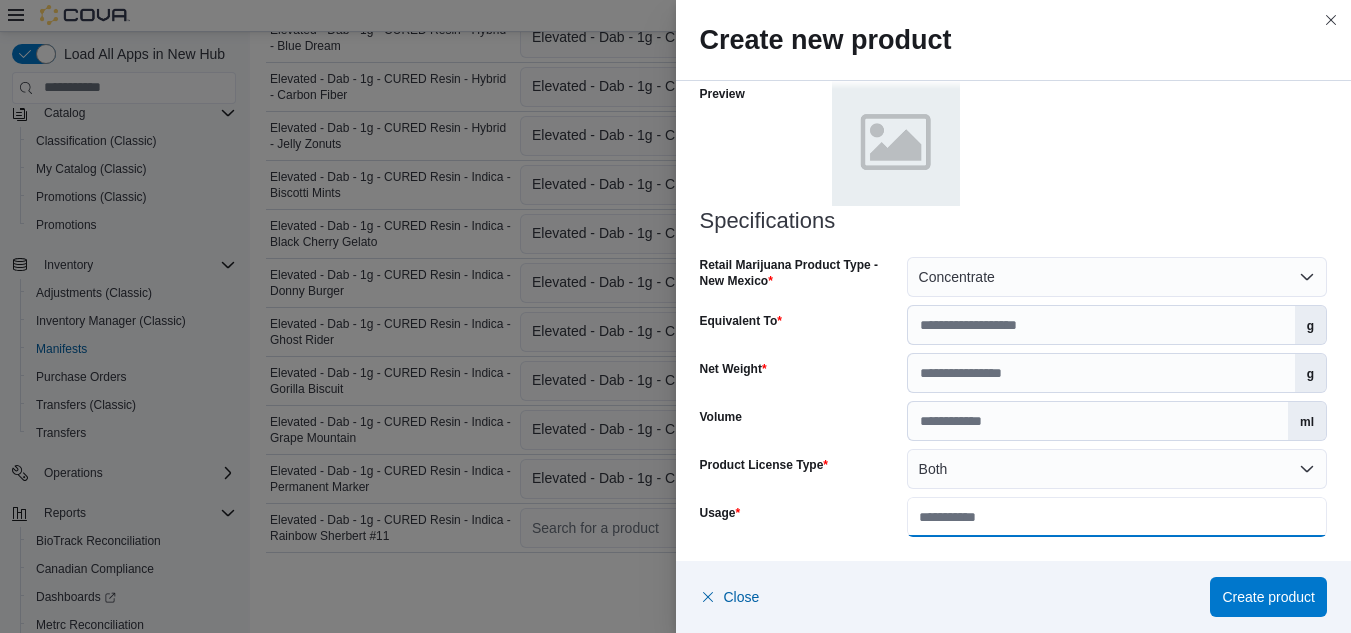 click on "Usage" at bounding box center [1117, 517] 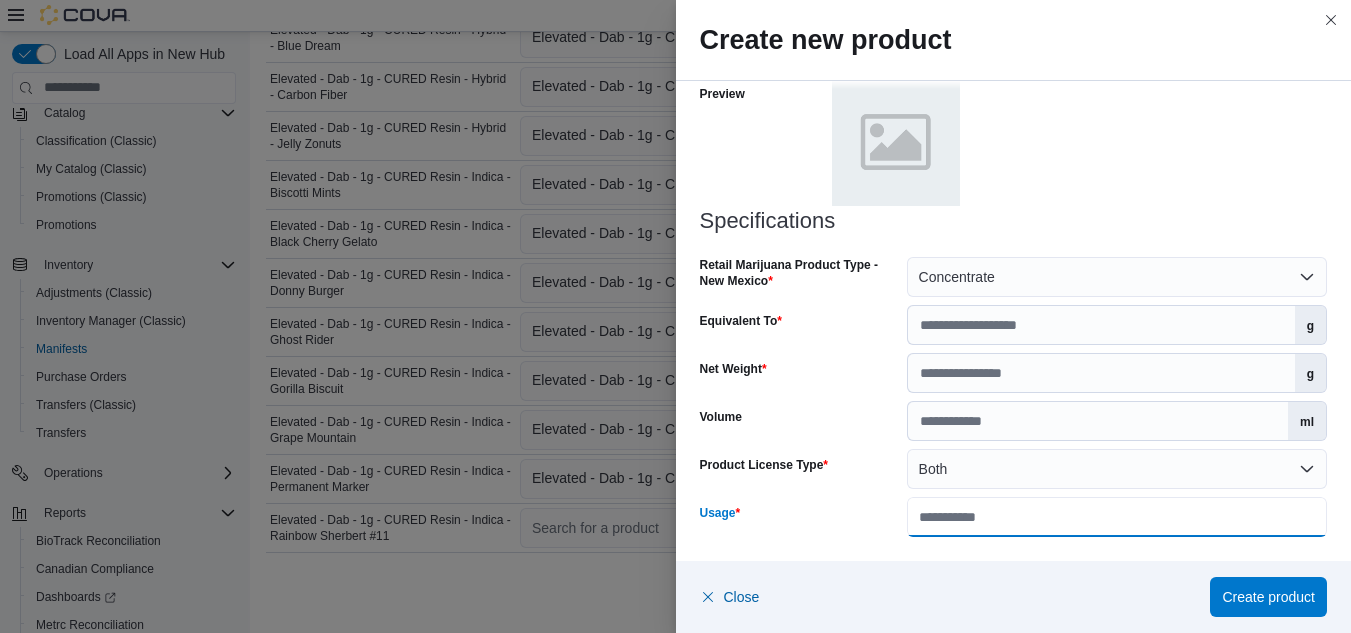 type on "**********" 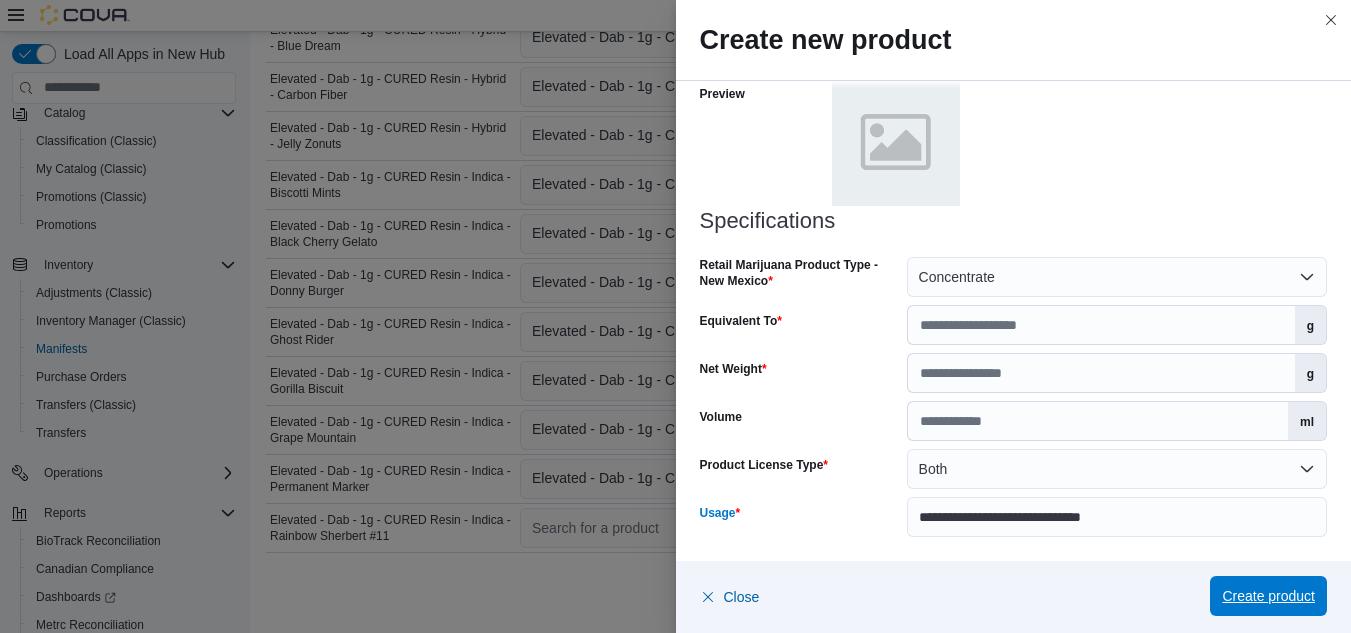 click on "Create product" at bounding box center [1268, 596] 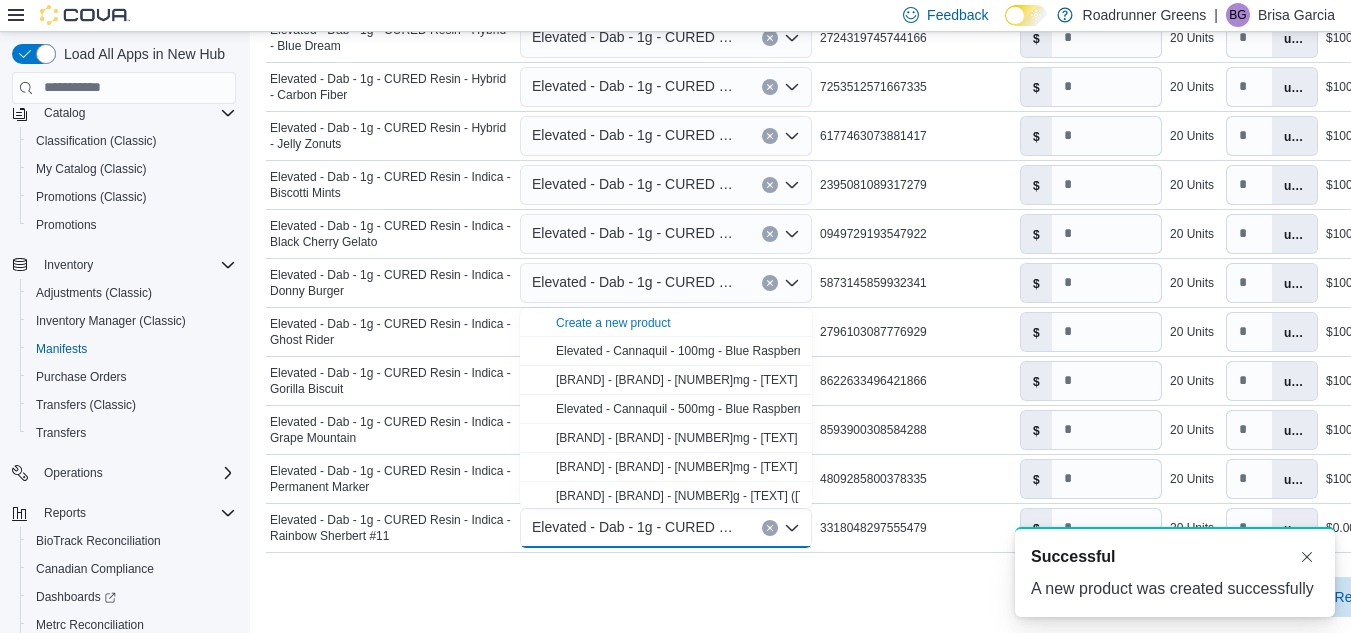 scroll, scrollTop: 0, scrollLeft: 0, axis: both 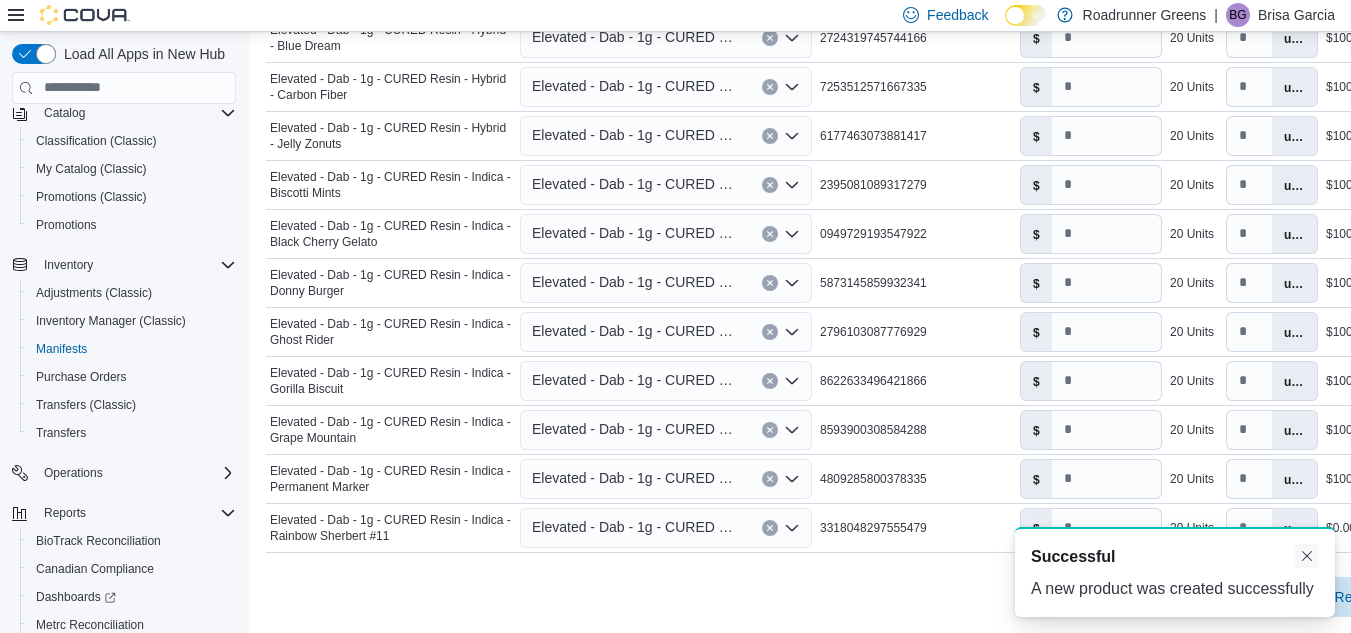 click at bounding box center [1307, 556] 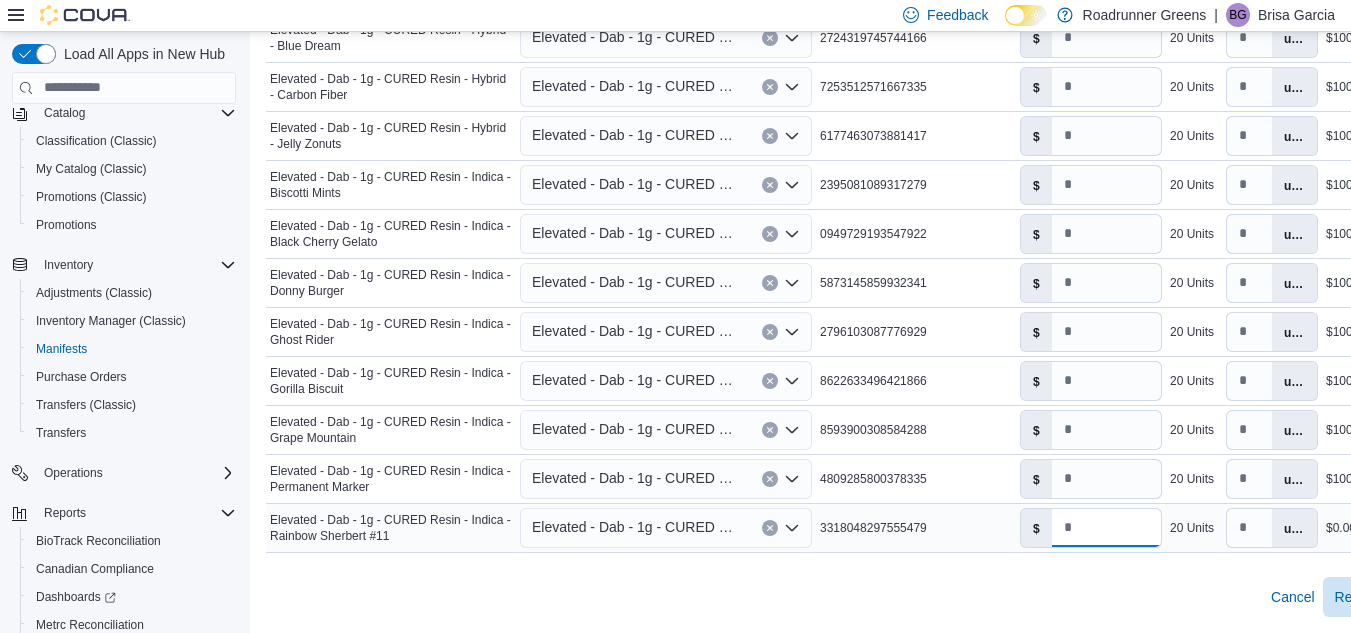 click on "*" at bounding box center [1106, 528] 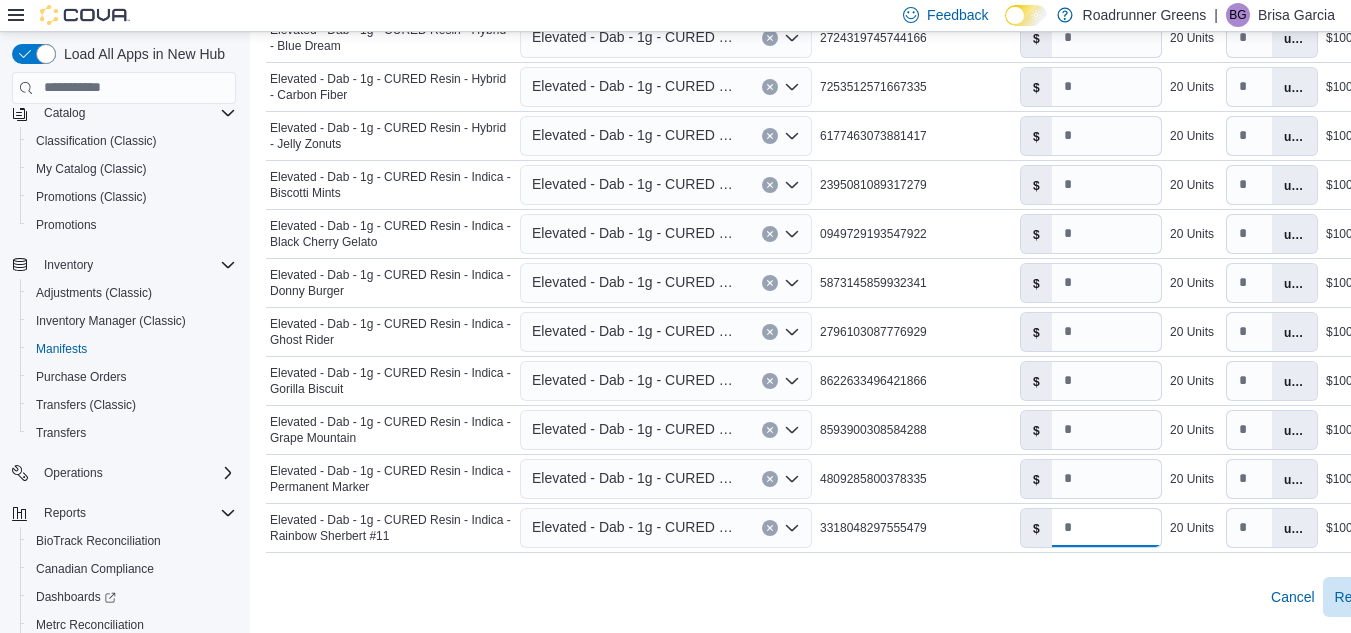 type on "*" 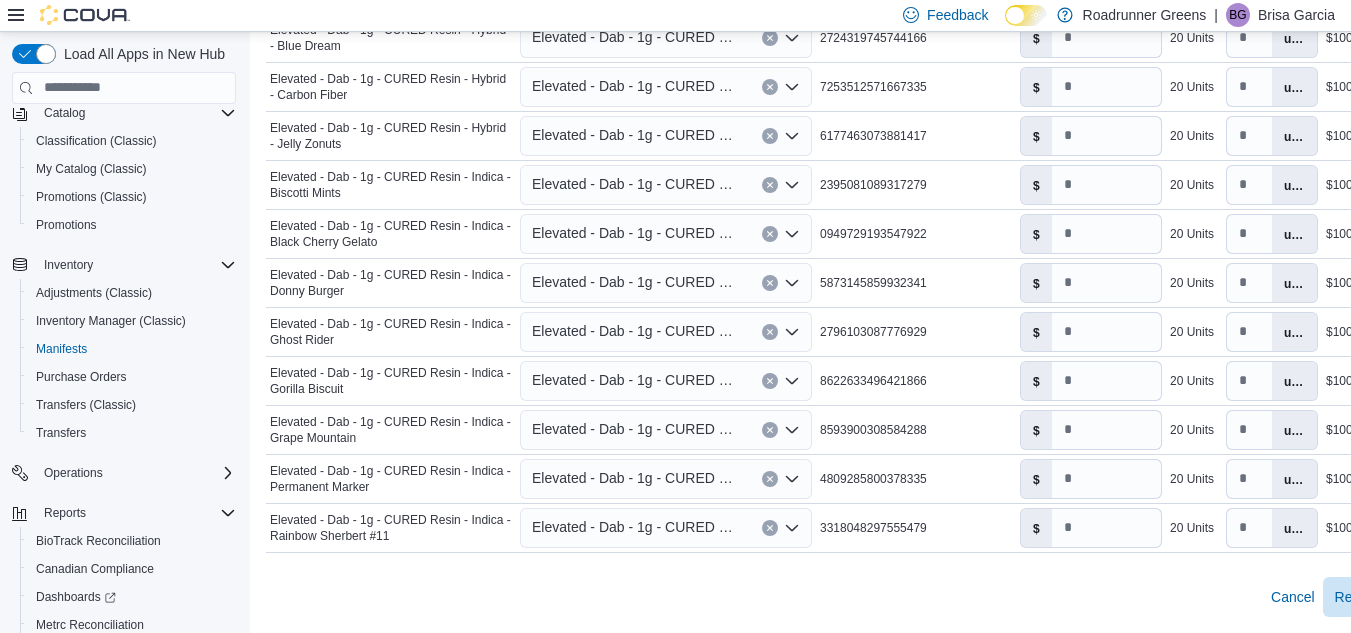 click on "Cancel Receive Manifest" at bounding box center [860, 597] 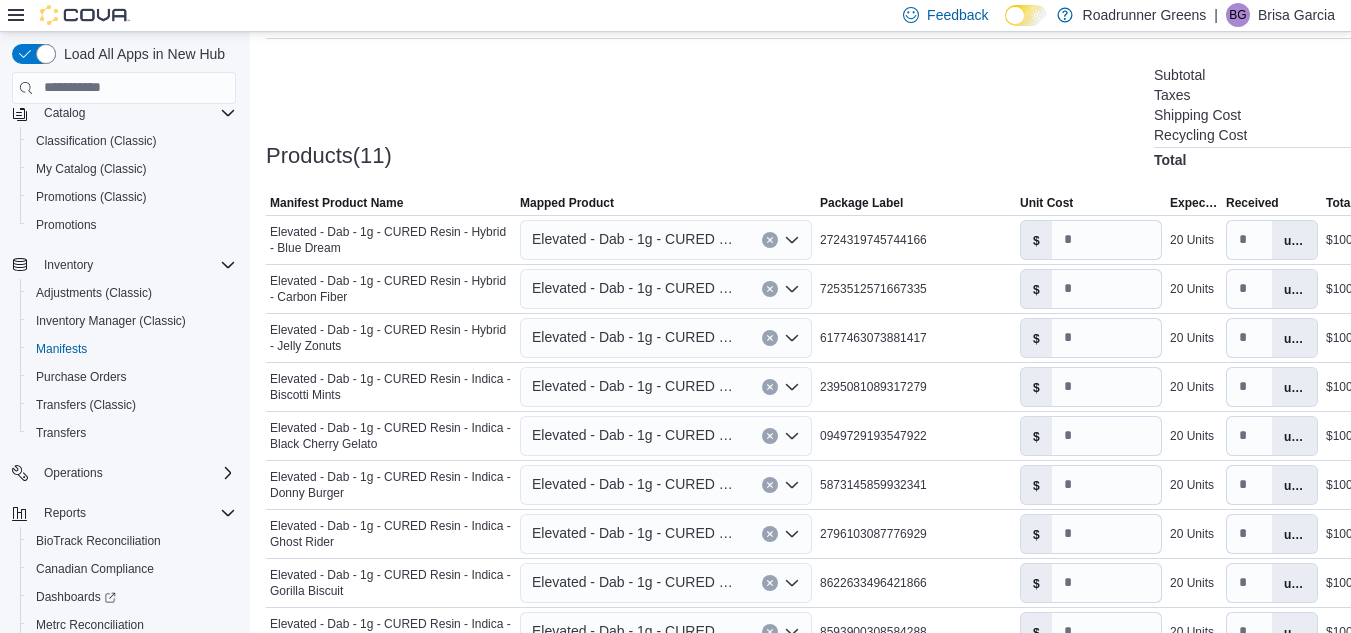 scroll, scrollTop: 750, scrollLeft: 0, axis: vertical 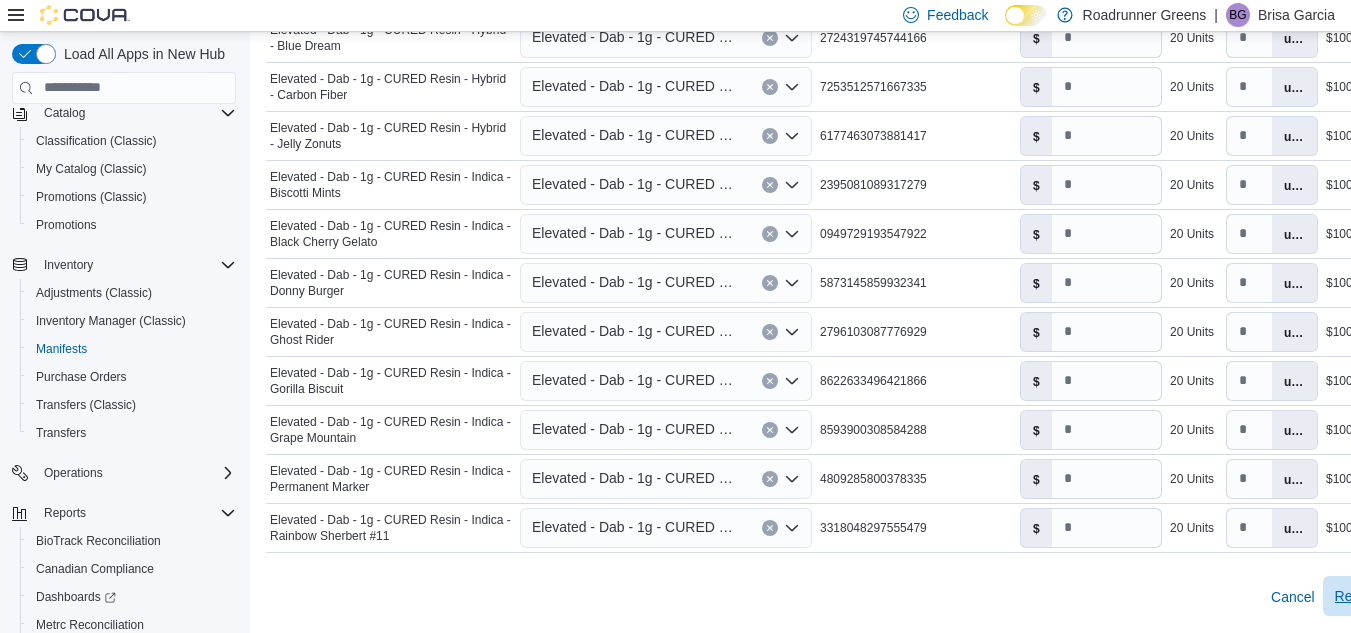 click on "Receive Manifest" at bounding box center [1388, 596] 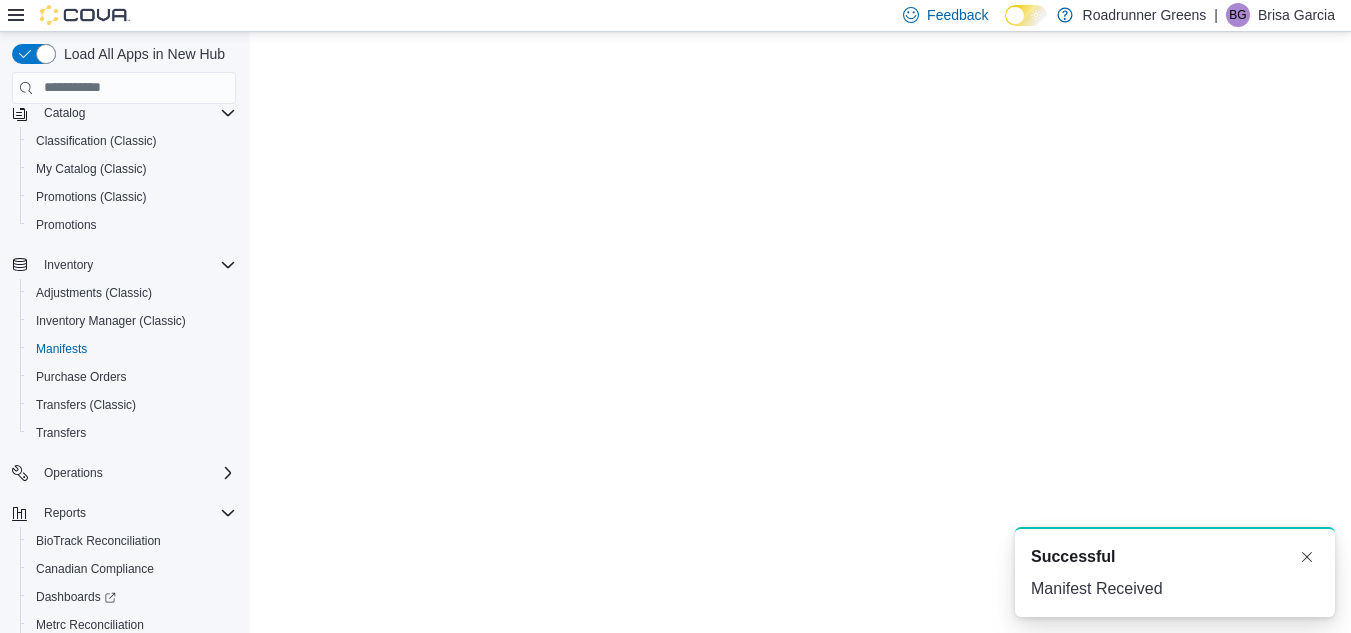 scroll, scrollTop: 0, scrollLeft: 0, axis: both 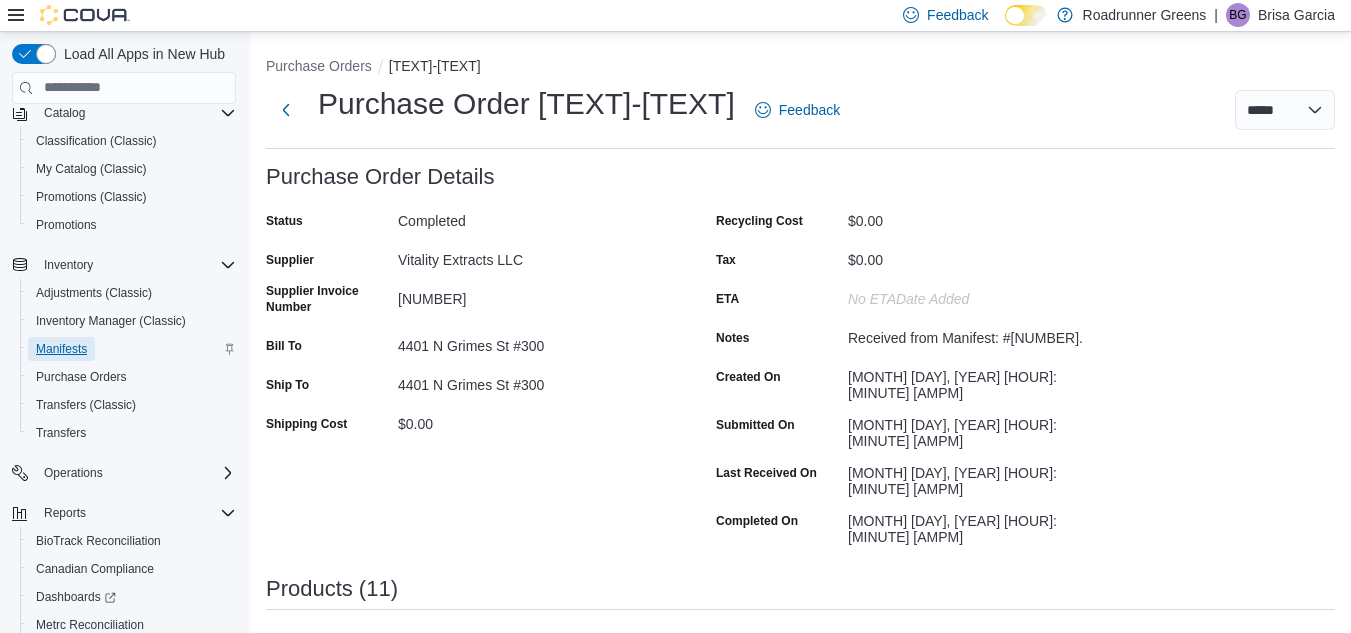 click on "Manifests" at bounding box center [61, 349] 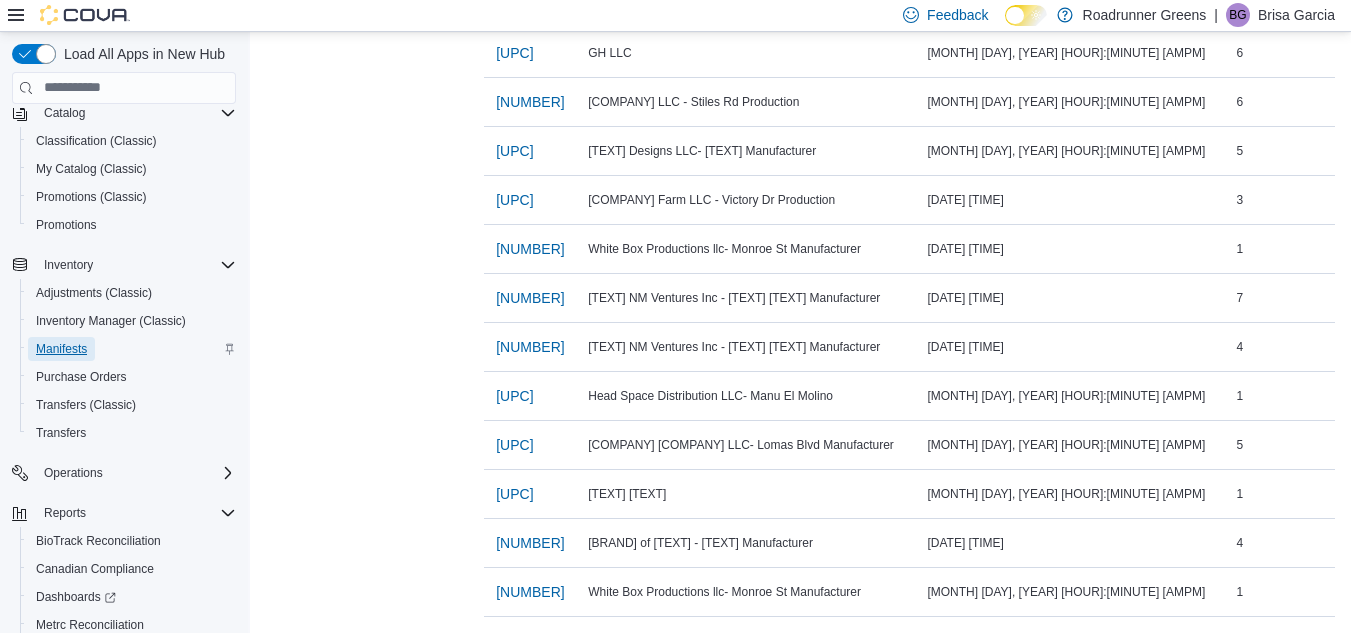 scroll, scrollTop: 1759, scrollLeft: 0, axis: vertical 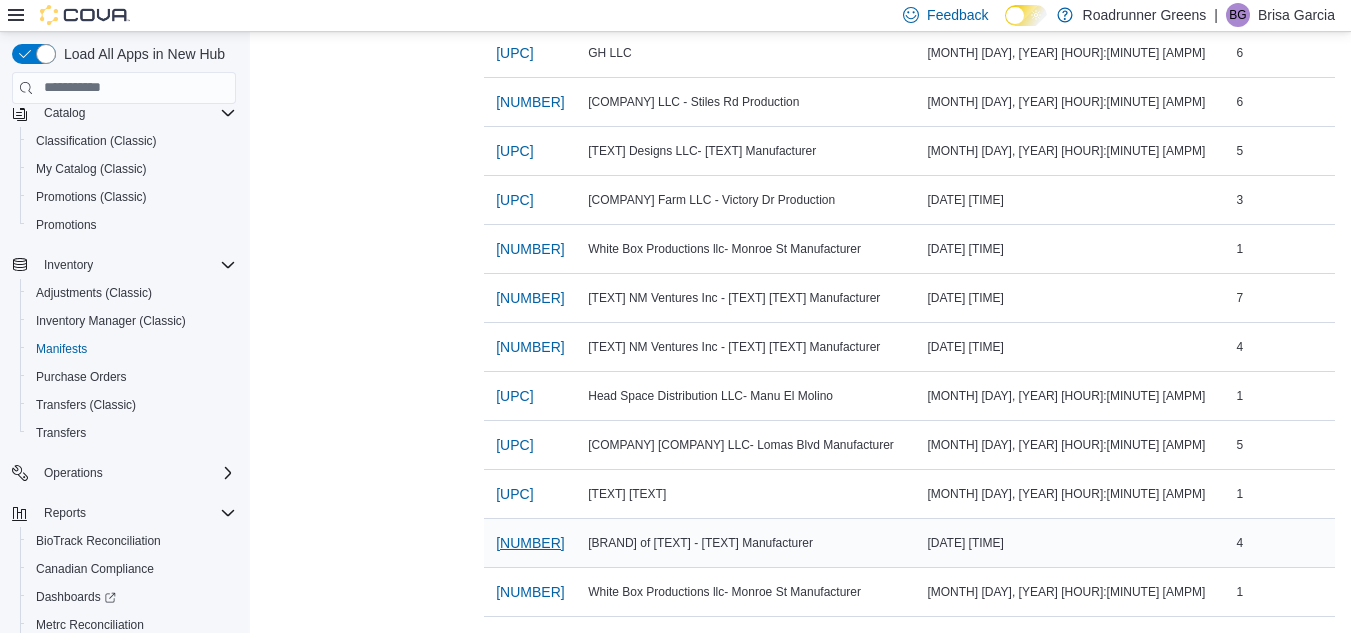 click on "[NUMBER]" at bounding box center [530, 543] 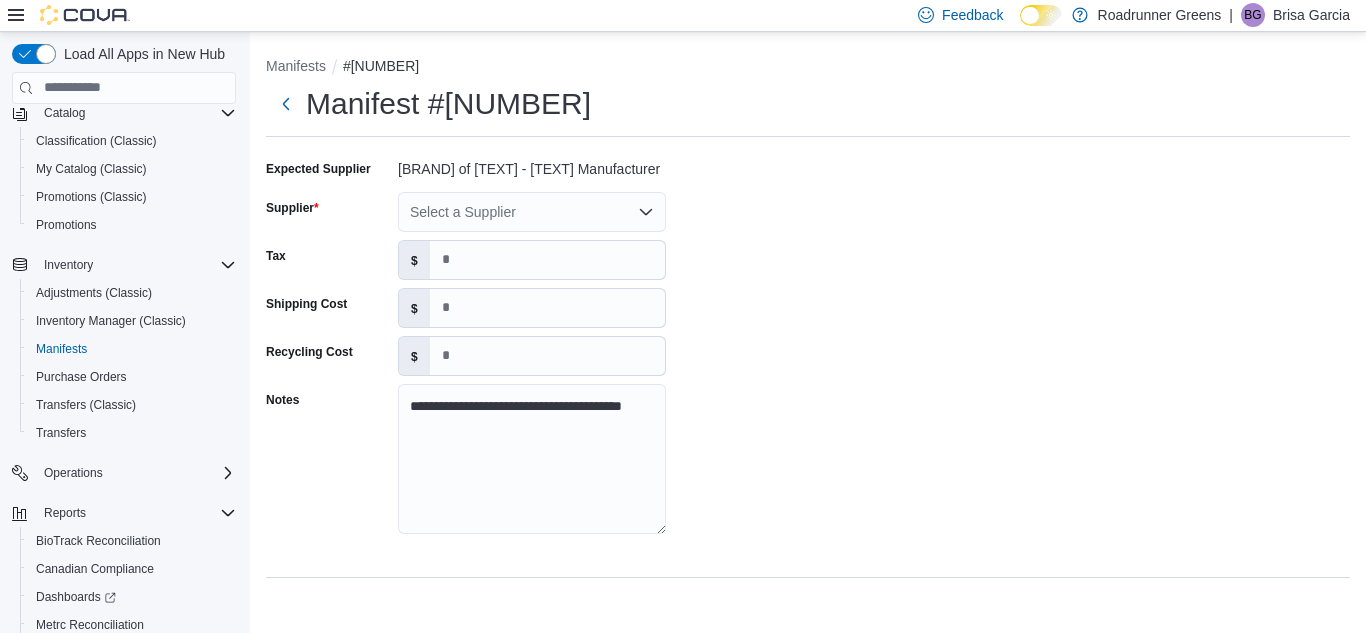 click on "Select a Supplier" at bounding box center (532, 212) 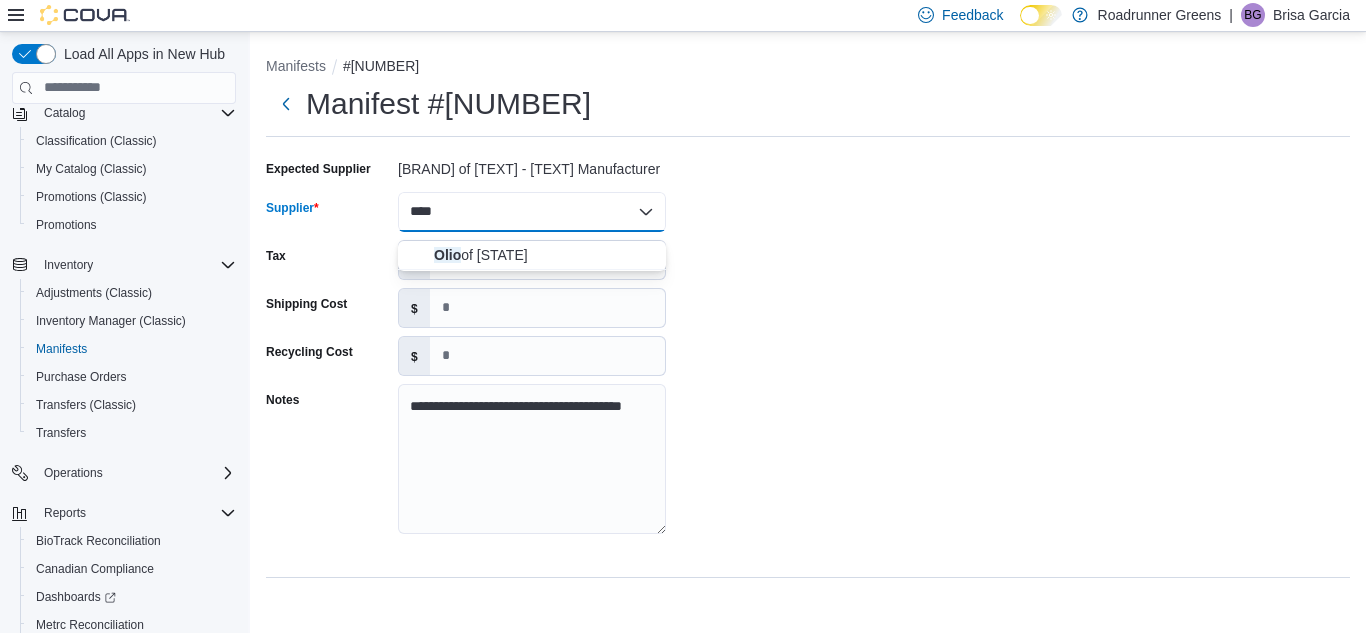 type on "****" 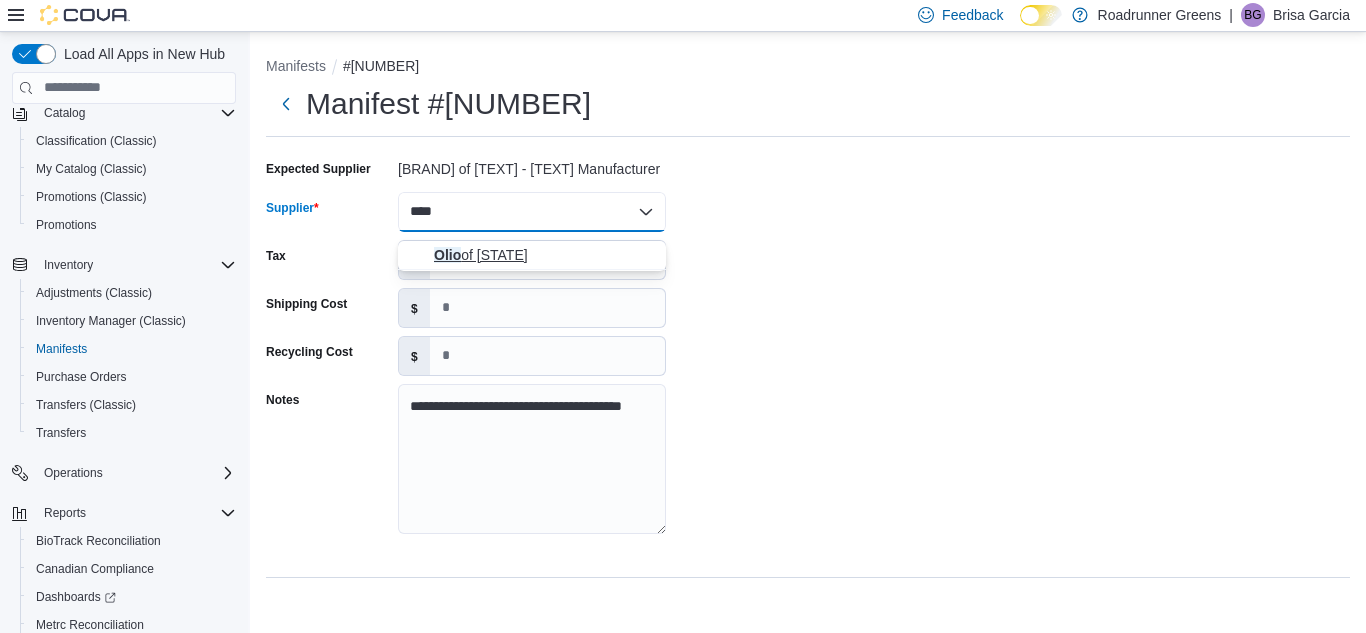 click on "[BRAND] of [TEXT]" at bounding box center (544, 255) 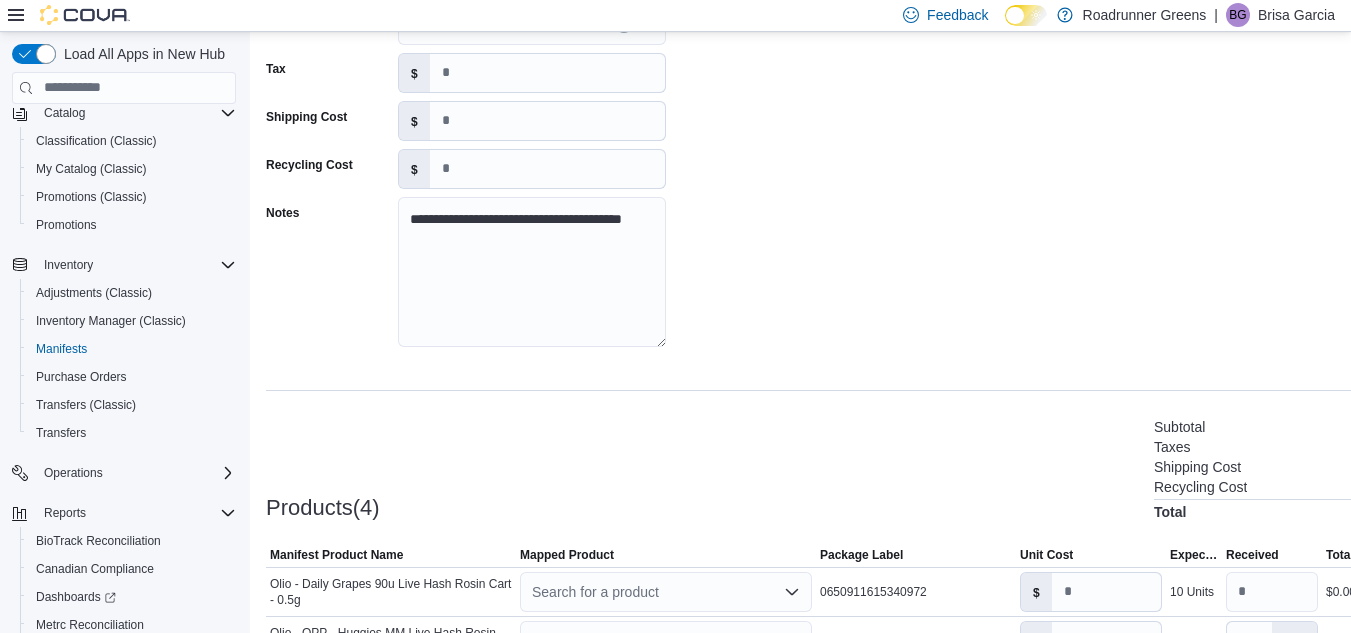 scroll, scrollTop: 407, scrollLeft: 0, axis: vertical 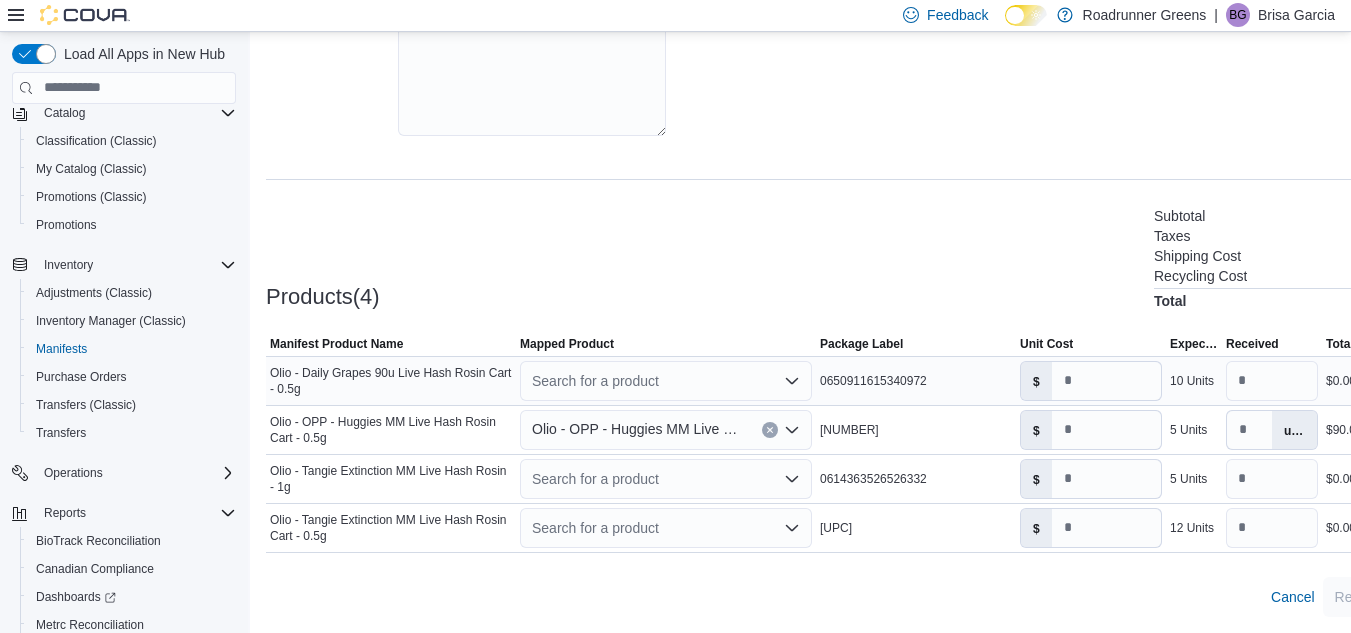 click on "Search for a product" at bounding box center [666, 381] 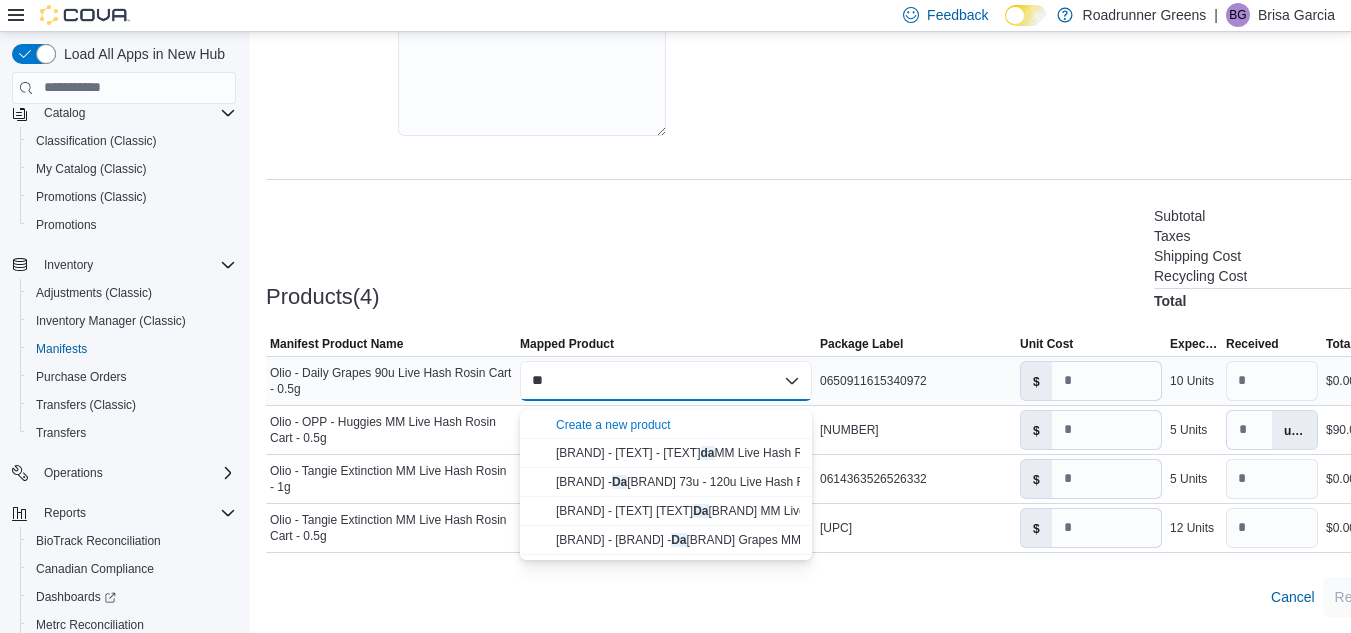 type on "*" 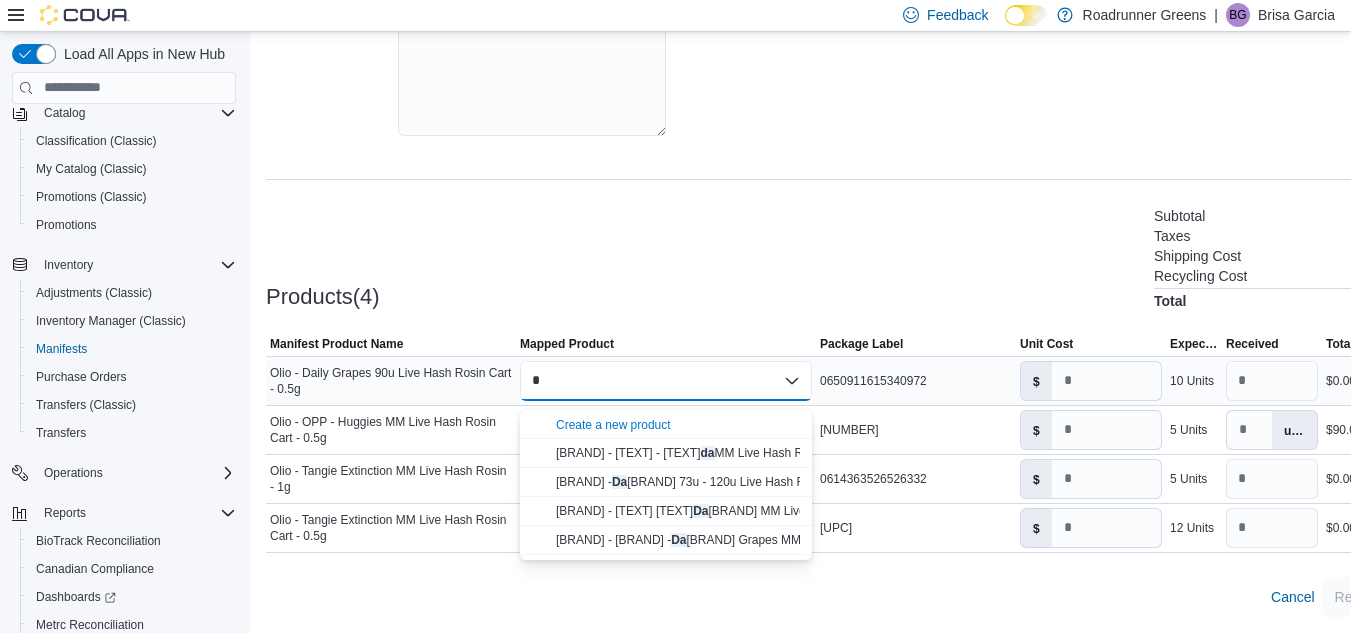 type 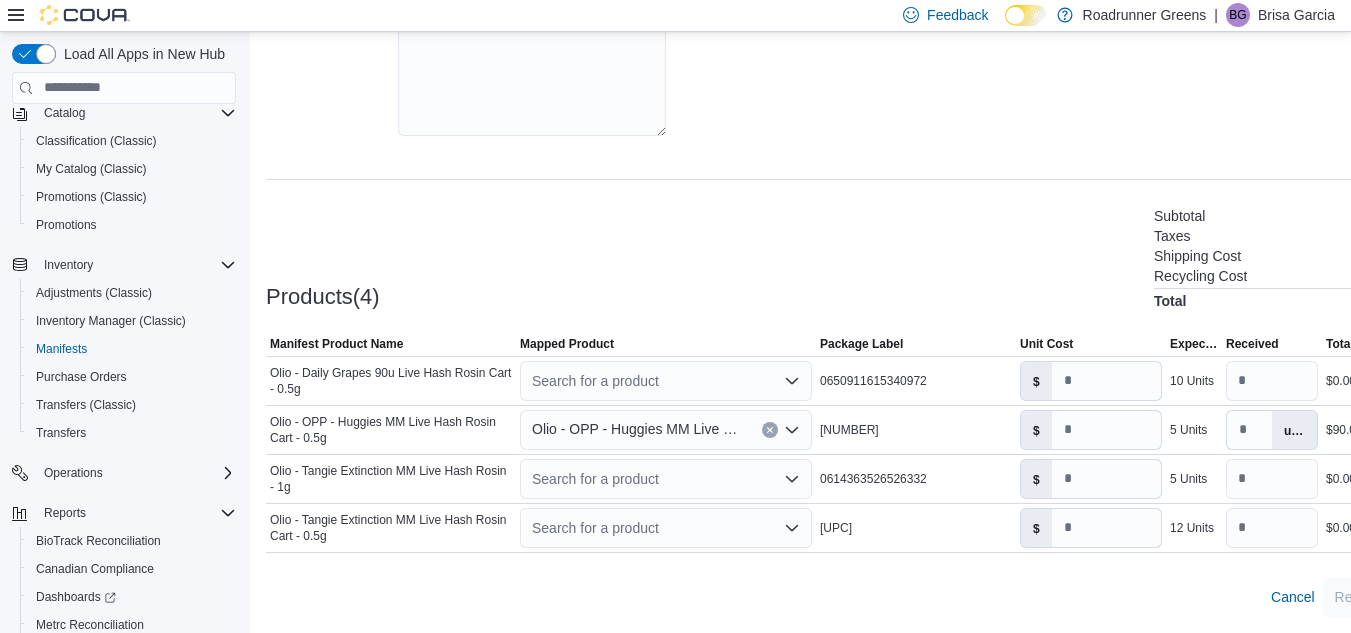 click on "**********" at bounding box center (860, 186) 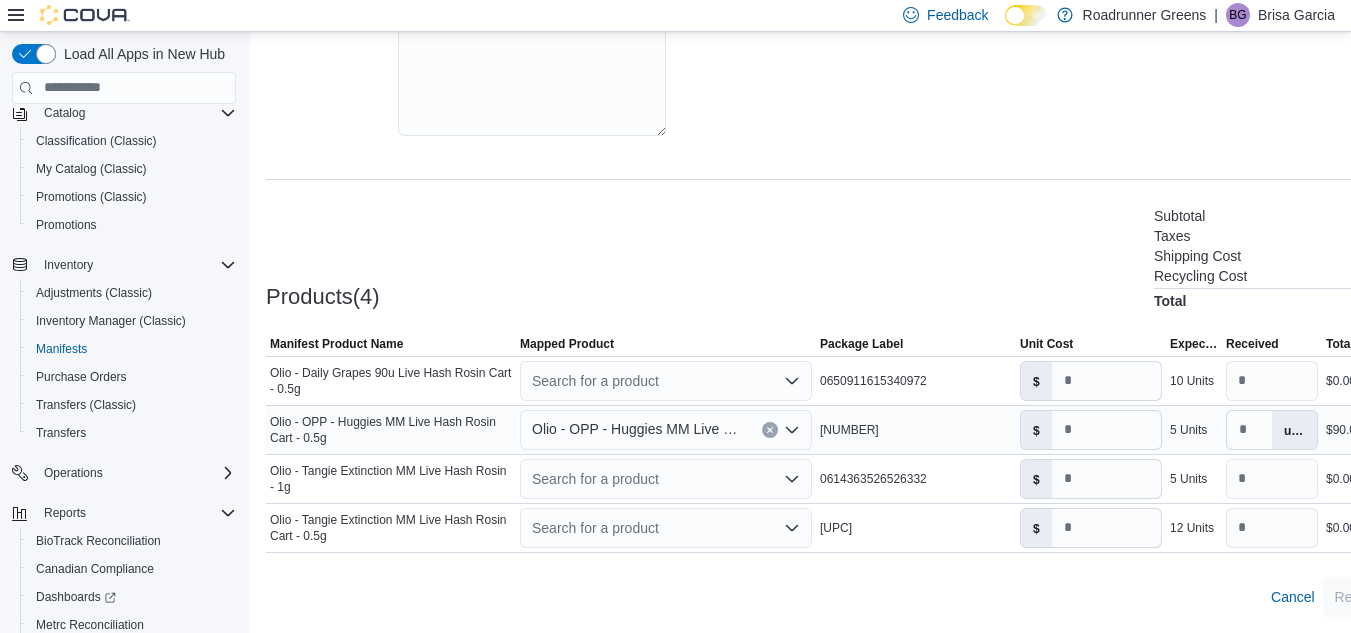 click at bounding box center (770, 430) 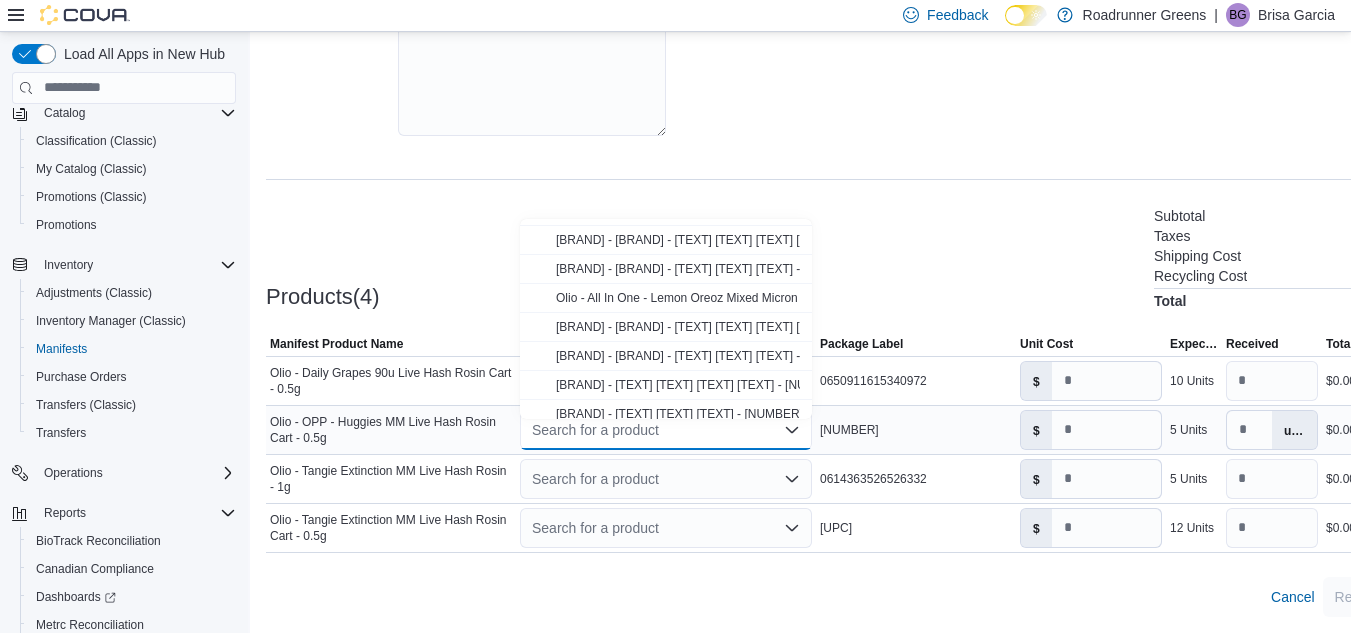 scroll, scrollTop: 409, scrollLeft: 0, axis: vertical 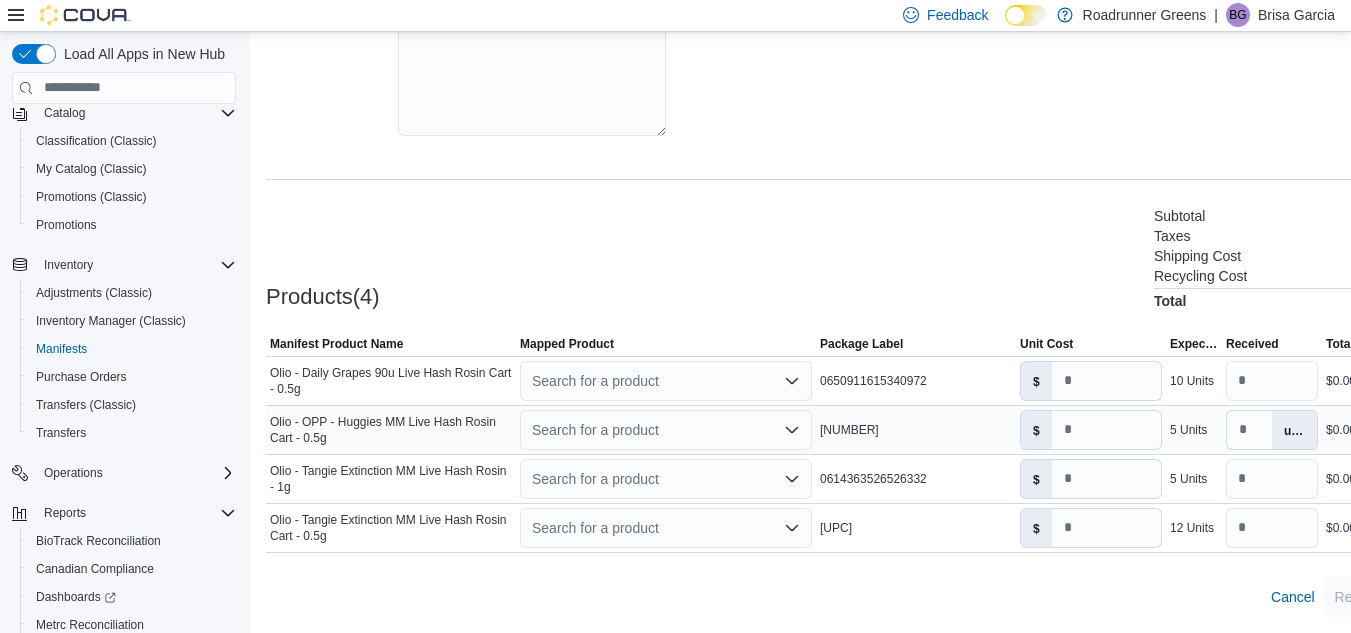 click on "Products(4)     Subtotal $[NUMBER].[NUMBER] Taxes $[NUMBER].[NUMBER] Shipping Cost $[NUMBER].[NUMBER] Recycling Cost $[NUMBER].[NUMBER] Total $[NUMBER].[NUMBER]" at bounding box center (860, 256) 